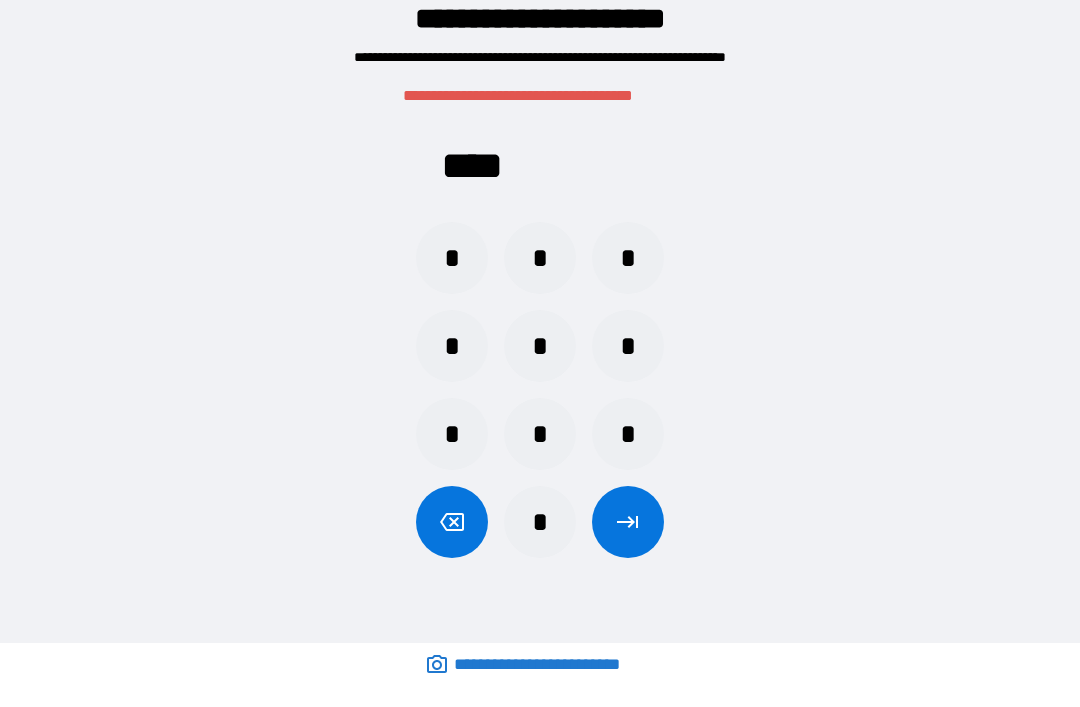 click 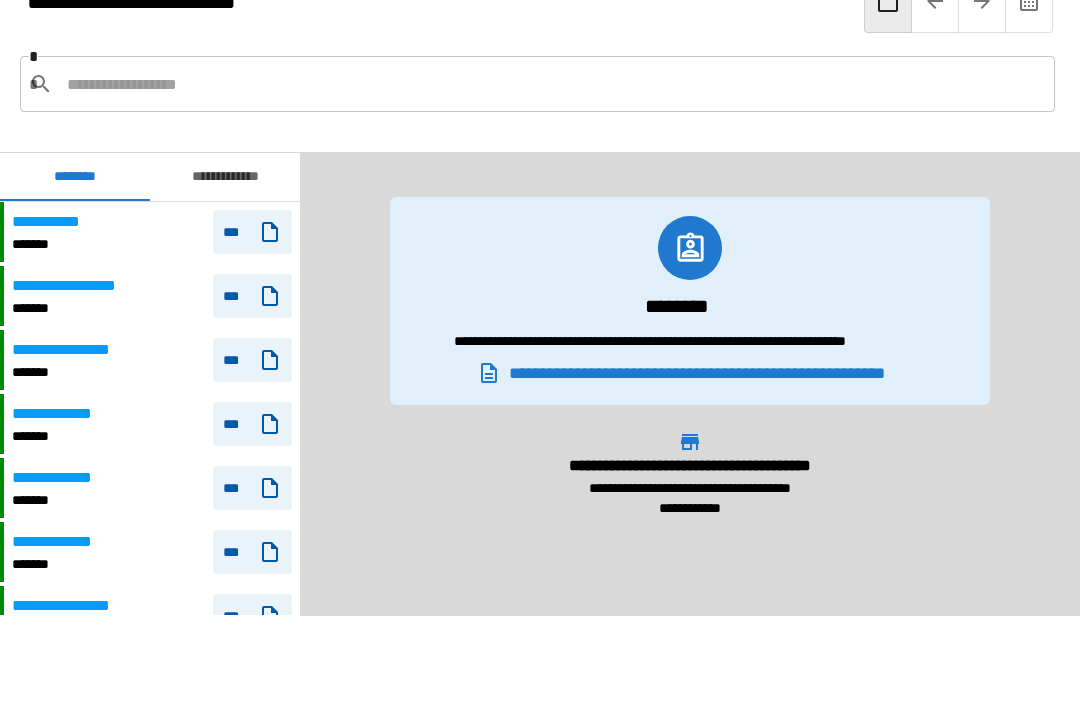 scroll, scrollTop: 1620, scrollLeft: 0, axis: vertical 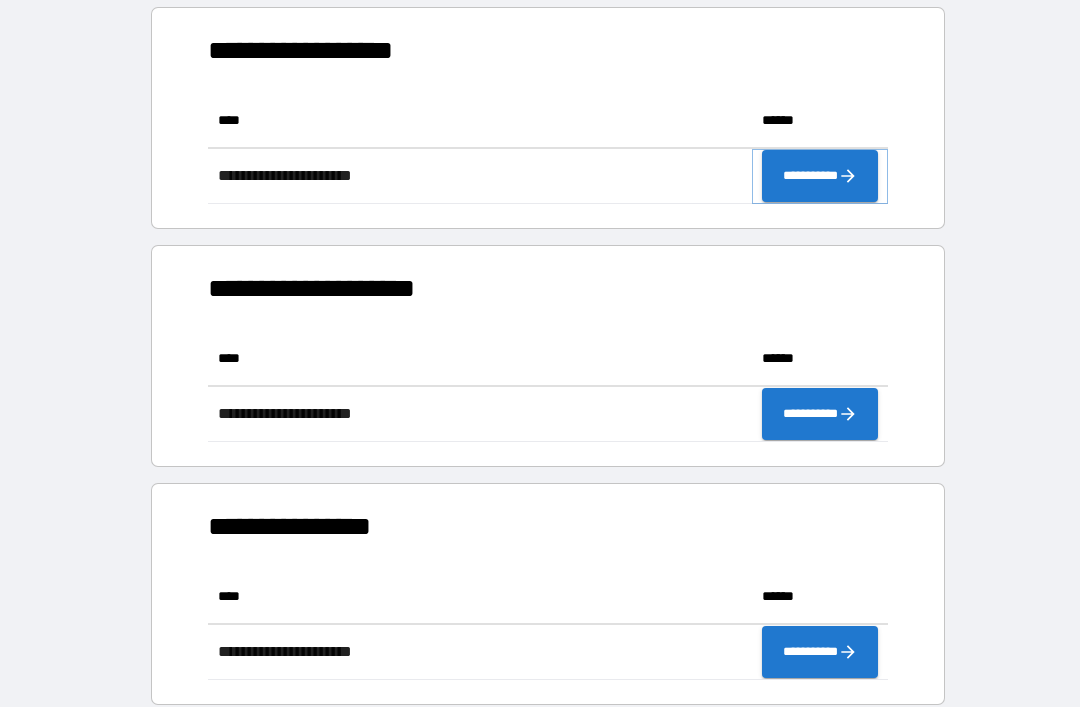 click on "**********" at bounding box center (820, 176) 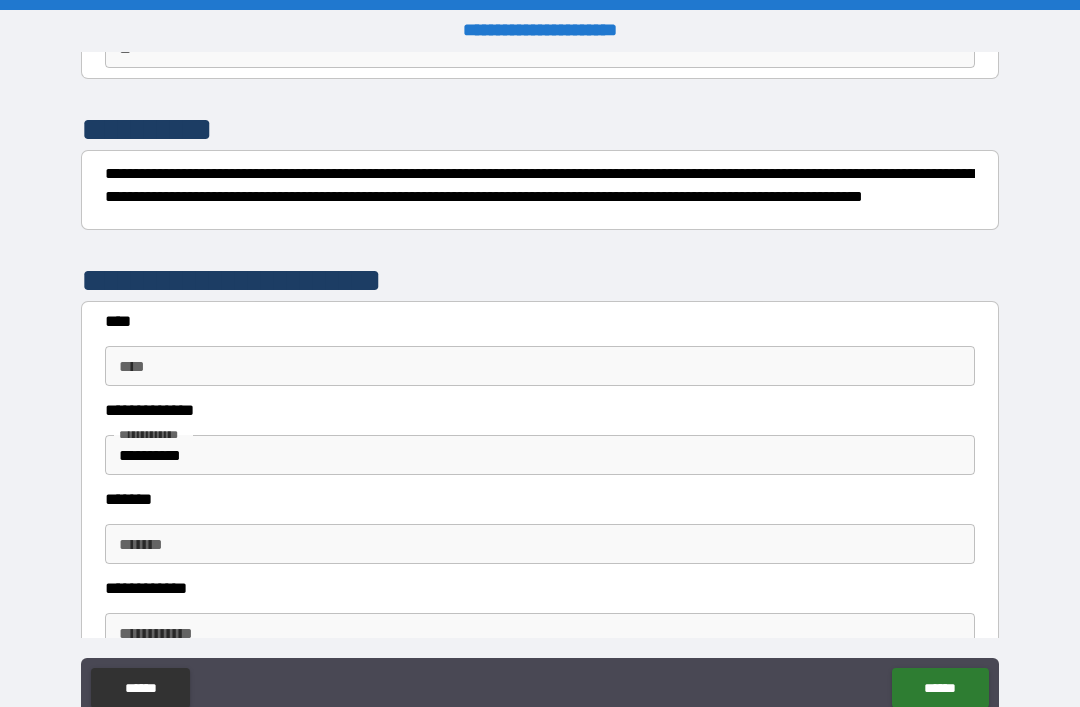 scroll, scrollTop: 218, scrollLeft: 0, axis: vertical 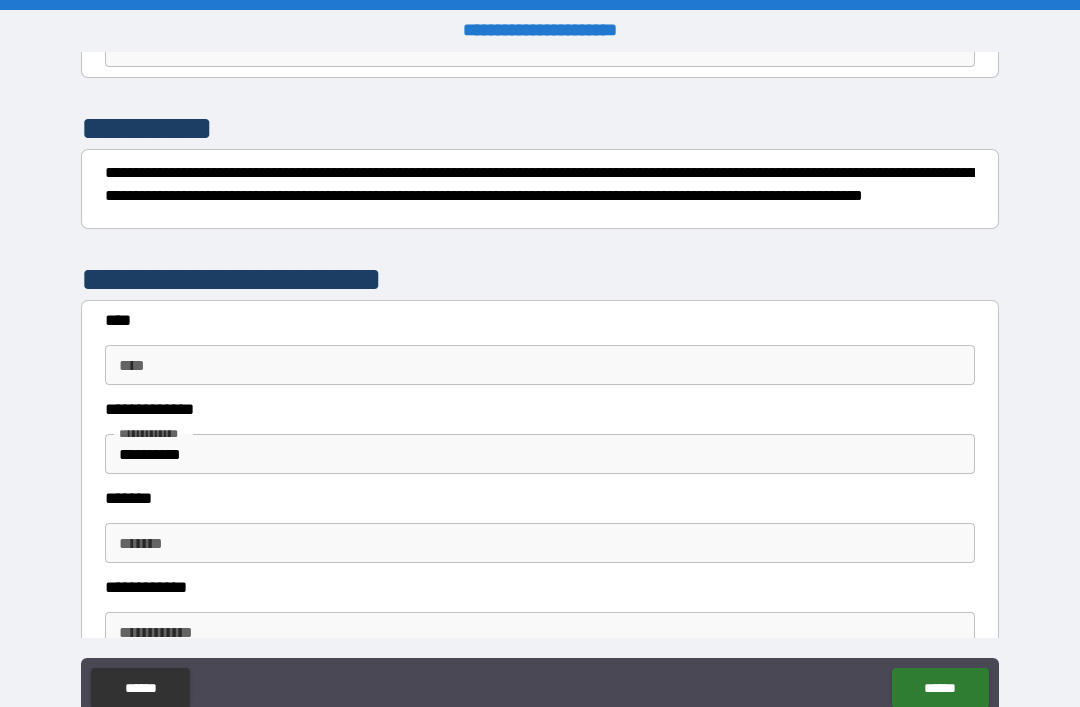 click on "****" at bounding box center (540, 365) 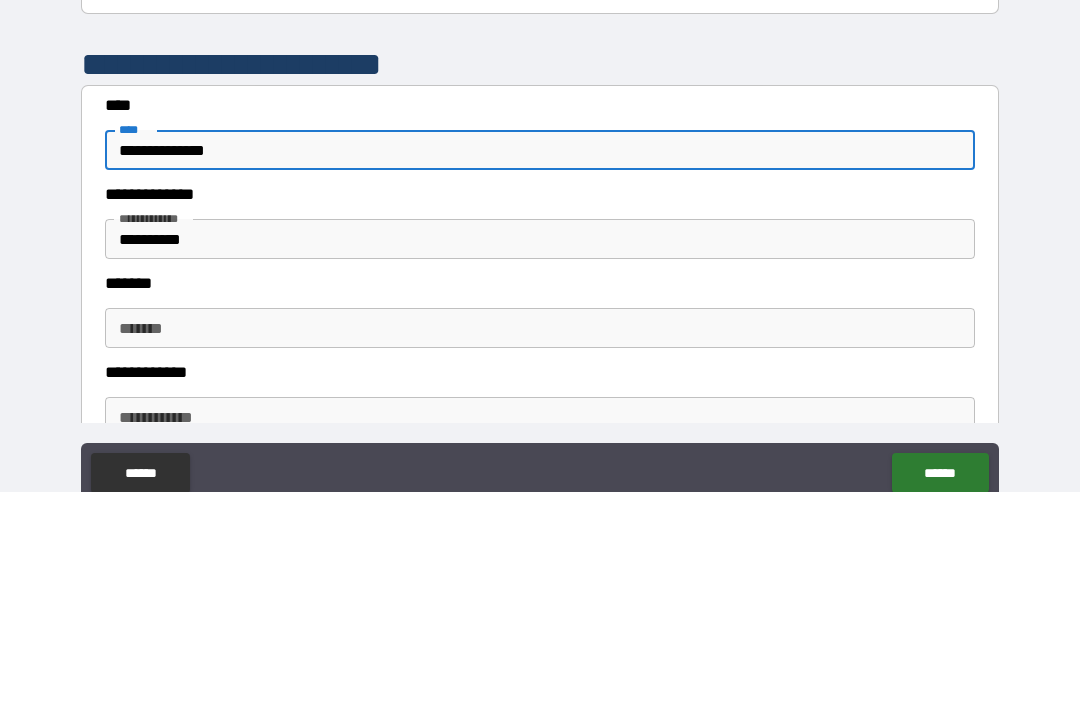 type on "**********" 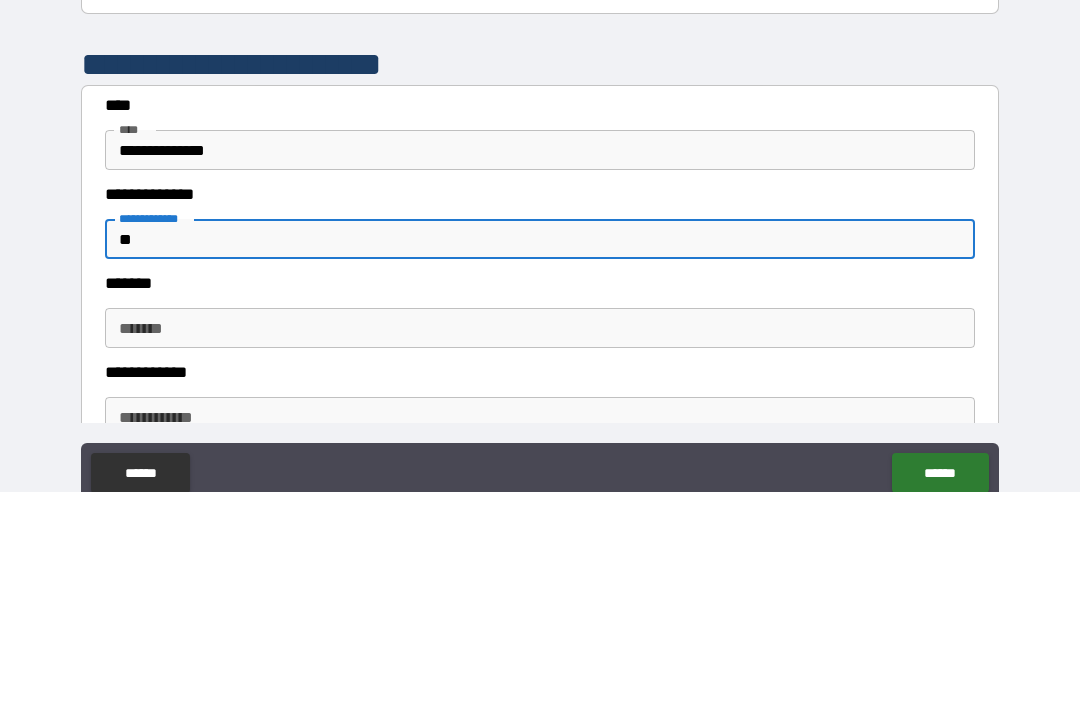 type on "*" 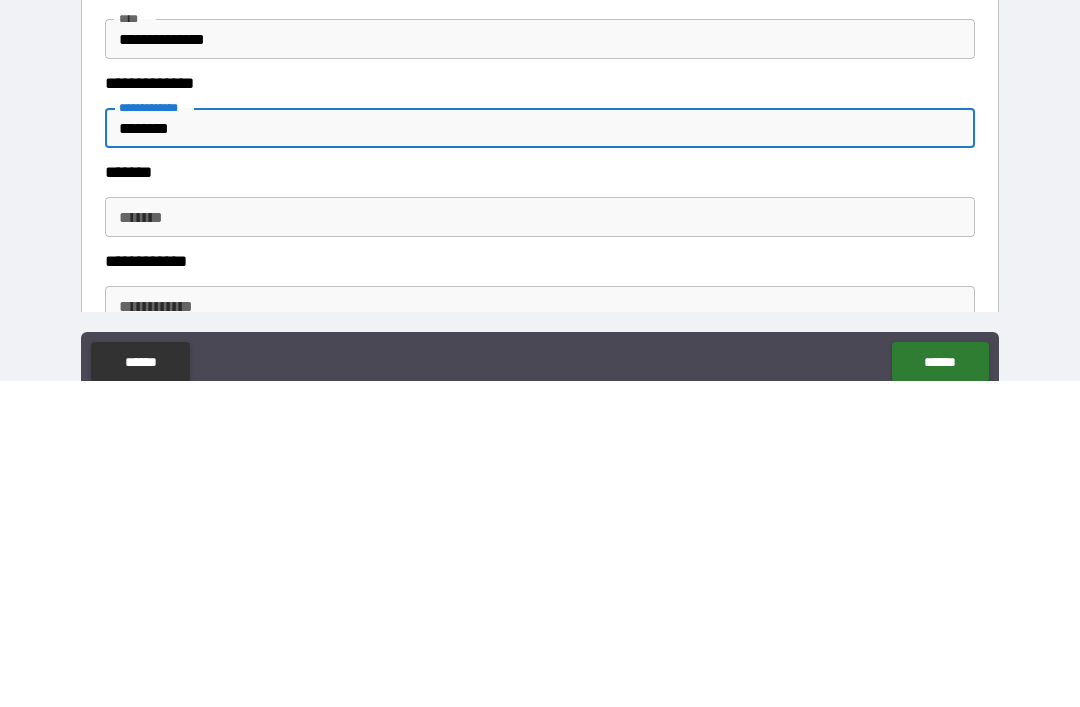 type on "********" 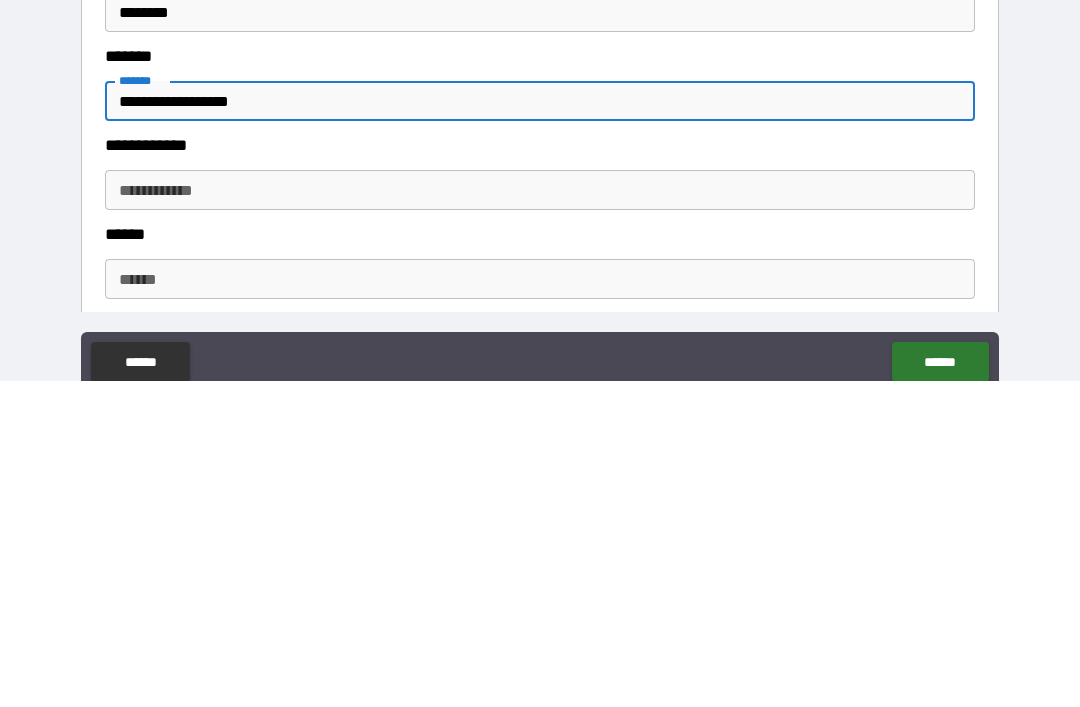 scroll, scrollTop: 333, scrollLeft: 0, axis: vertical 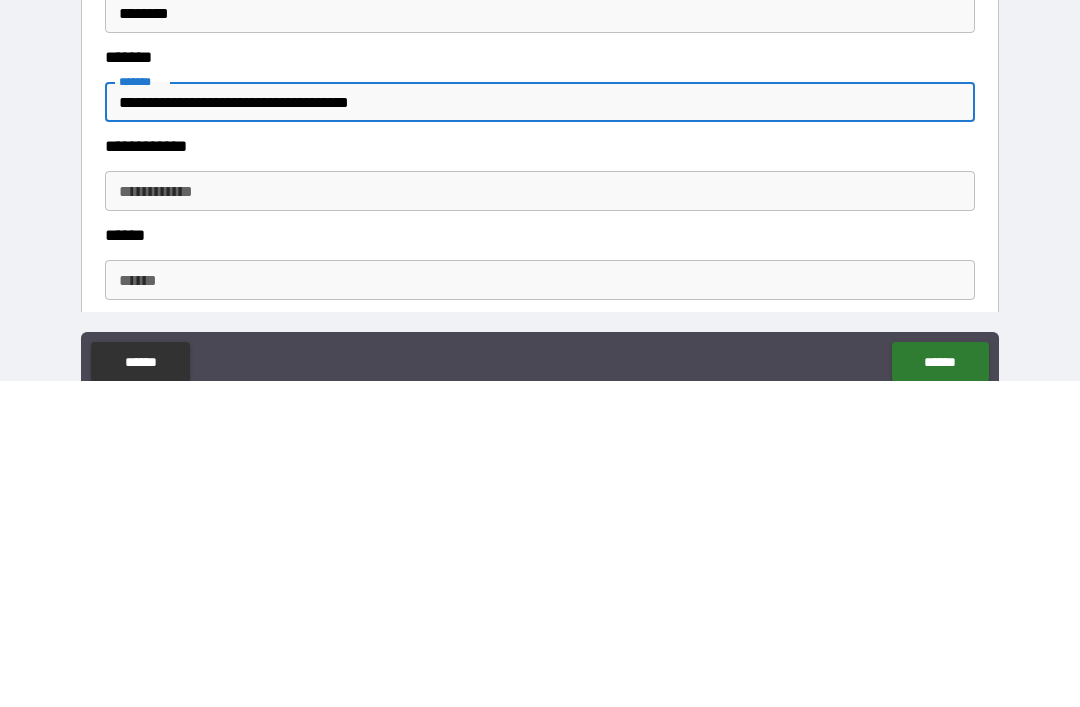 type on "**********" 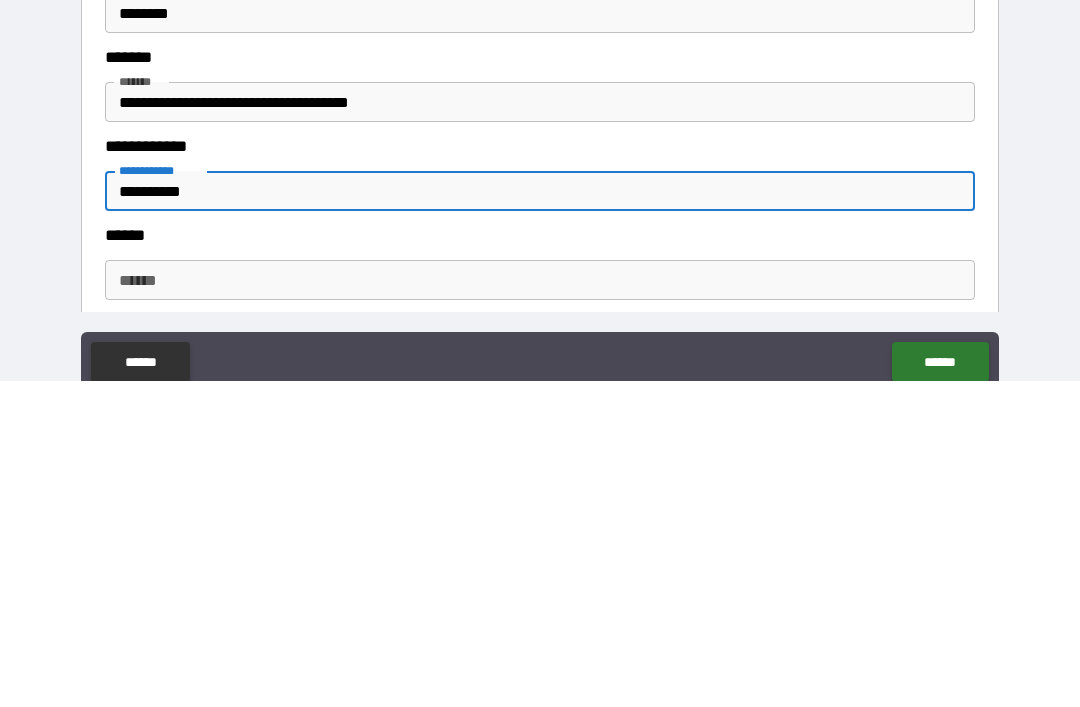 type on "**********" 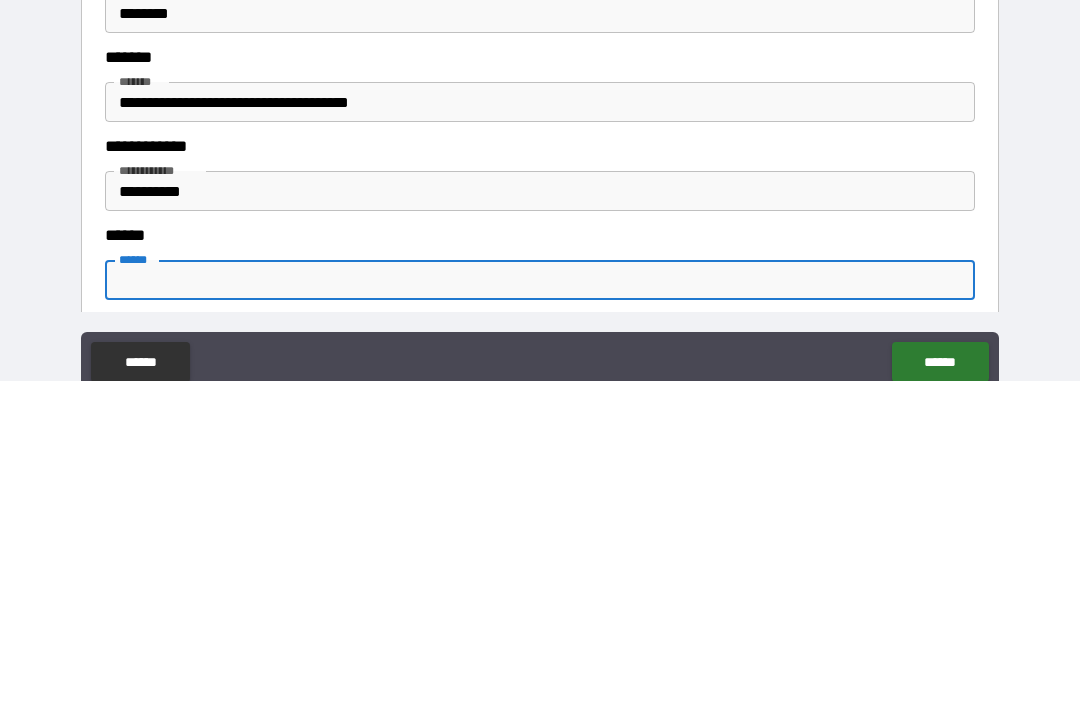 scroll, scrollTop: 48, scrollLeft: 0, axis: vertical 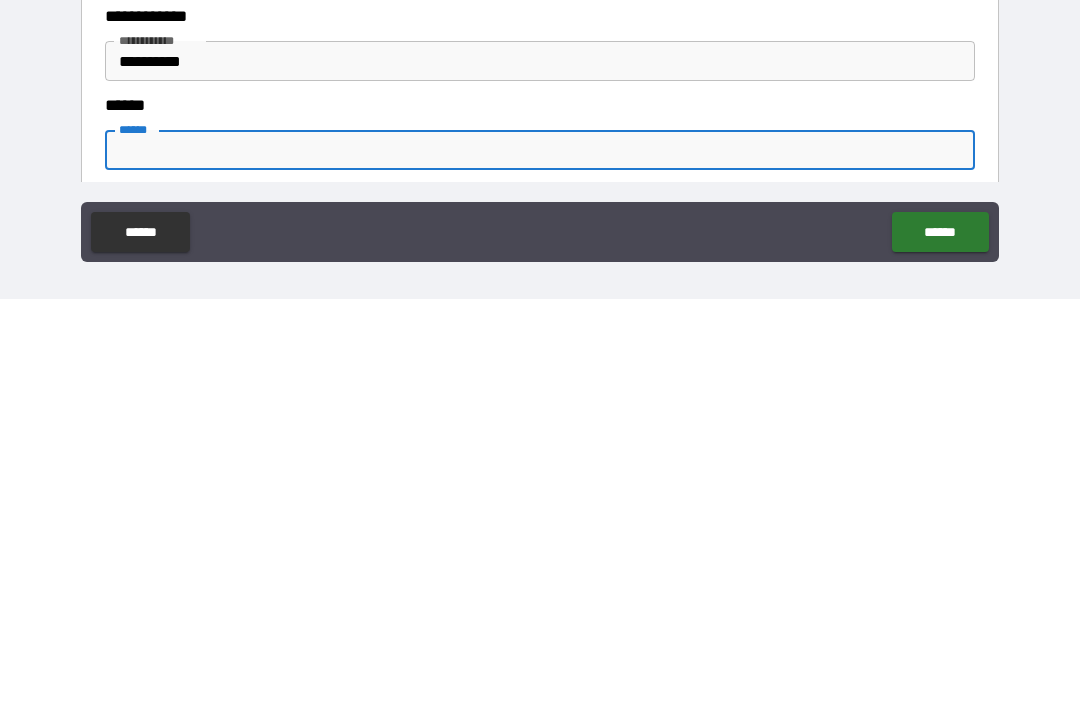 click on "******" at bounding box center [940, 640] 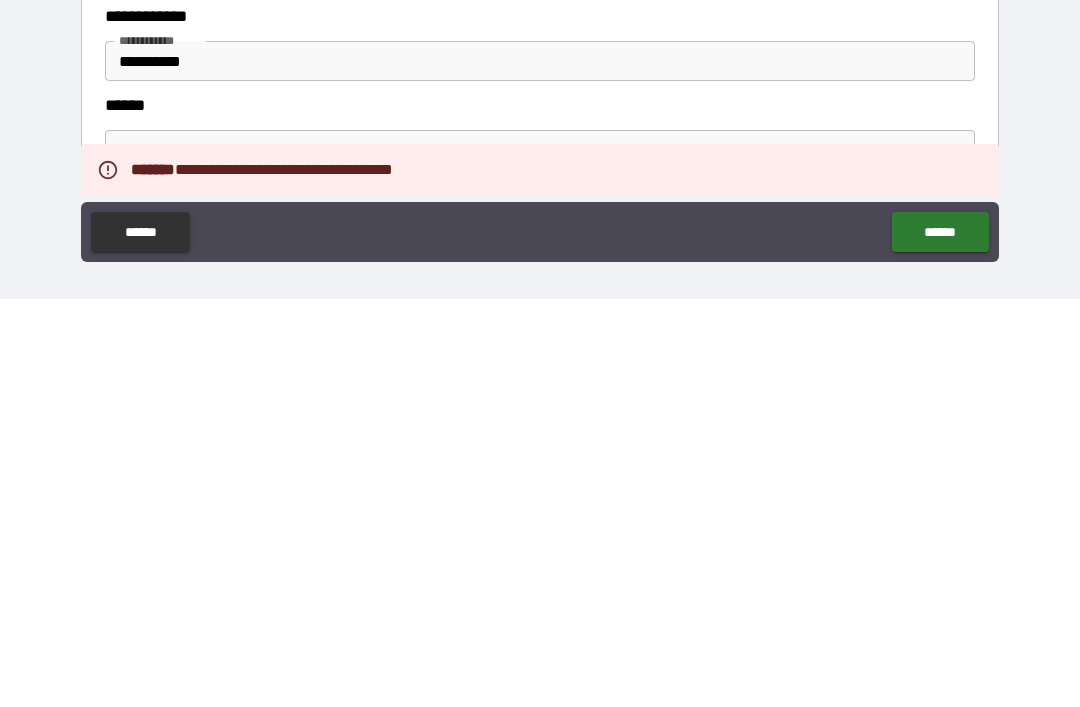 scroll, scrollTop: 64, scrollLeft: 0, axis: vertical 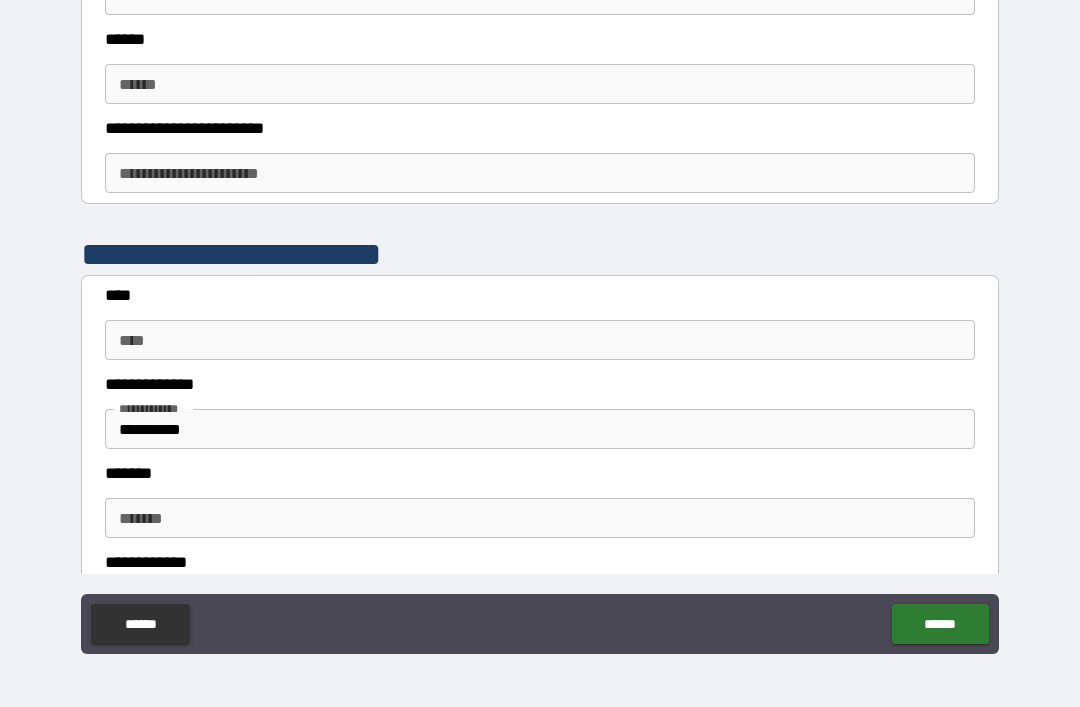 click on "****" at bounding box center (540, 340) 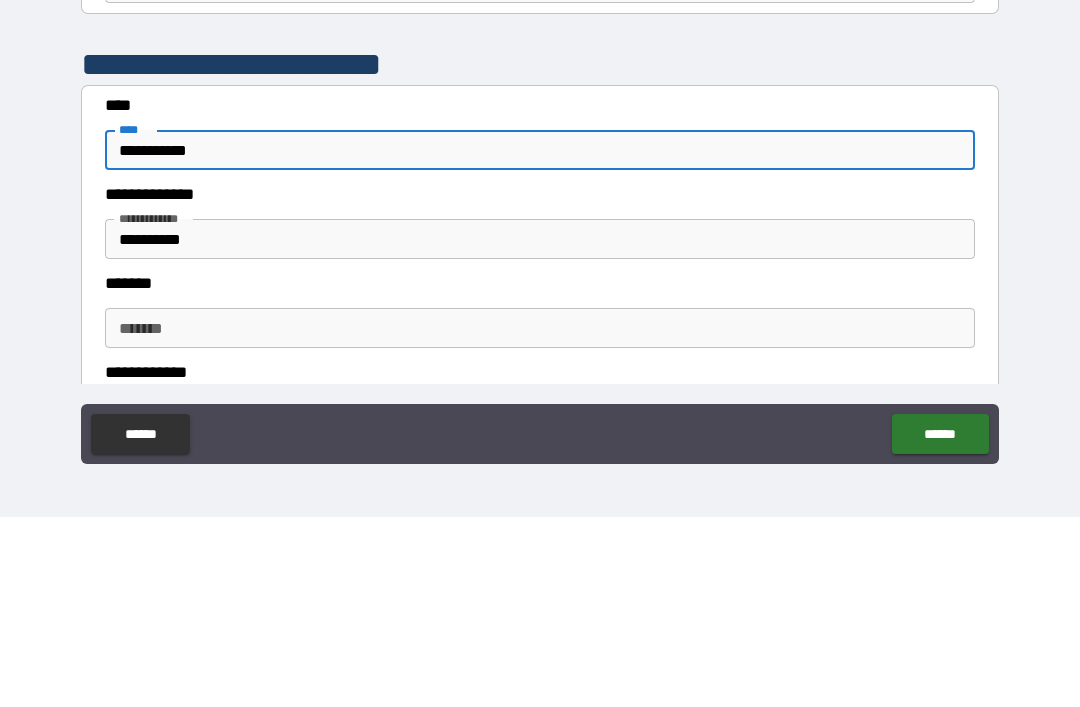 type on "**********" 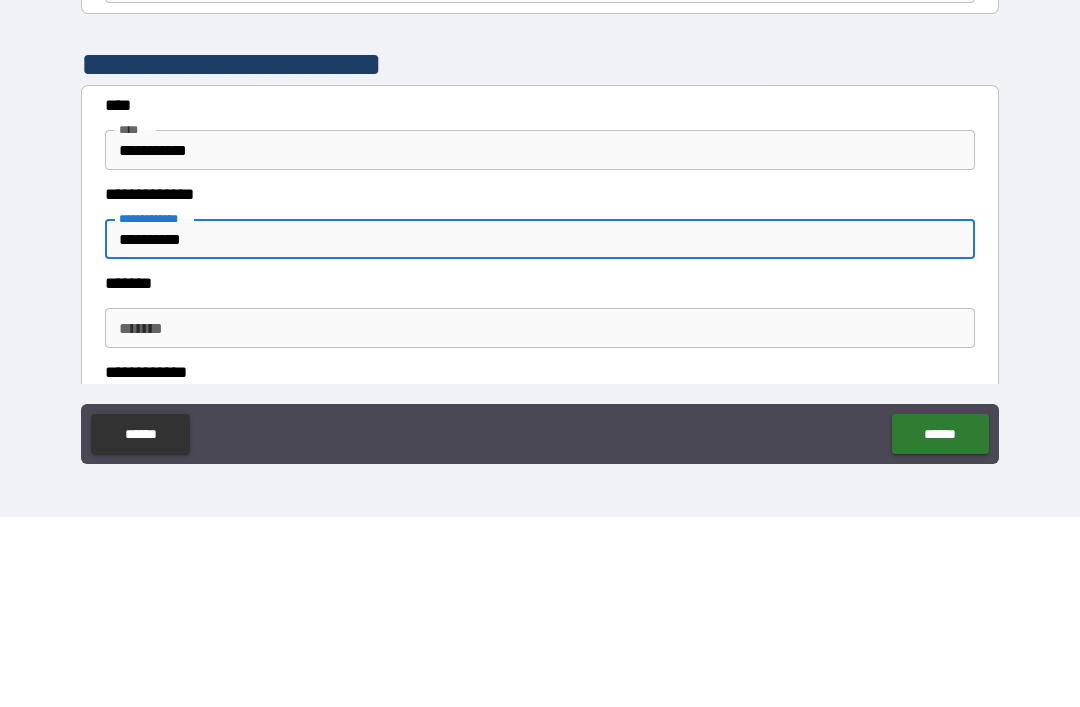 click on "**********" at bounding box center (540, 429) 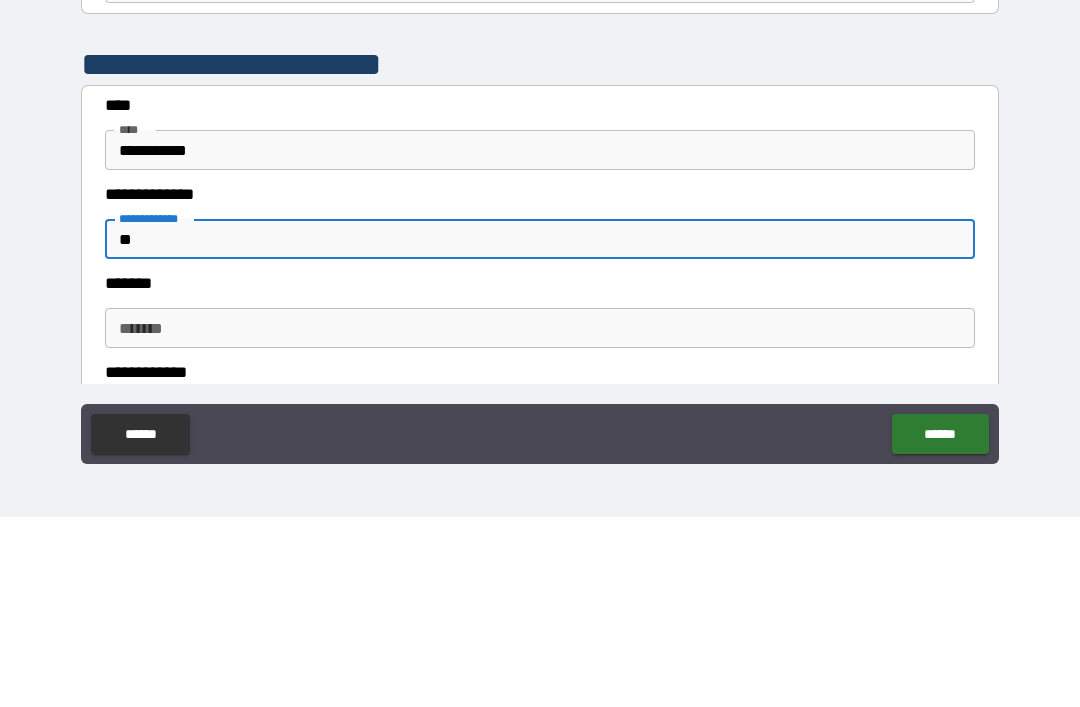 type on "*" 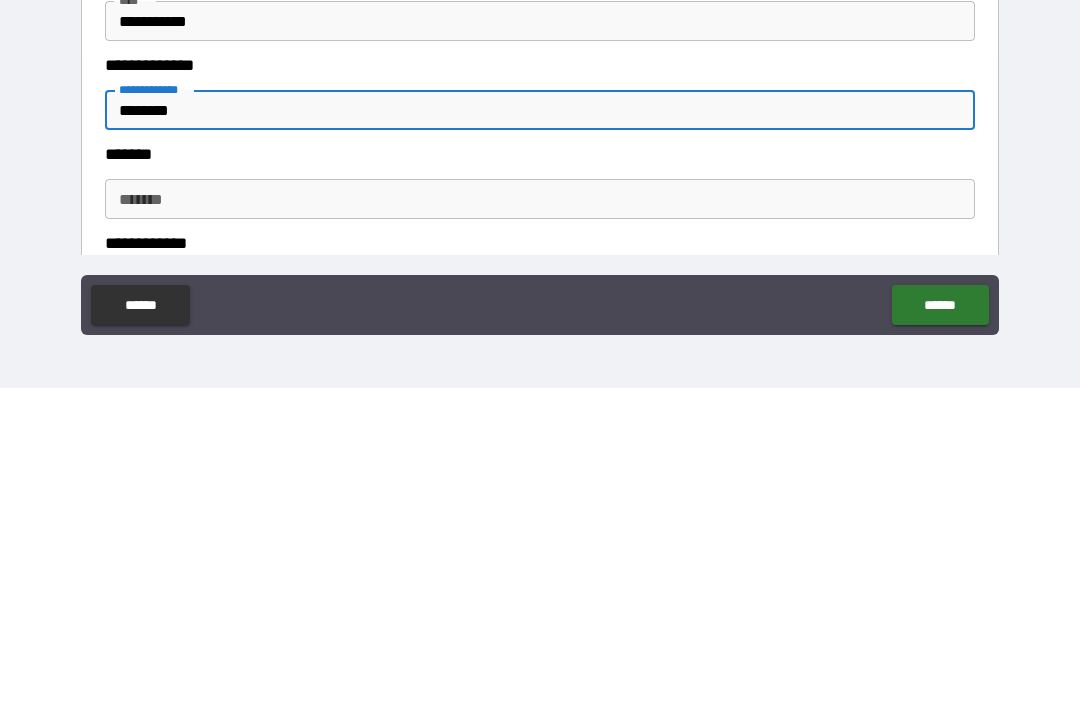 type on "********" 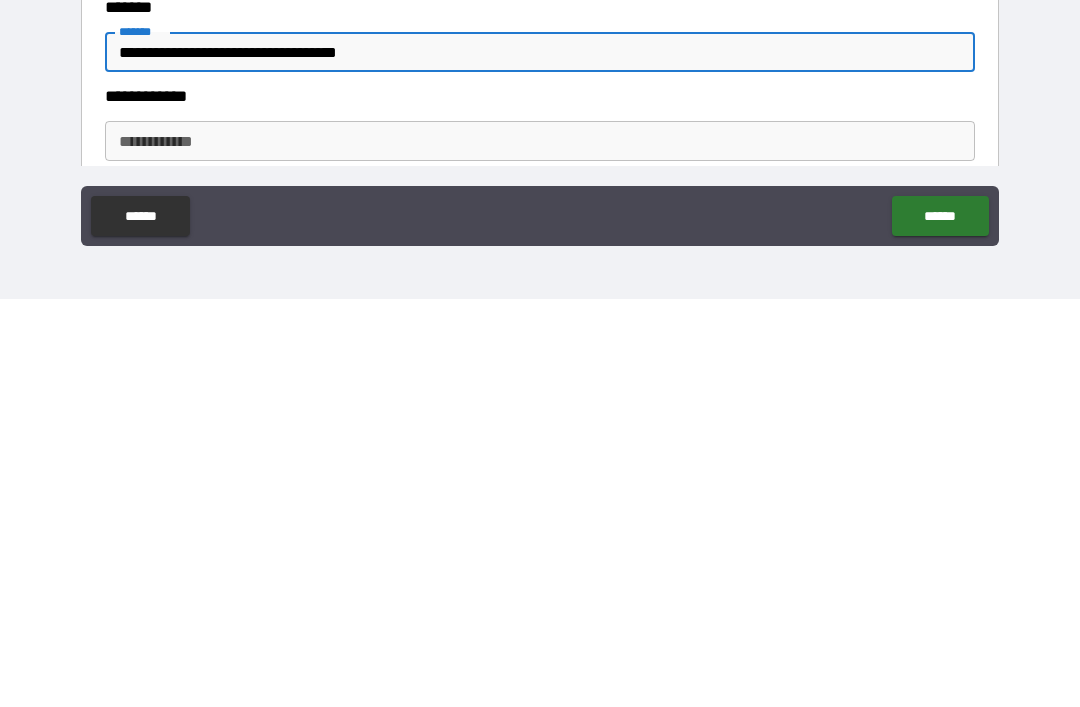 scroll, scrollTop: 860, scrollLeft: 0, axis: vertical 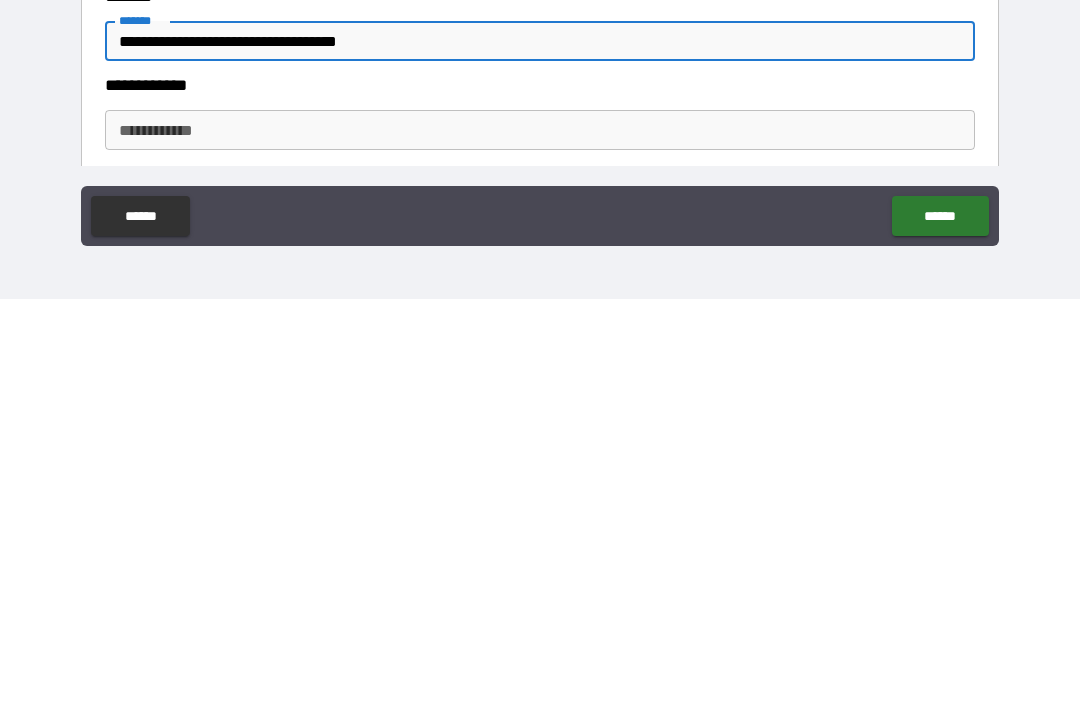 type on "**********" 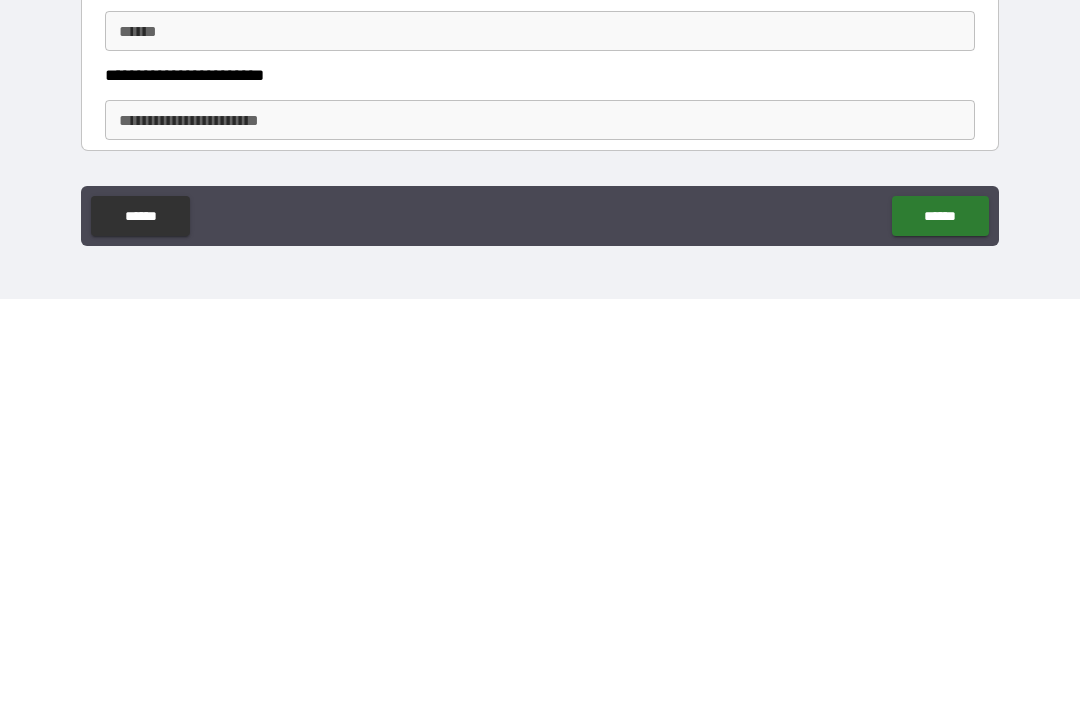 scroll, scrollTop: 1059, scrollLeft: 0, axis: vertical 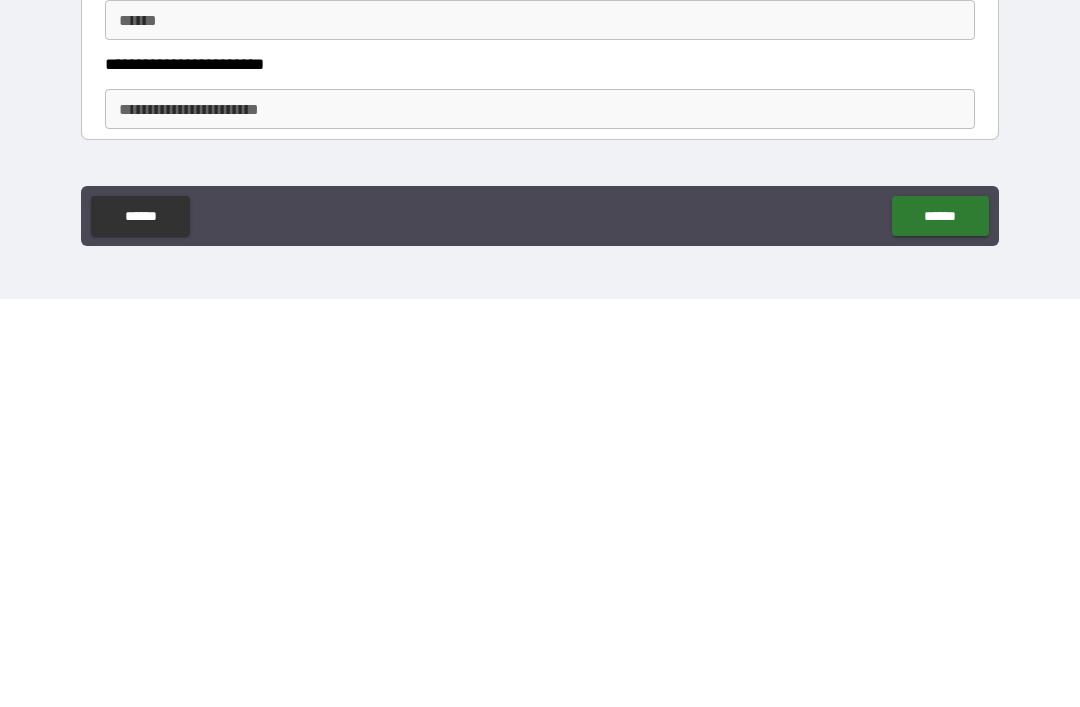type on "**********" 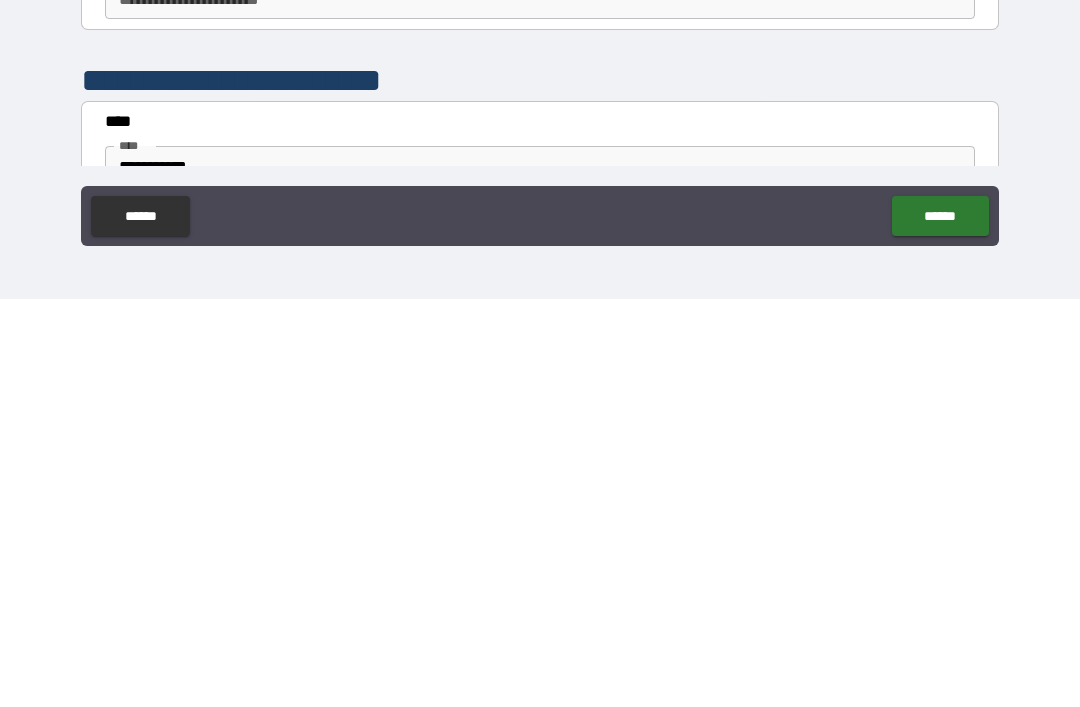 scroll, scrollTop: 497, scrollLeft: 0, axis: vertical 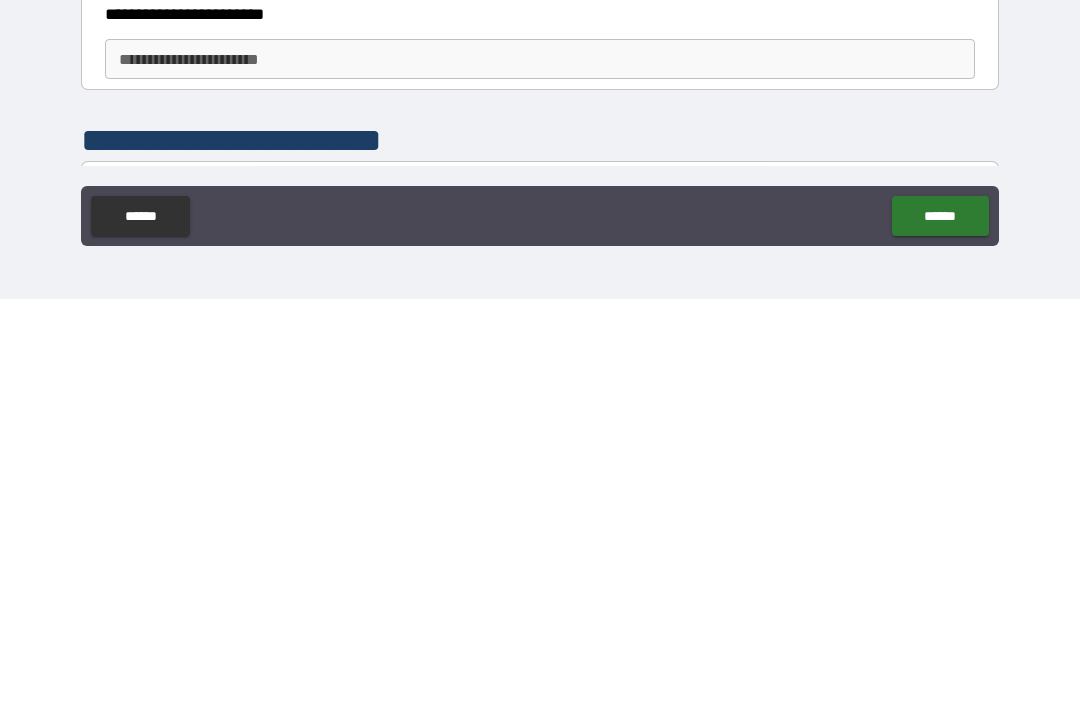 type on "******" 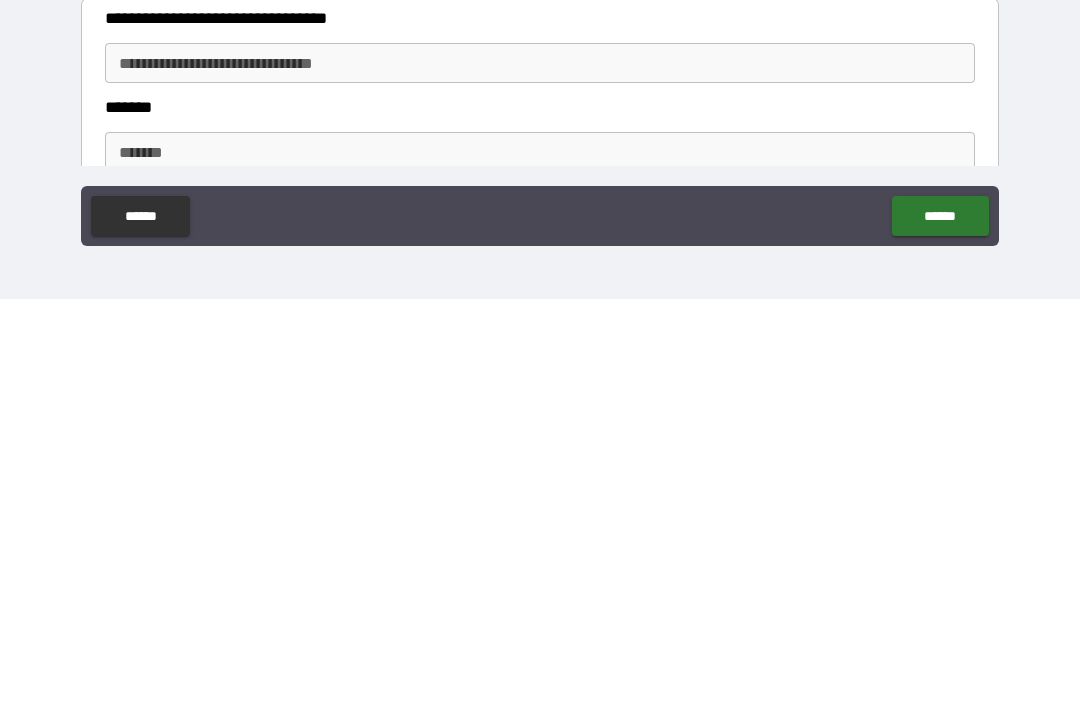 scroll, scrollTop: 1271, scrollLeft: 0, axis: vertical 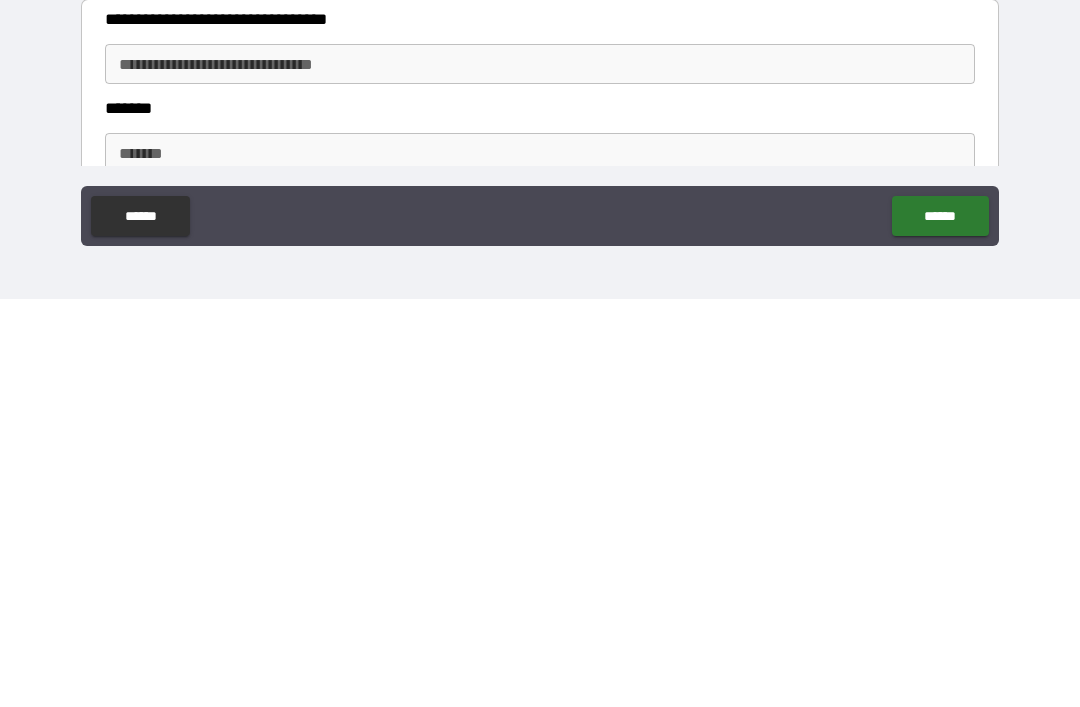 type on "******" 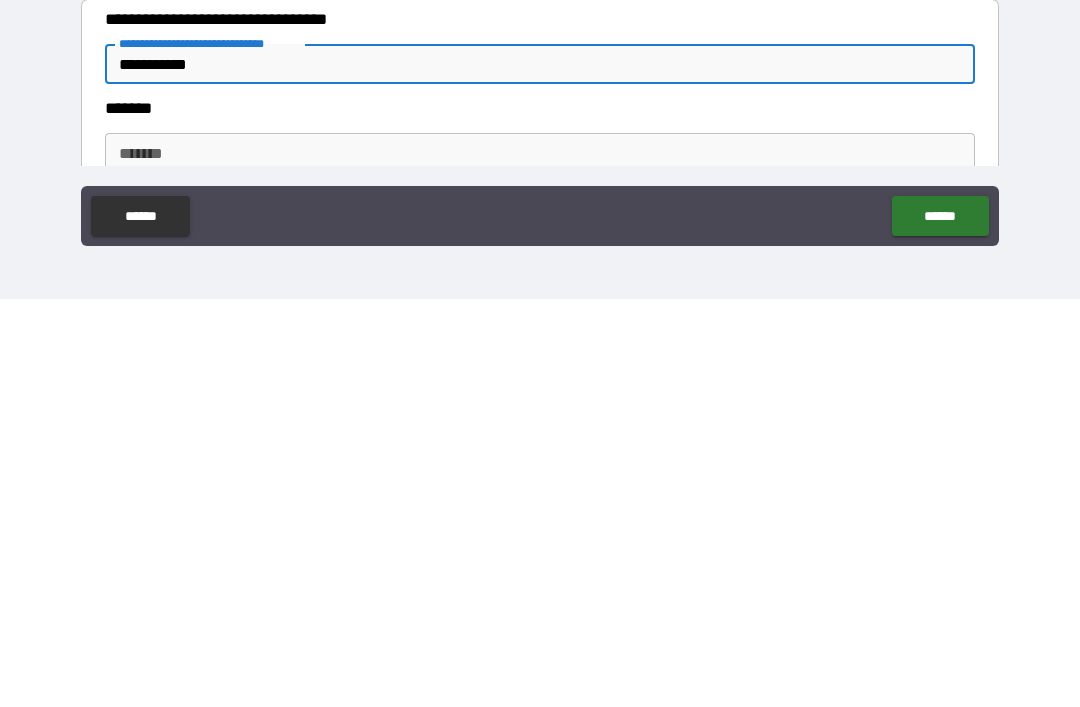 type on "**********" 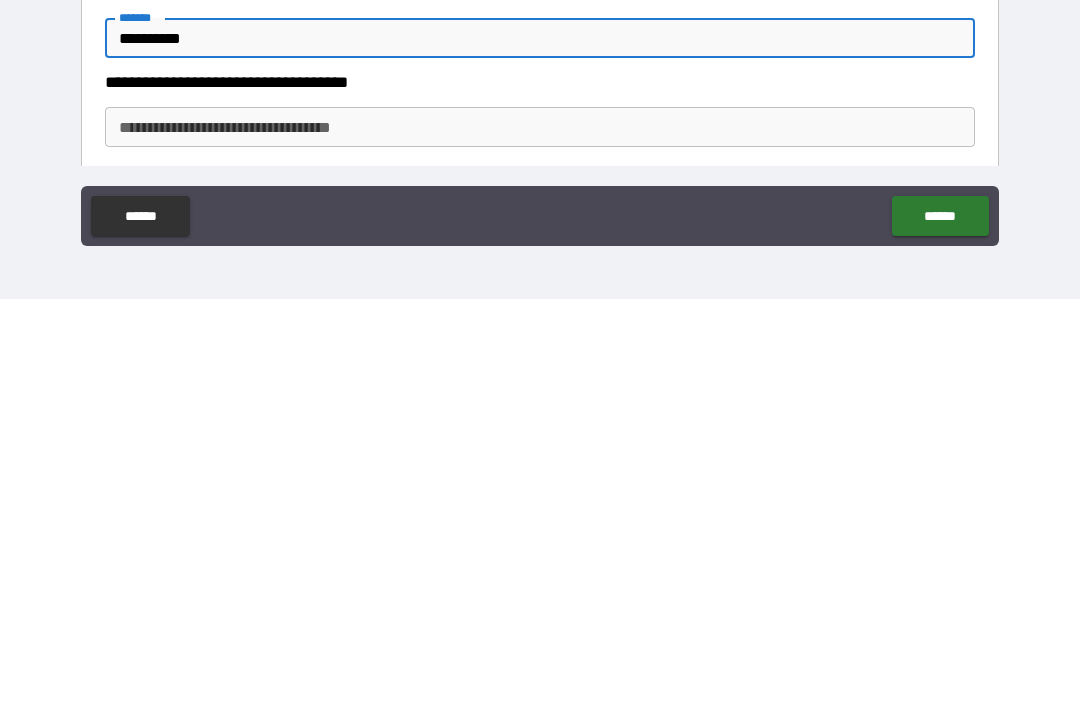 scroll, scrollTop: 1399, scrollLeft: 0, axis: vertical 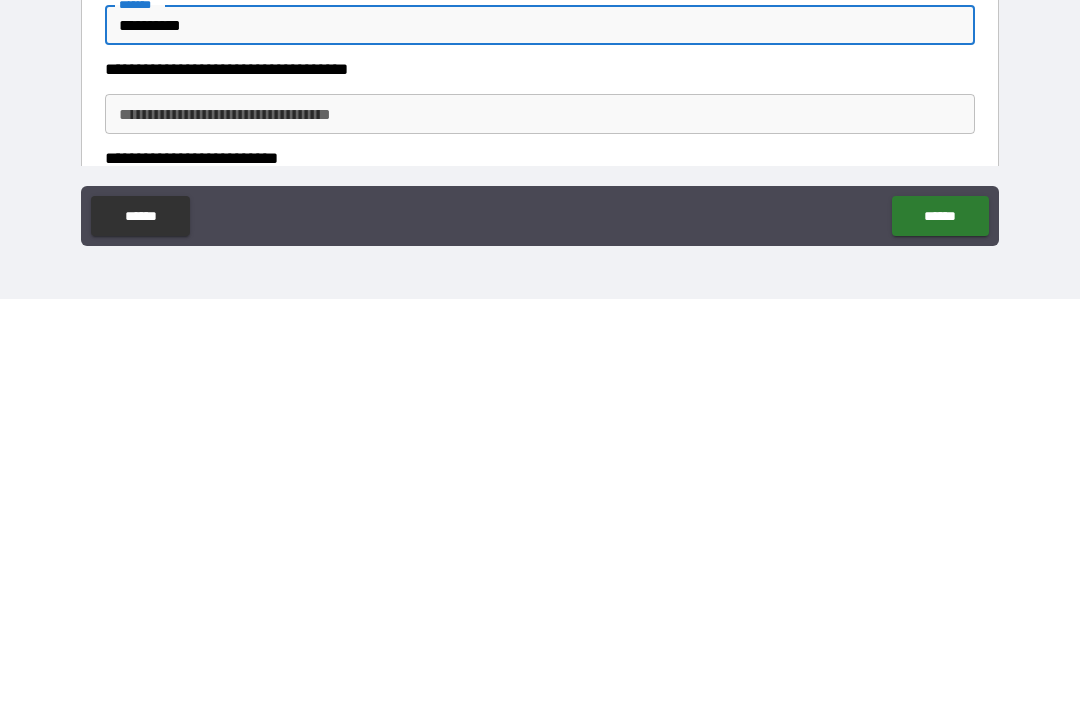 type on "**********" 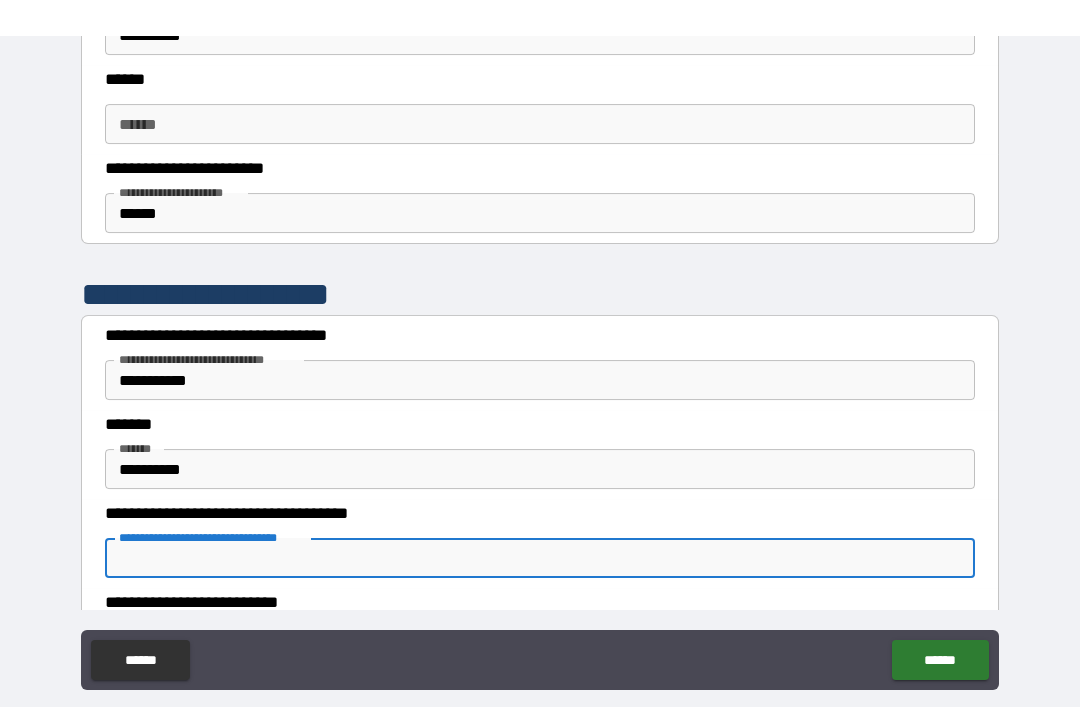 scroll, scrollTop: 0, scrollLeft: 0, axis: both 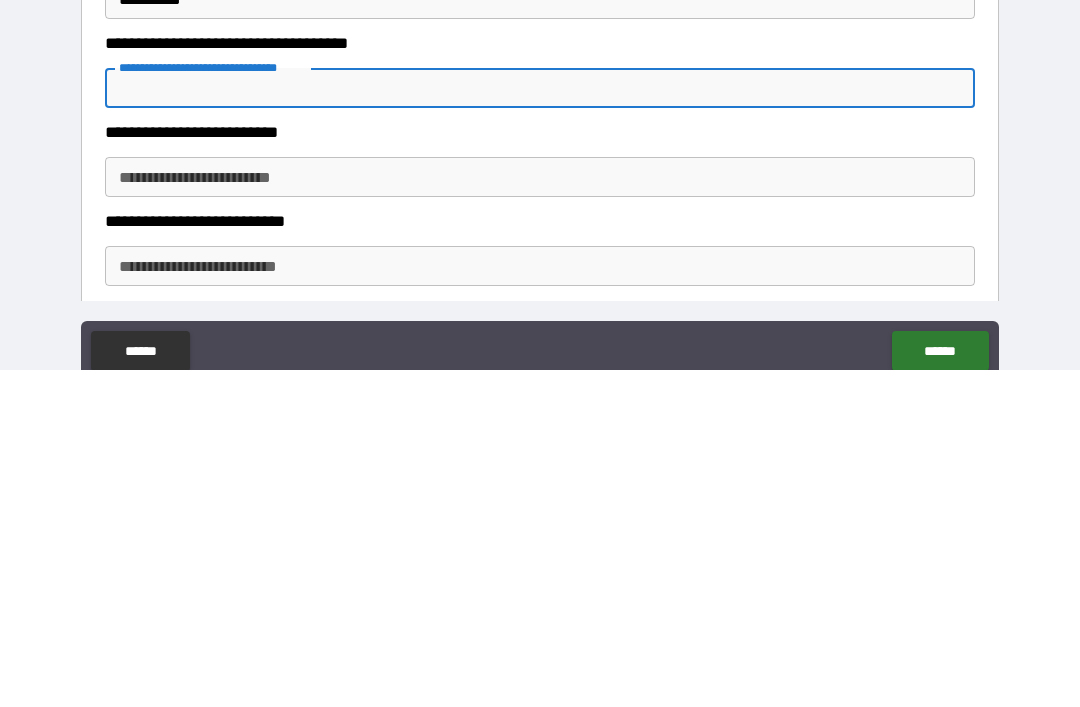 click on "**********" at bounding box center [540, 514] 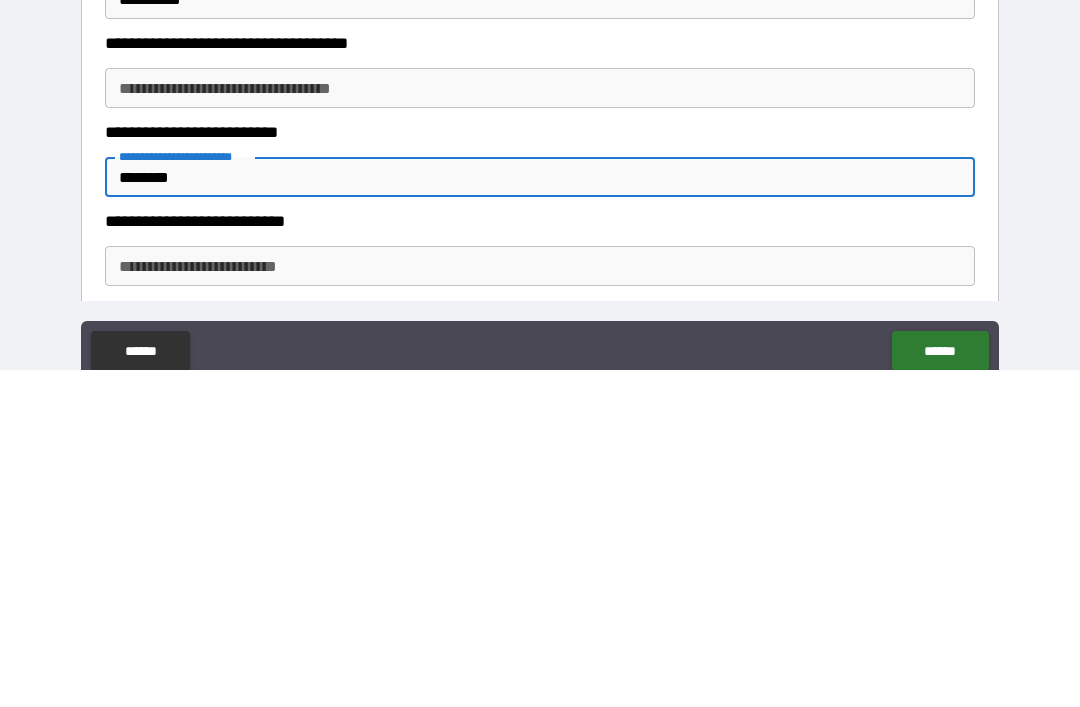 type on "********" 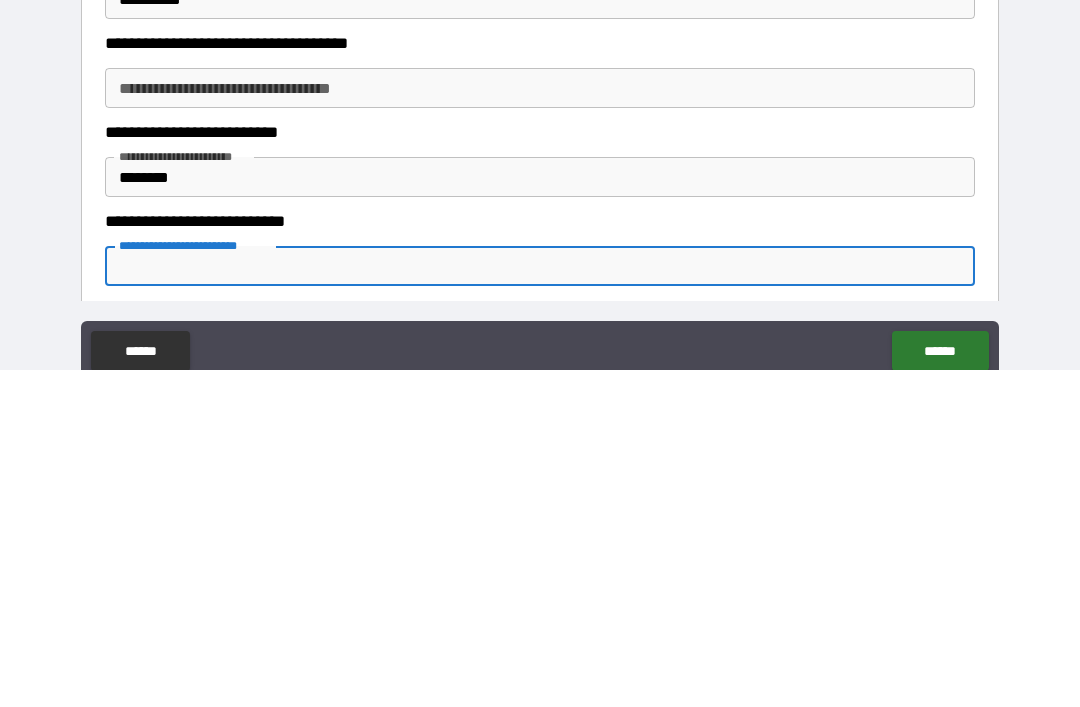 scroll, scrollTop: 45, scrollLeft: 0, axis: vertical 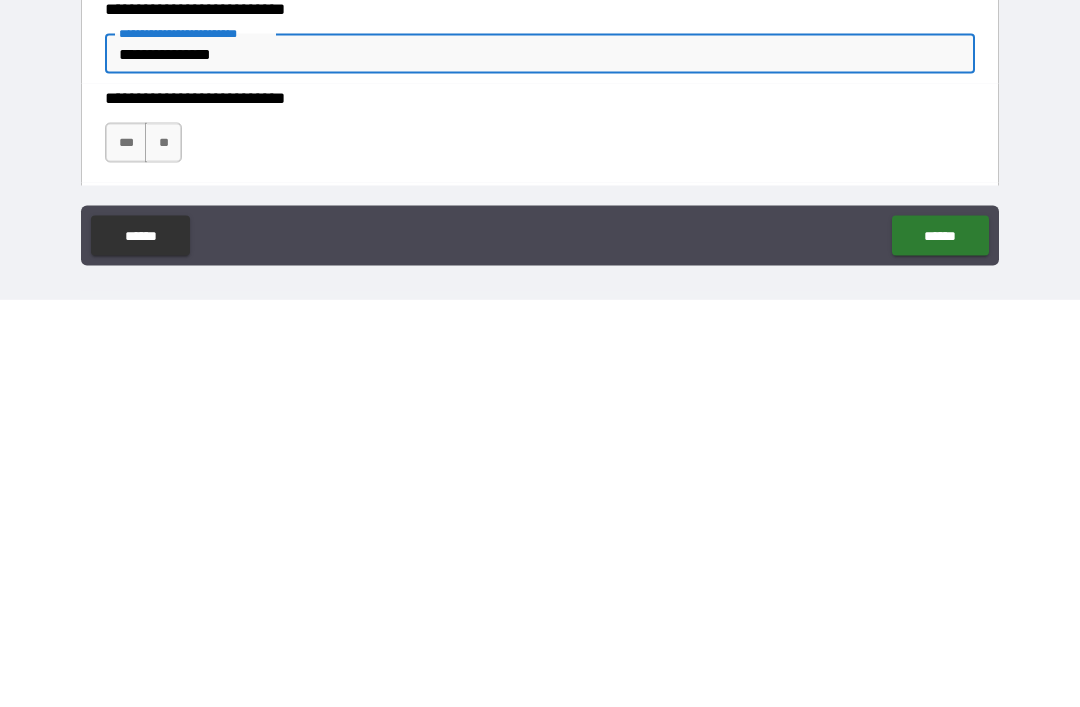 type on "**********" 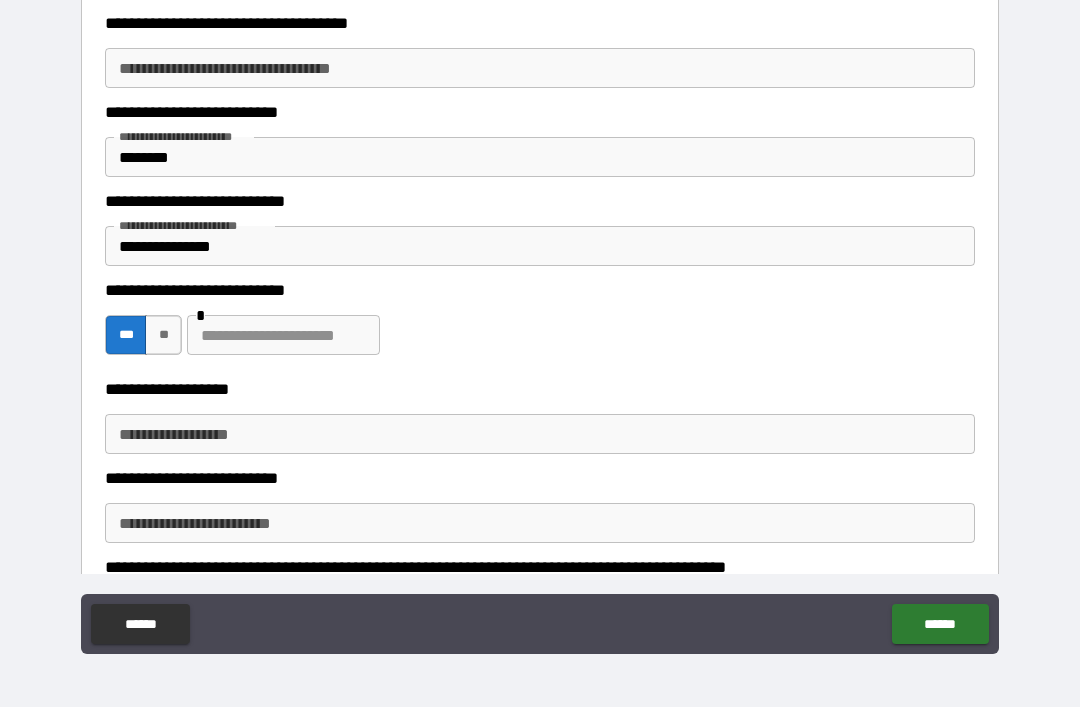 scroll, scrollTop: 1862, scrollLeft: 0, axis: vertical 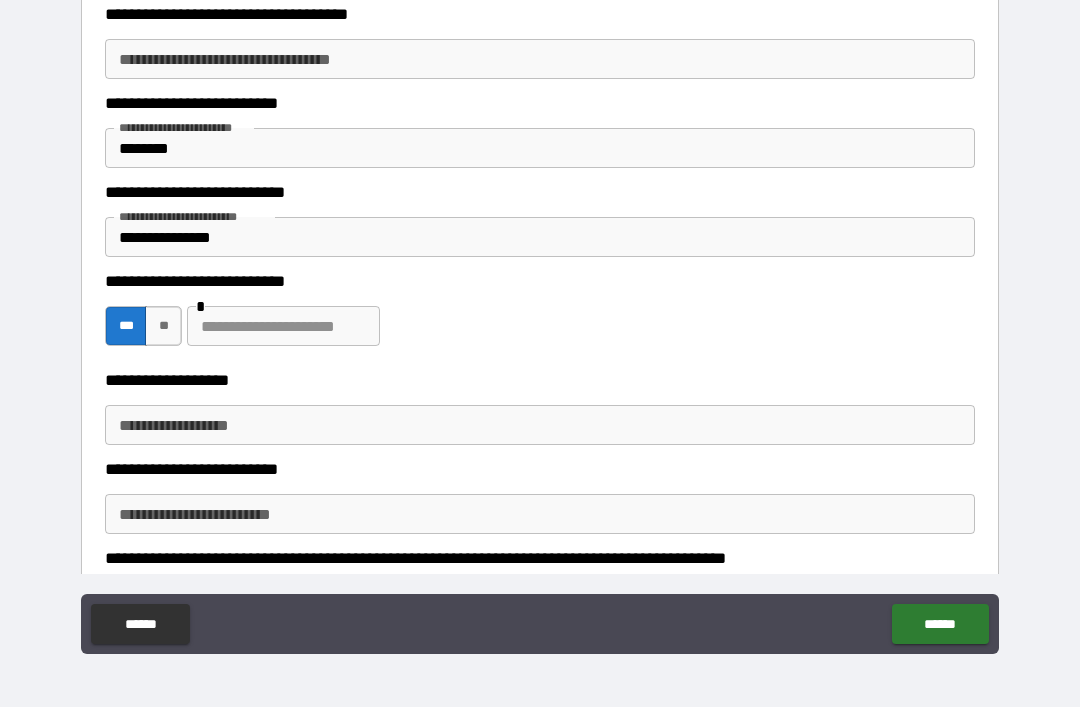 click at bounding box center [283, 326] 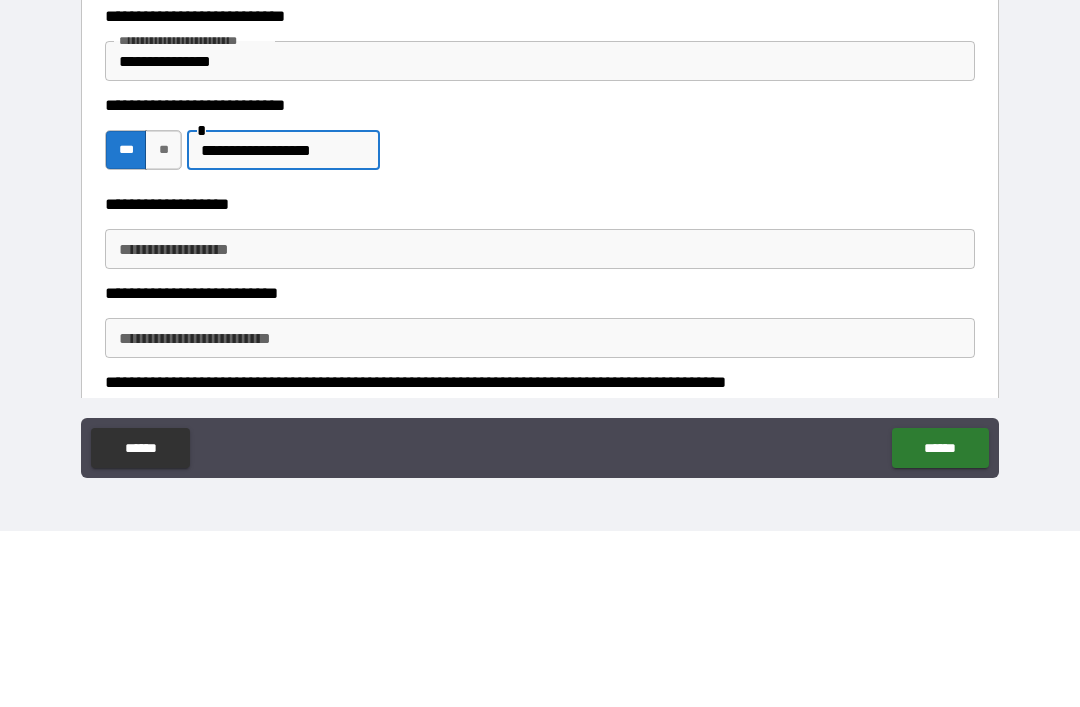 type on "**********" 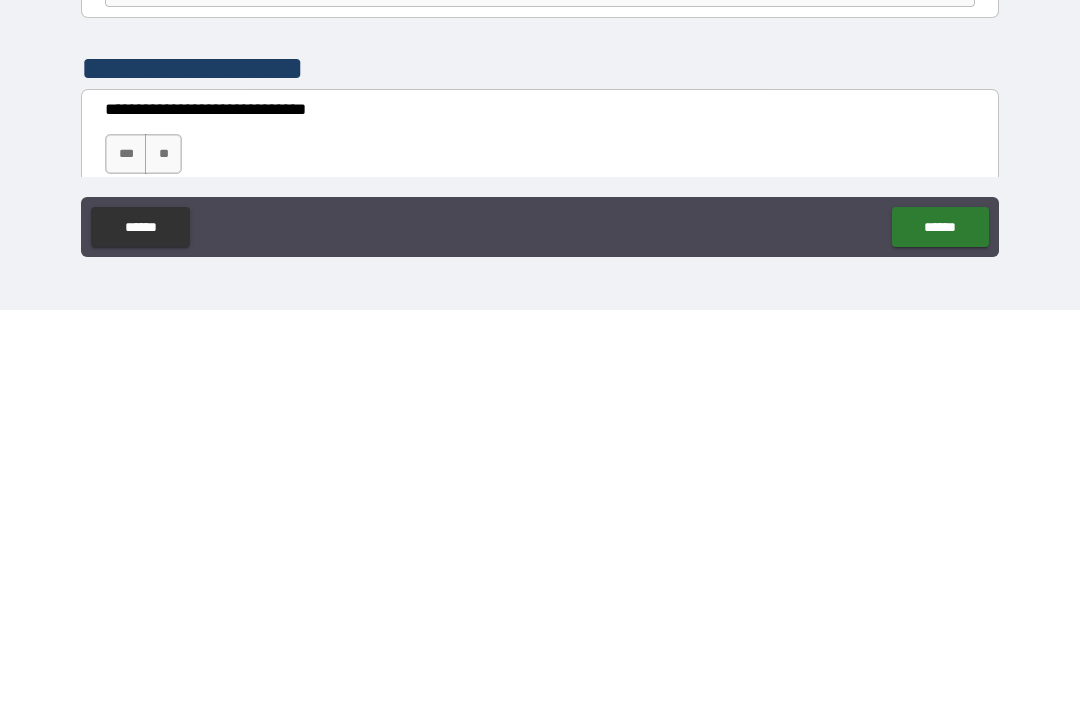 scroll, scrollTop: 2349, scrollLeft: 0, axis: vertical 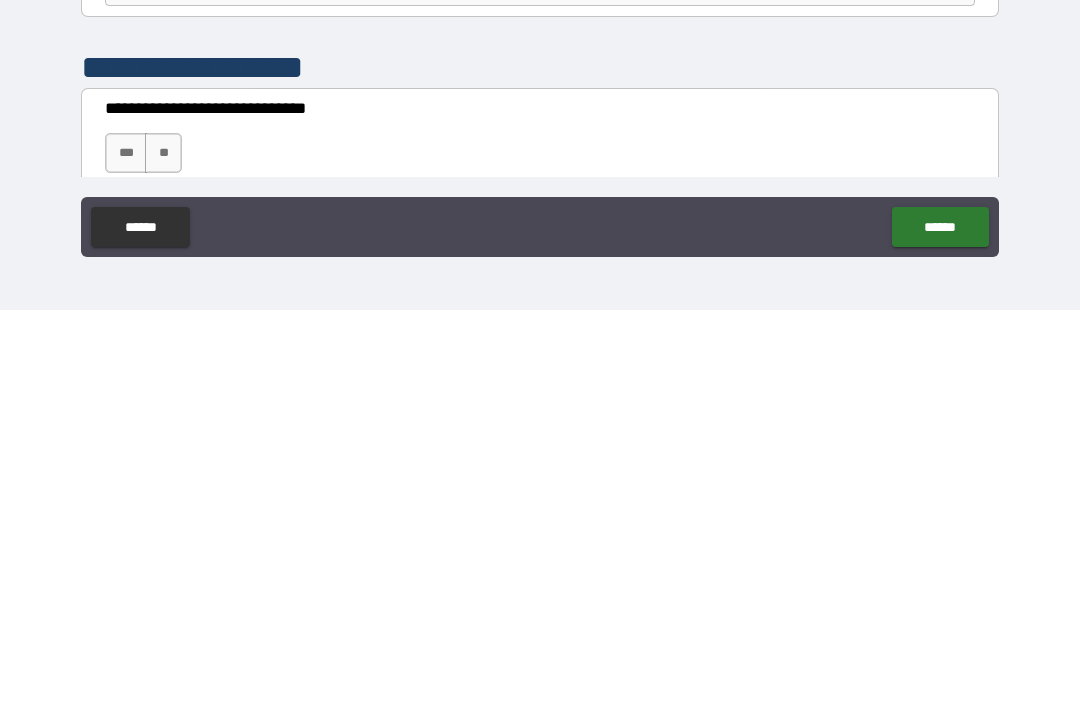 click on "***" at bounding box center [126, 550] 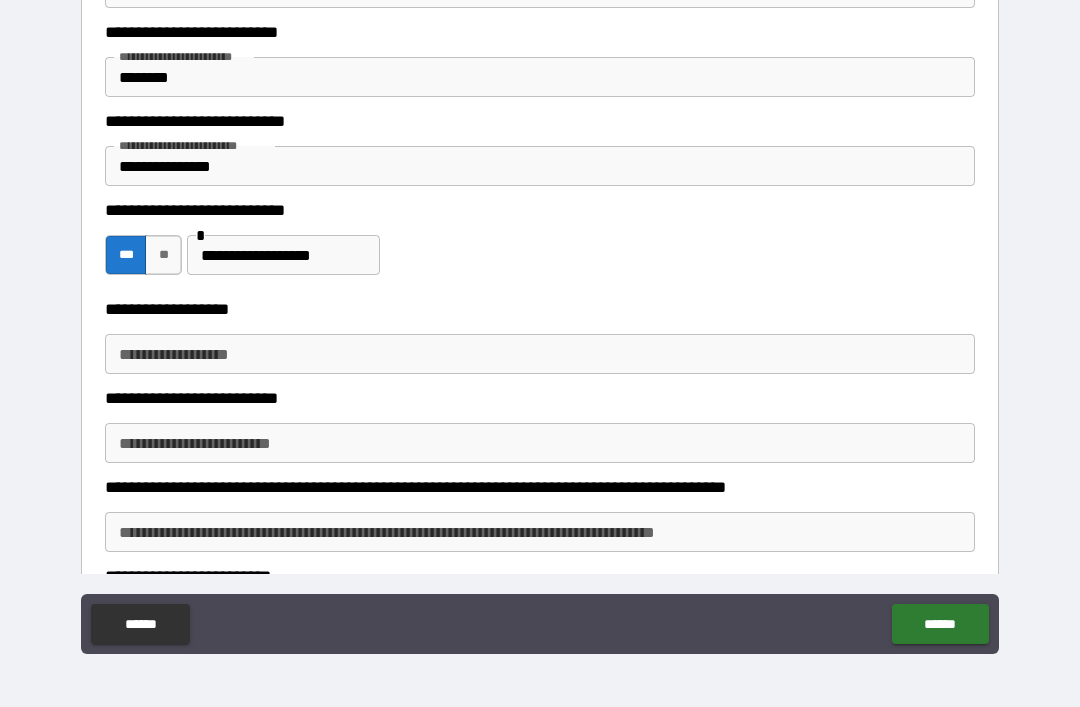 scroll, scrollTop: 1945, scrollLeft: 0, axis: vertical 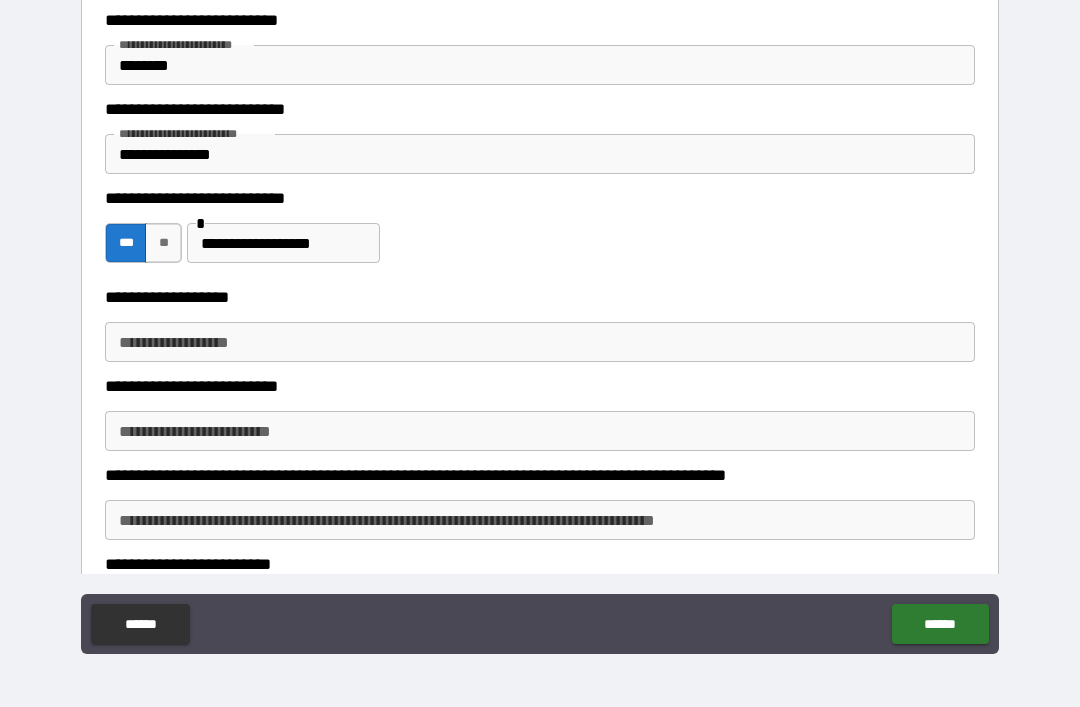 click on "**********" at bounding box center (540, 342) 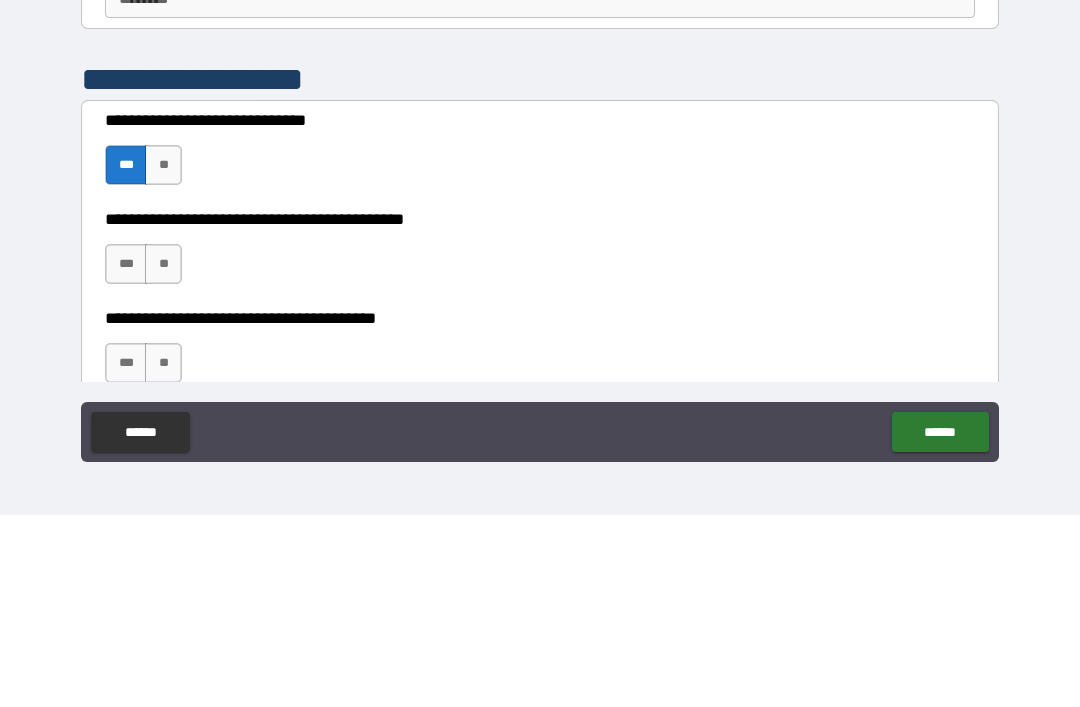 scroll, scrollTop: 2587, scrollLeft: 0, axis: vertical 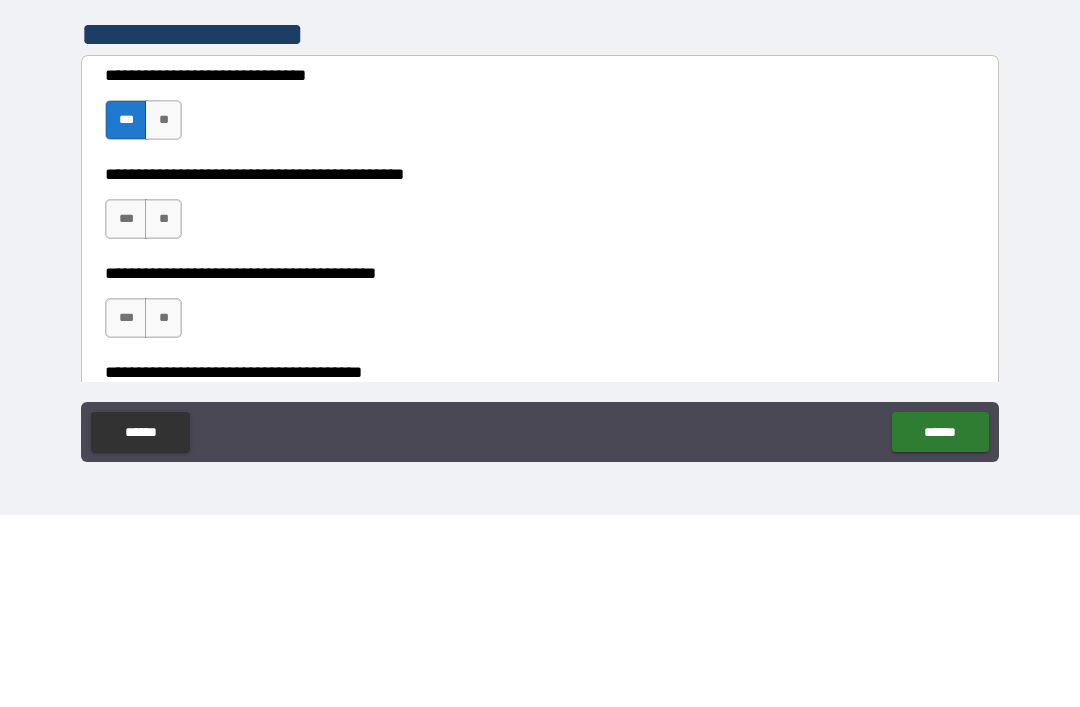 type on "**********" 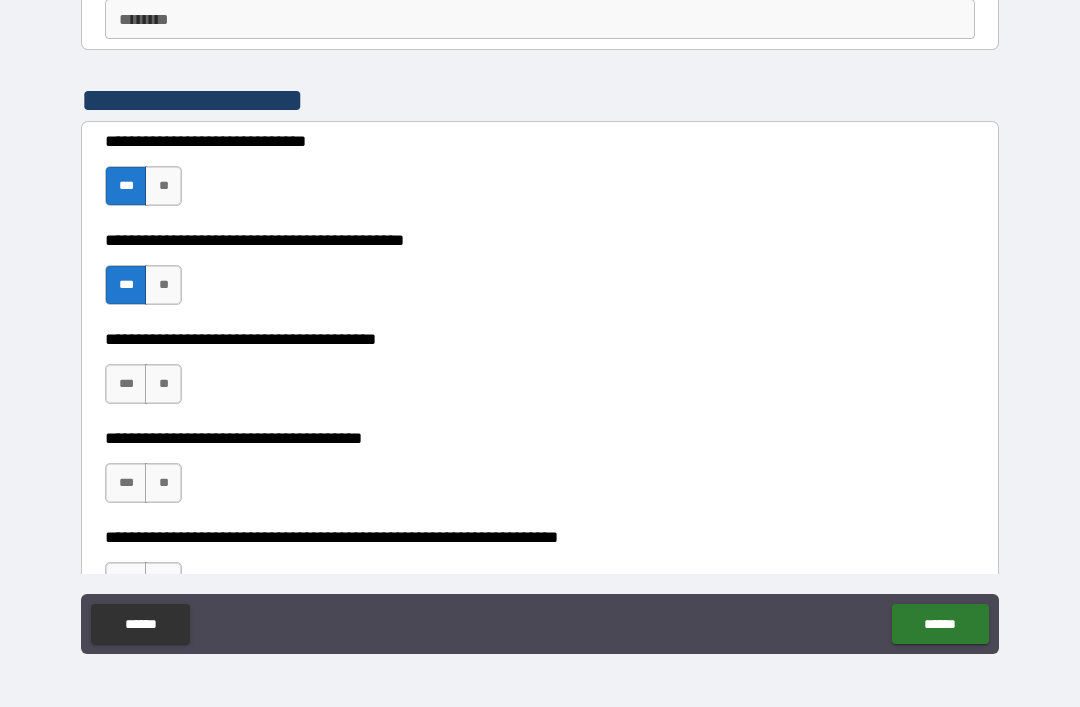 scroll, scrollTop: 2712, scrollLeft: 0, axis: vertical 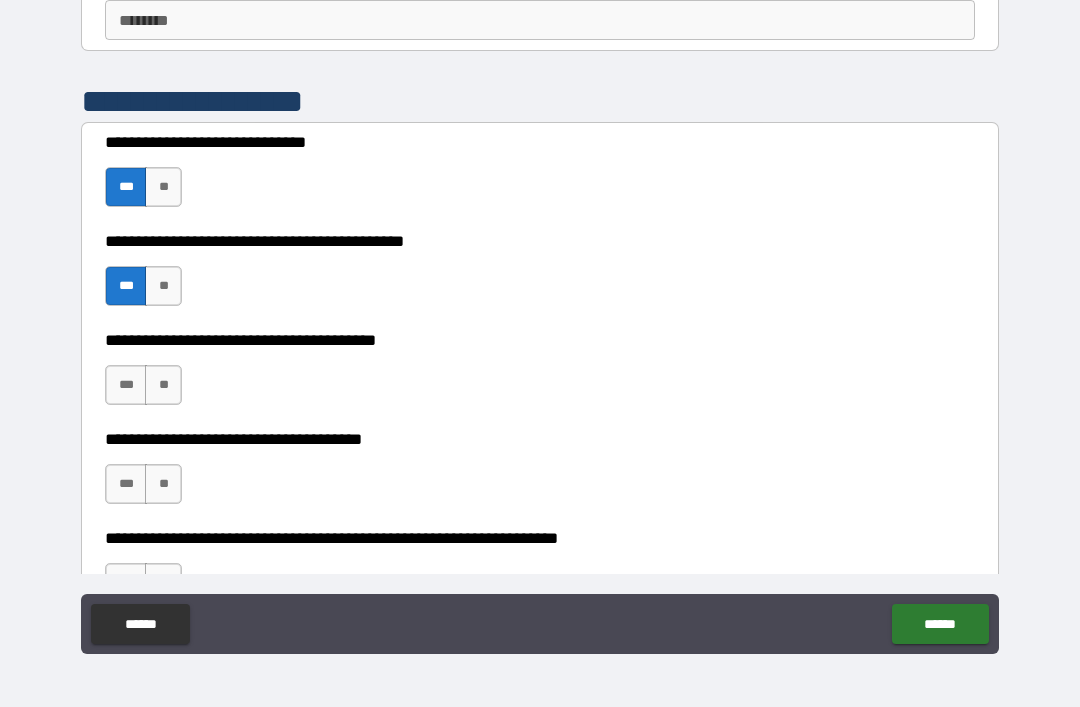 click on "***" at bounding box center (126, 385) 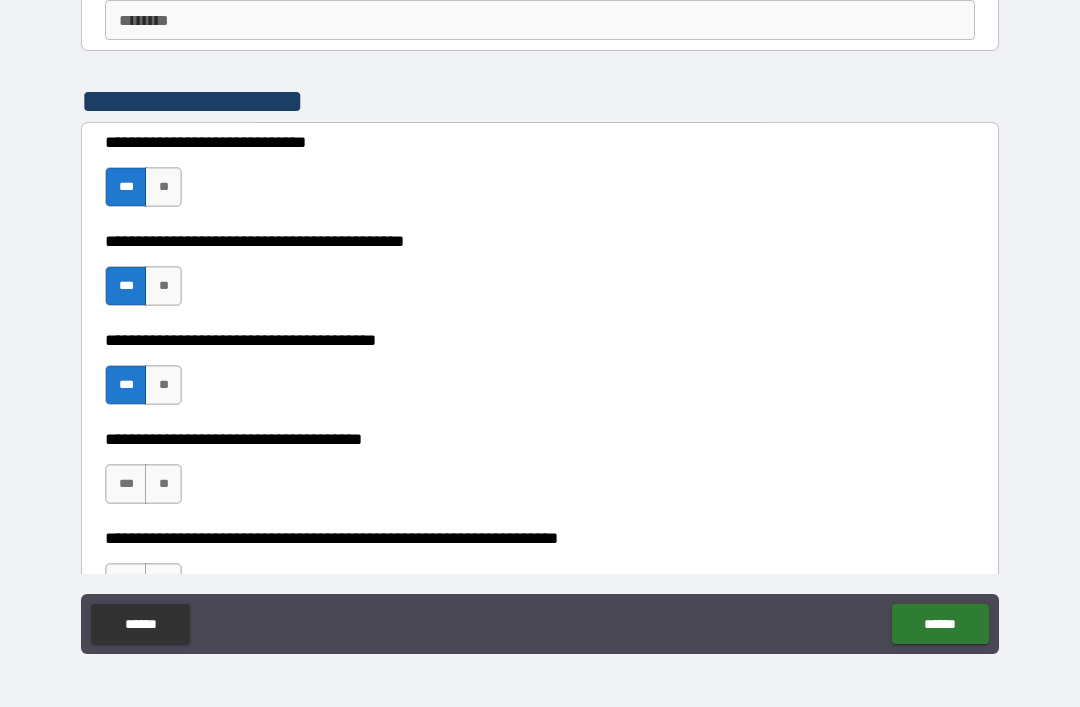 click on "**" at bounding box center [163, 484] 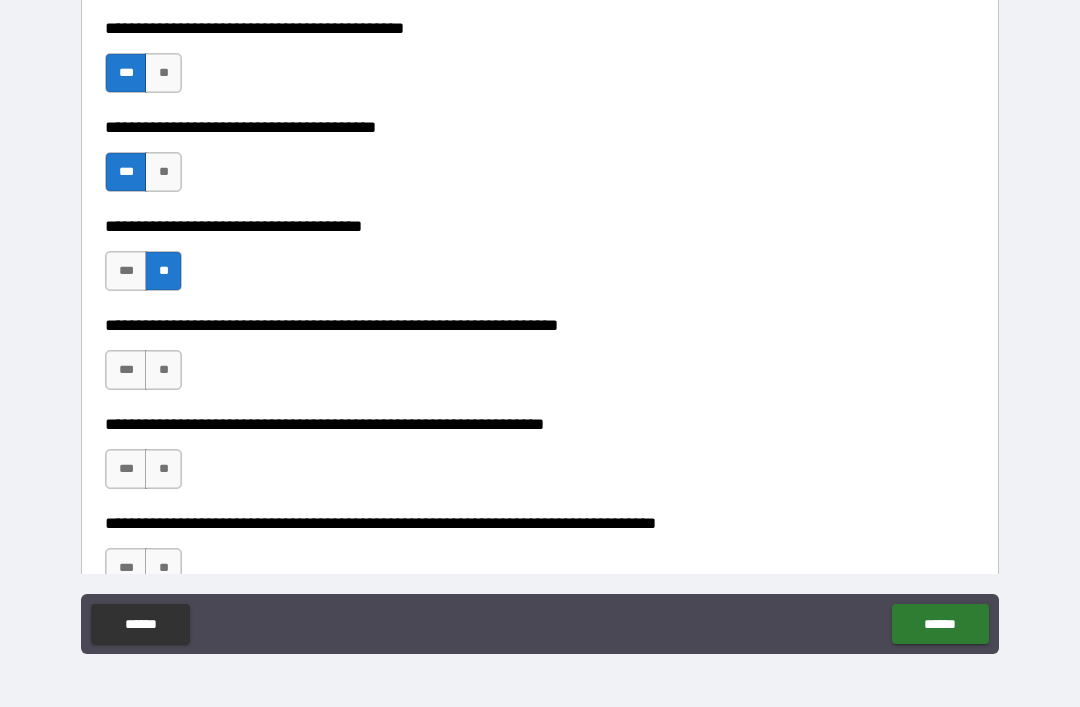 scroll, scrollTop: 2924, scrollLeft: 0, axis: vertical 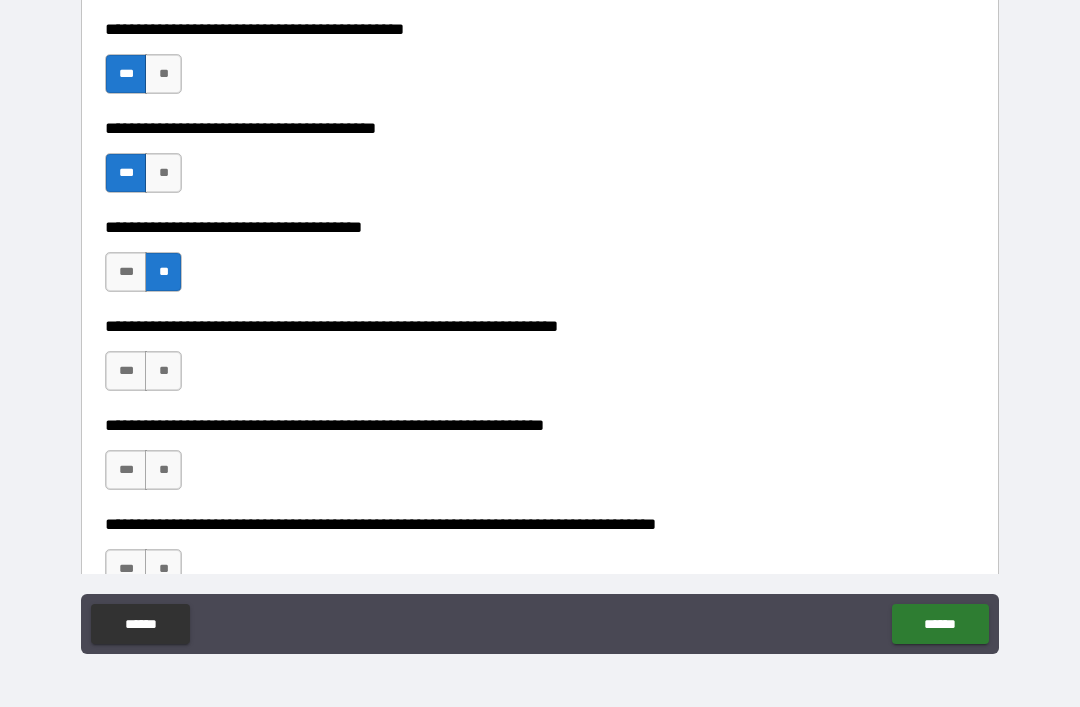click on "**" at bounding box center (163, 371) 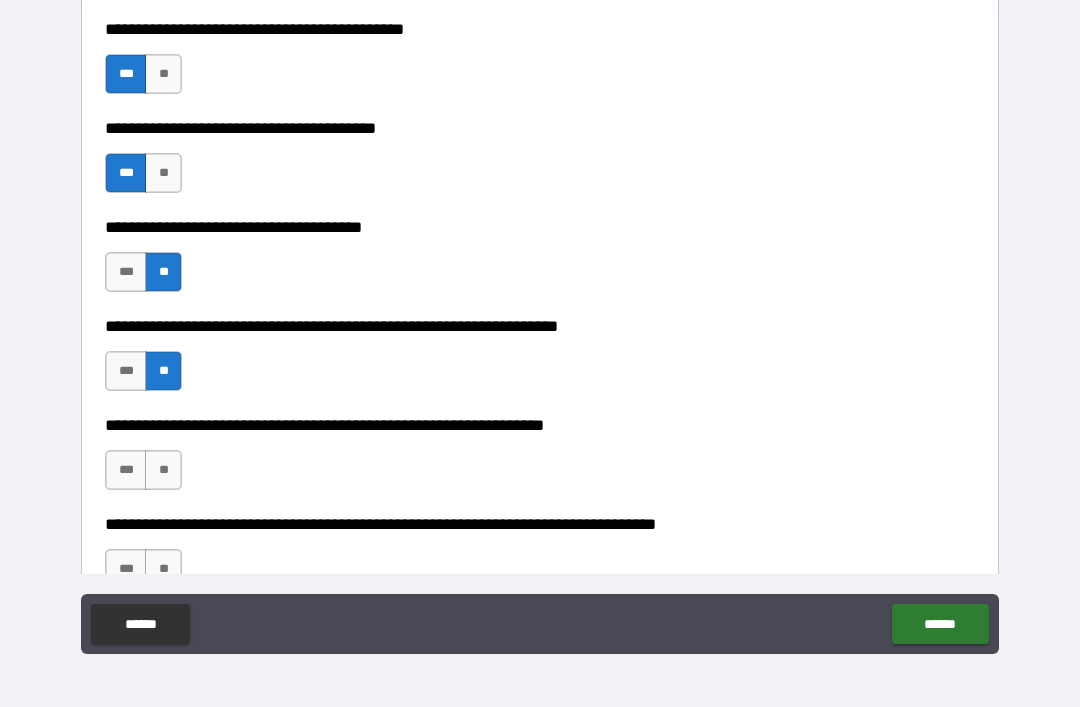 click on "**" at bounding box center [163, 470] 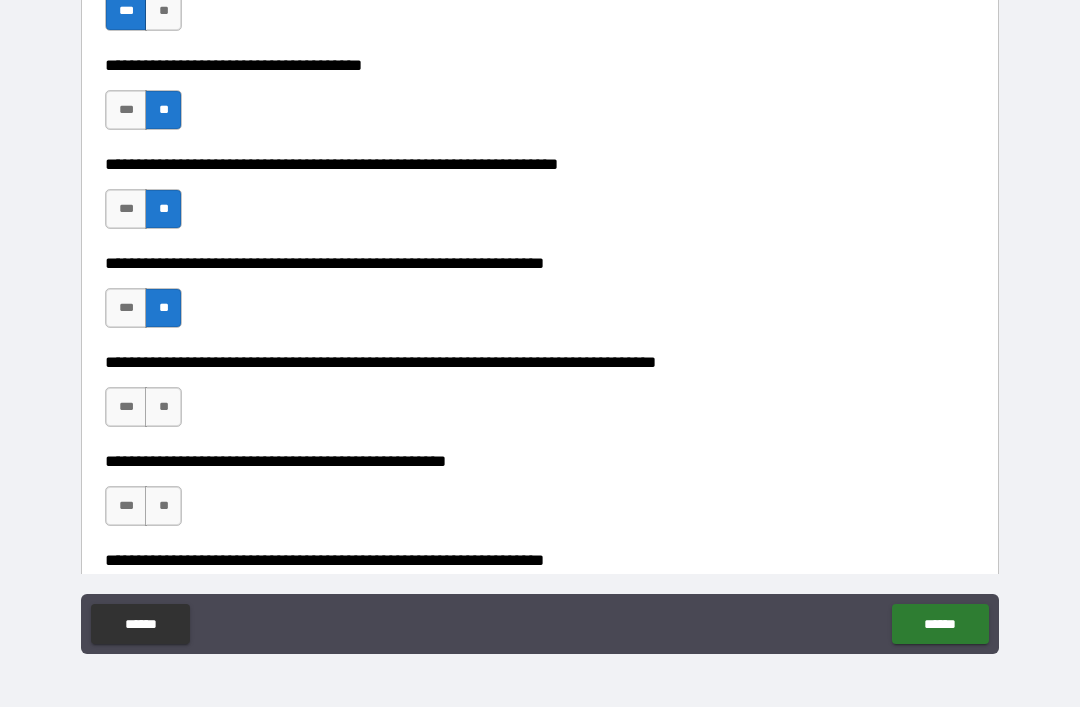 scroll, scrollTop: 3103, scrollLeft: 0, axis: vertical 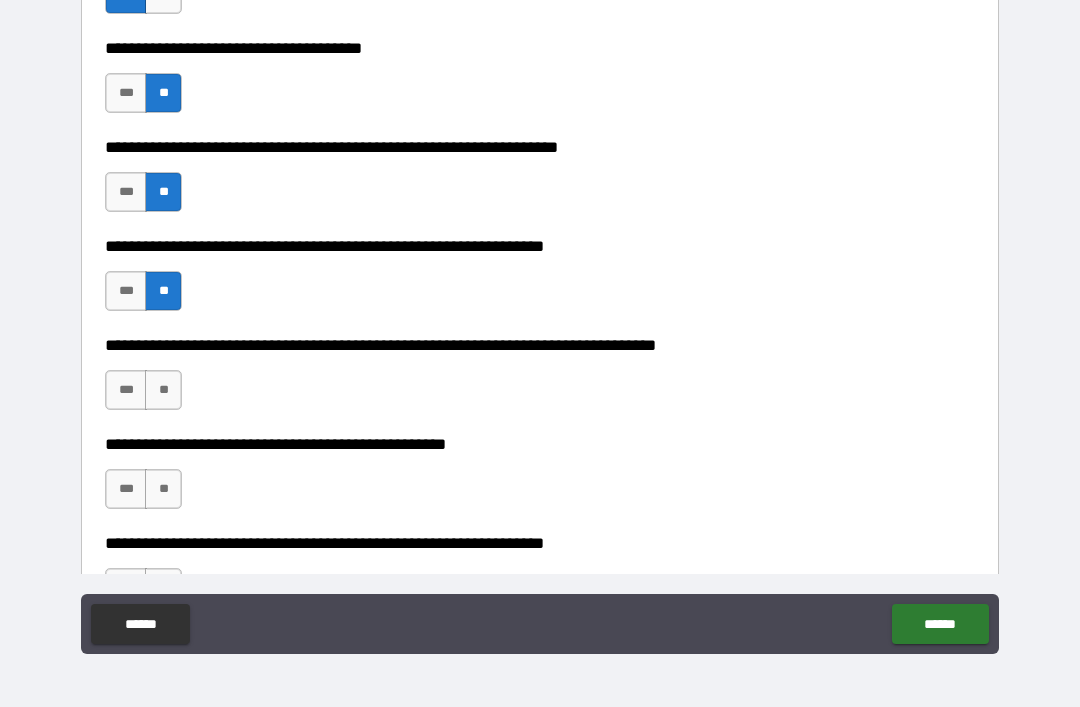 click on "*** **" at bounding box center [146, 395] 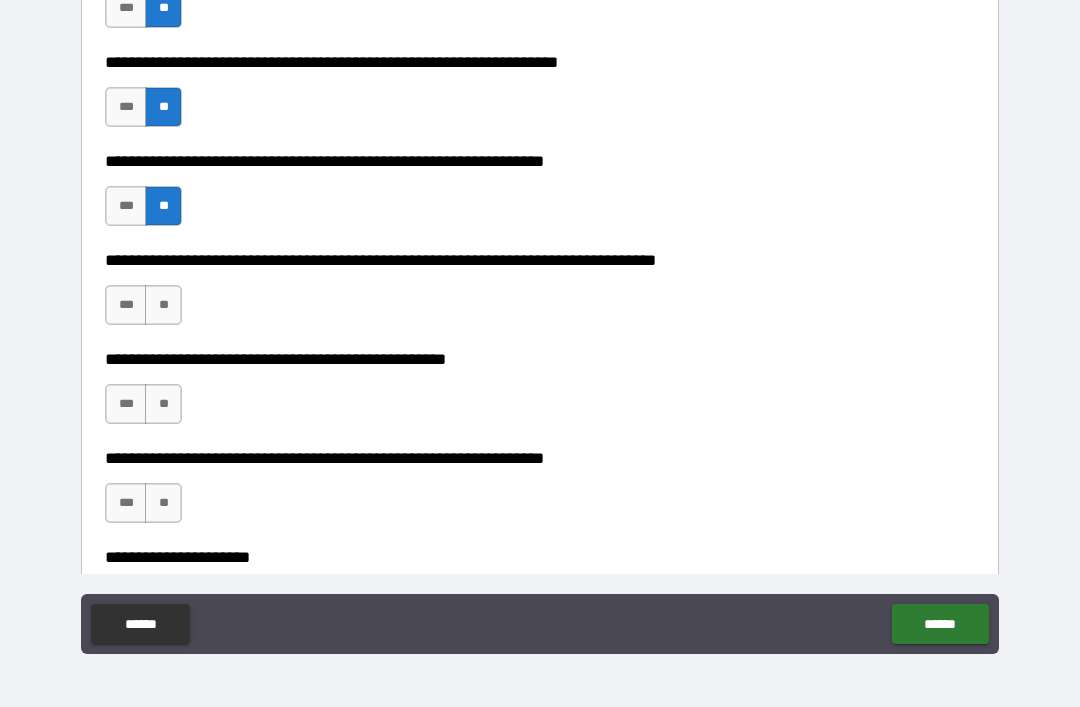 scroll, scrollTop: 3187, scrollLeft: 0, axis: vertical 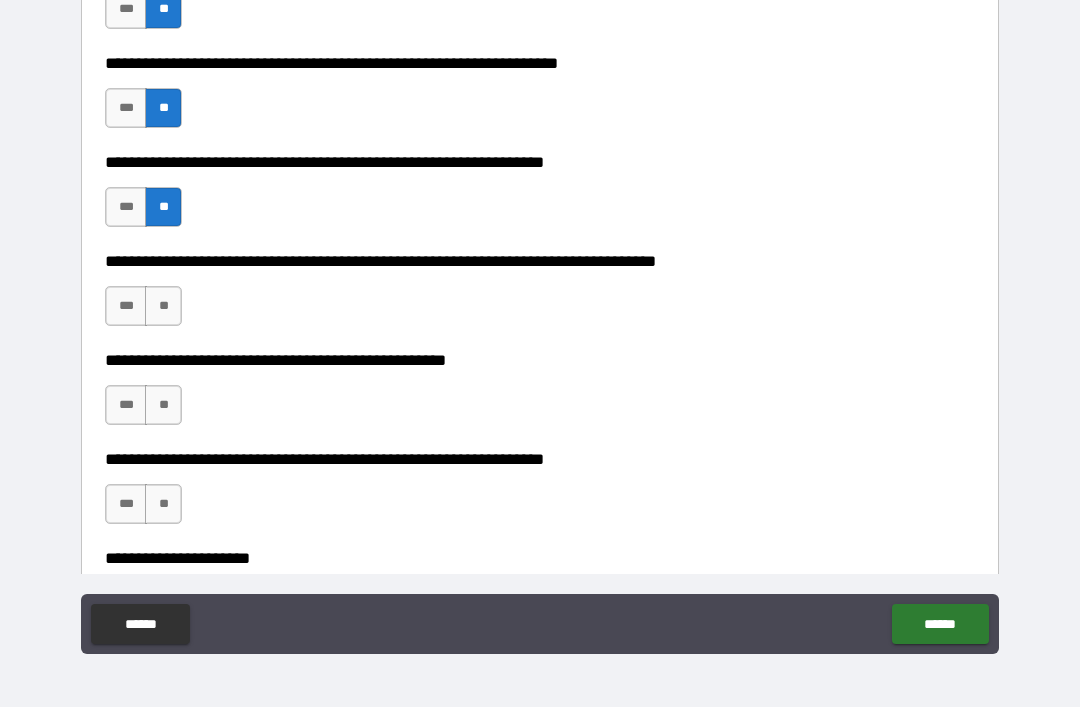 click on "**" at bounding box center (163, 306) 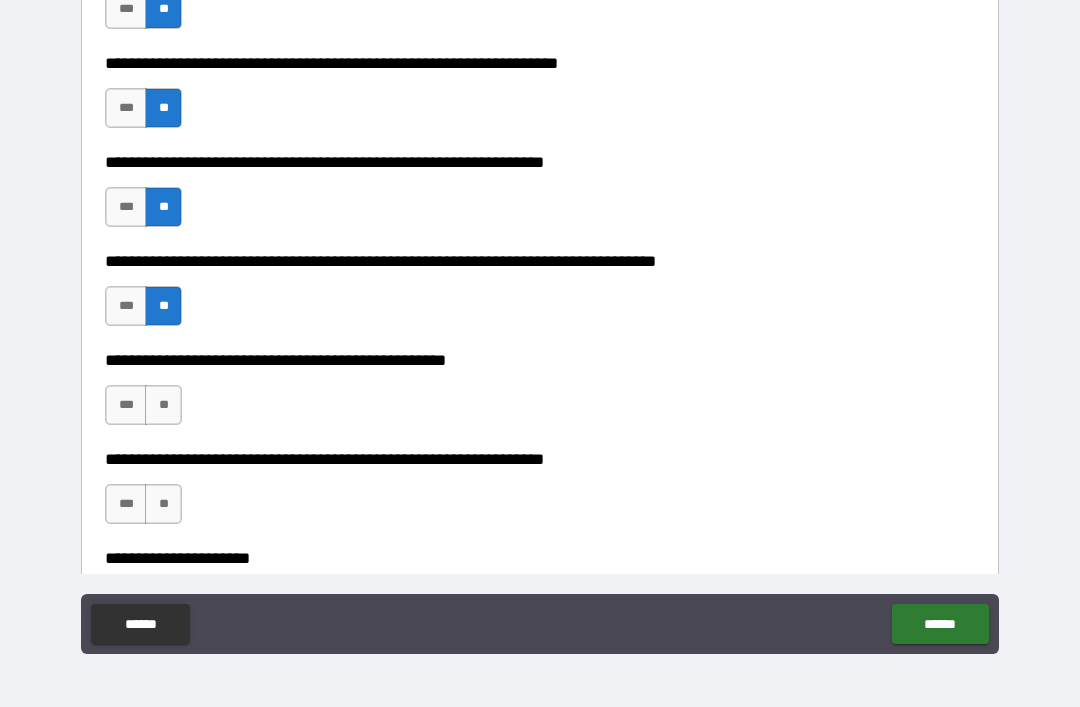 click on "**" at bounding box center [163, 405] 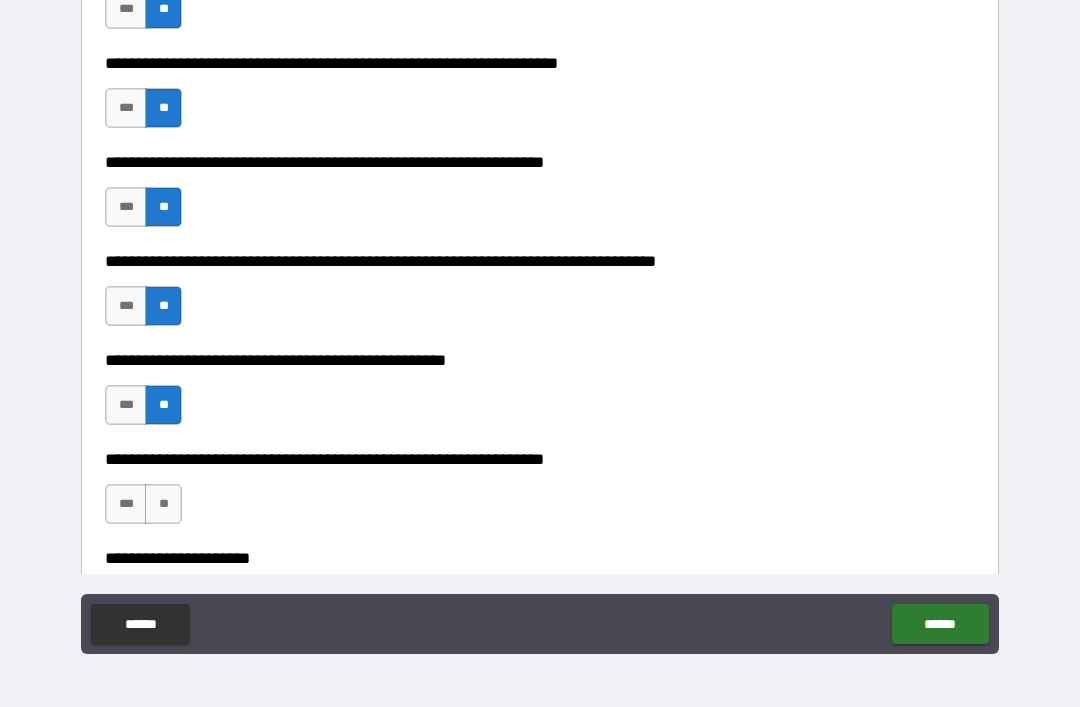 click on "**" at bounding box center [163, 504] 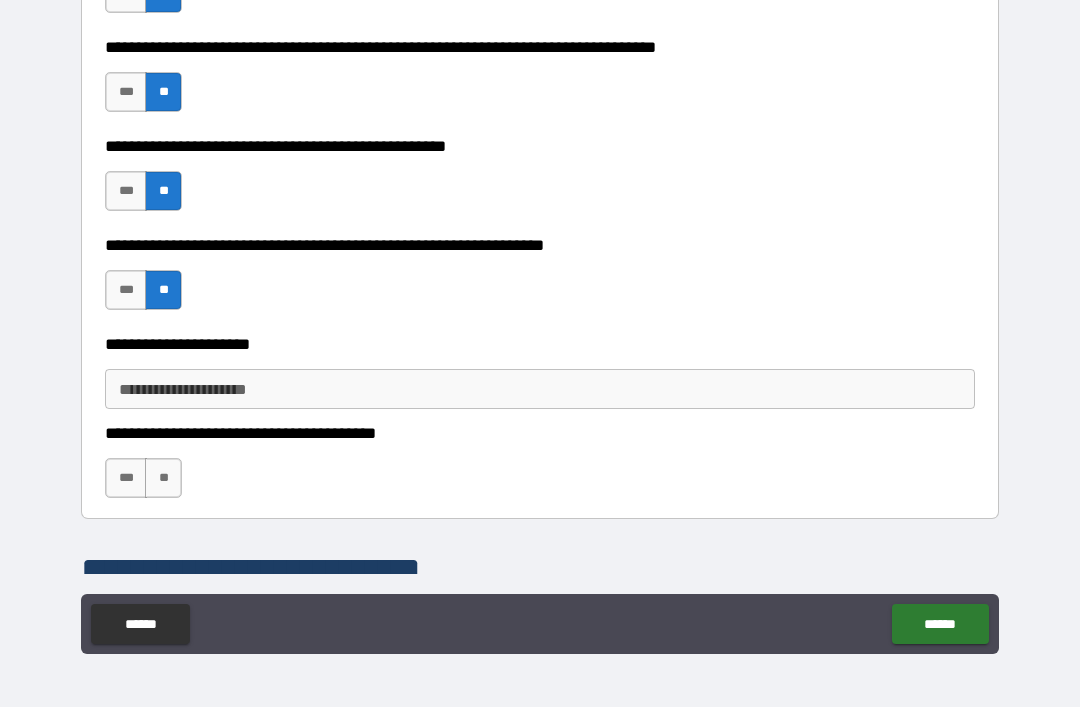 scroll, scrollTop: 3400, scrollLeft: 0, axis: vertical 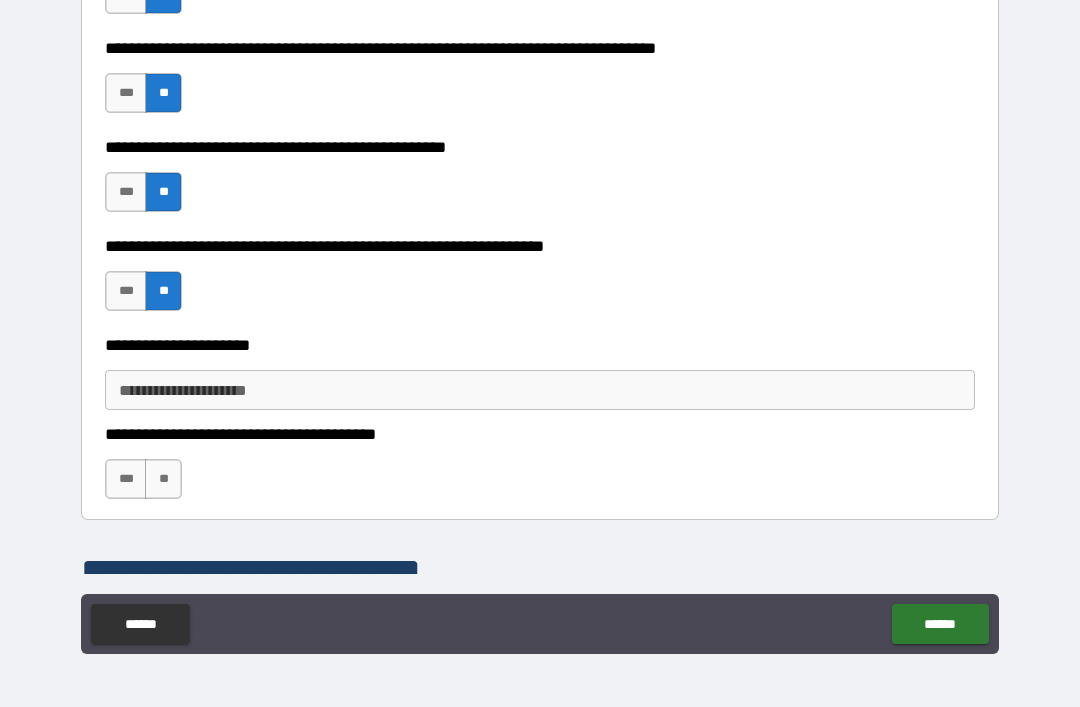 click on "**" at bounding box center (163, 479) 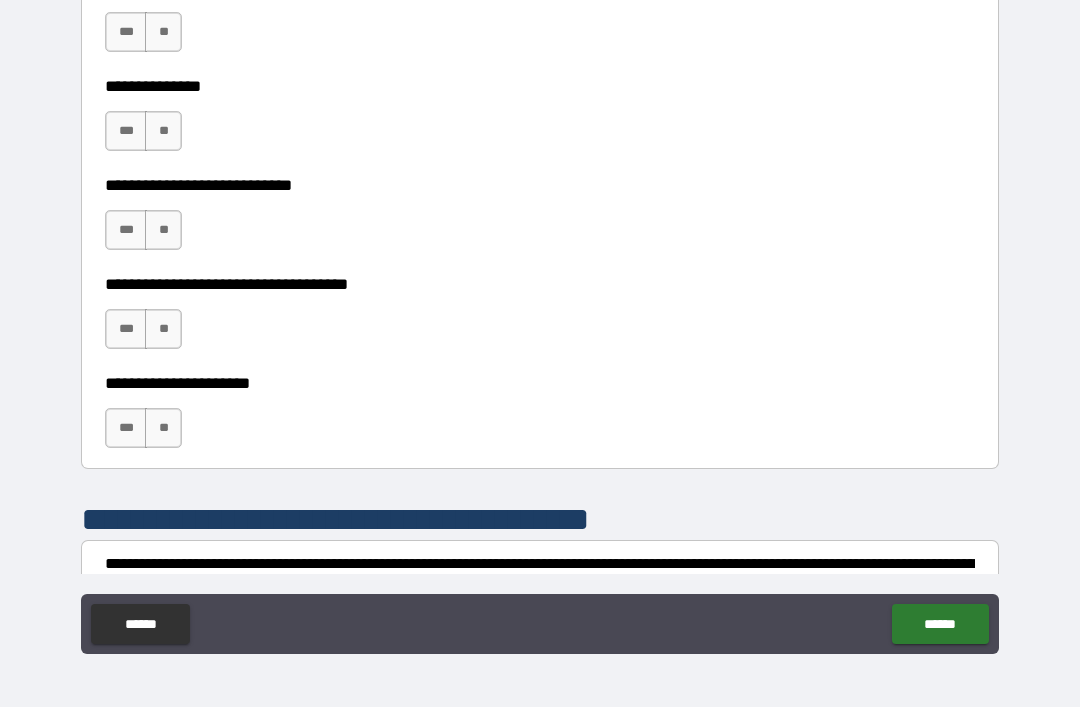 scroll, scrollTop: 5474, scrollLeft: 0, axis: vertical 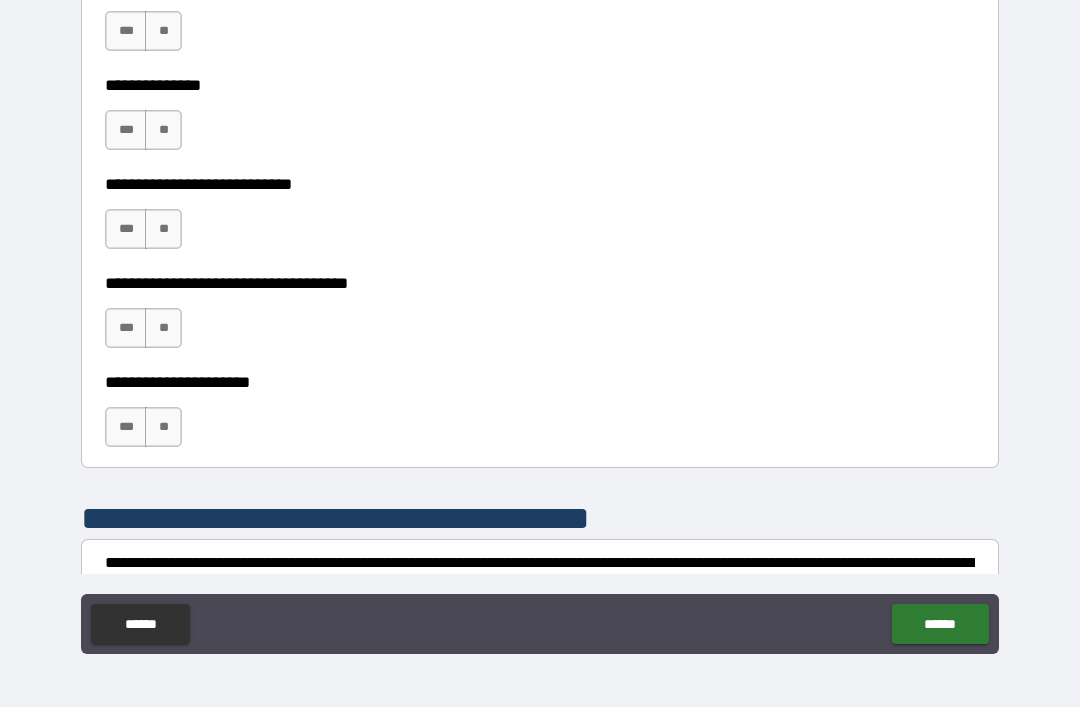 click on "**" at bounding box center [163, 427] 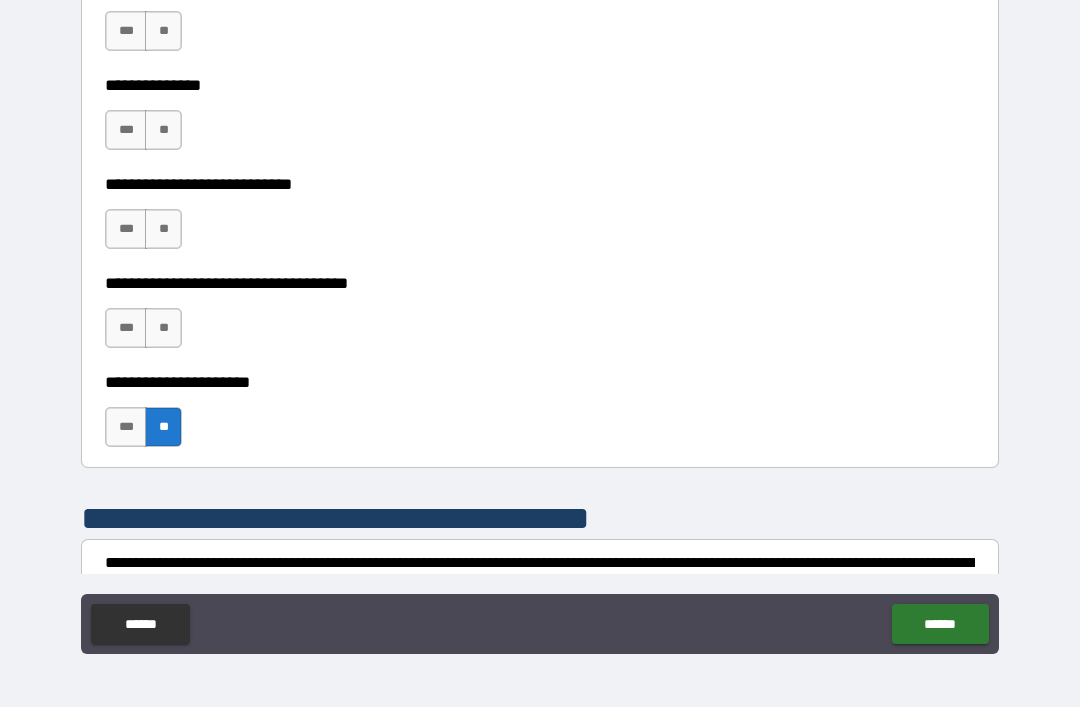 click on "**" at bounding box center (163, 328) 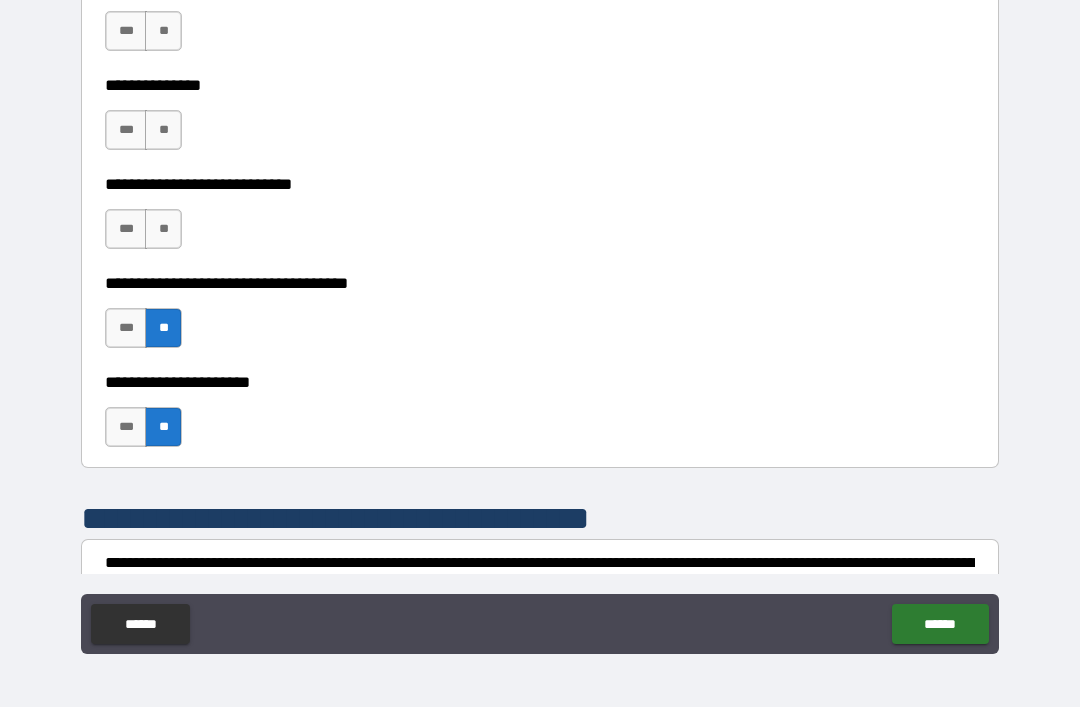 click on "**" at bounding box center (163, 229) 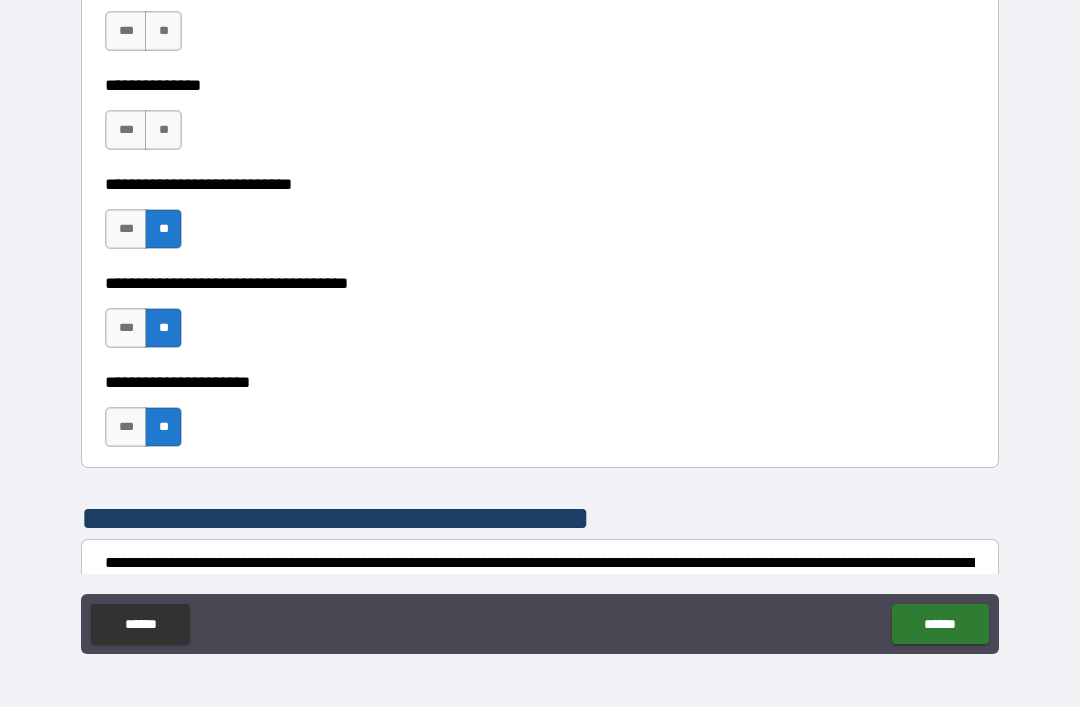 click on "**" at bounding box center [163, 130] 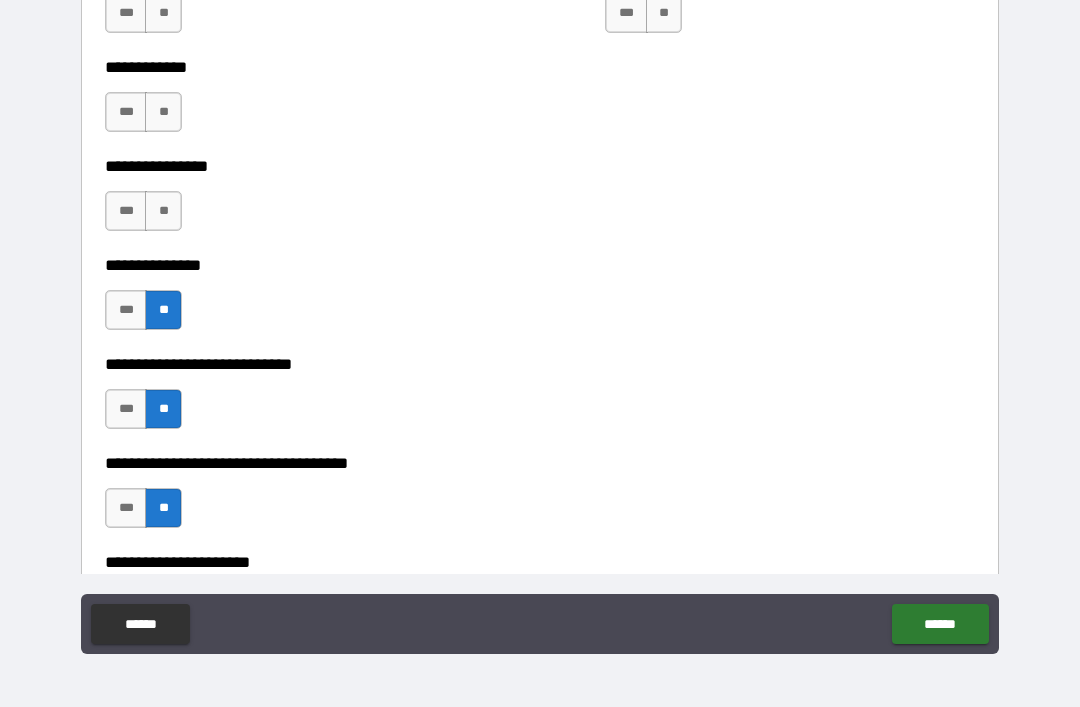 click on "**" at bounding box center [163, 211] 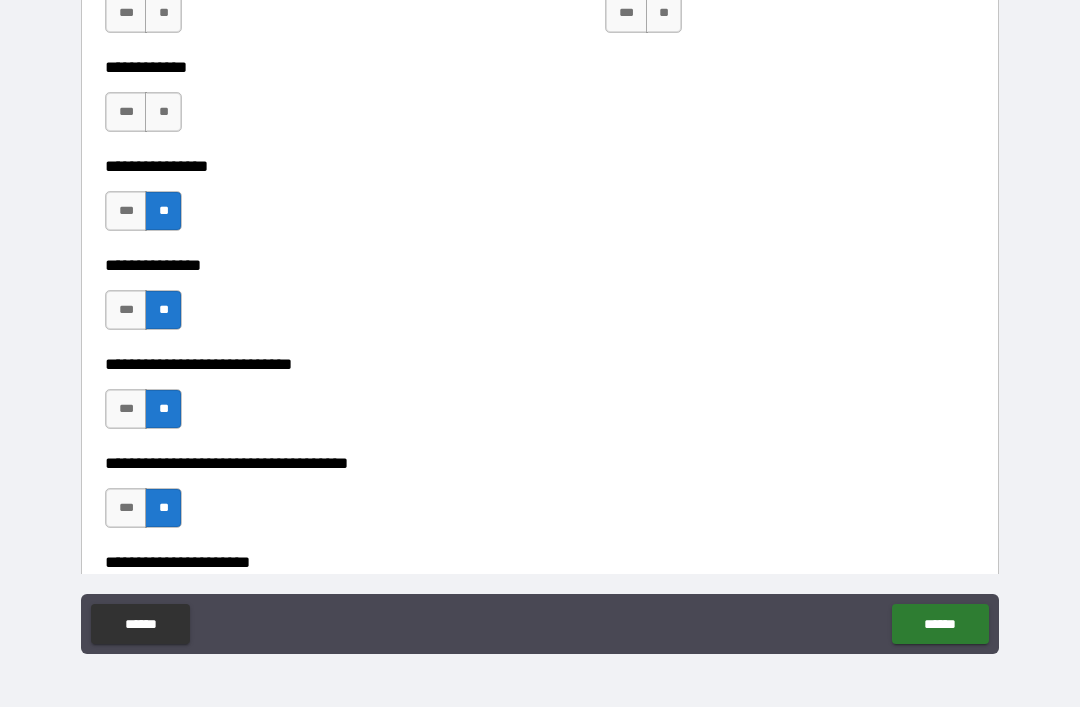 click on "**" at bounding box center (163, 112) 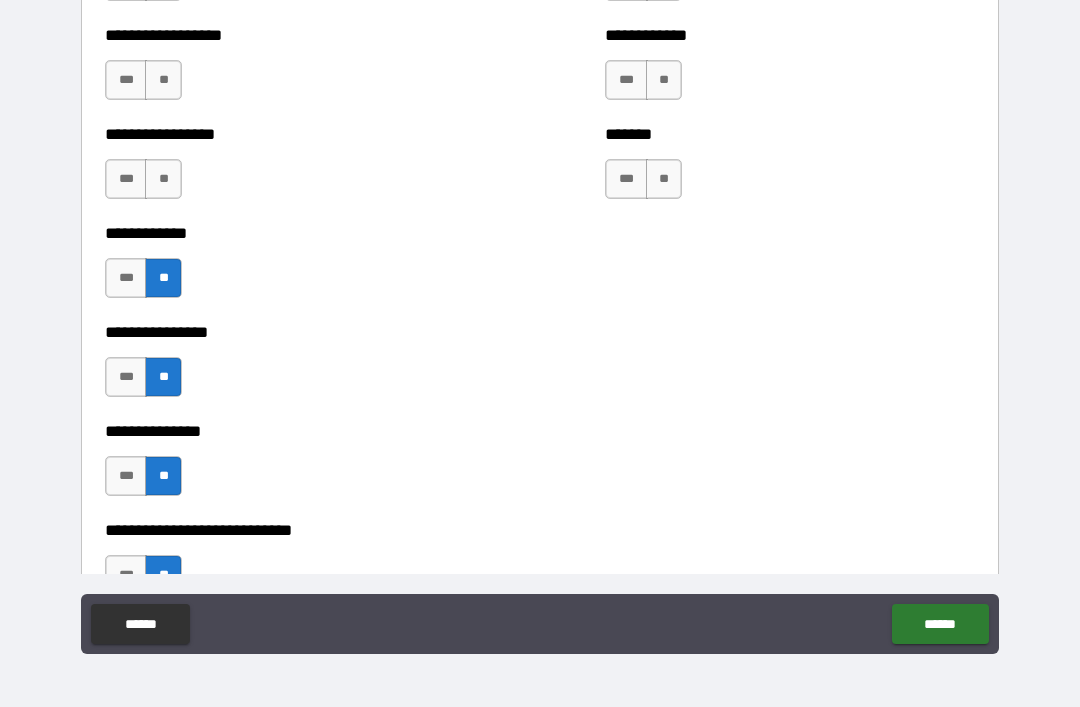 scroll, scrollTop: 5110, scrollLeft: 0, axis: vertical 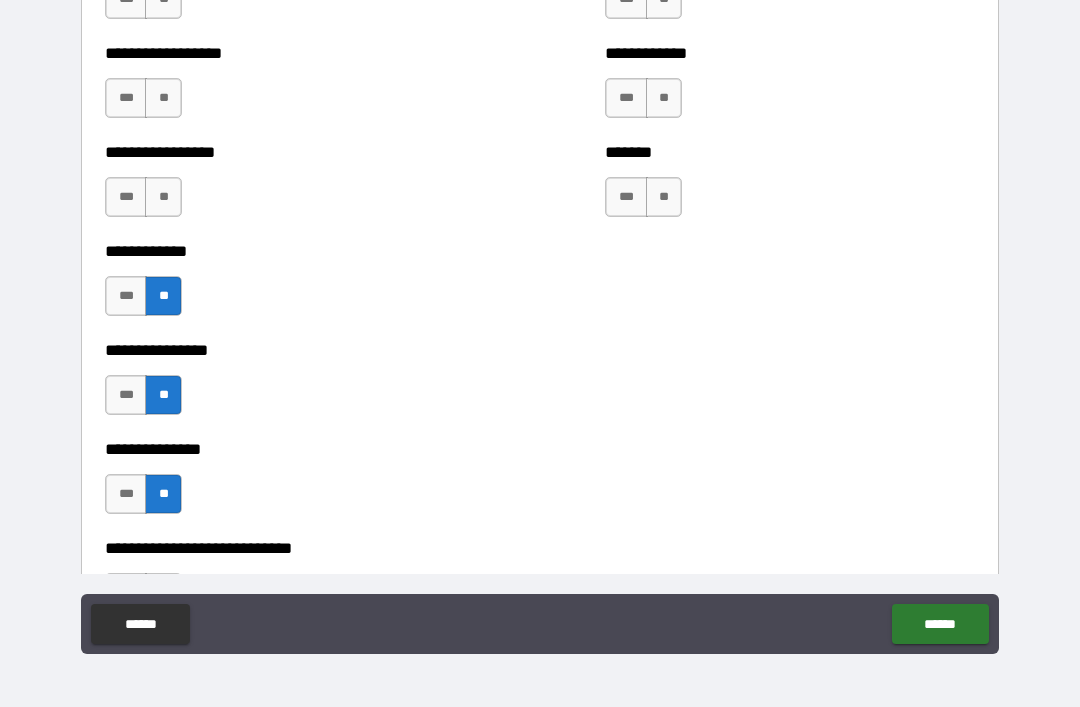 click on "**" at bounding box center (163, 197) 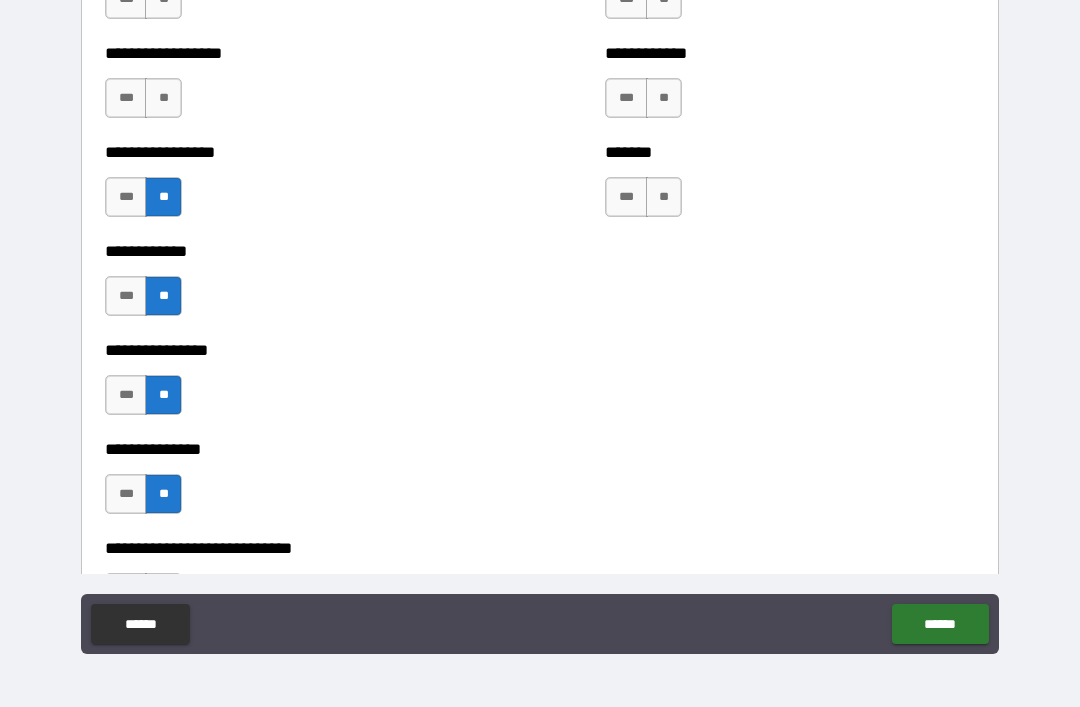 click on "**" at bounding box center [664, 197] 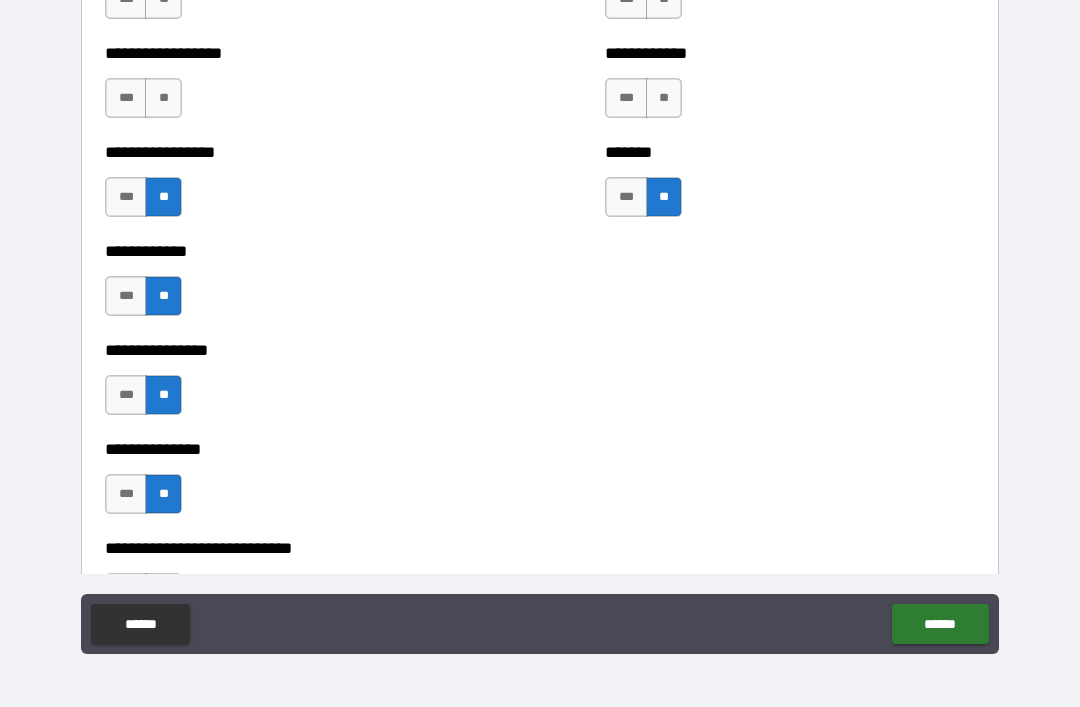 click on "**" at bounding box center [163, 98] 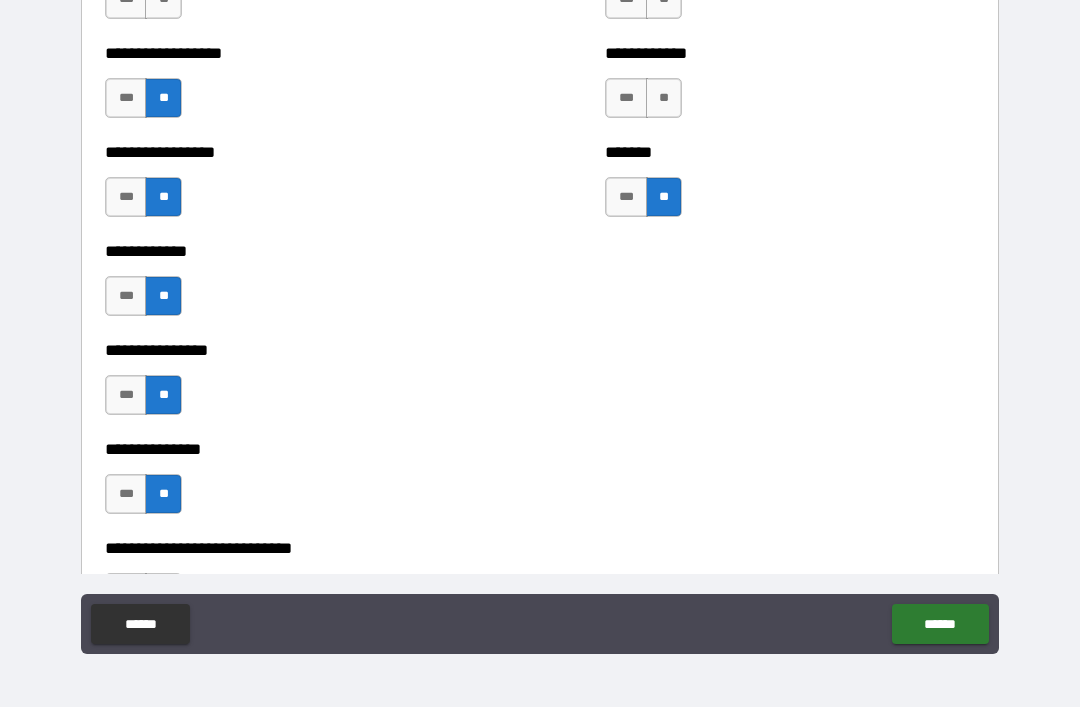 click on "**" at bounding box center (664, 98) 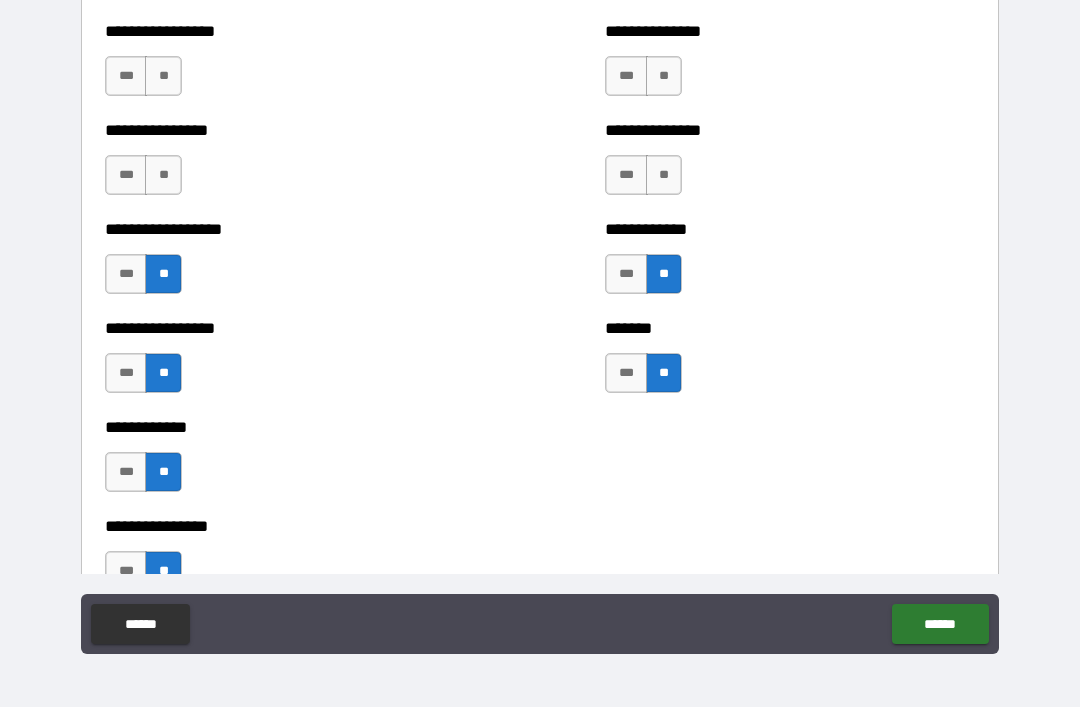 scroll, scrollTop: 4903, scrollLeft: 0, axis: vertical 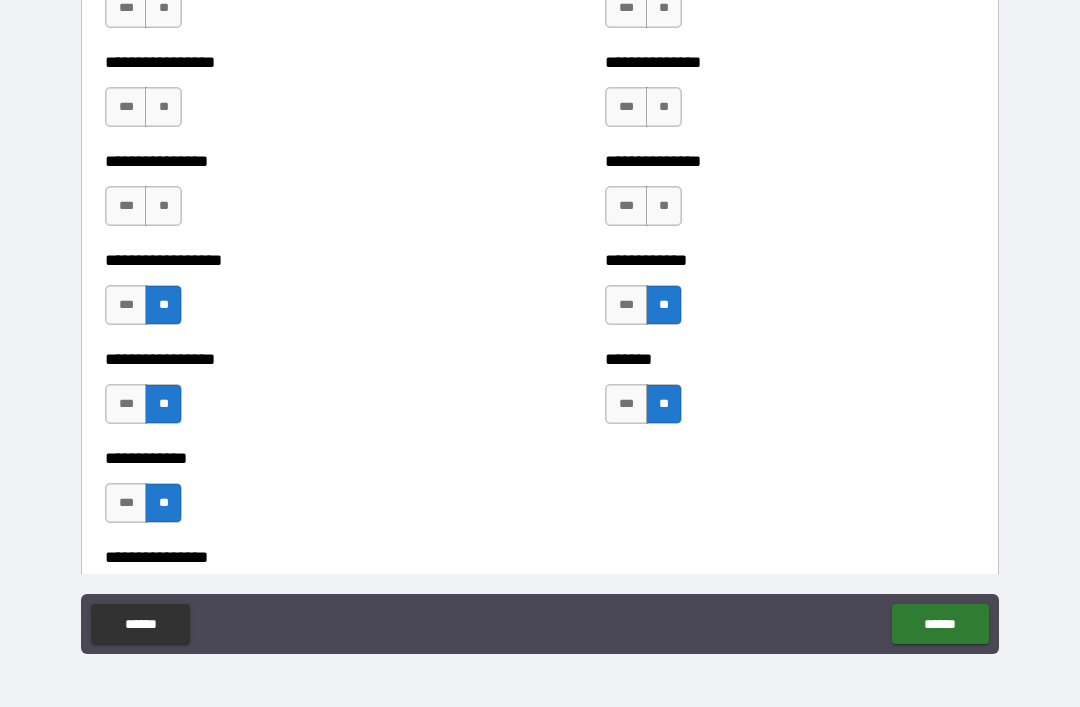 click on "**" at bounding box center (163, 206) 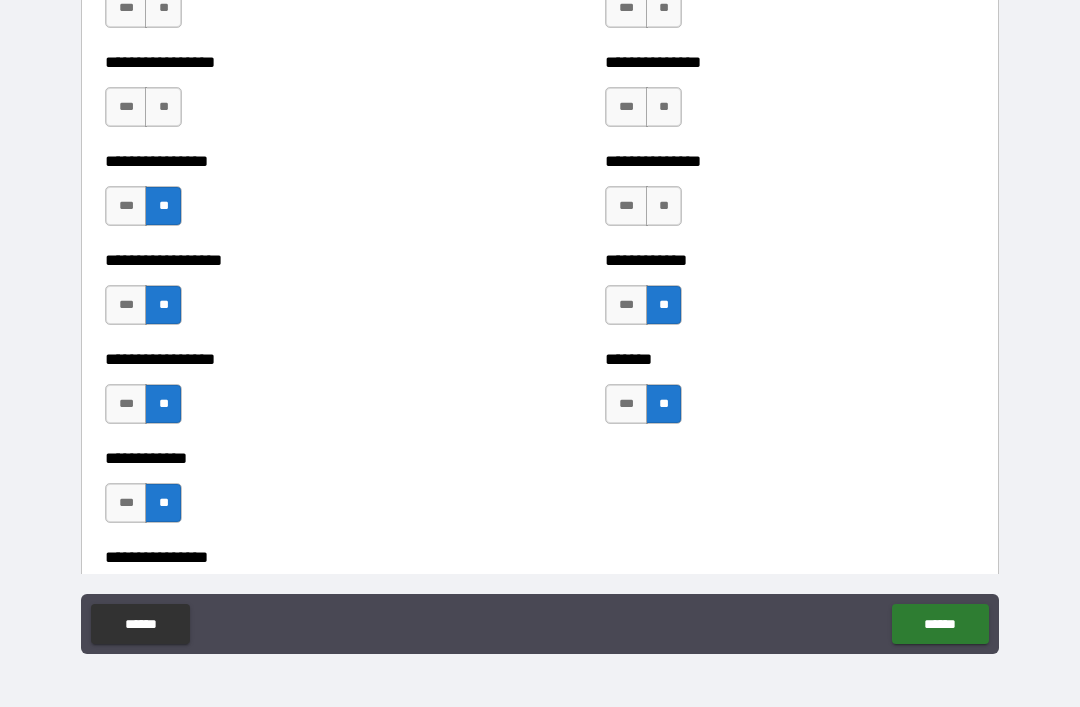 click on "**" at bounding box center [664, 206] 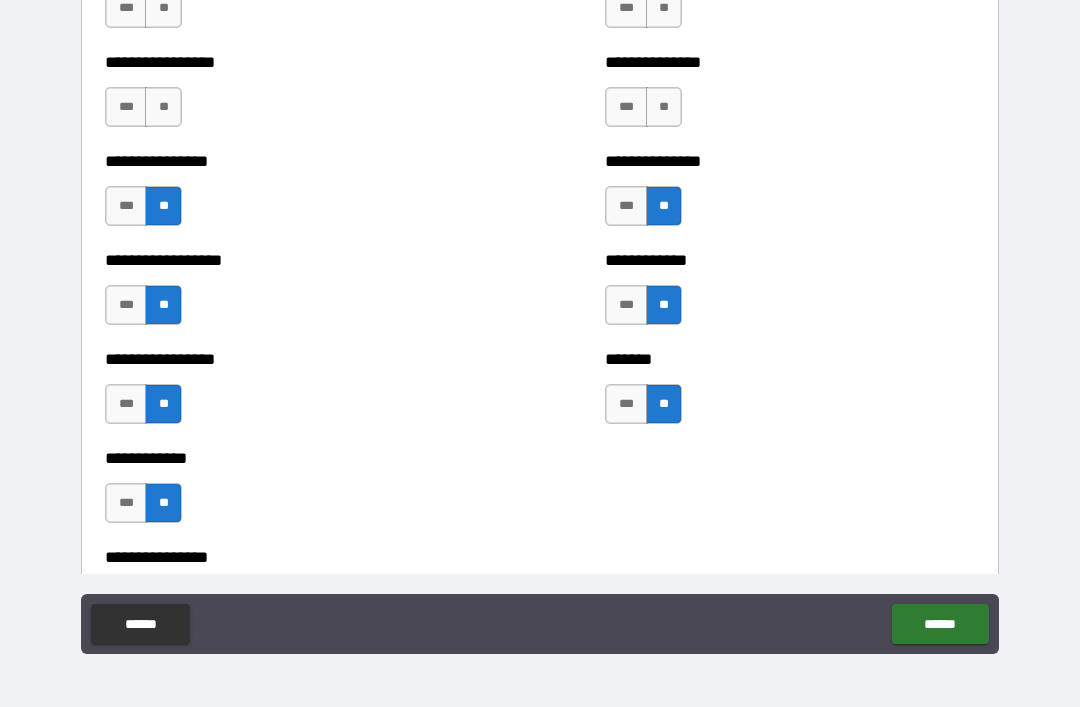 click on "**" at bounding box center [163, 107] 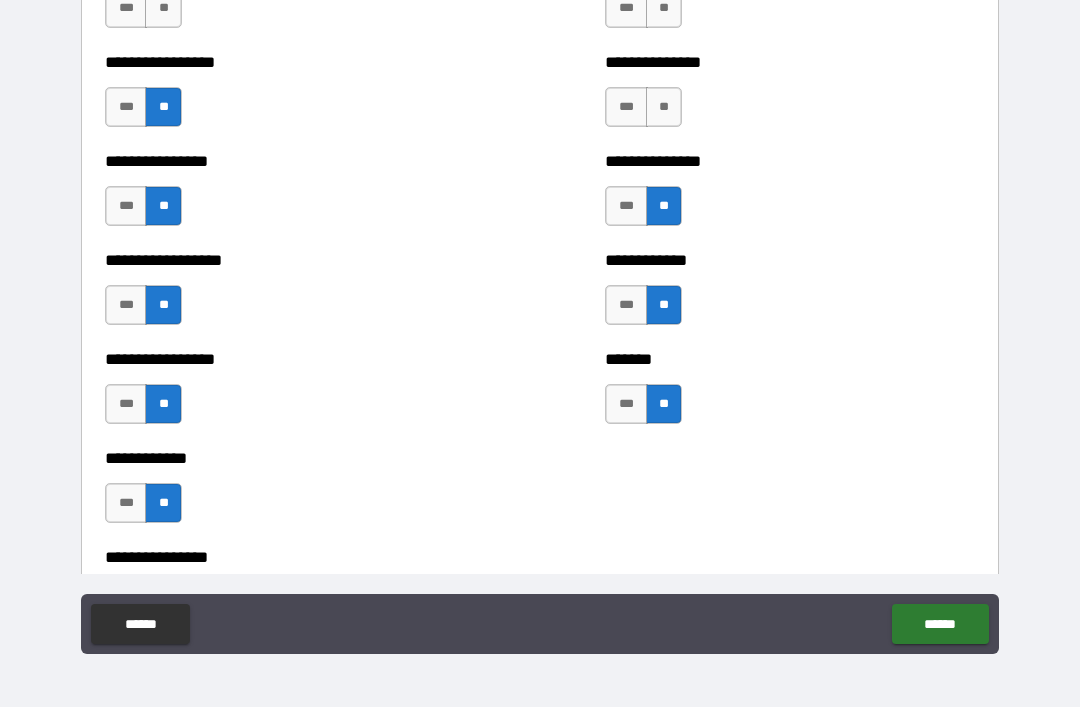 click on "**" at bounding box center (664, 107) 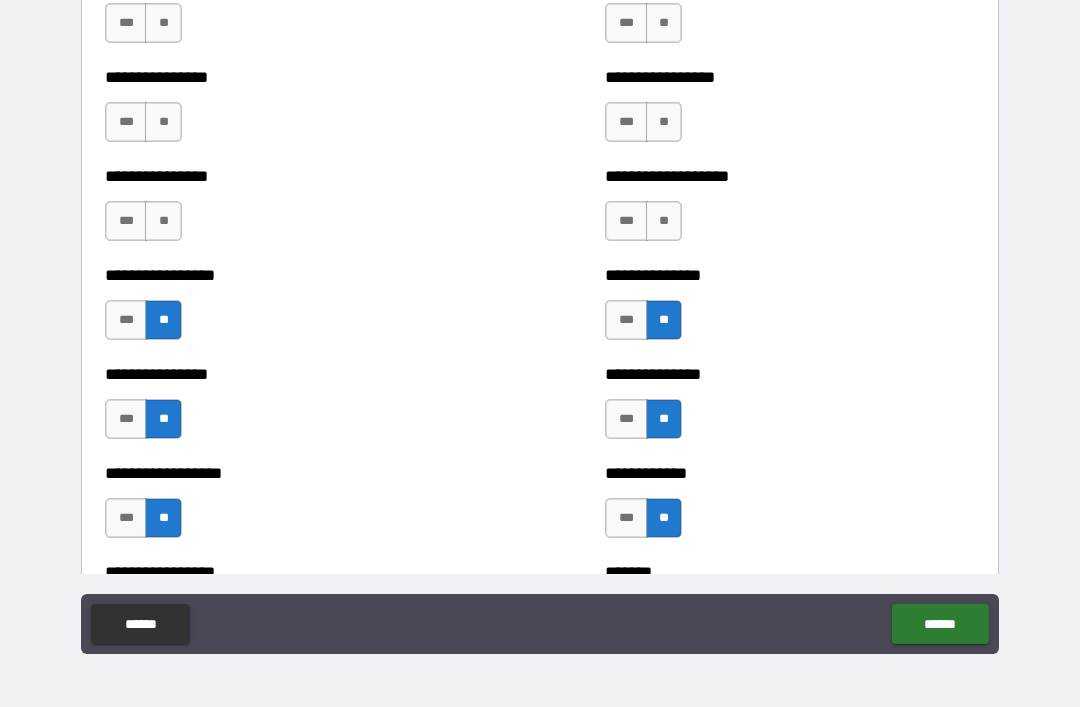 scroll, scrollTop: 4691, scrollLeft: 0, axis: vertical 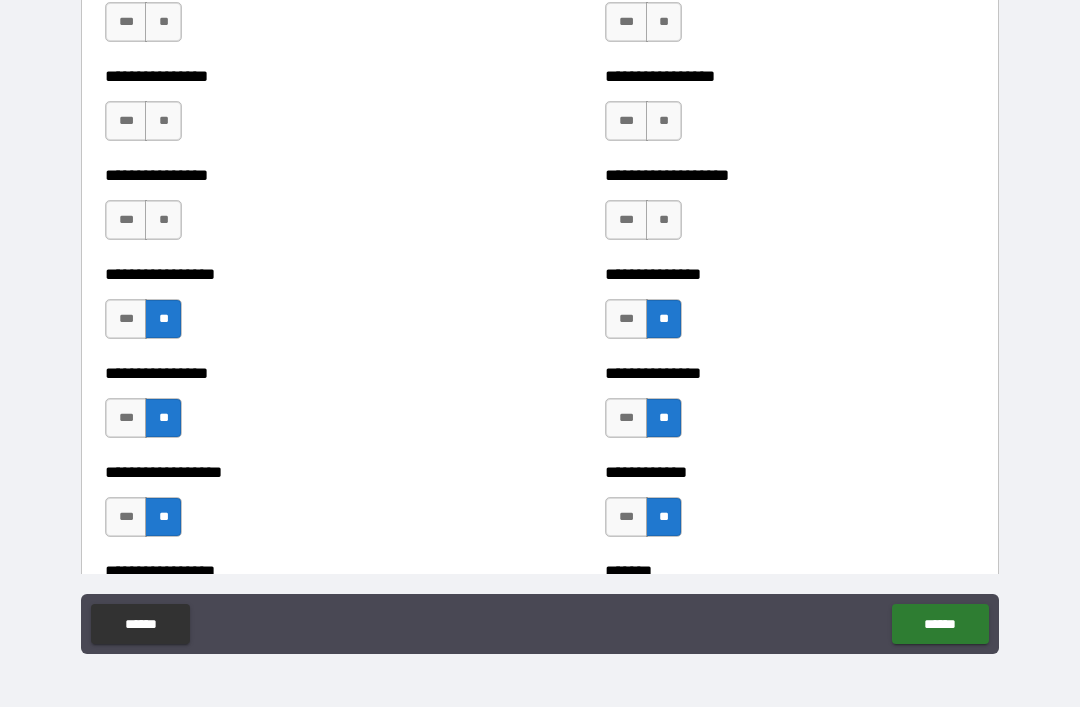 click on "**" at bounding box center (163, 220) 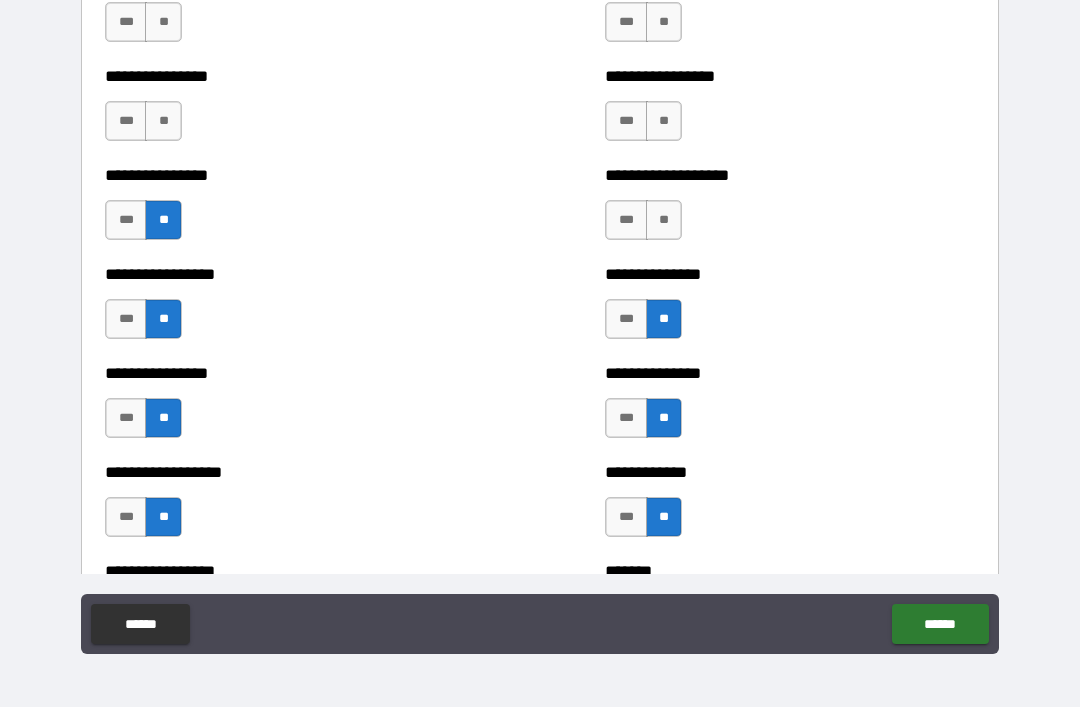 click on "**" at bounding box center (664, 220) 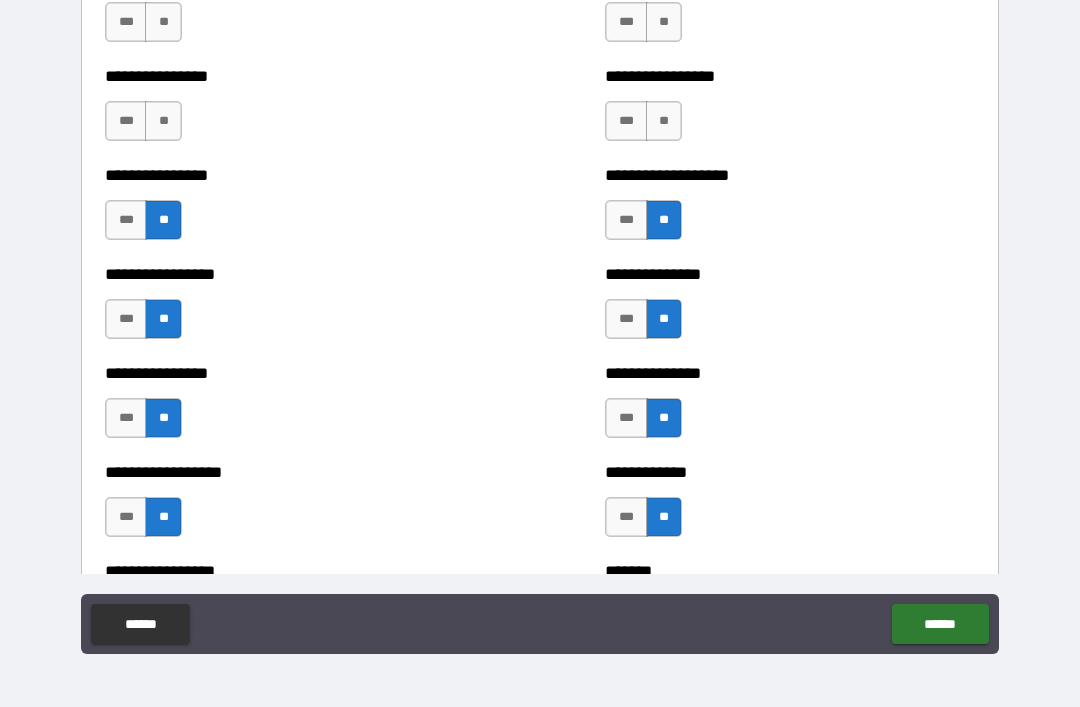 click on "**" at bounding box center [163, 121] 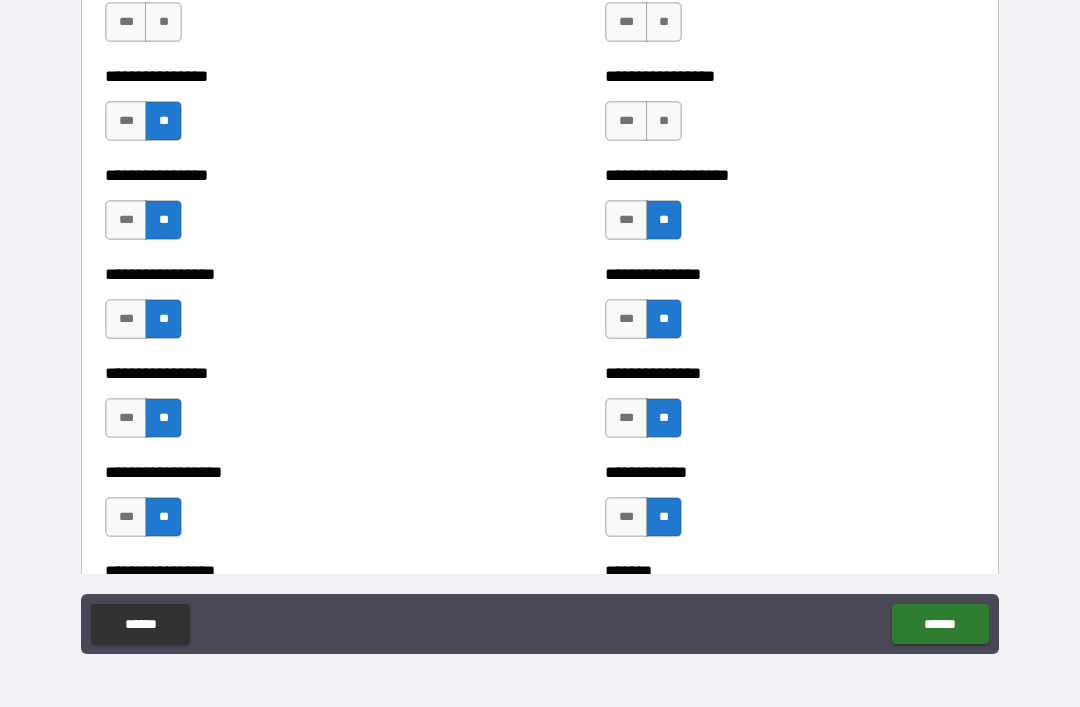 click on "**" at bounding box center (664, 121) 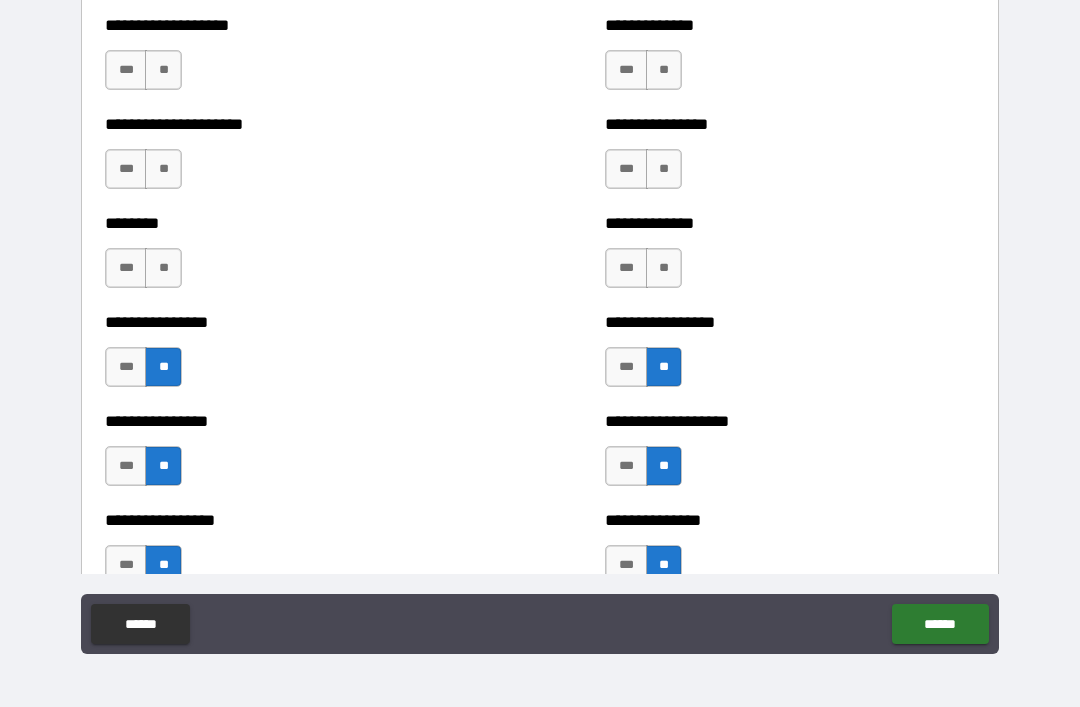 scroll, scrollTop: 4447, scrollLeft: 0, axis: vertical 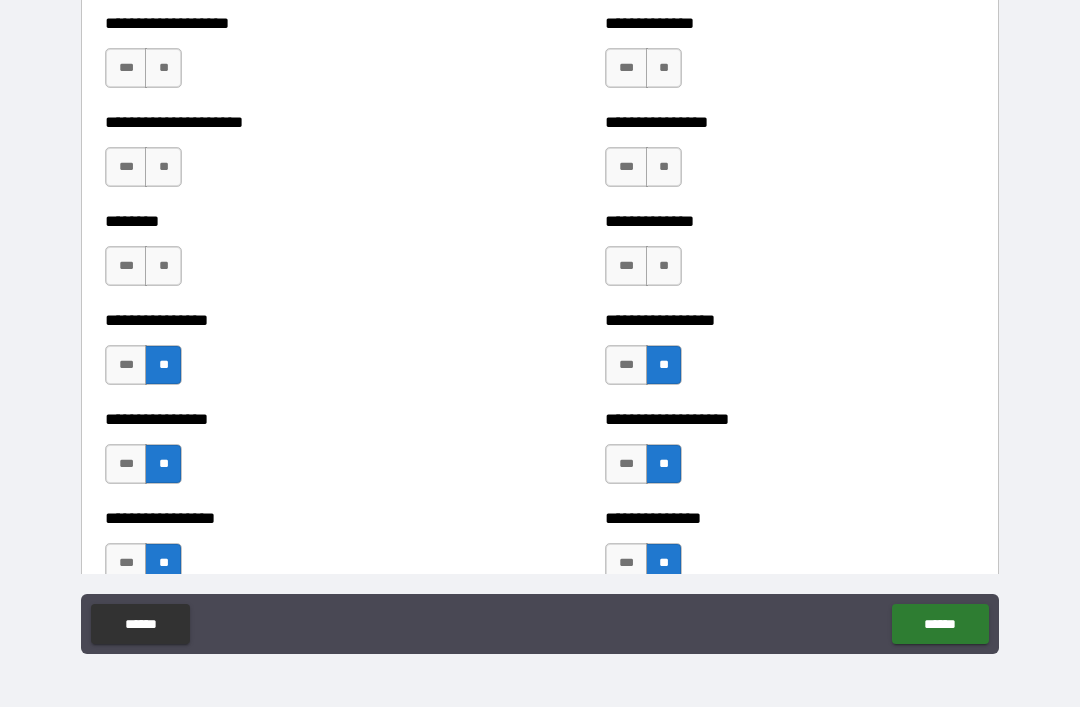 click on "**" at bounding box center [163, 266] 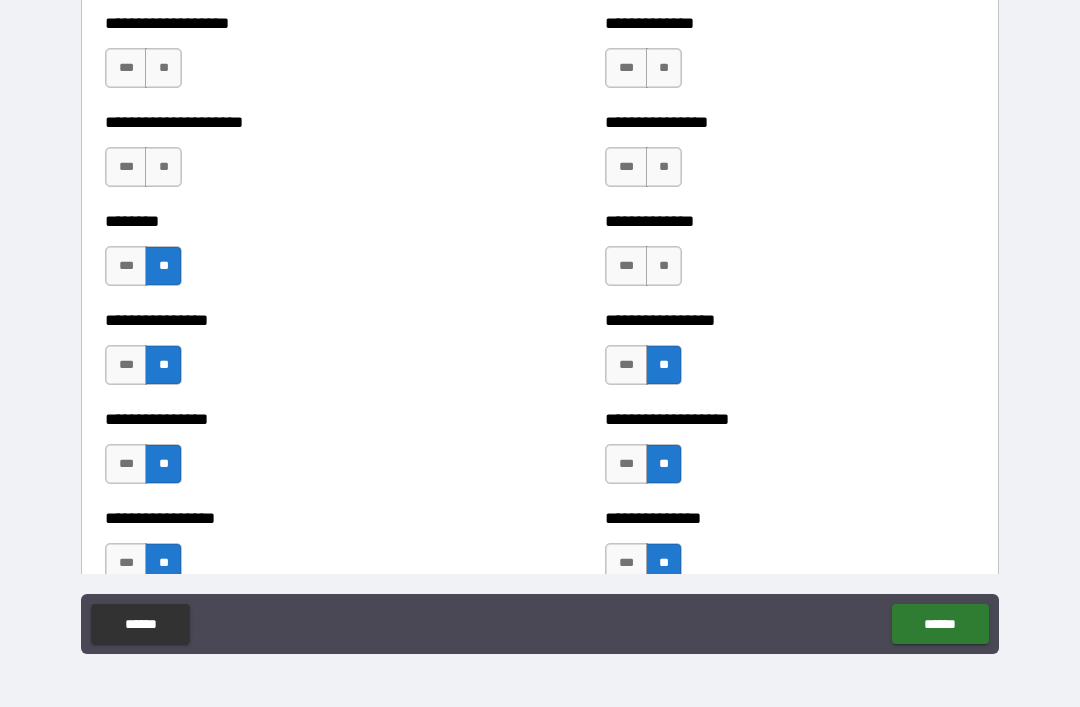 click on "**" at bounding box center [664, 266] 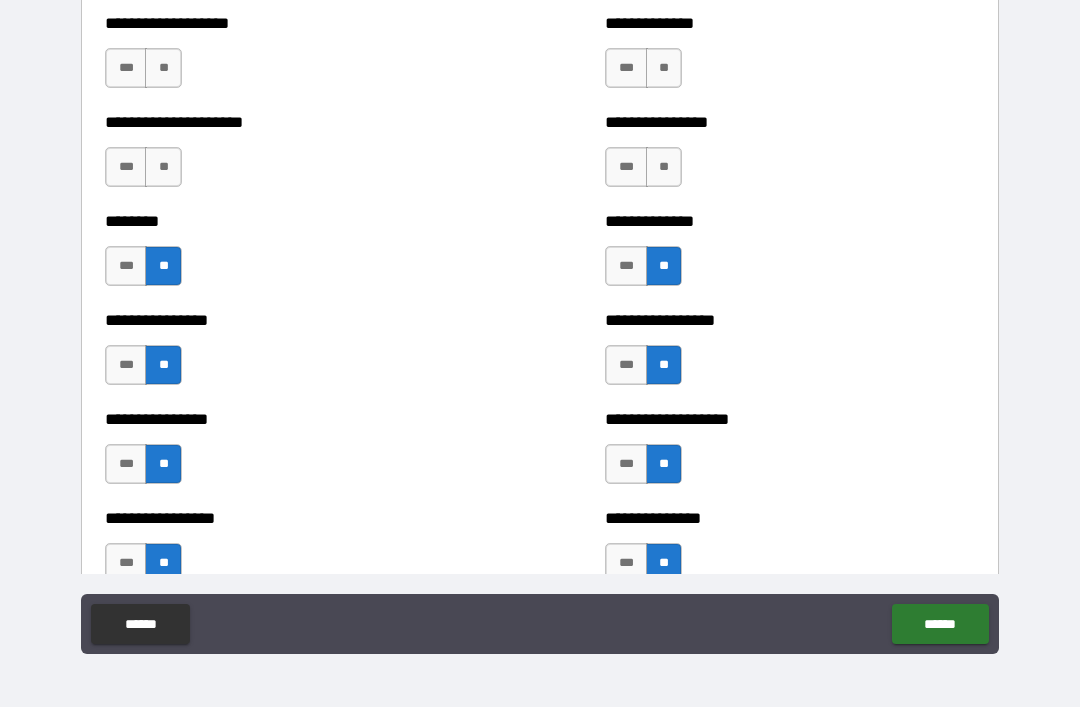 click on "**" at bounding box center [163, 167] 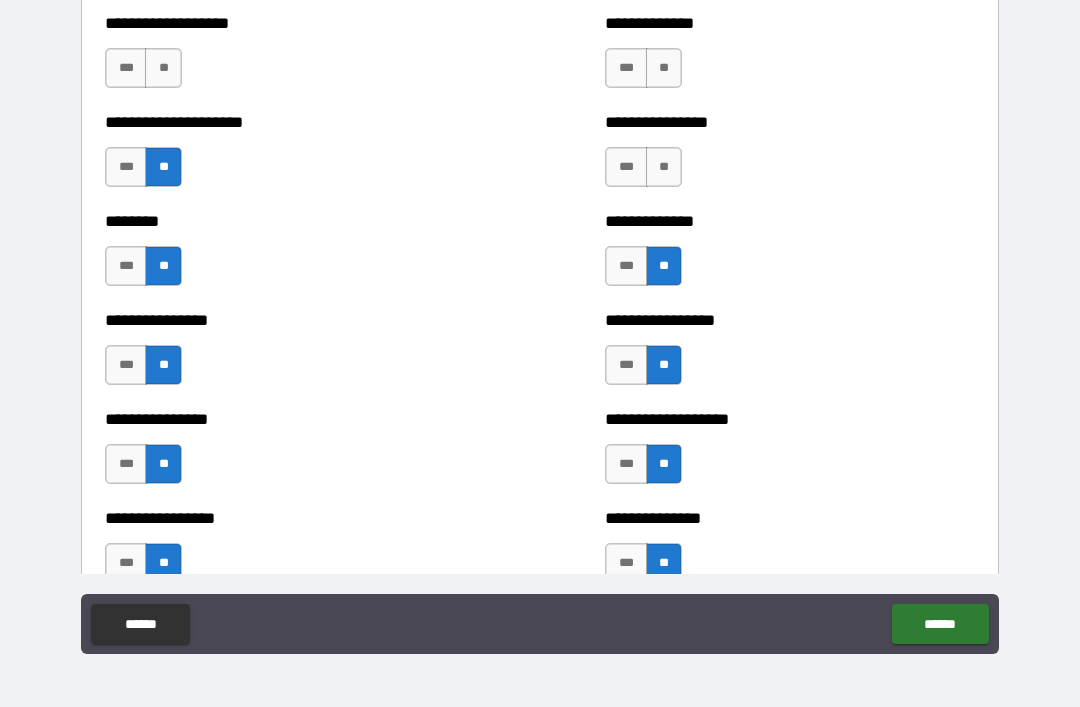 click on "**" at bounding box center (664, 167) 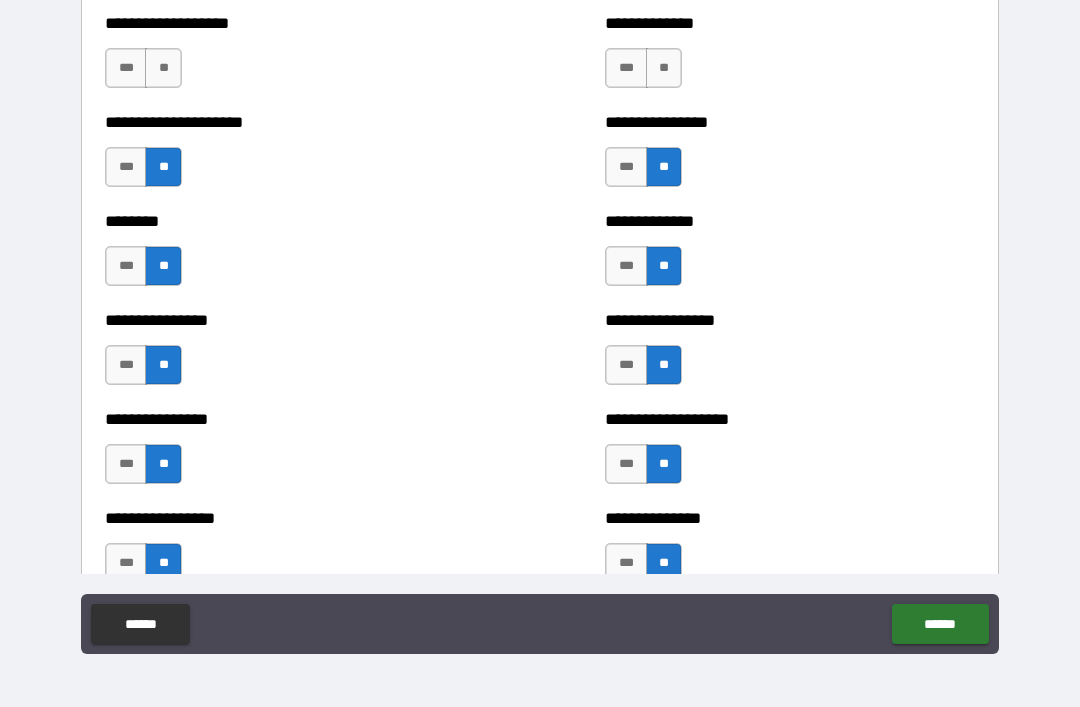 click on "**" at bounding box center [163, 68] 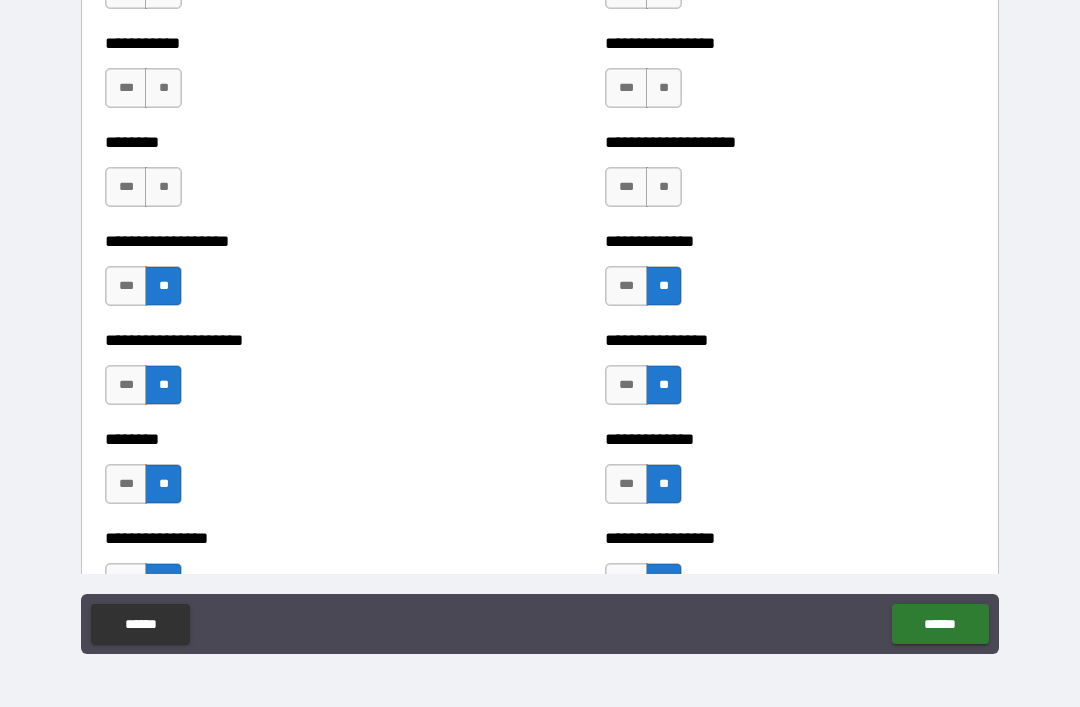 scroll, scrollTop: 4230, scrollLeft: 0, axis: vertical 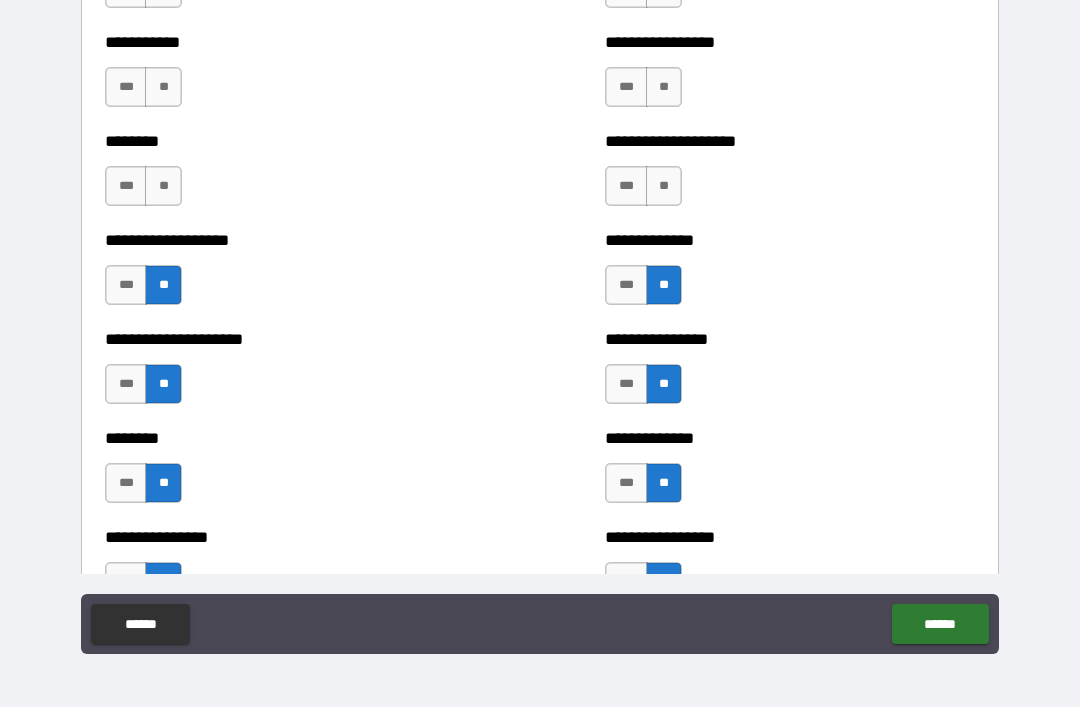 click on "**" at bounding box center [163, 186] 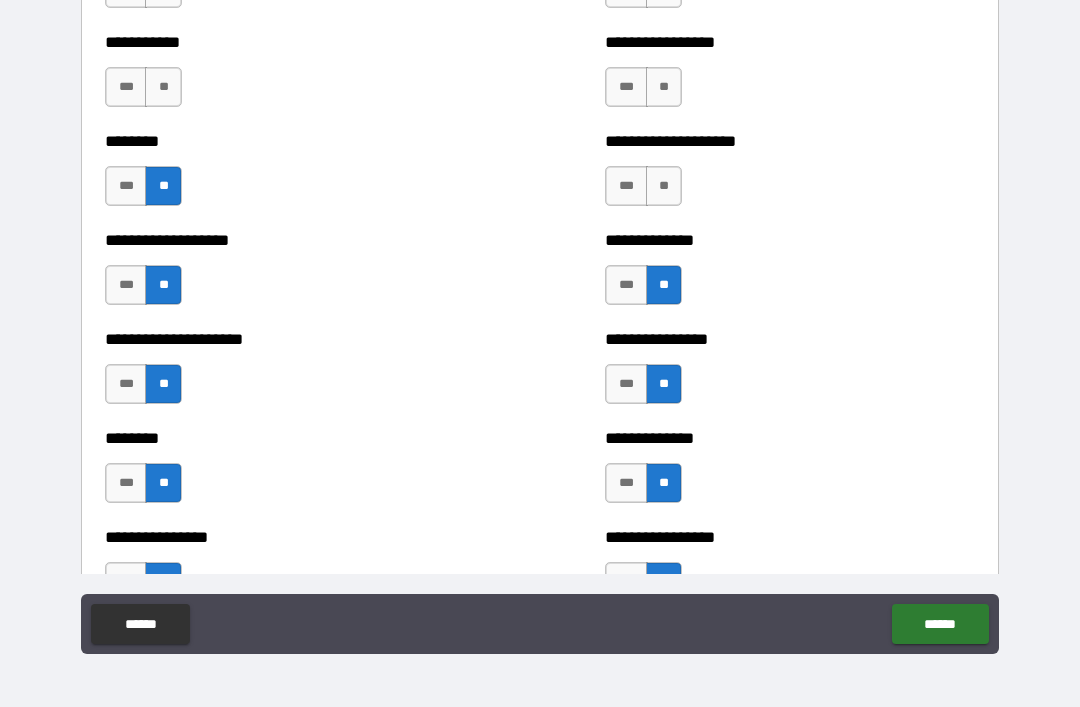 click on "**" at bounding box center [664, 186] 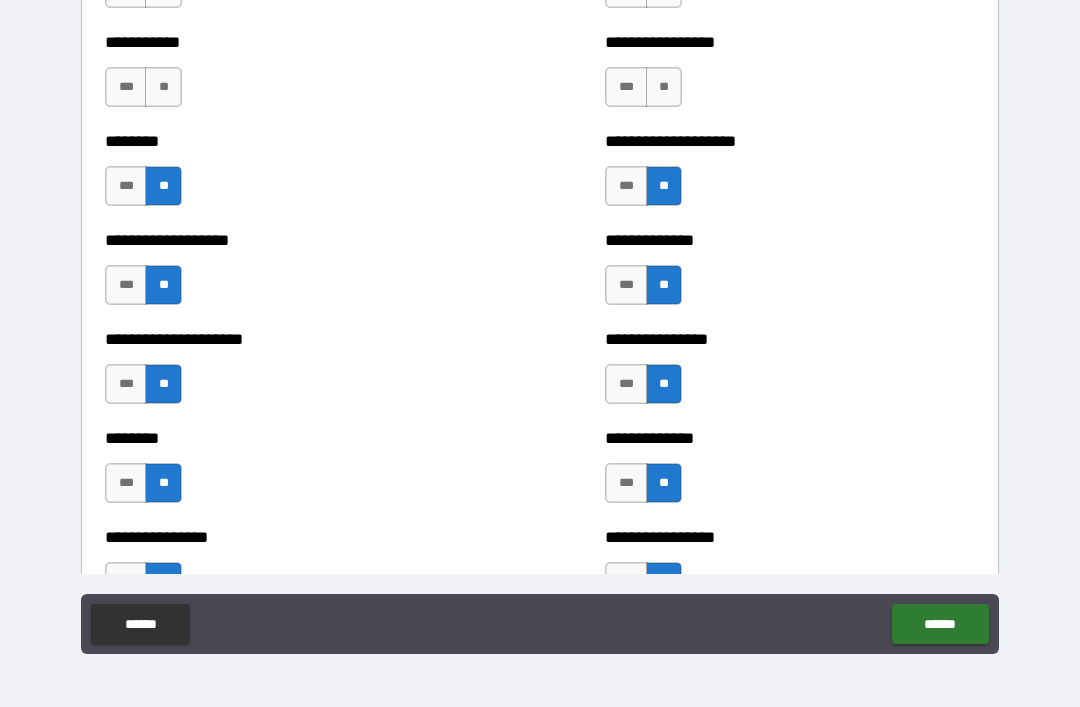 click on "**" at bounding box center [163, 87] 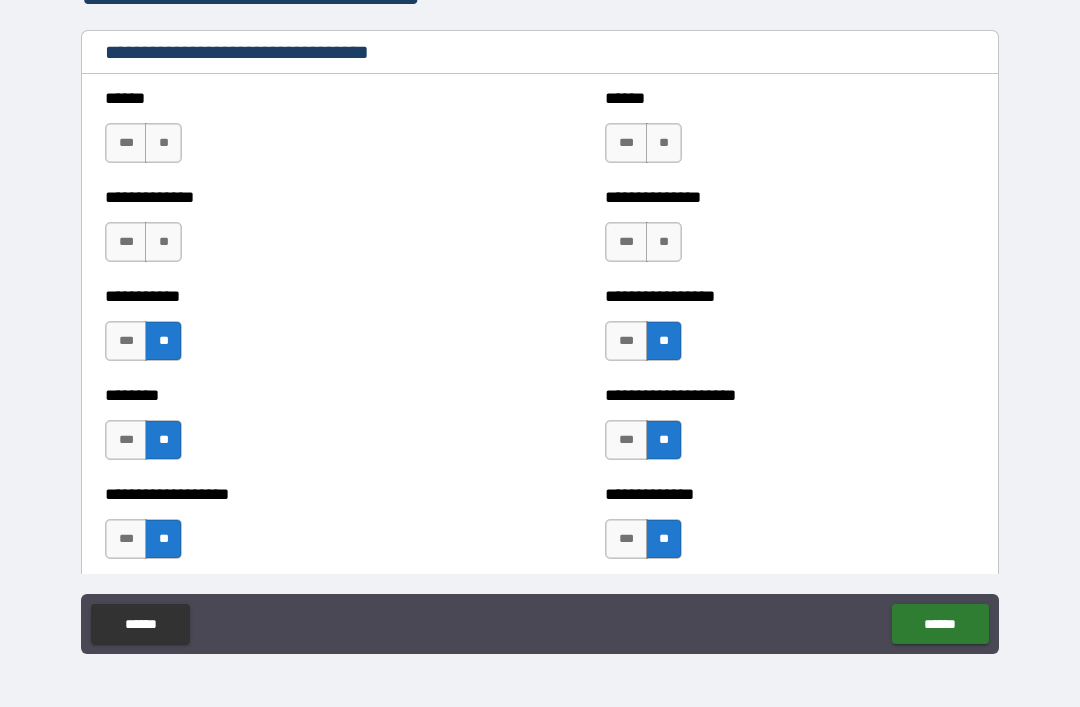 scroll, scrollTop: 3978, scrollLeft: 0, axis: vertical 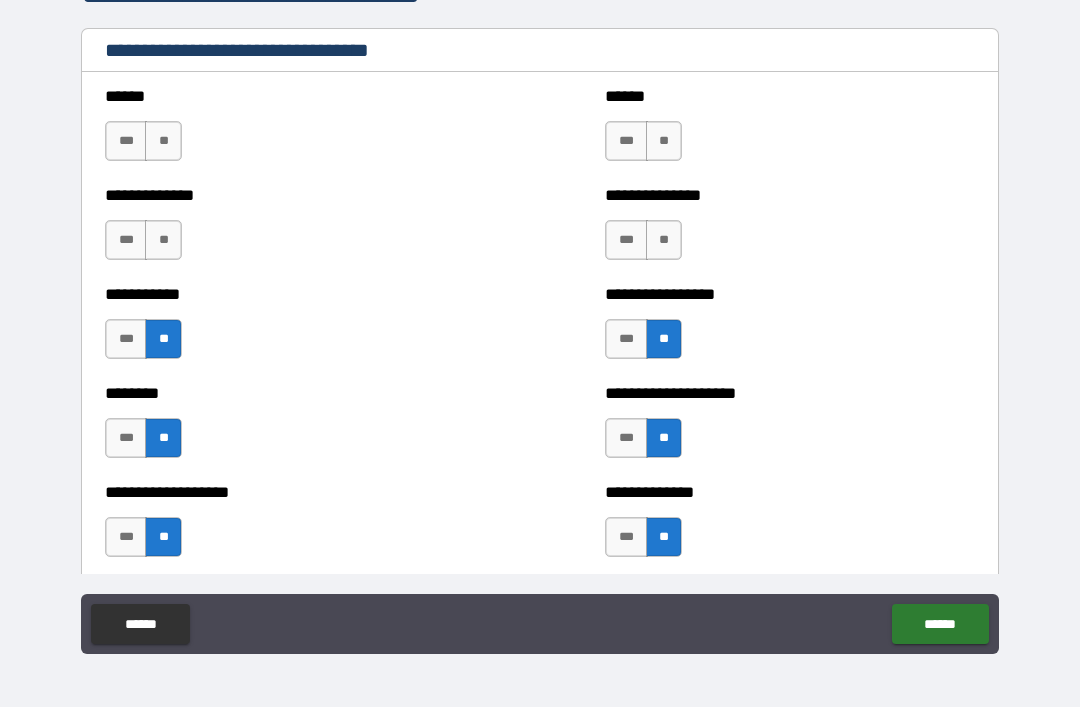 click on "**" at bounding box center [163, 240] 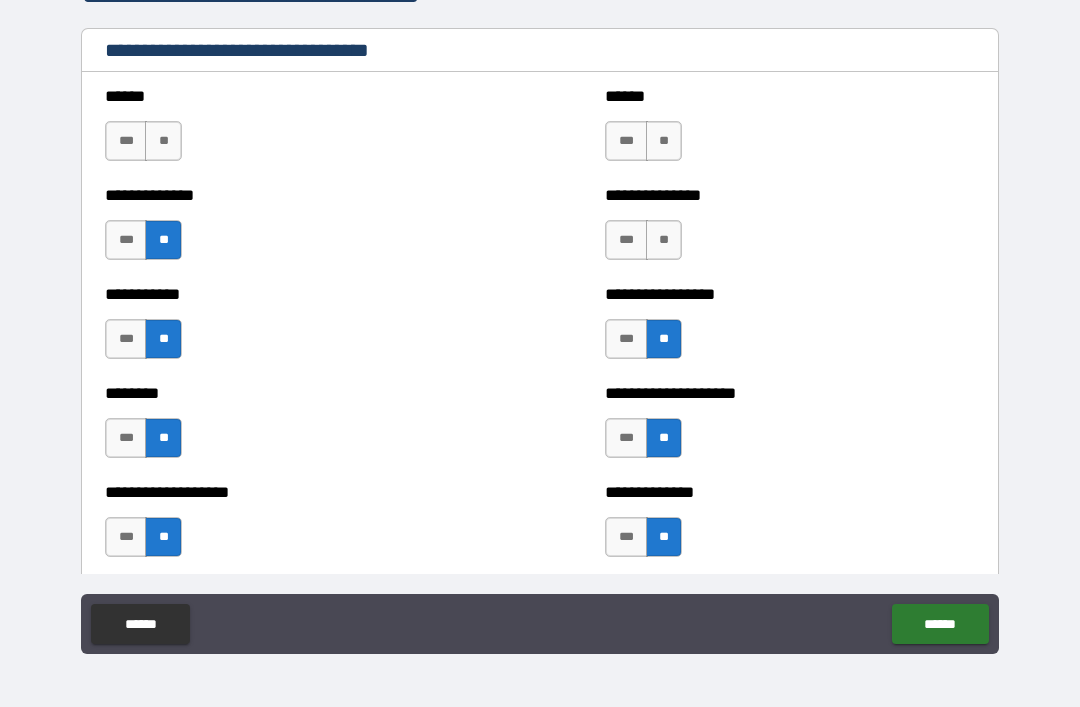 click on "**" at bounding box center [664, 240] 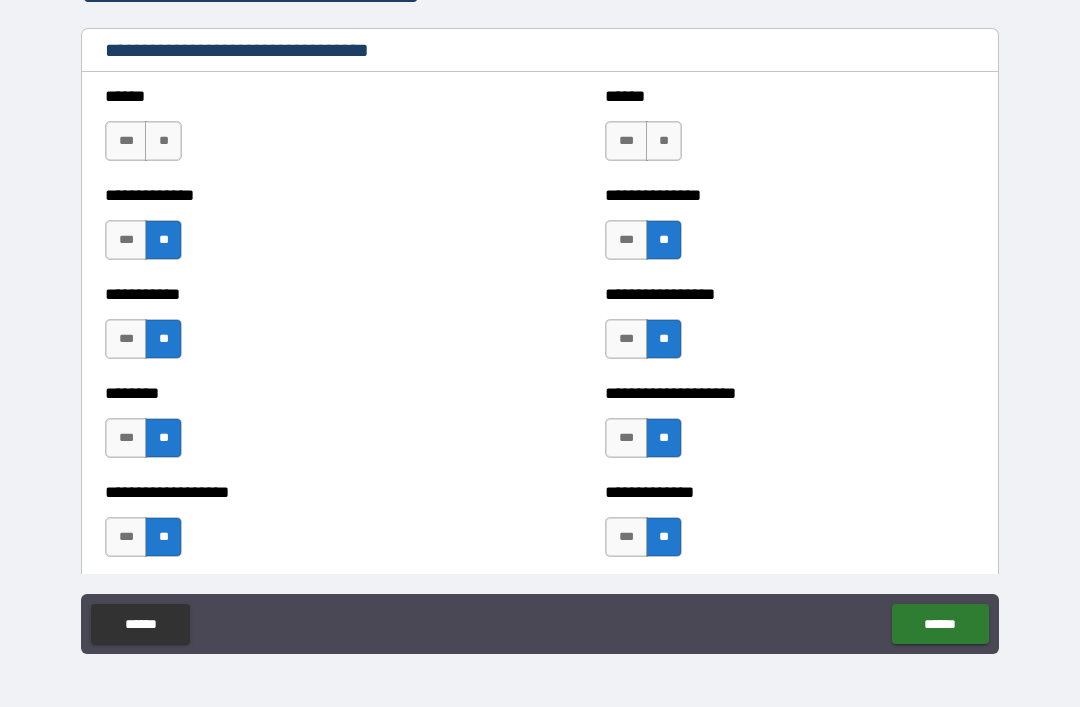 click on "****** *** **" at bounding box center (790, 131) 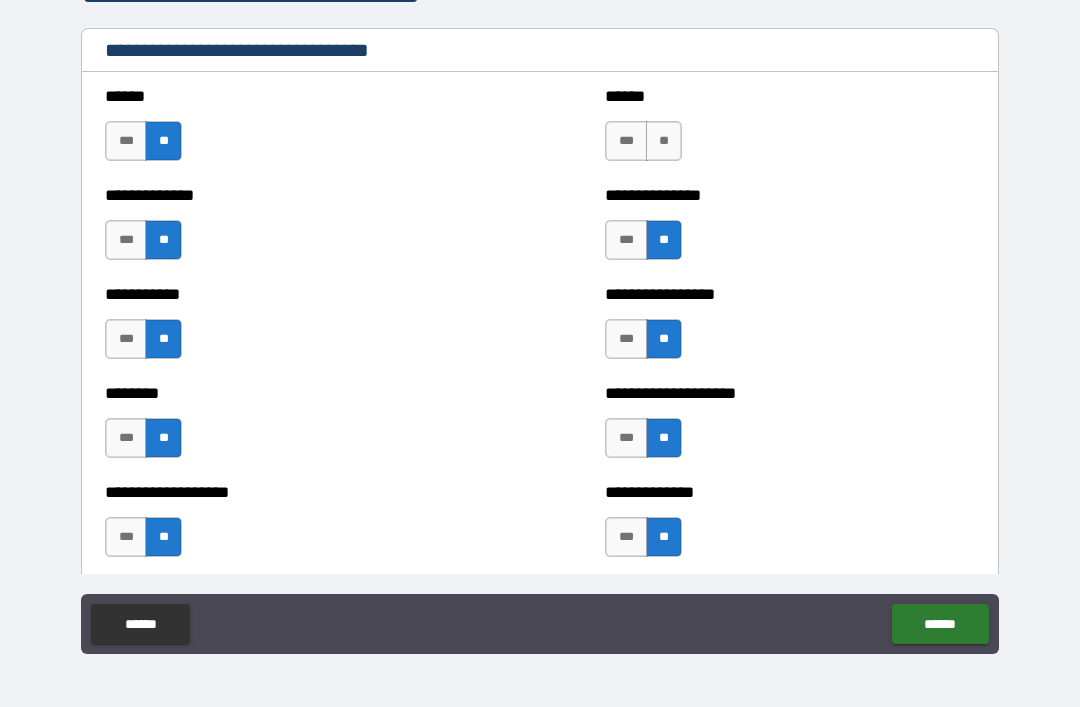 click on "****** *** **" at bounding box center [790, 131] 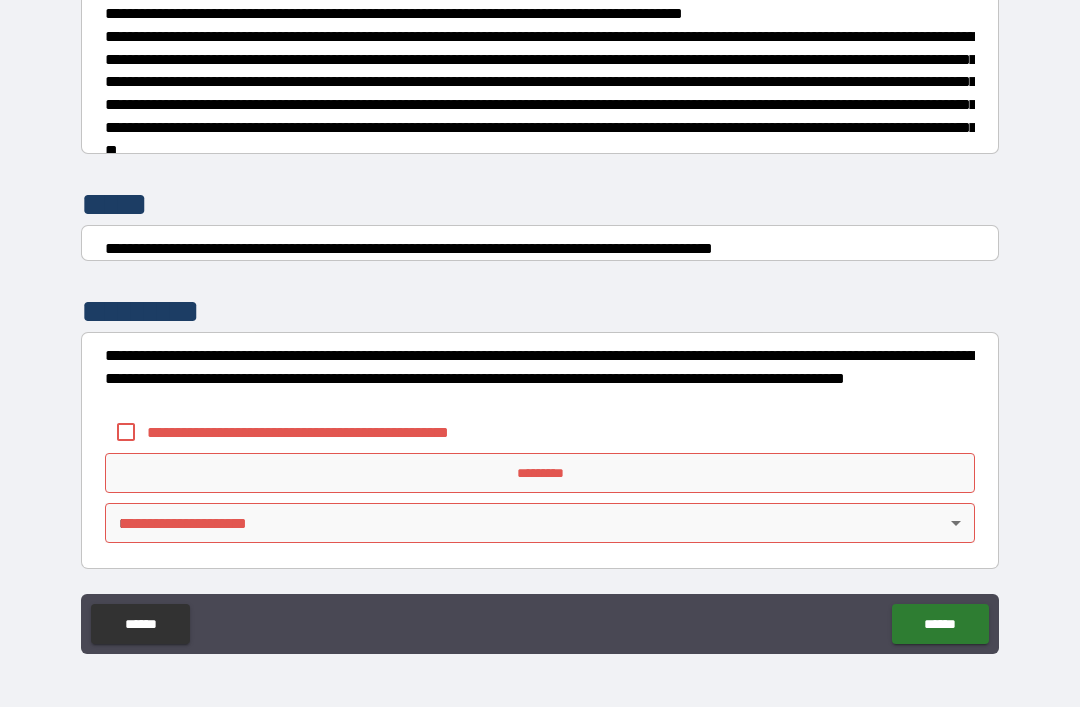 scroll, scrollTop: 7470, scrollLeft: 0, axis: vertical 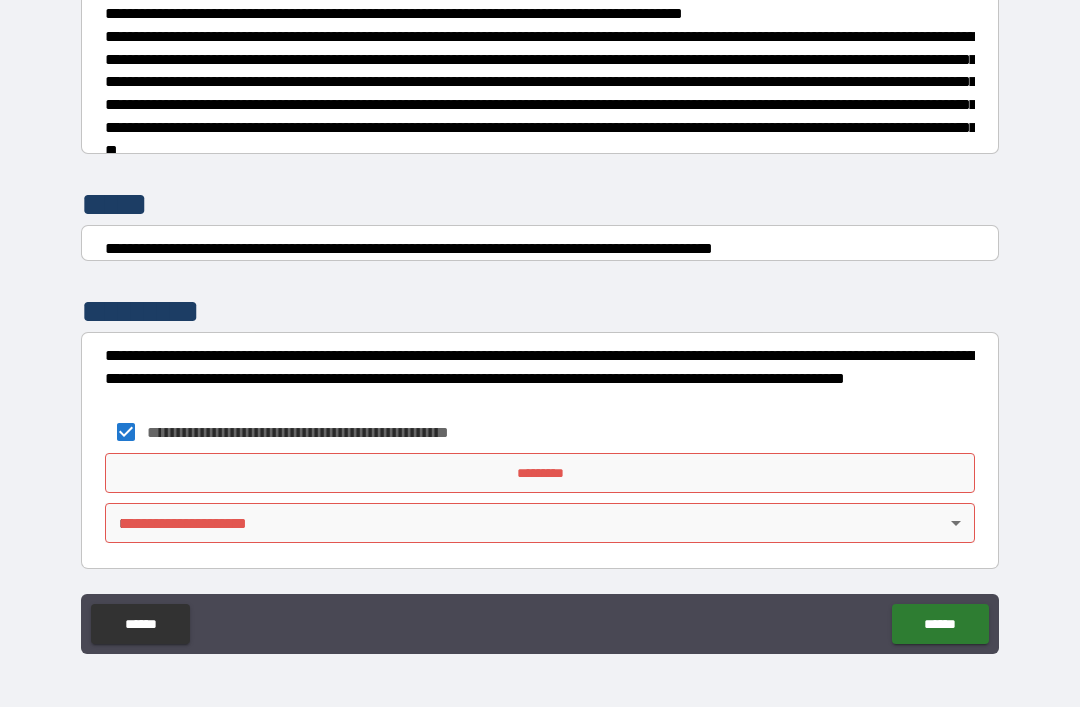 click on "*********" at bounding box center [540, 473] 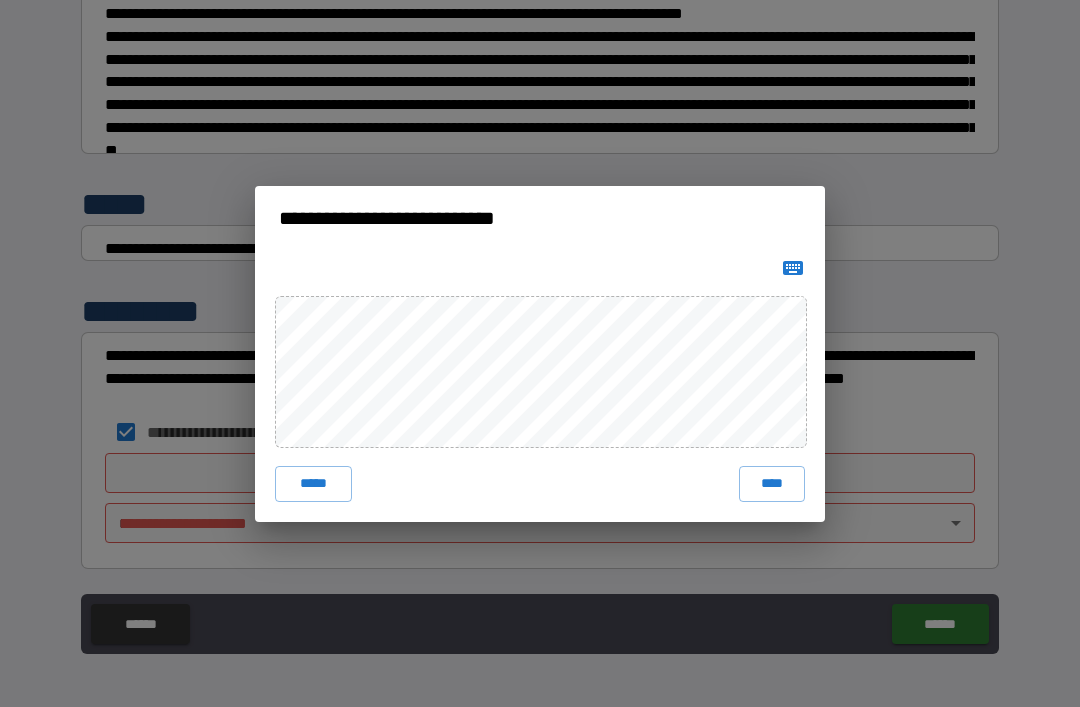 click on "****" at bounding box center (772, 484) 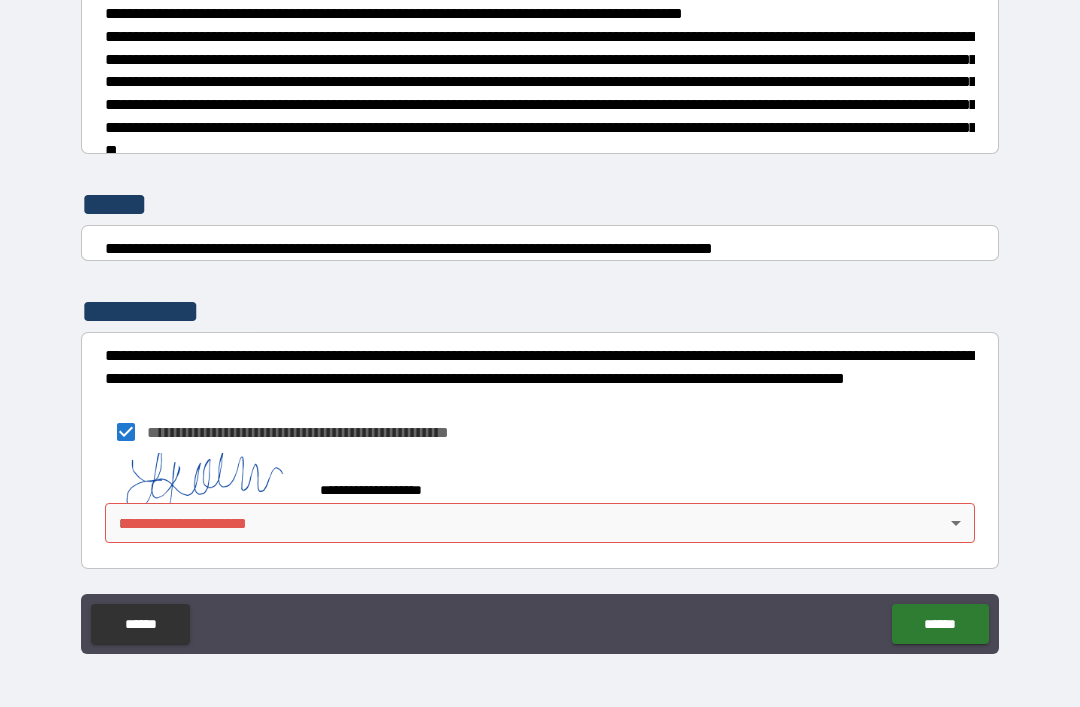 scroll, scrollTop: 7460, scrollLeft: 0, axis: vertical 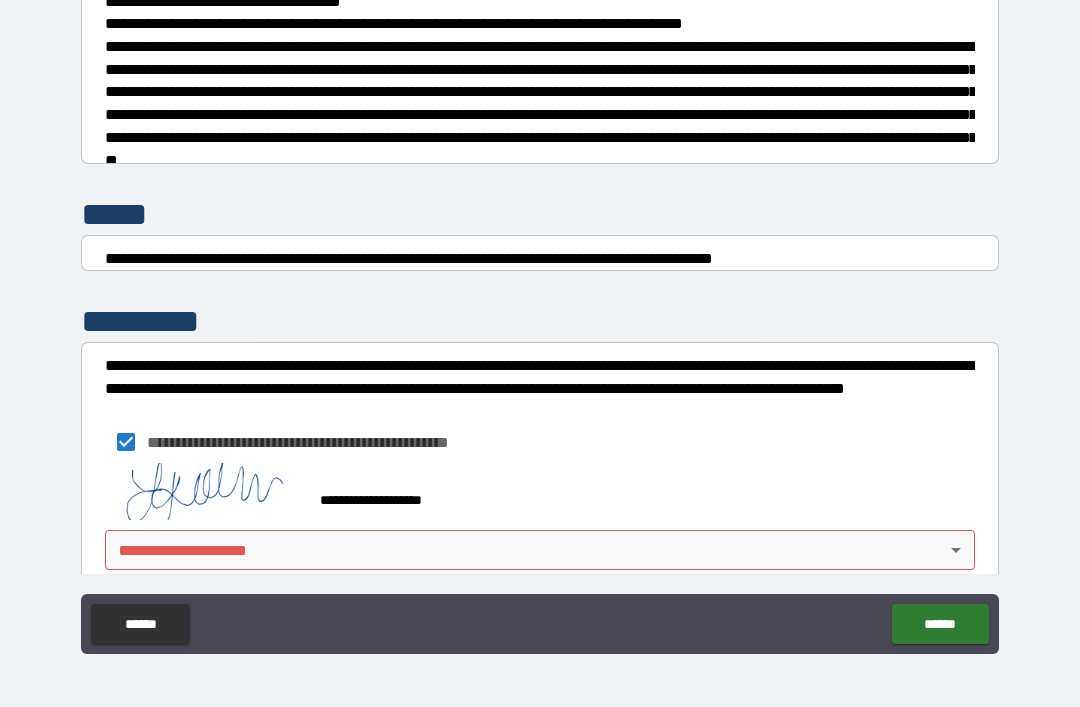 click on "**********" at bounding box center (540, 321) 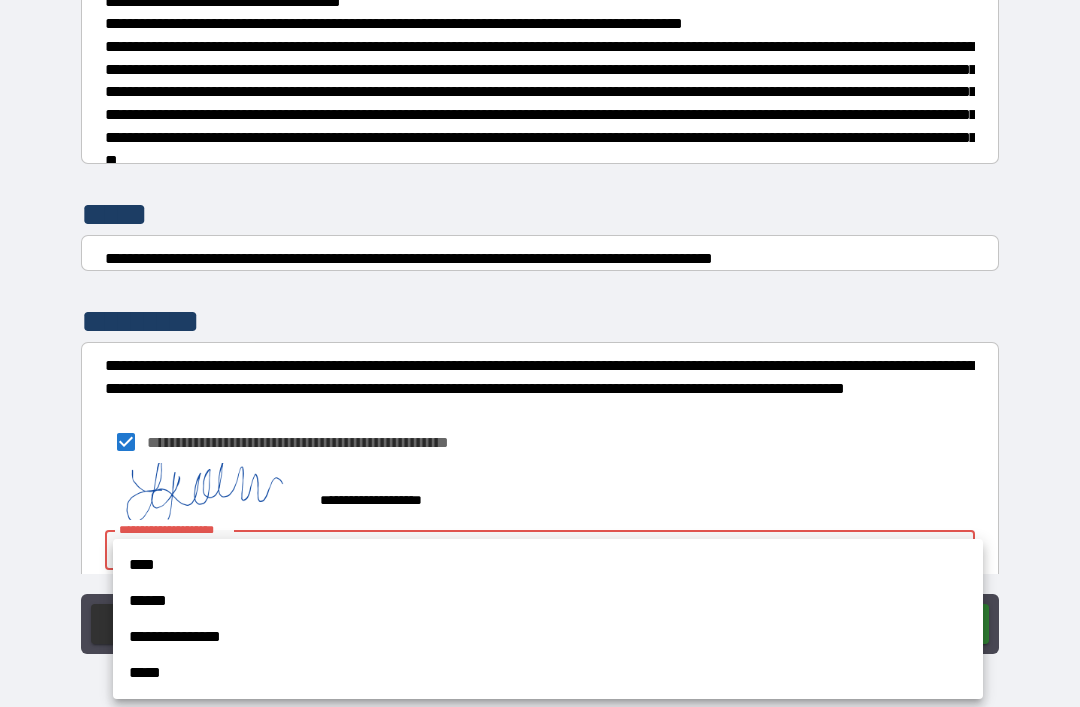 click on "**********" at bounding box center (548, 637) 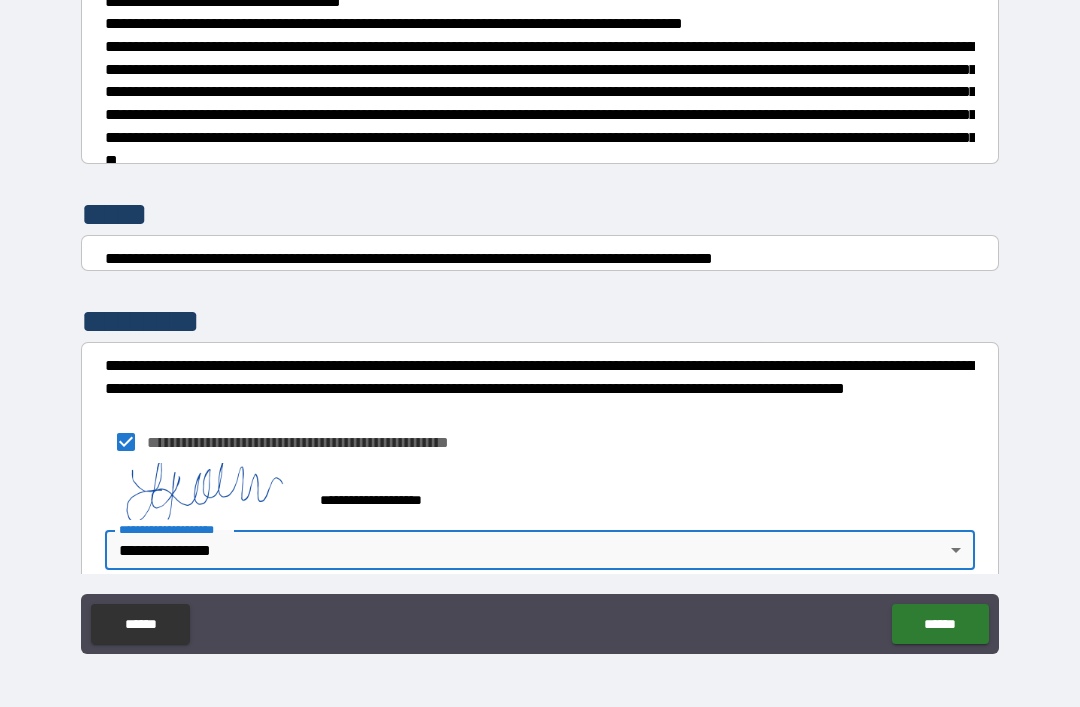 type on "**********" 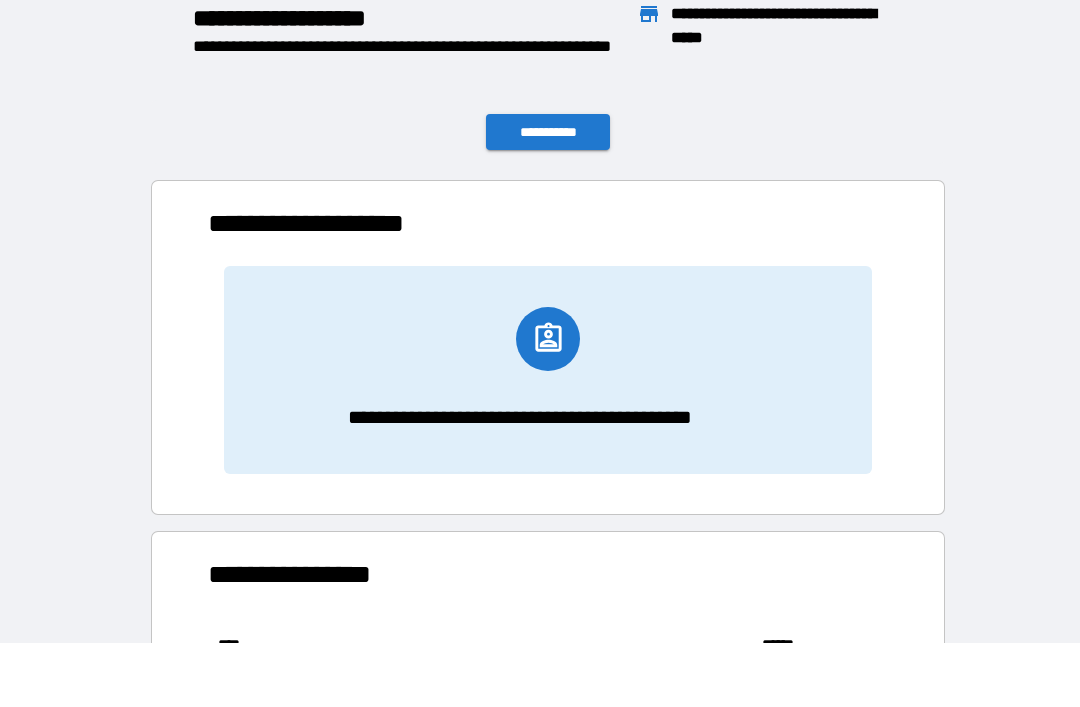 scroll, scrollTop: 166, scrollLeft: 680, axis: both 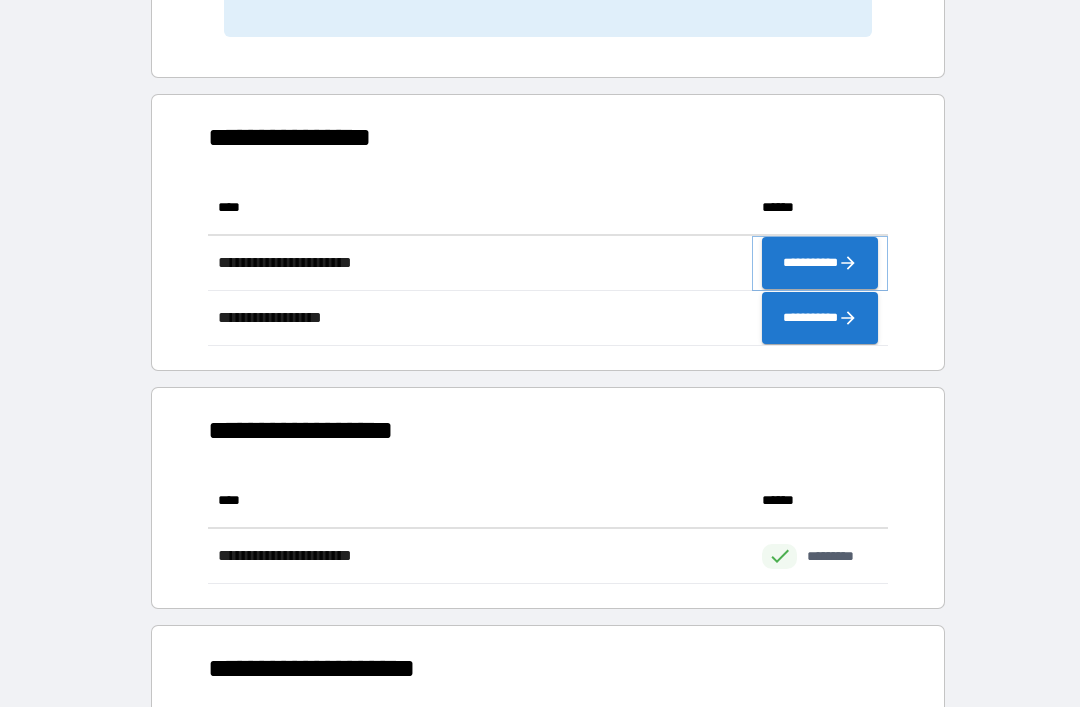click on "**********" at bounding box center [820, 263] 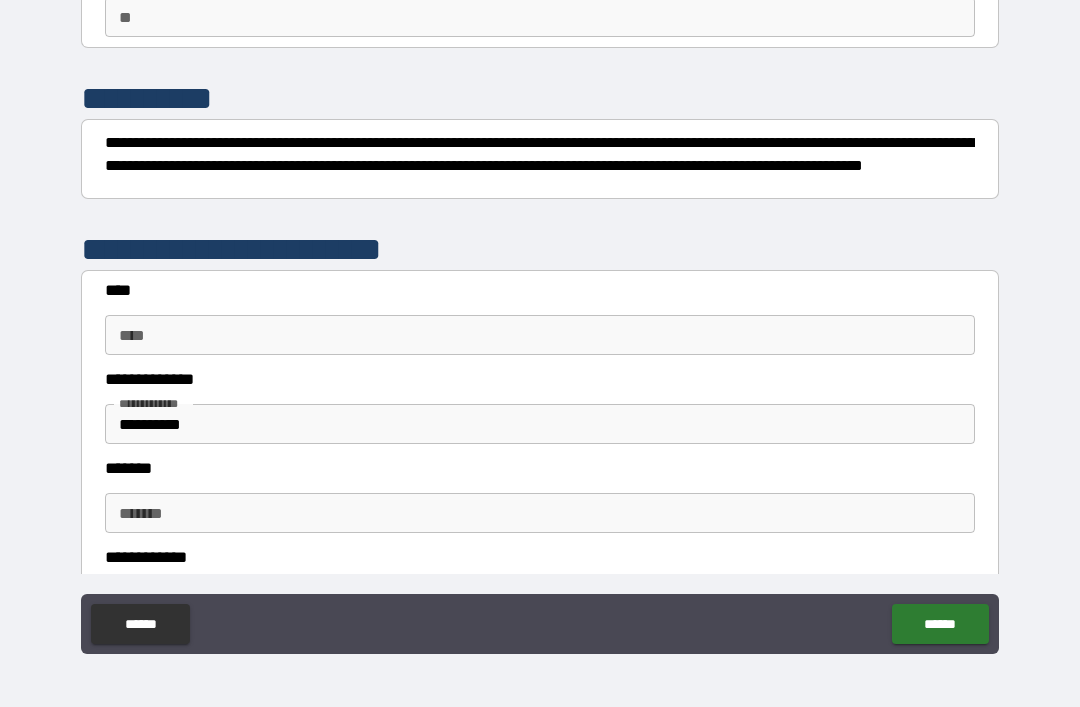 scroll, scrollTop: 186, scrollLeft: 0, axis: vertical 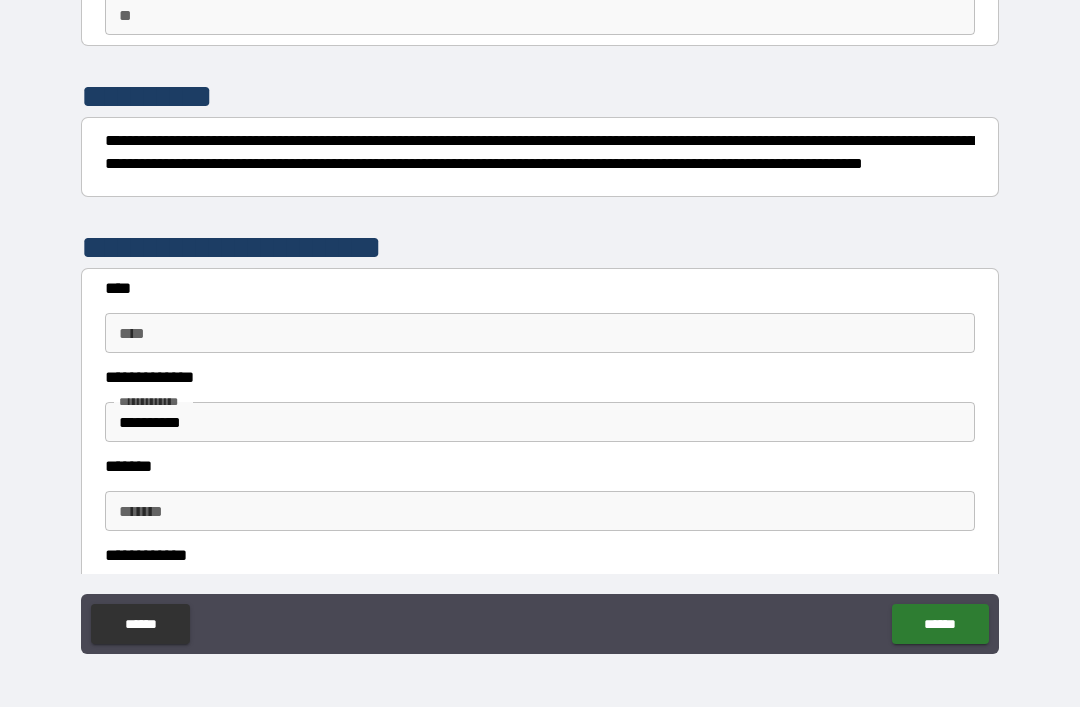 click on "**** ****" at bounding box center [540, 333] 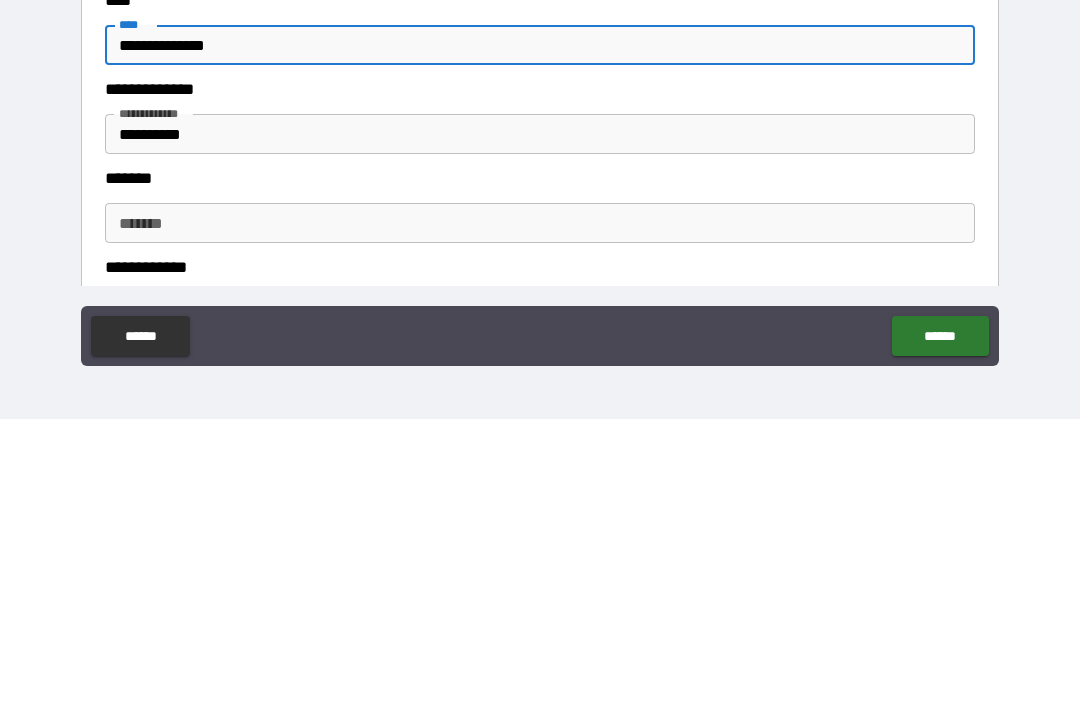 type on "**********" 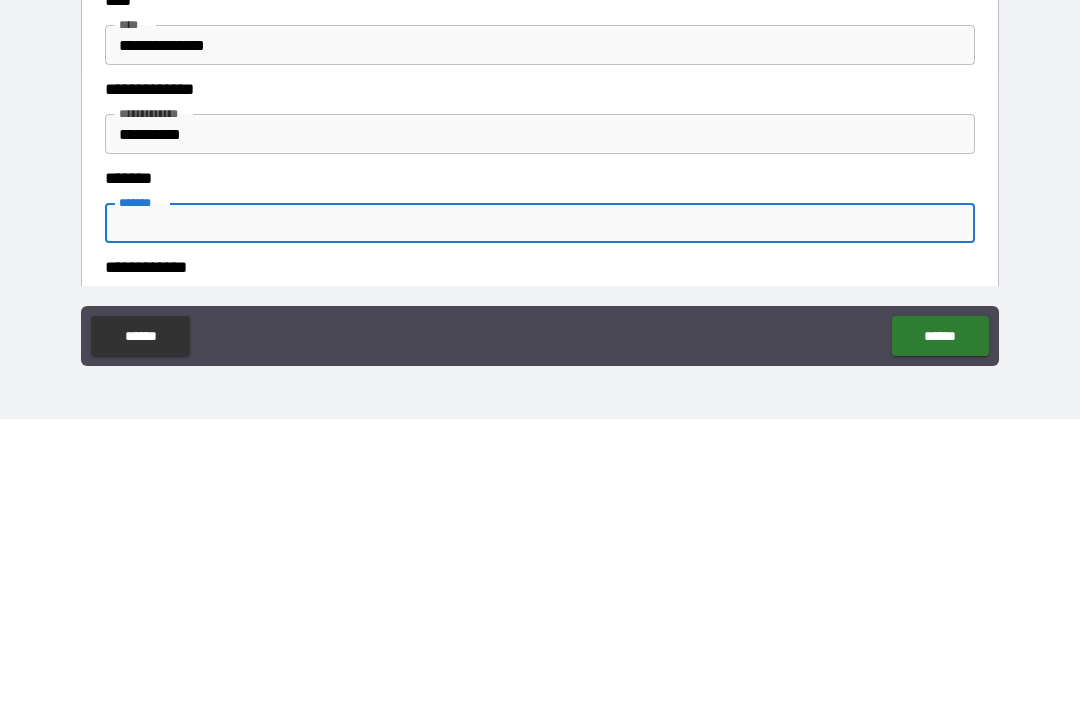 type on "*" 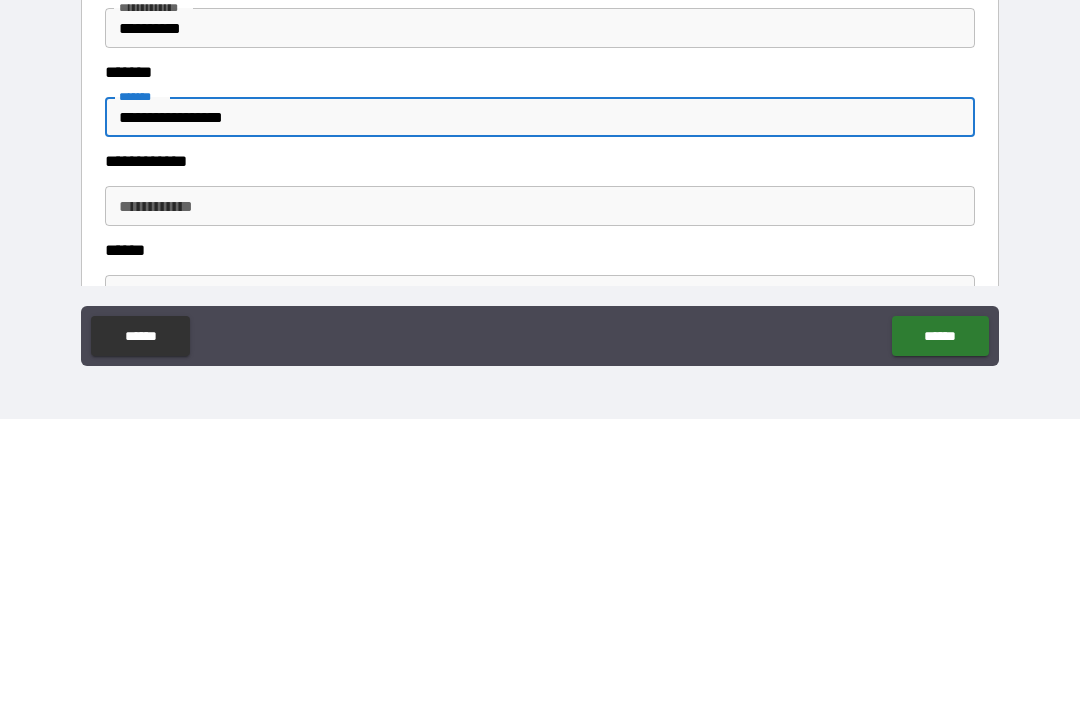 scroll, scrollTop: 291, scrollLeft: 0, axis: vertical 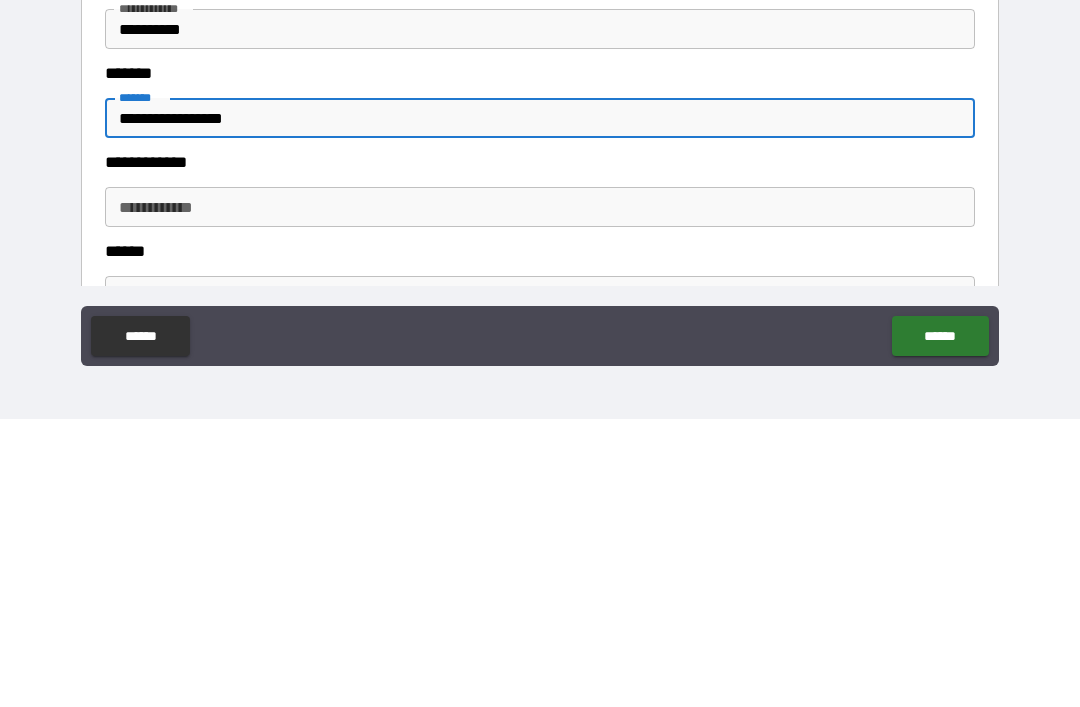 type on "**********" 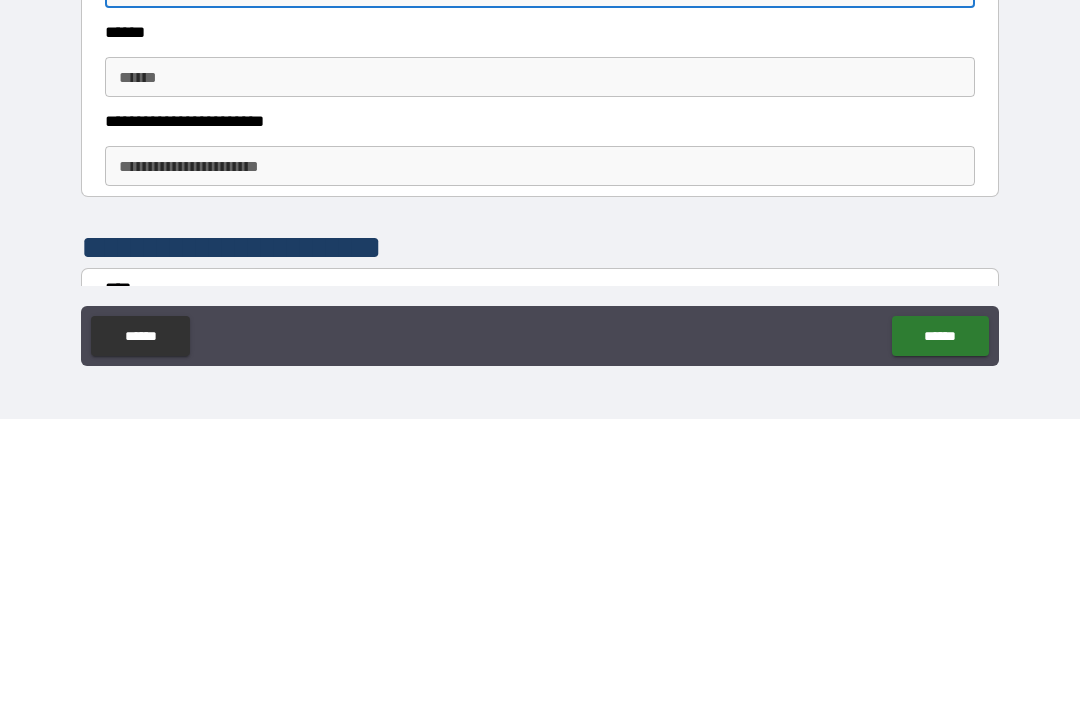 scroll, scrollTop: 507, scrollLeft: 0, axis: vertical 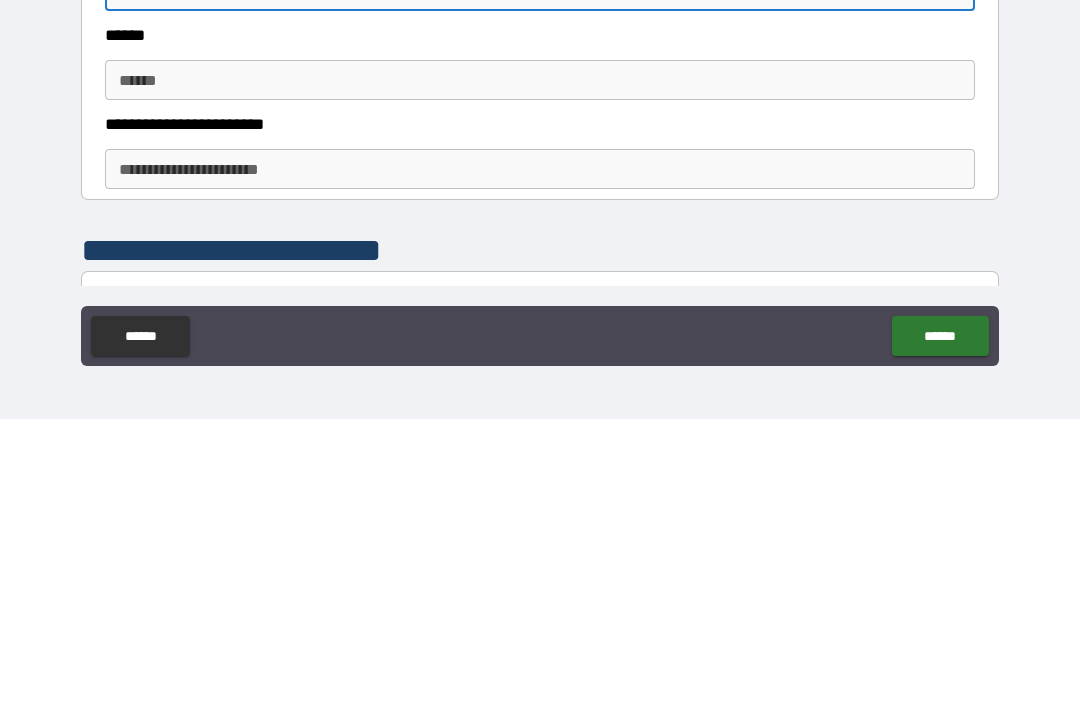 type on "**********" 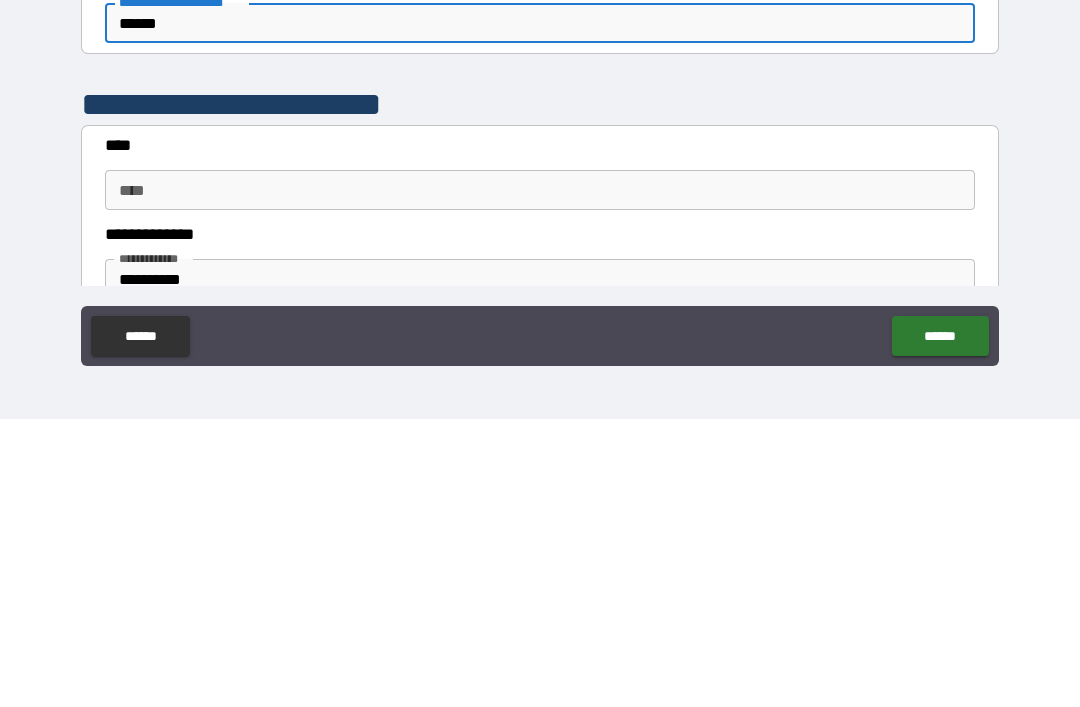 scroll, scrollTop: 654, scrollLeft: 0, axis: vertical 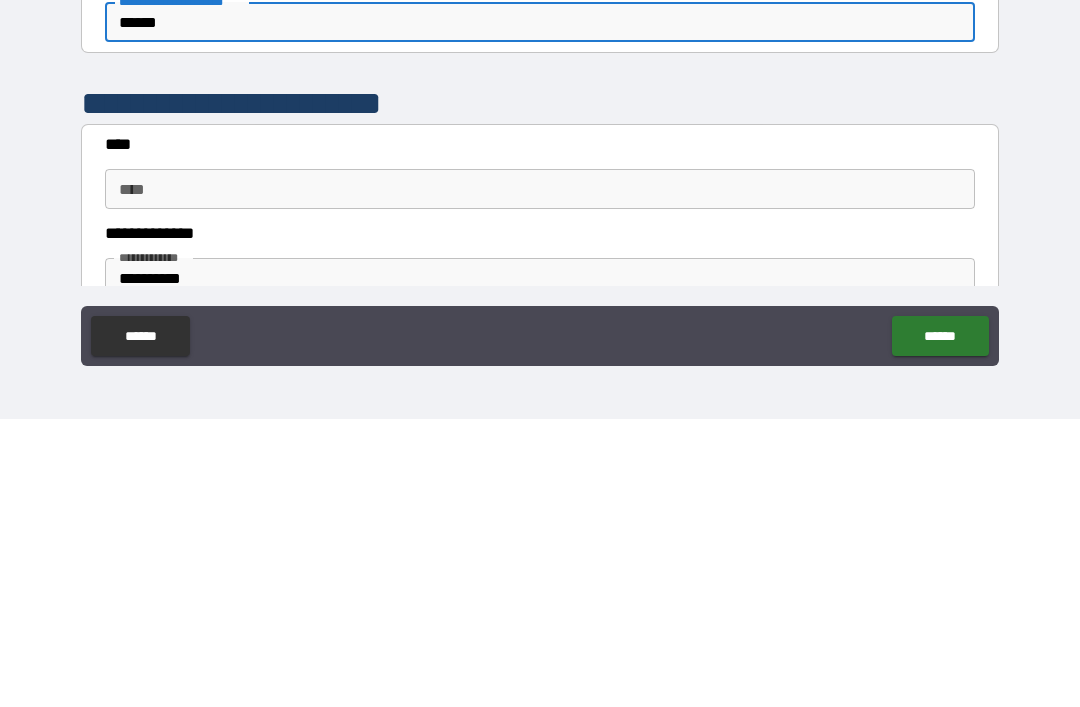 type on "******" 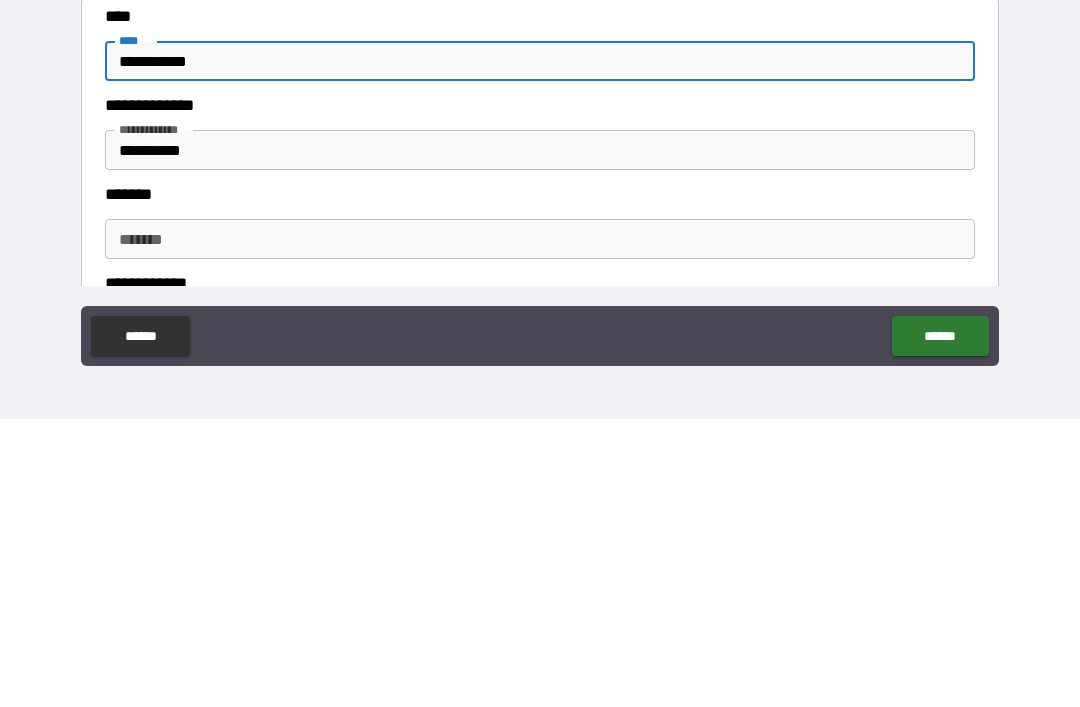 scroll, scrollTop: 787, scrollLeft: 0, axis: vertical 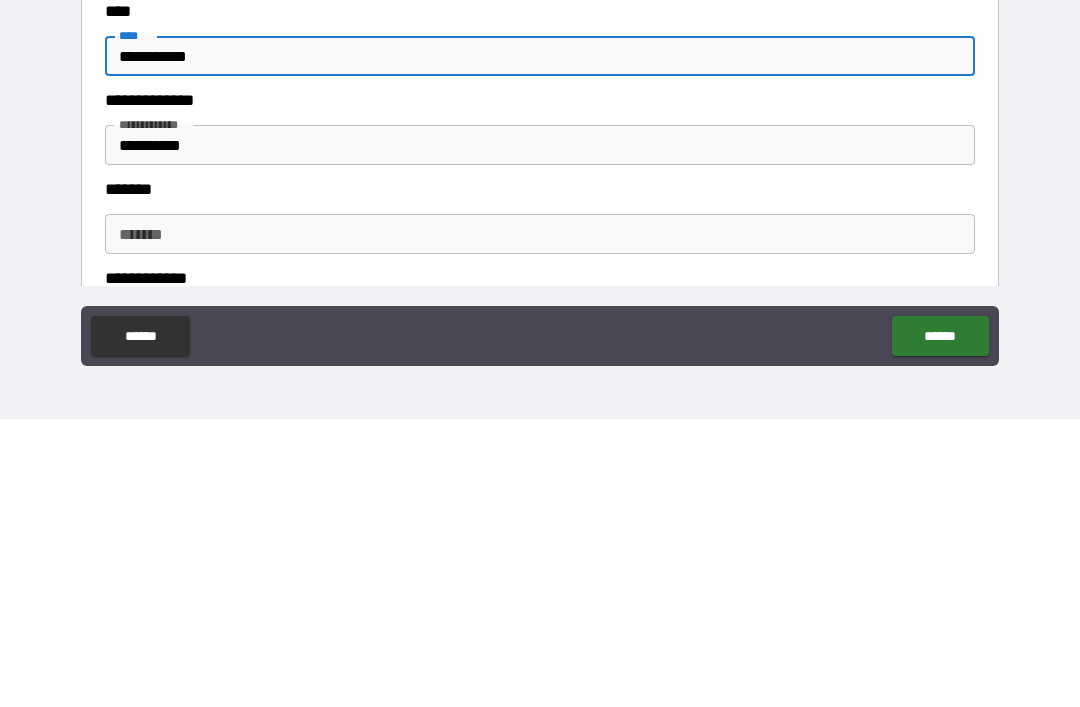 type on "**********" 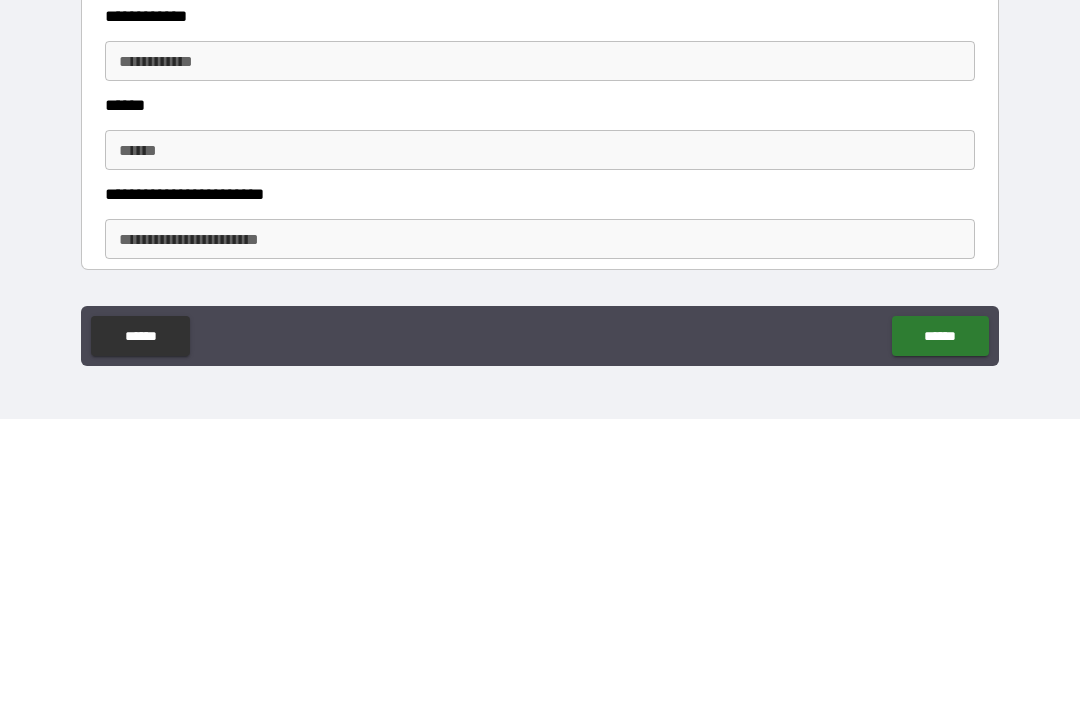 scroll, scrollTop: 1106, scrollLeft: 0, axis: vertical 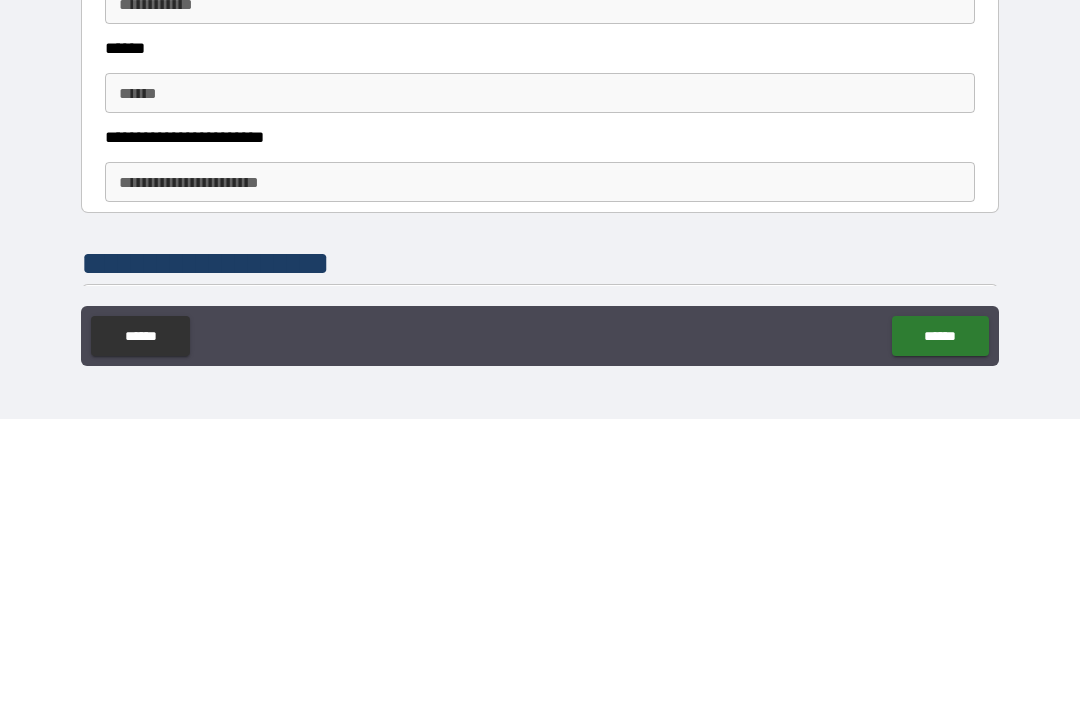type on "**********" 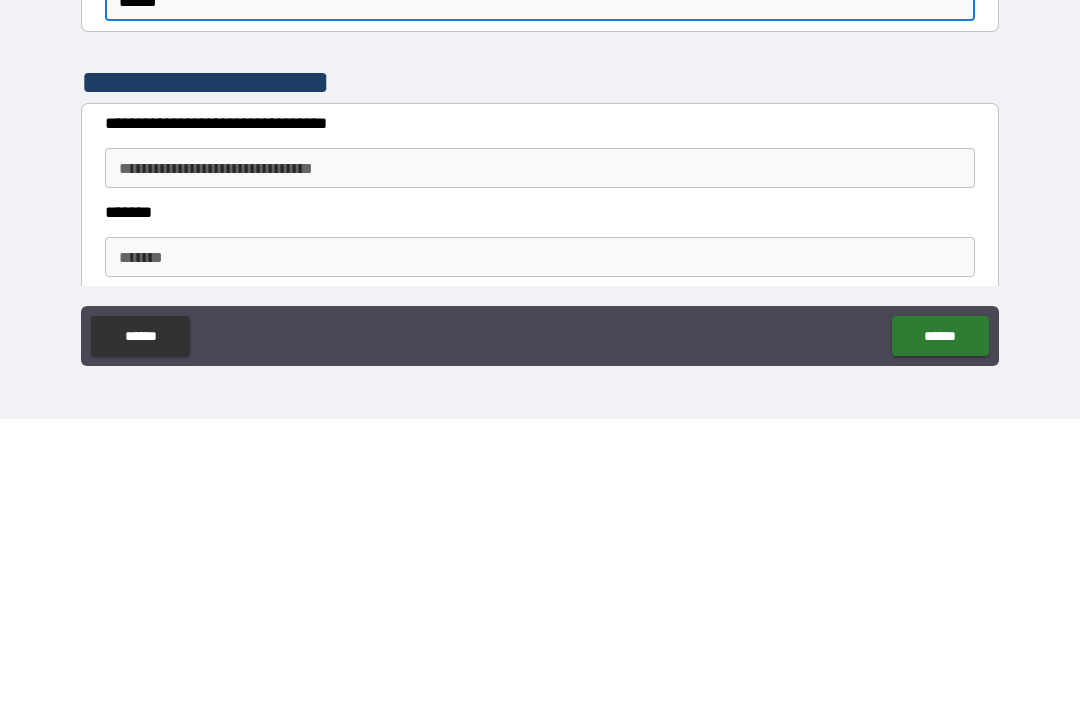 scroll, scrollTop: 1316, scrollLeft: 0, axis: vertical 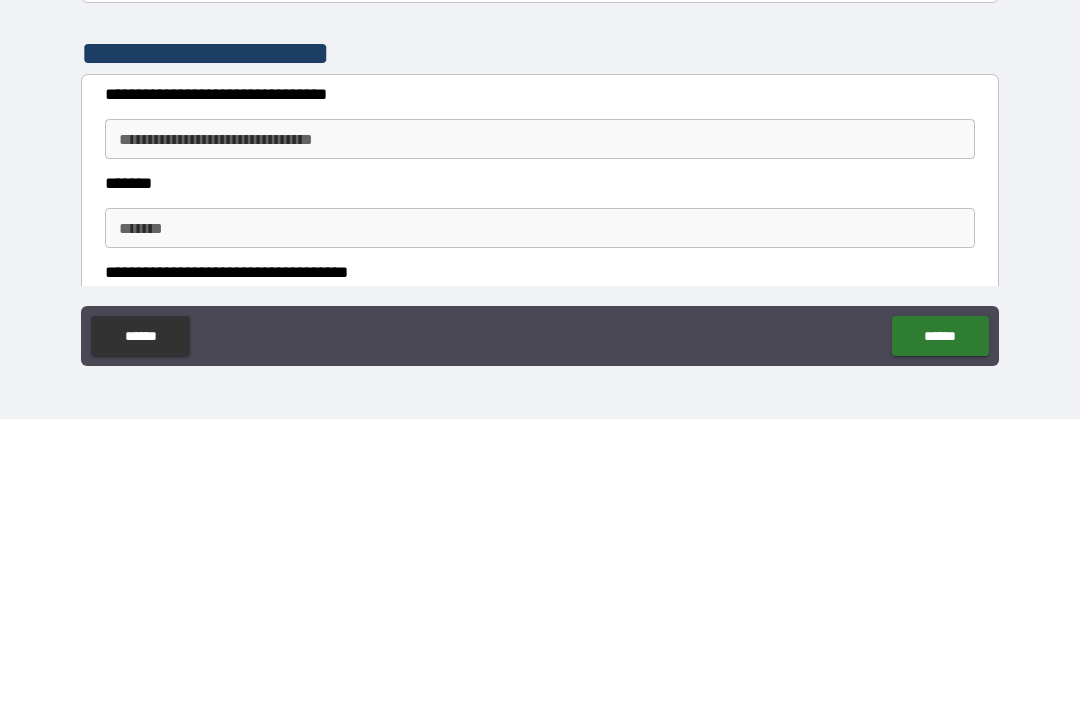 type on "******" 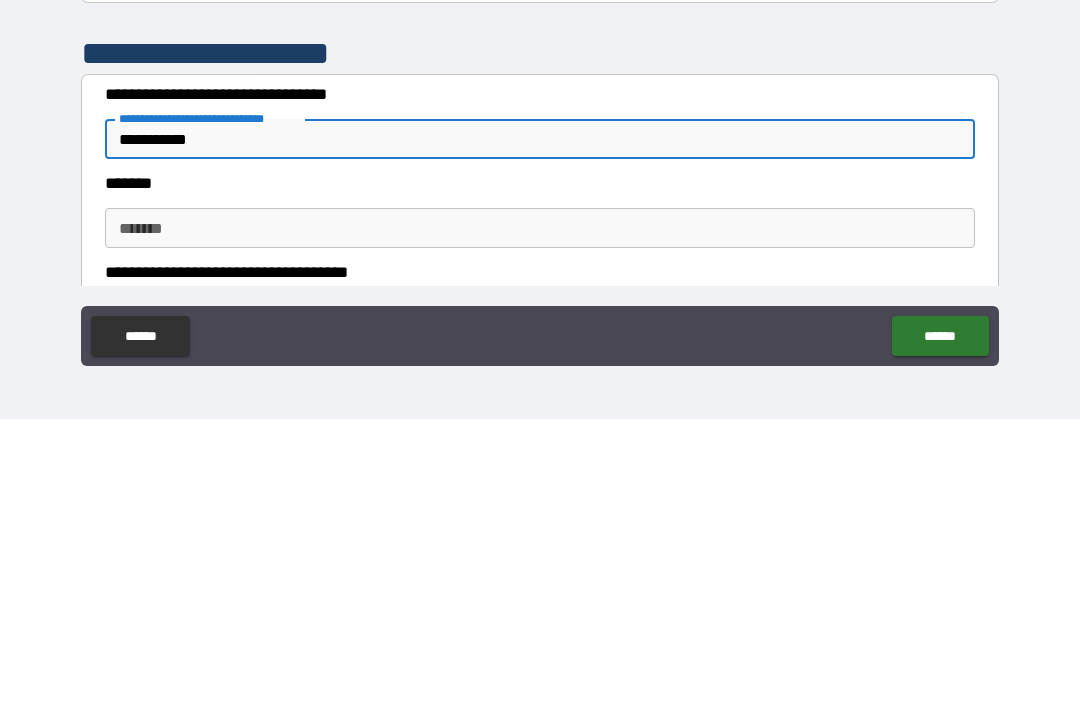 type on "**********" 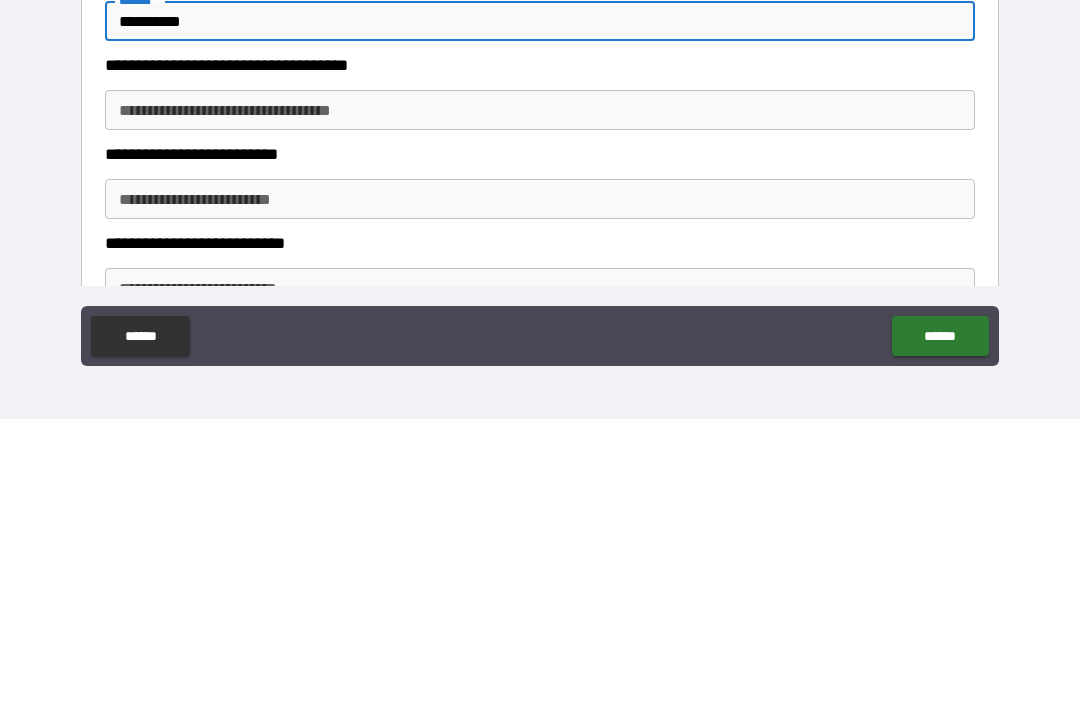scroll, scrollTop: 1521, scrollLeft: 0, axis: vertical 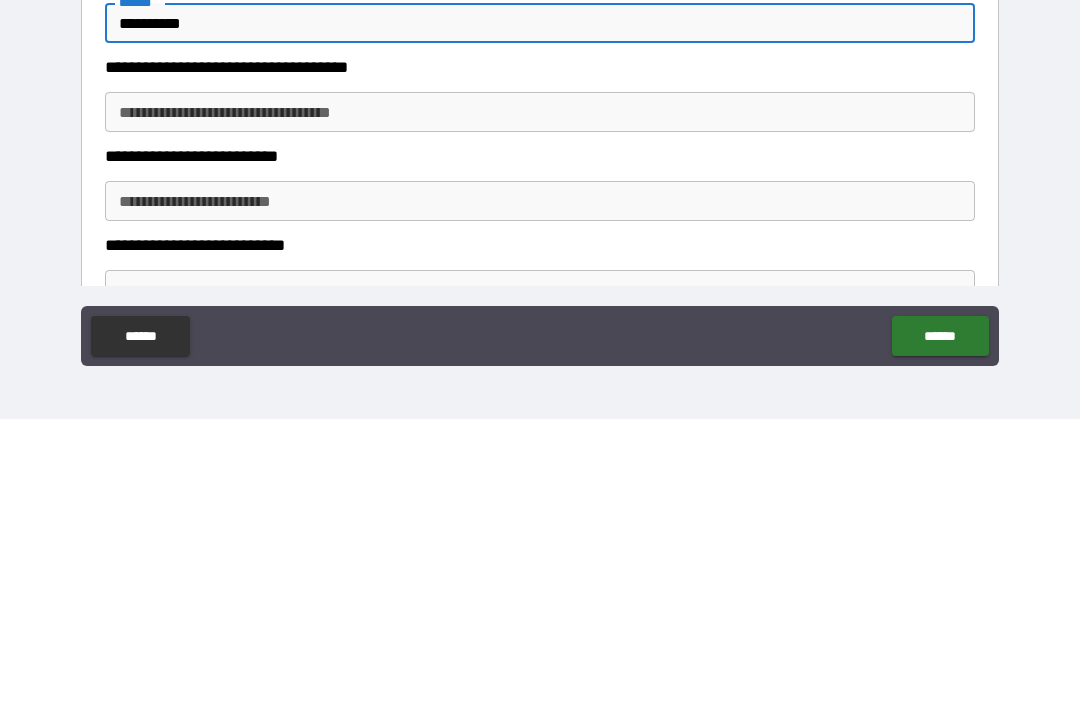 type on "**********" 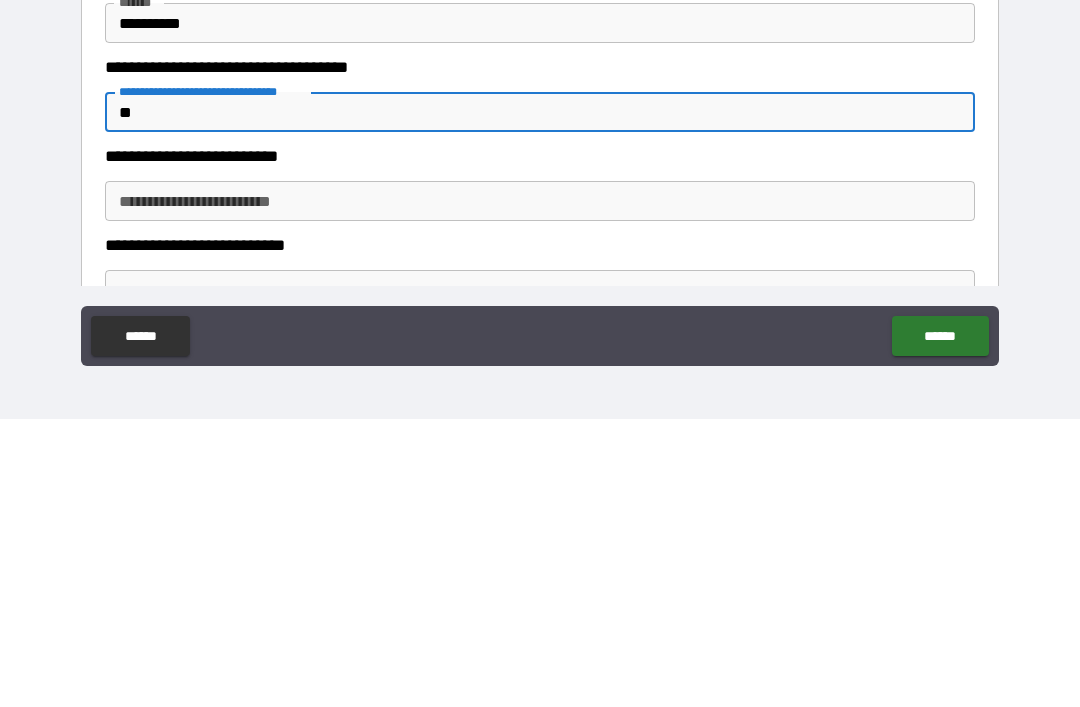type on "*" 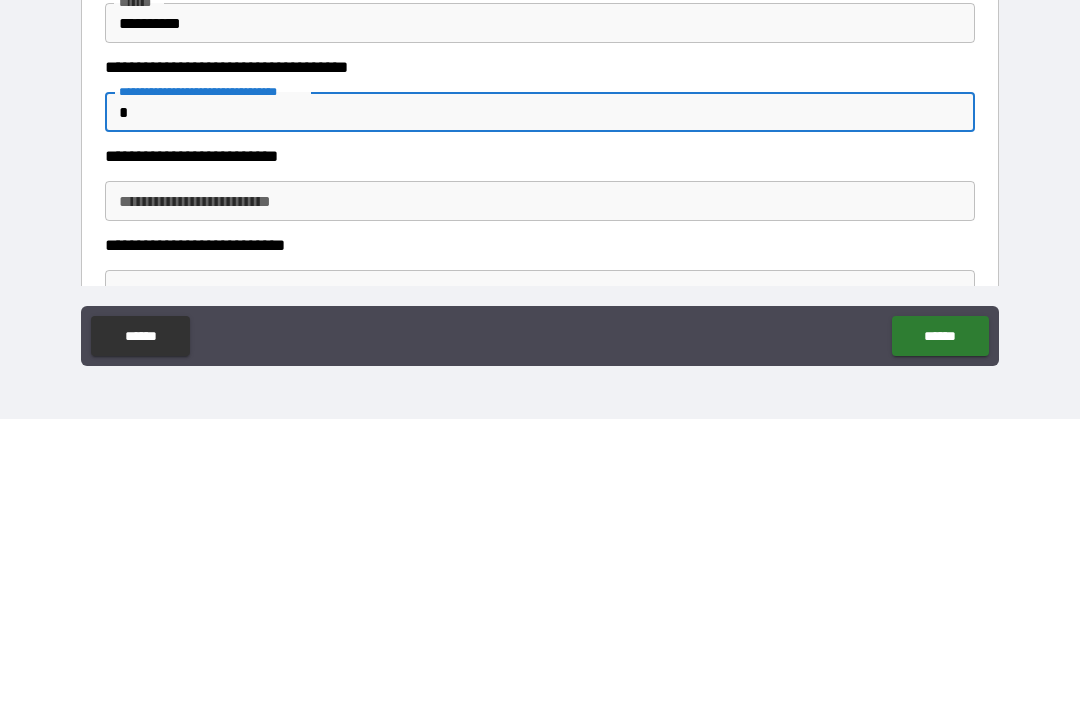 type 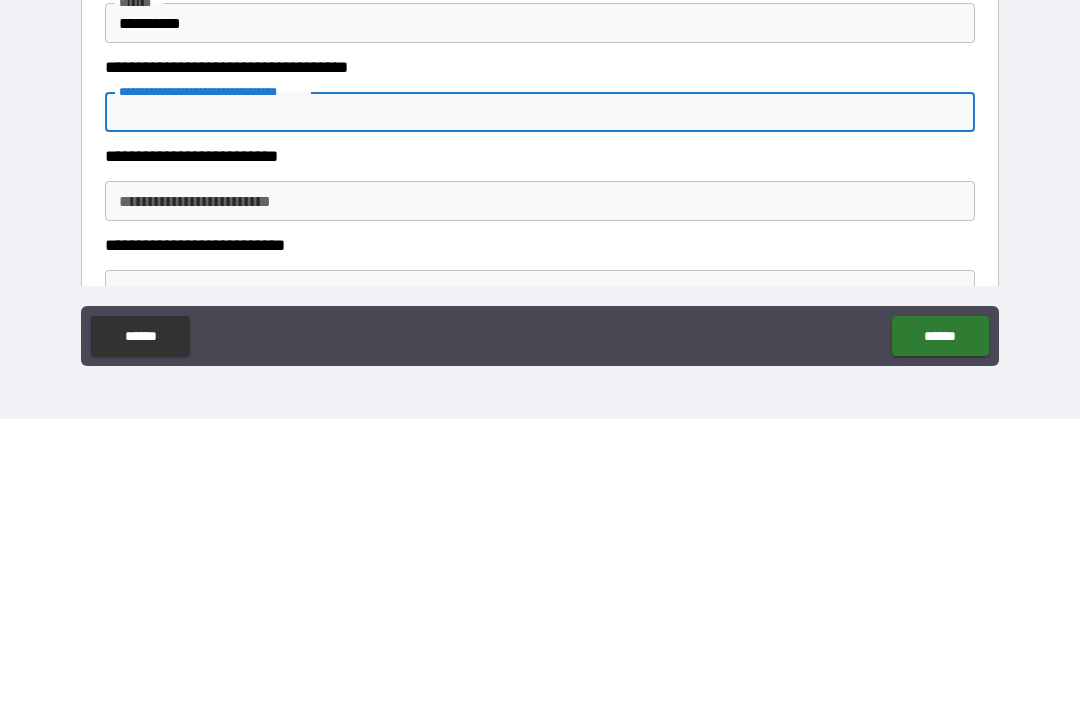 click on "**********" at bounding box center [540, 489] 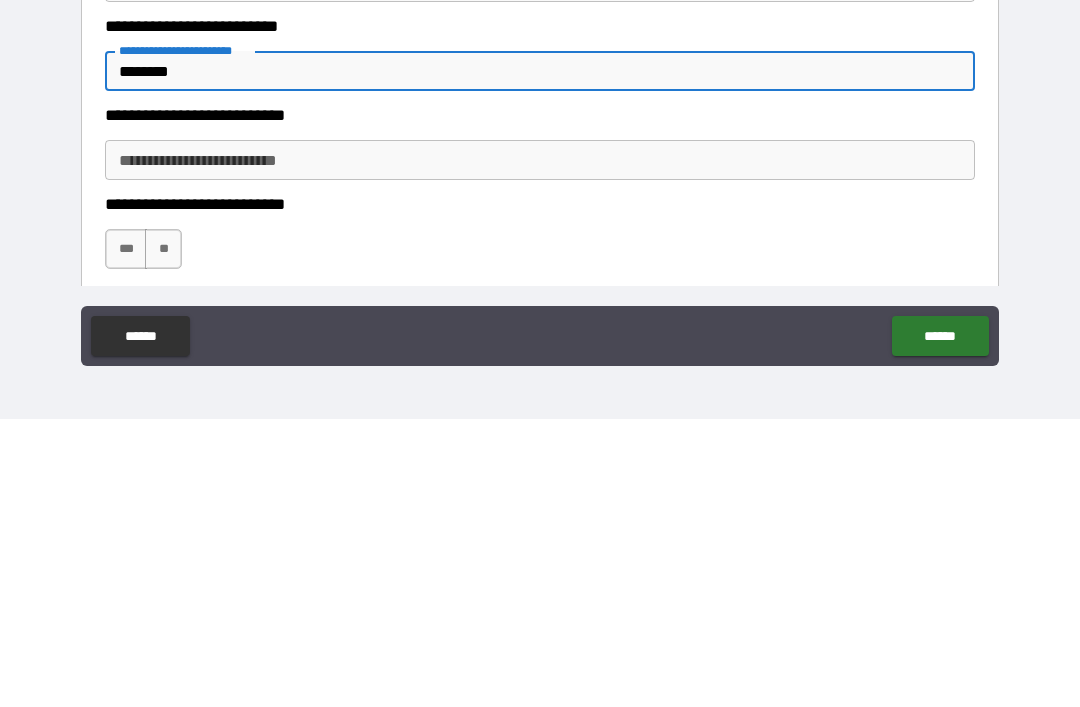 scroll, scrollTop: 1647, scrollLeft: 0, axis: vertical 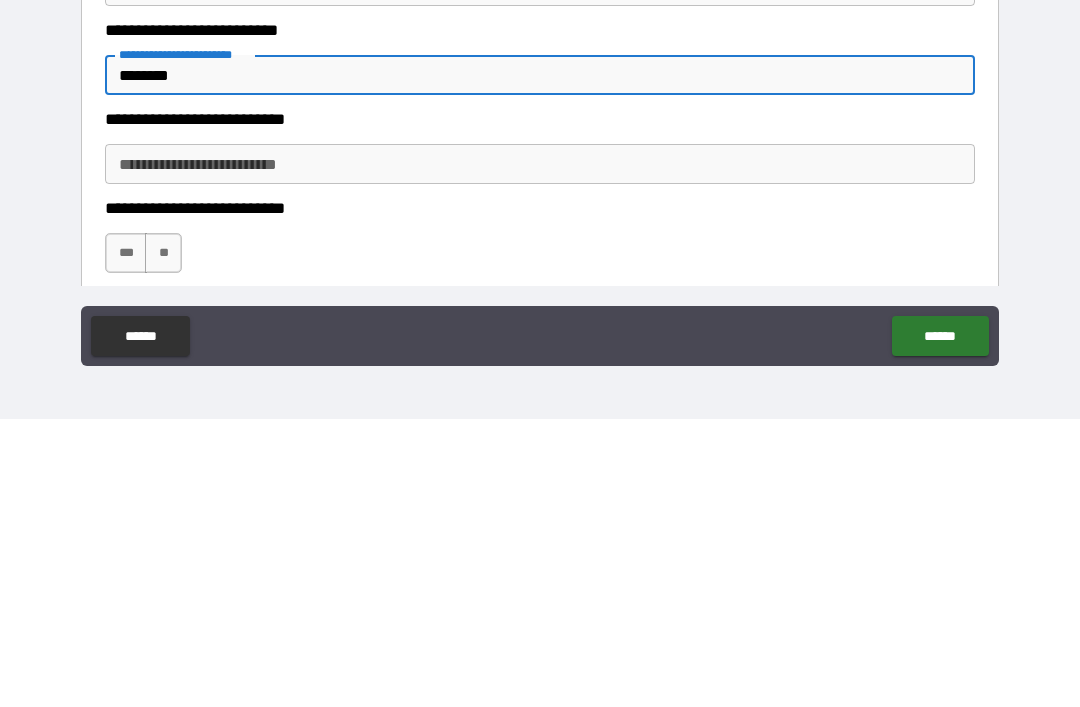 type on "********" 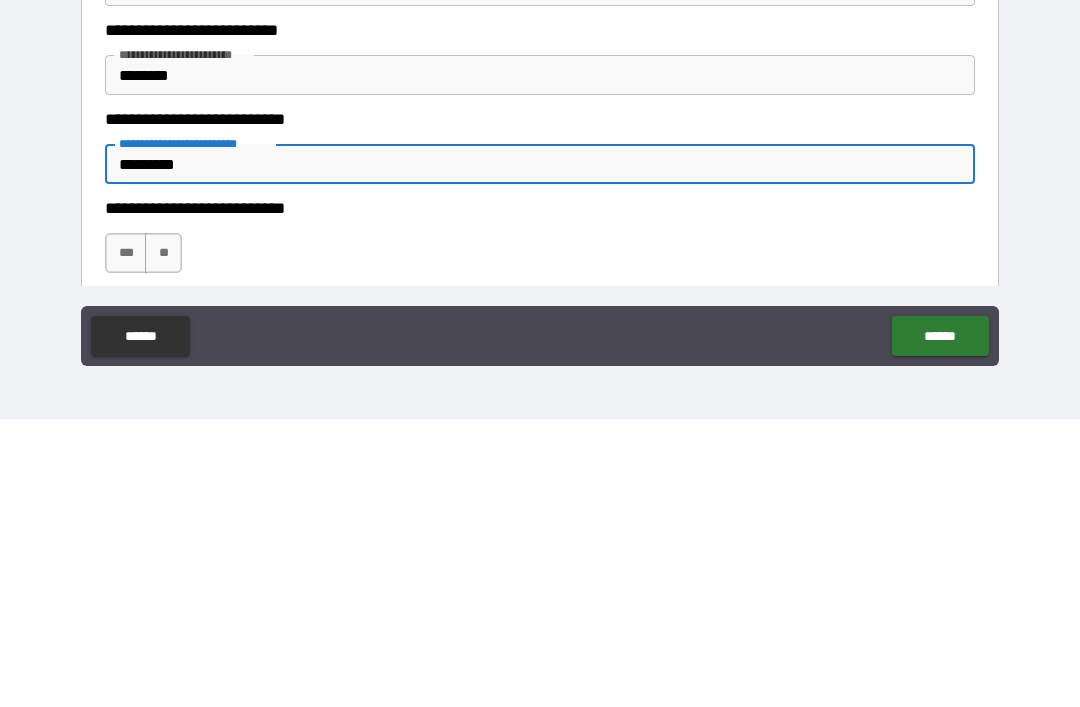 type on "*********" 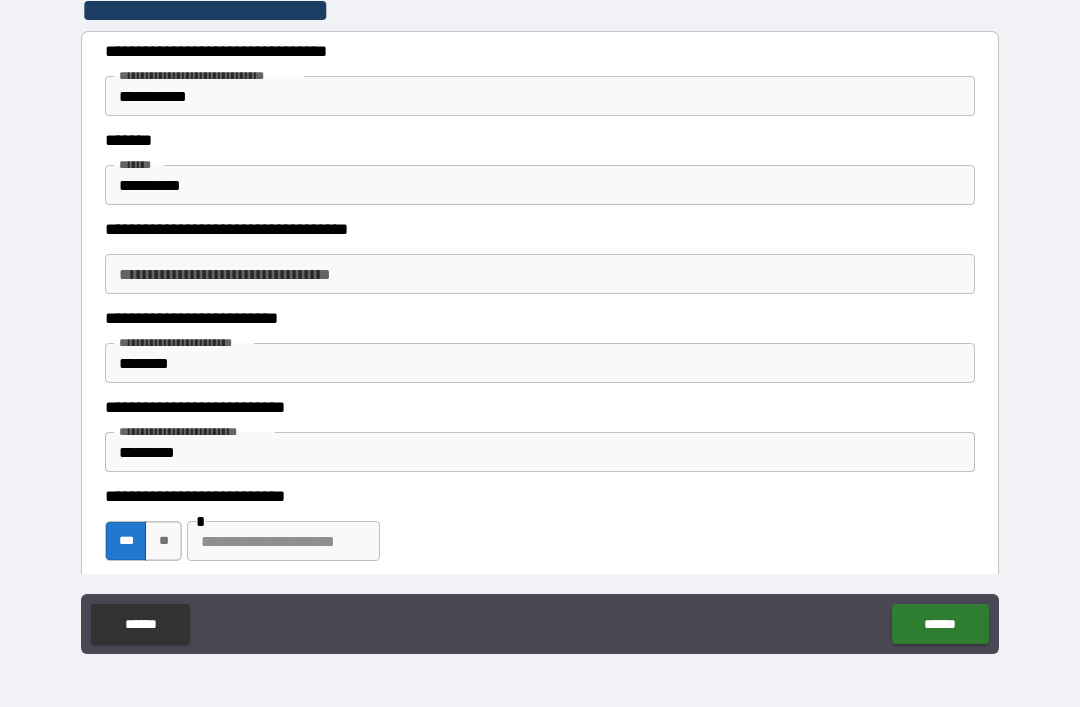 click at bounding box center (283, 541) 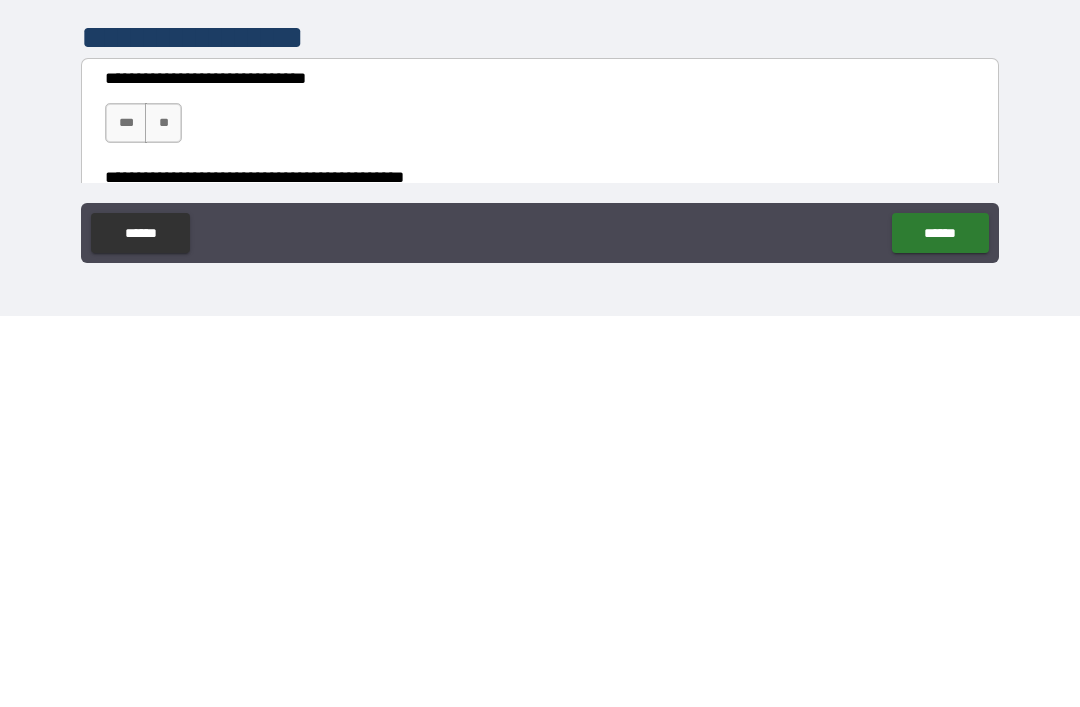 scroll, scrollTop: 2384, scrollLeft: 0, axis: vertical 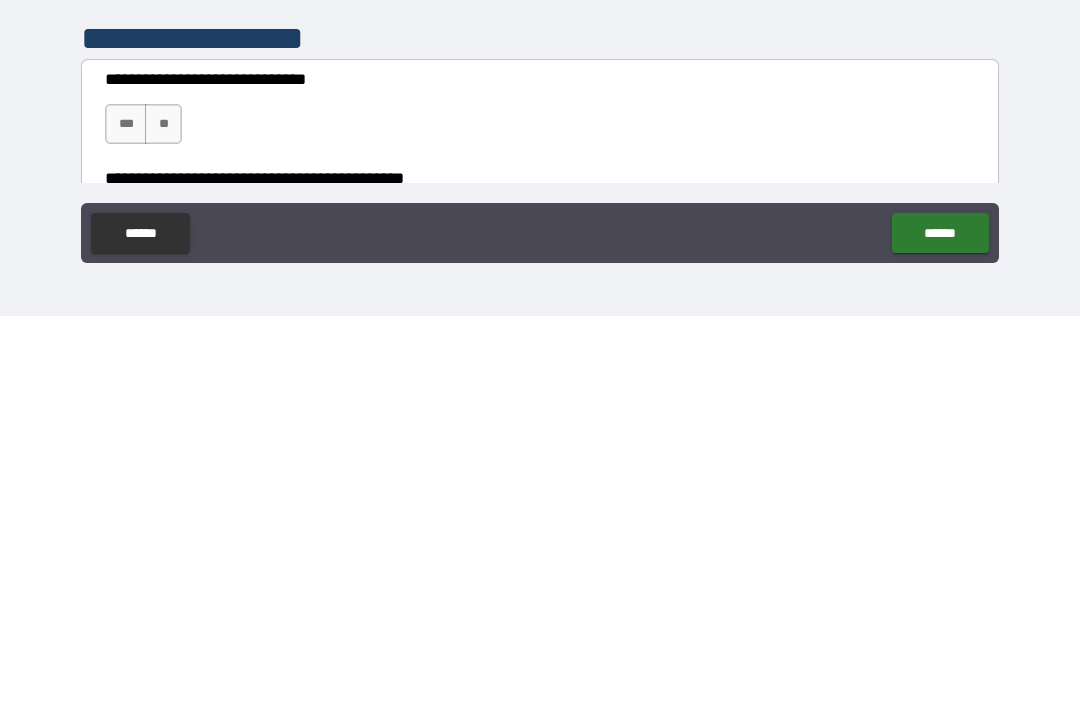 type on "**********" 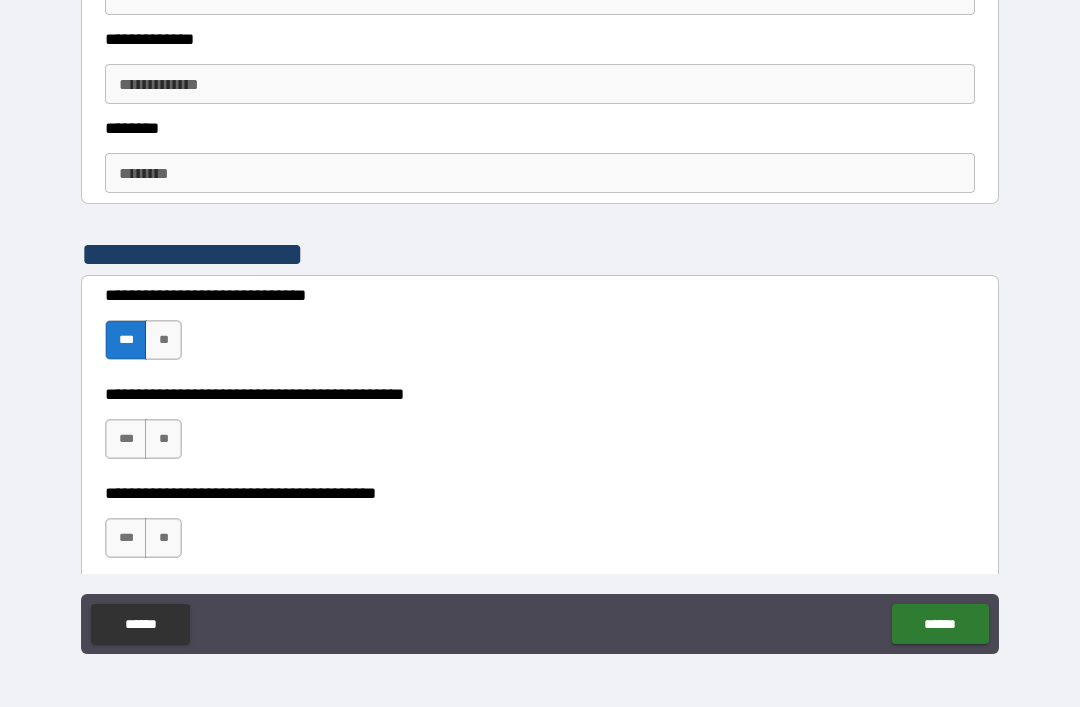 click on "**" at bounding box center [163, 439] 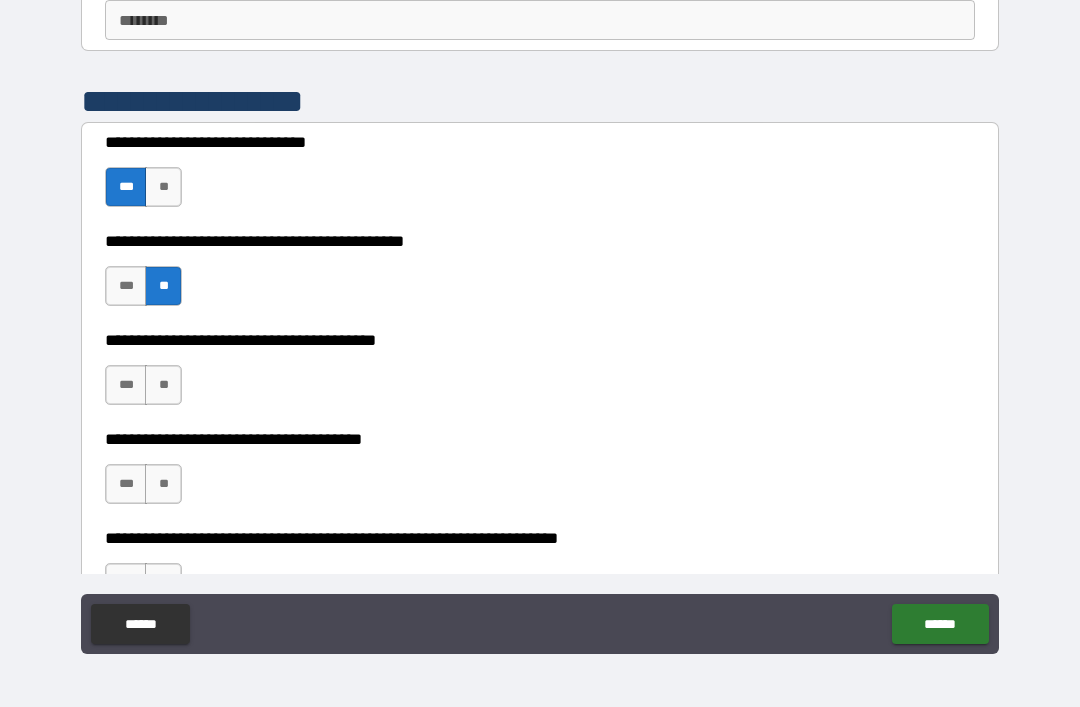scroll, scrollTop: 2712, scrollLeft: 0, axis: vertical 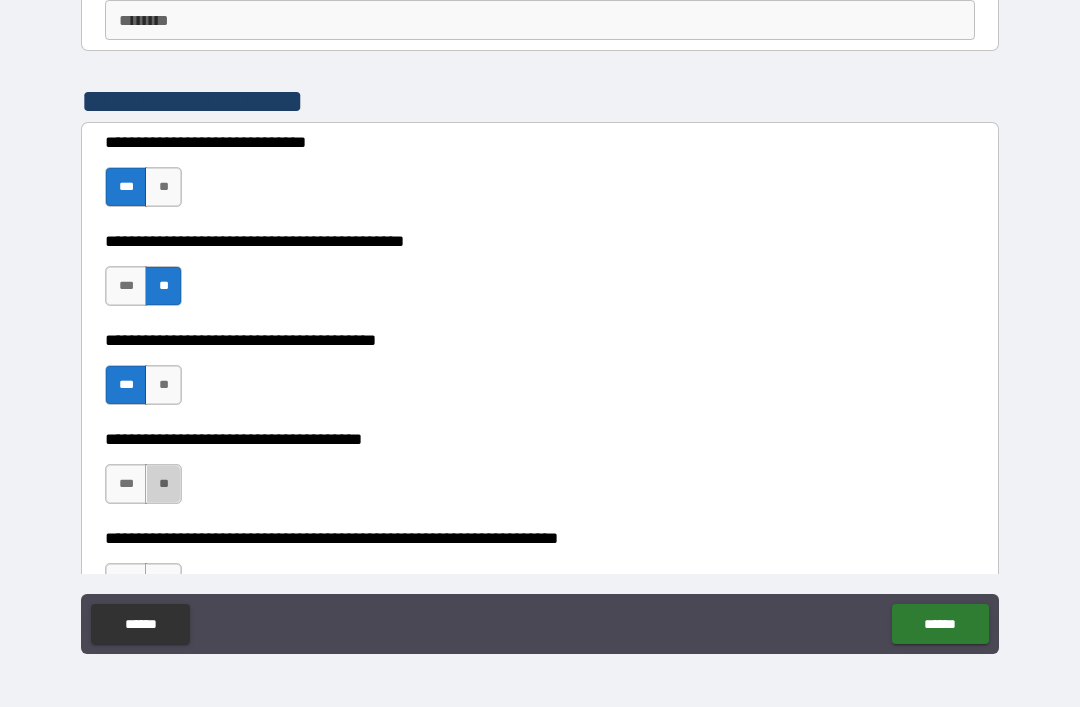 click on "**" at bounding box center [163, 484] 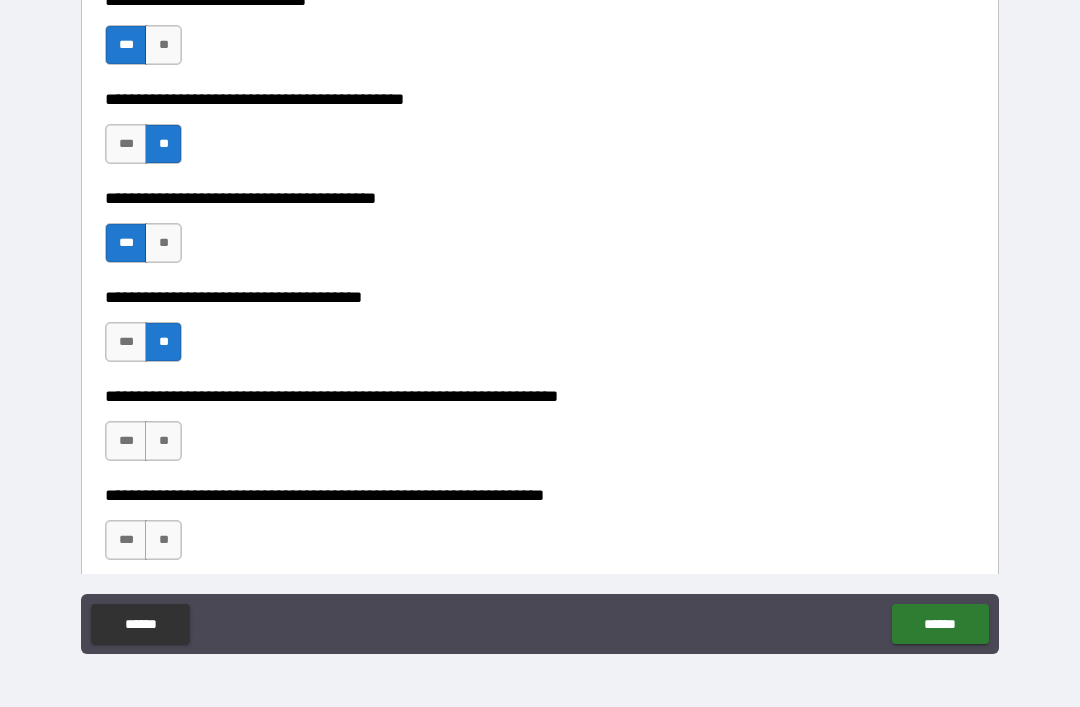 scroll, scrollTop: 2881, scrollLeft: 0, axis: vertical 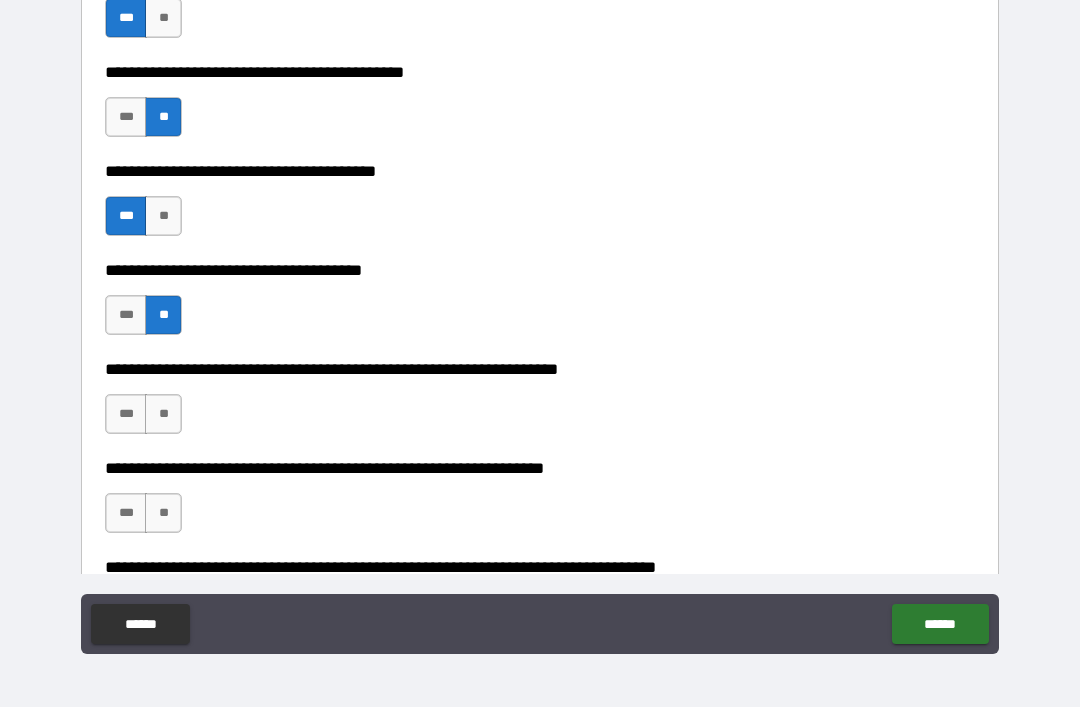 click on "**" at bounding box center [163, 414] 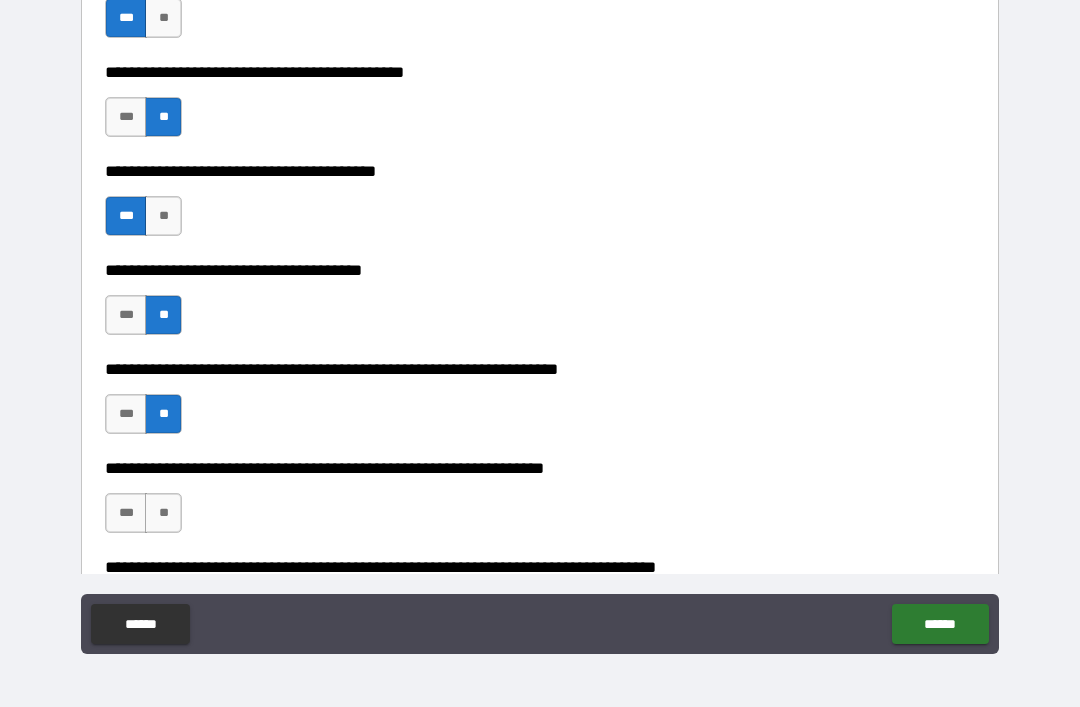 click on "**" at bounding box center [163, 513] 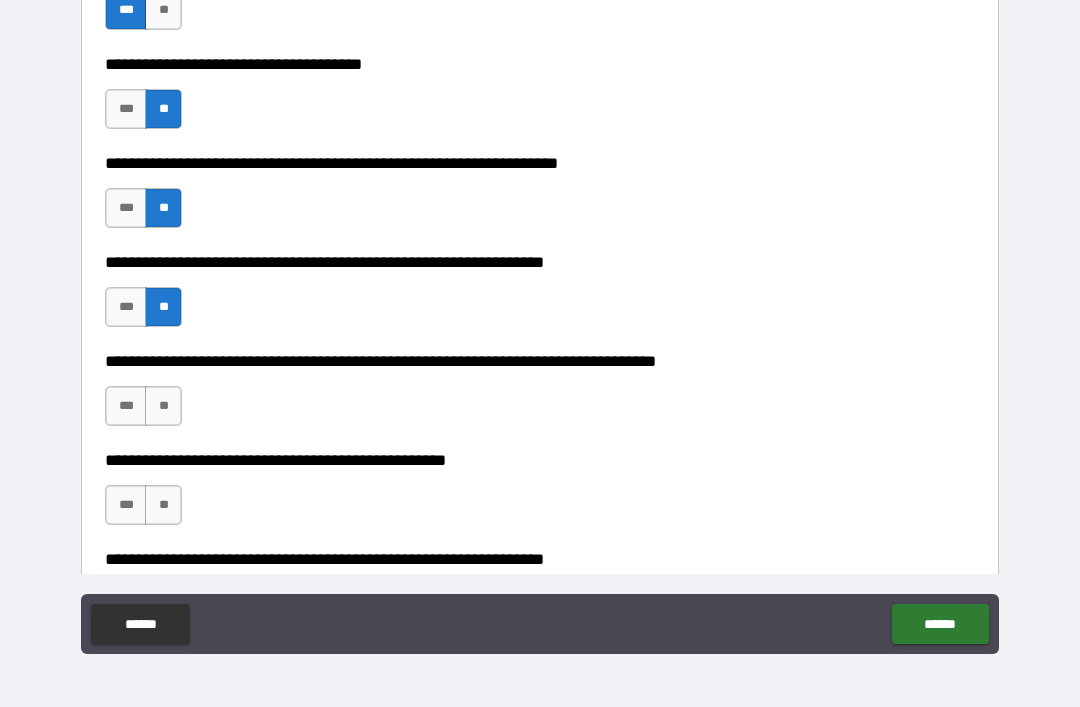 click on "**" at bounding box center [163, 406] 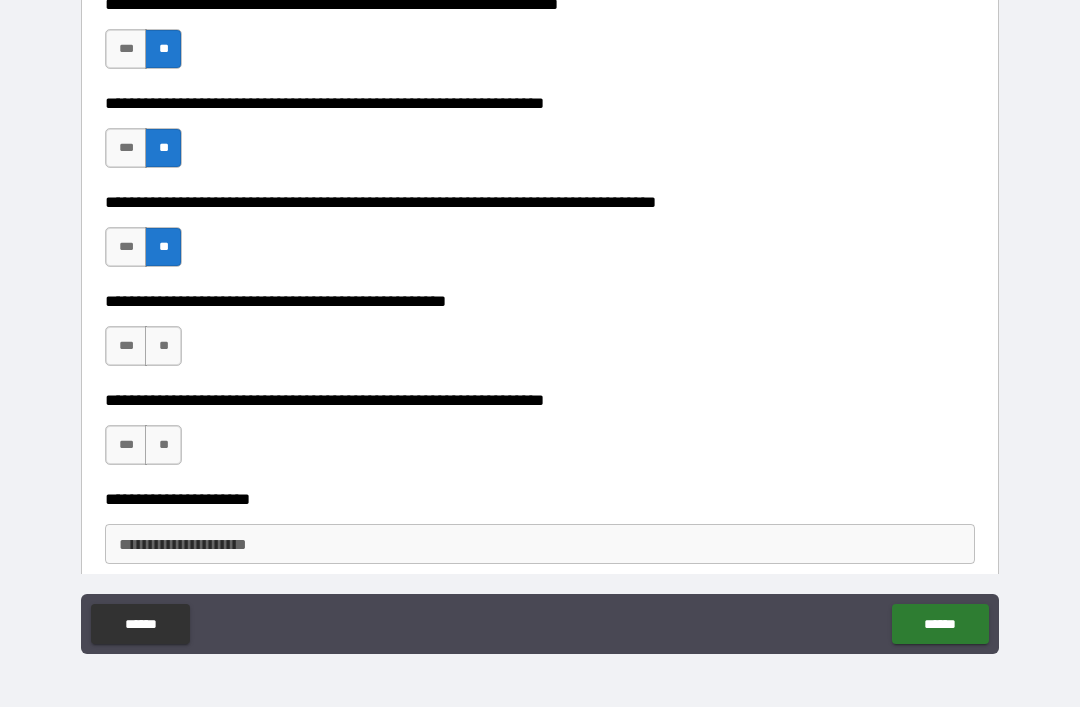 scroll, scrollTop: 3246, scrollLeft: 0, axis: vertical 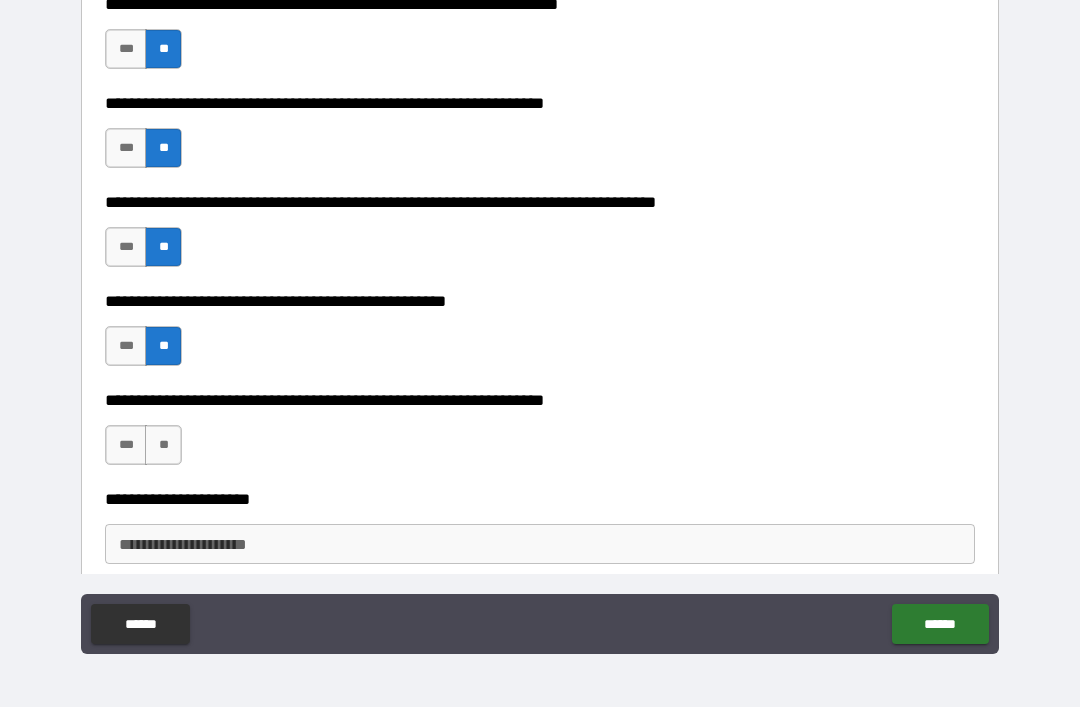 click on "**" at bounding box center (163, 445) 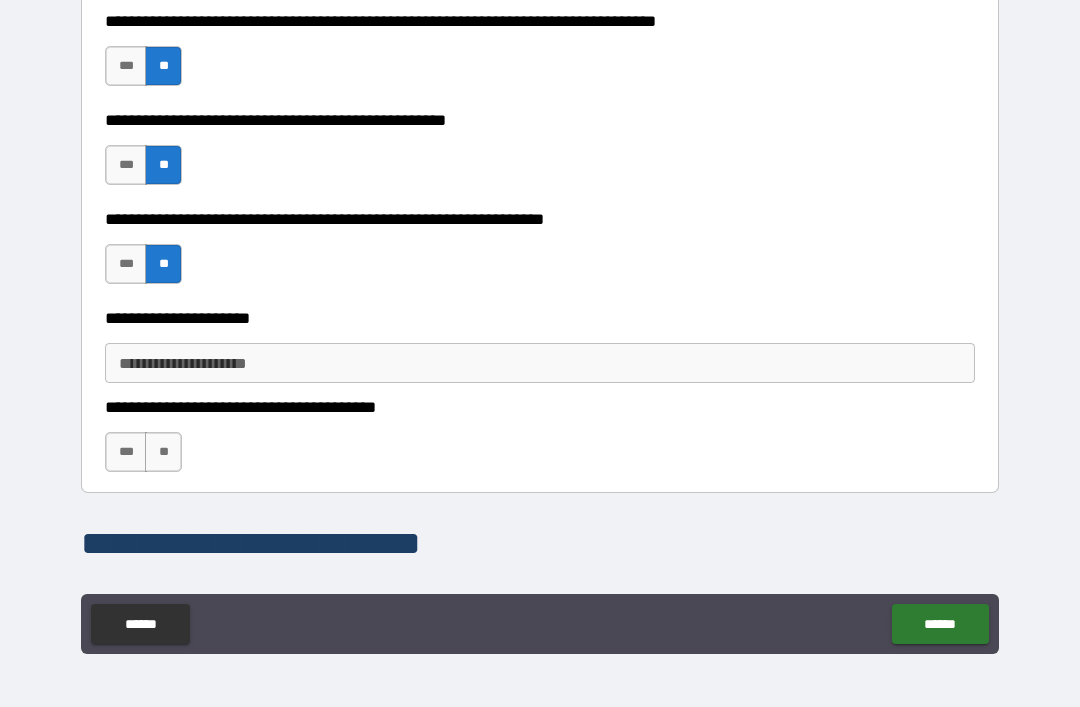 scroll, scrollTop: 3473, scrollLeft: 0, axis: vertical 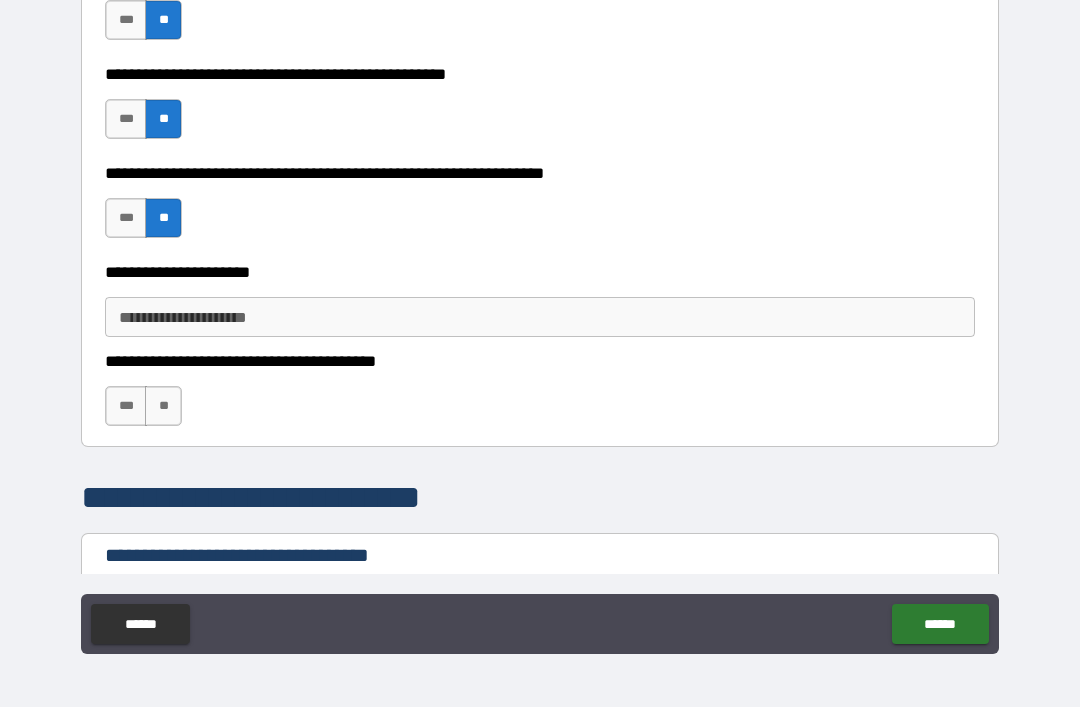 click on "**" at bounding box center (163, 406) 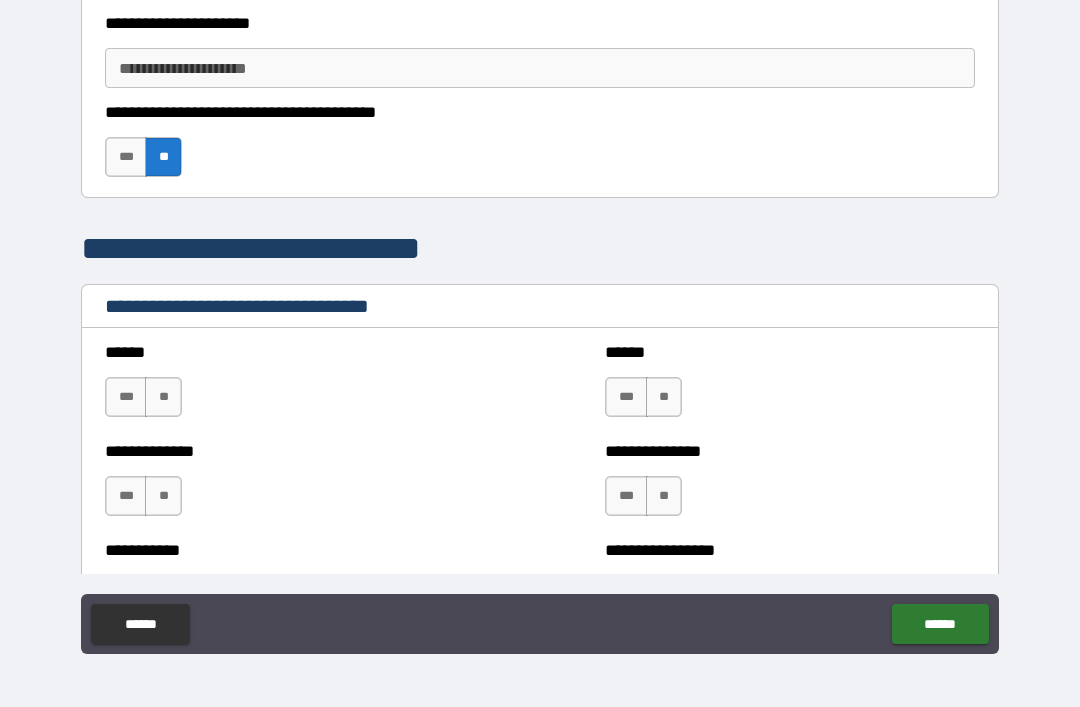 scroll, scrollTop: 3727, scrollLeft: 0, axis: vertical 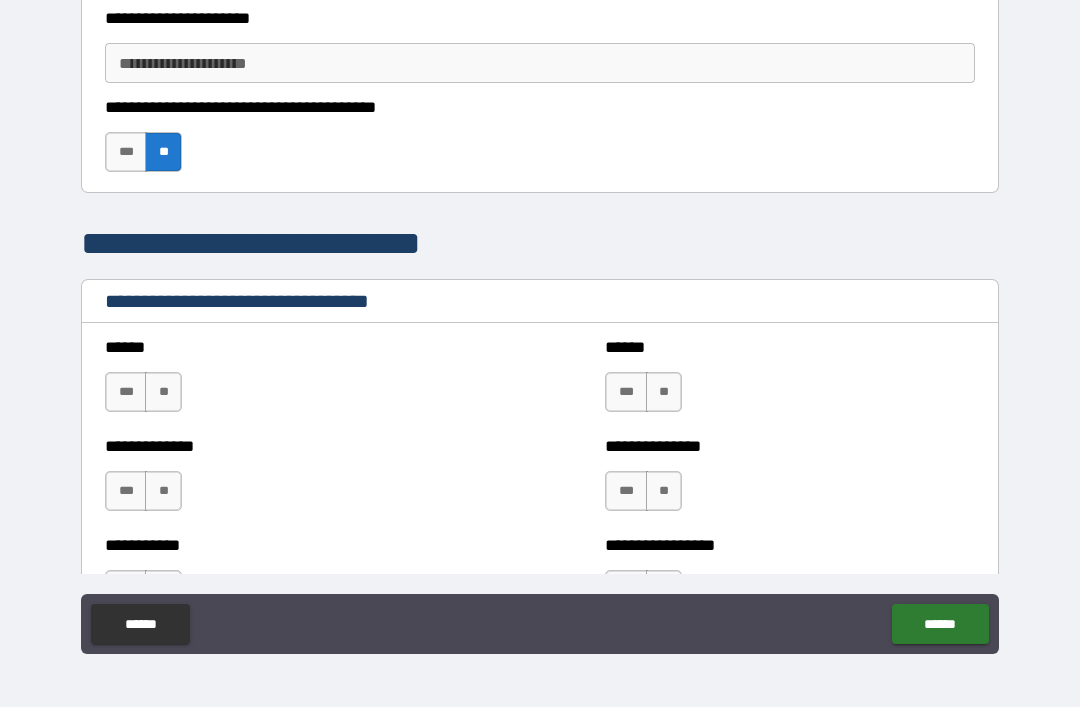 click on "**" at bounding box center [163, 392] 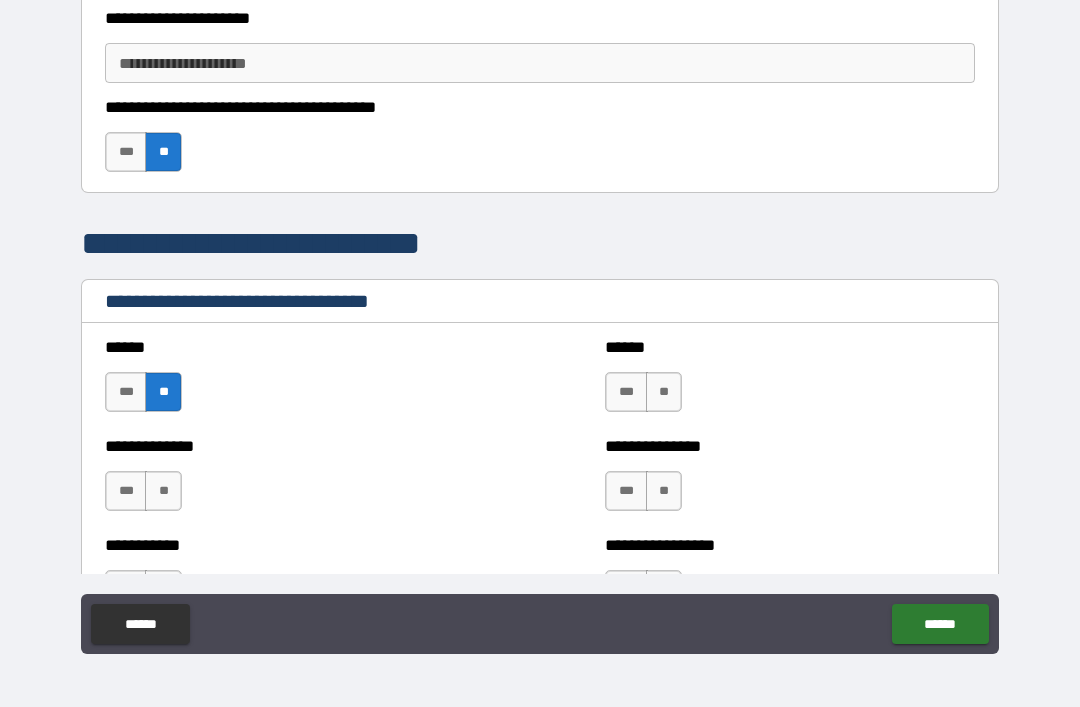 click on "**" at bounding box center (664, 392) 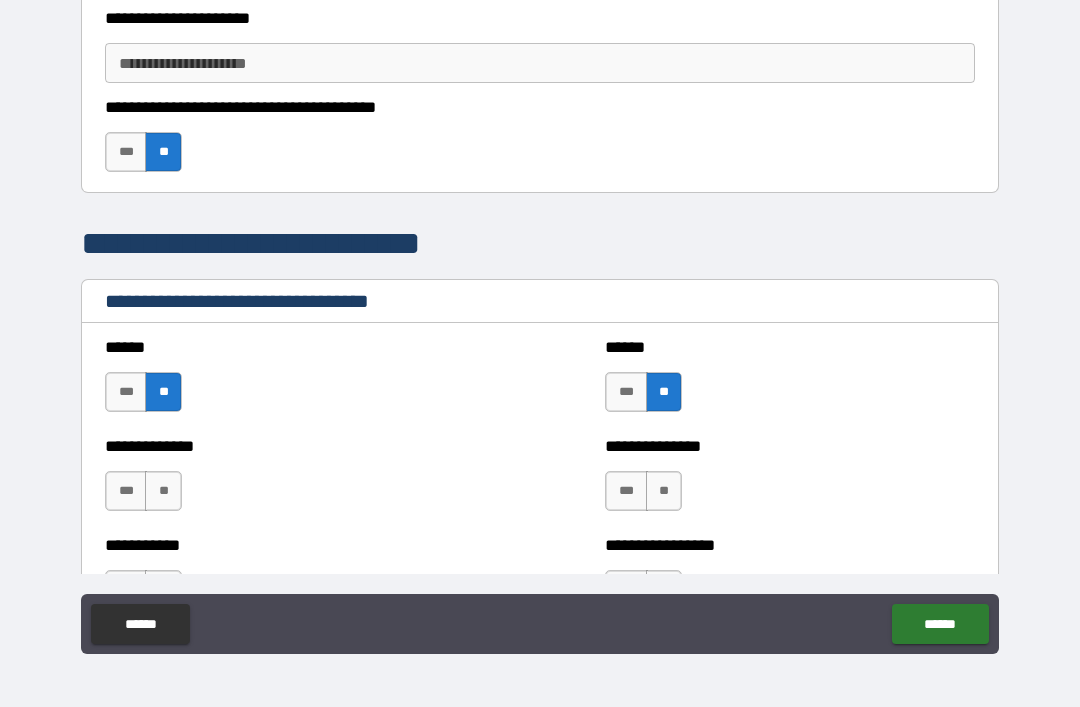 click on "**" at bounding box center [163, 491] 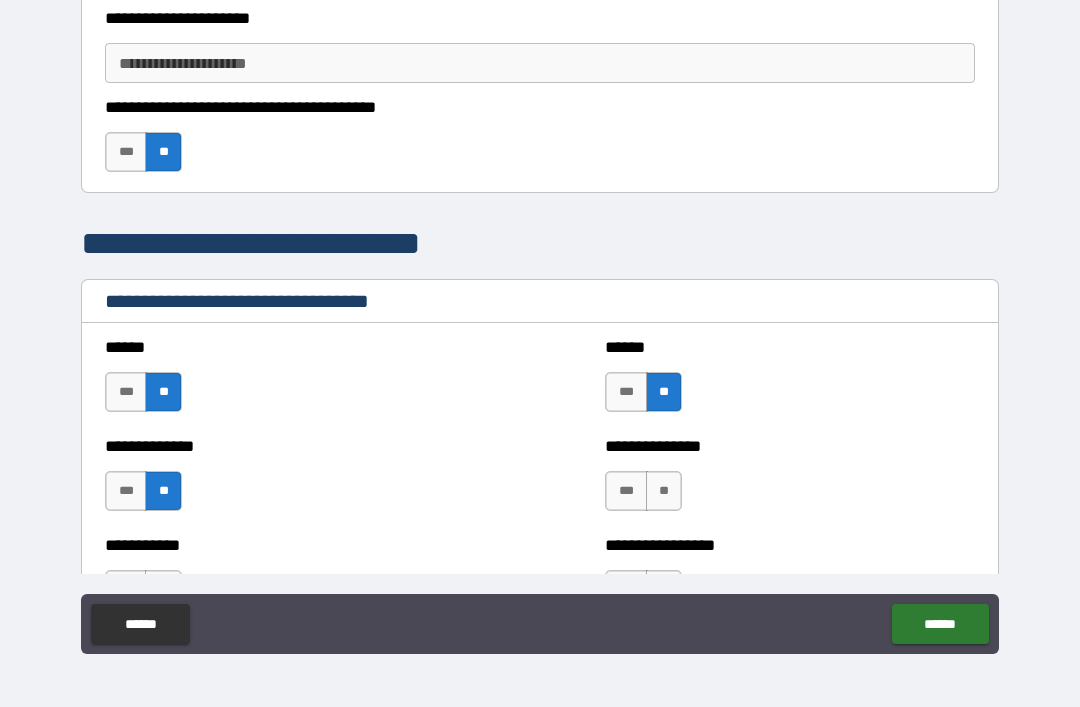 click on "**" at bounding box center [664, 491] 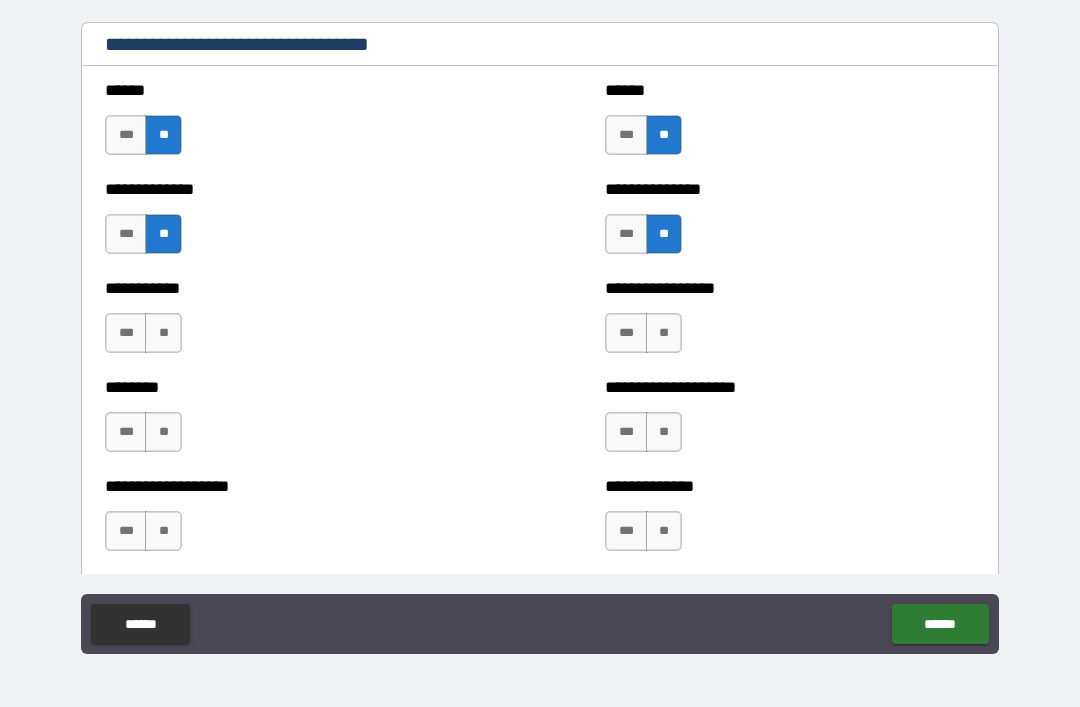 scroll, scrollTop: 3985, scrollLeft: 0, axis: vertical 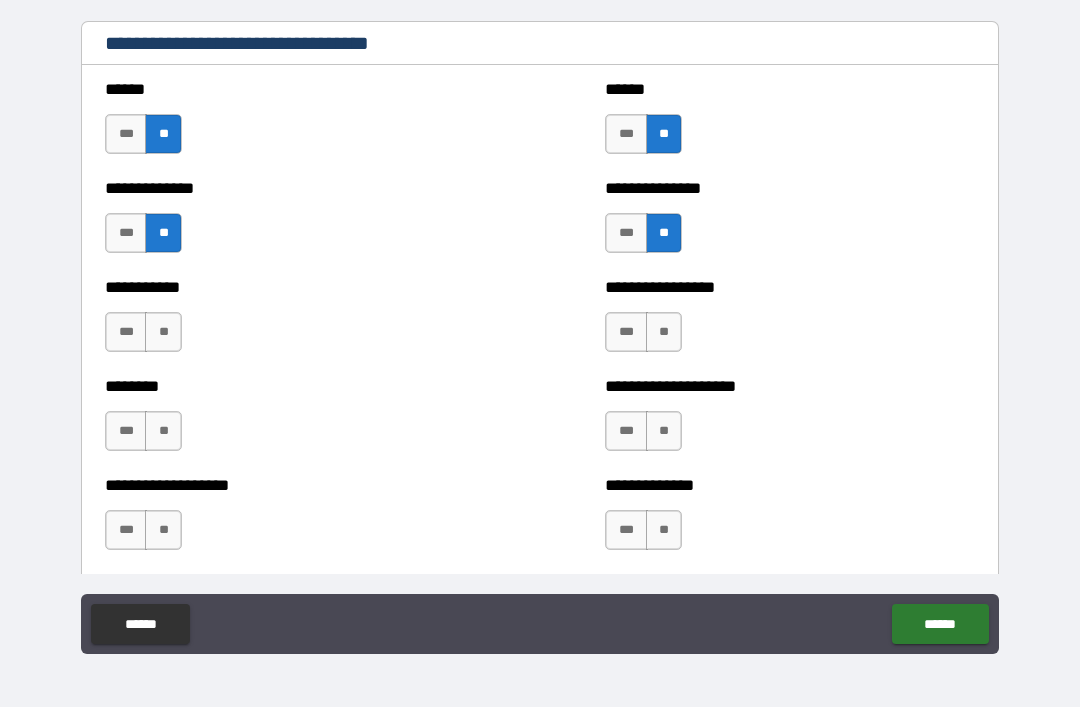 click on "**" at bounding box center (163, 332) 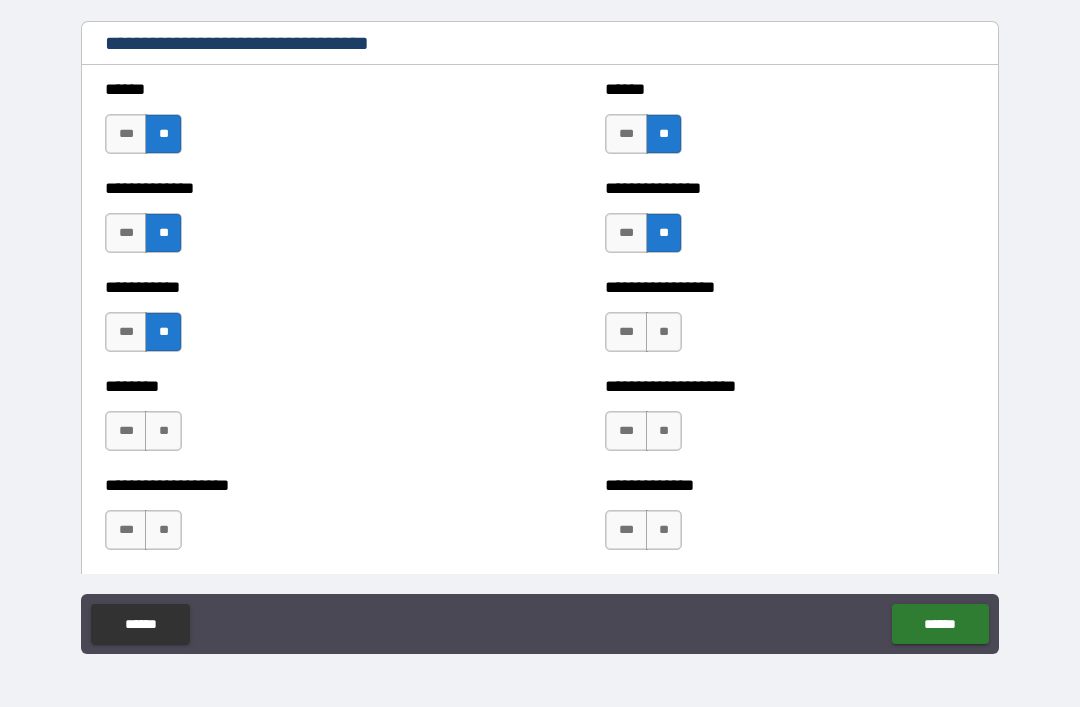 click on "**" at bounding box center [664, 332] 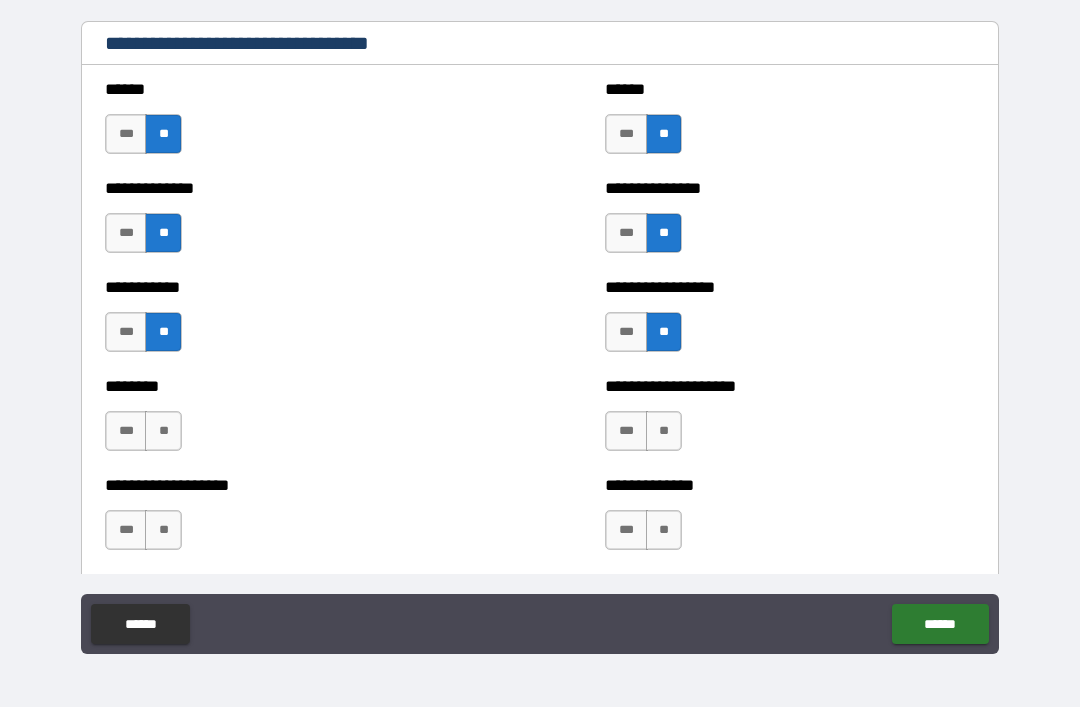 click on "**" at bounding box center [163, 431] 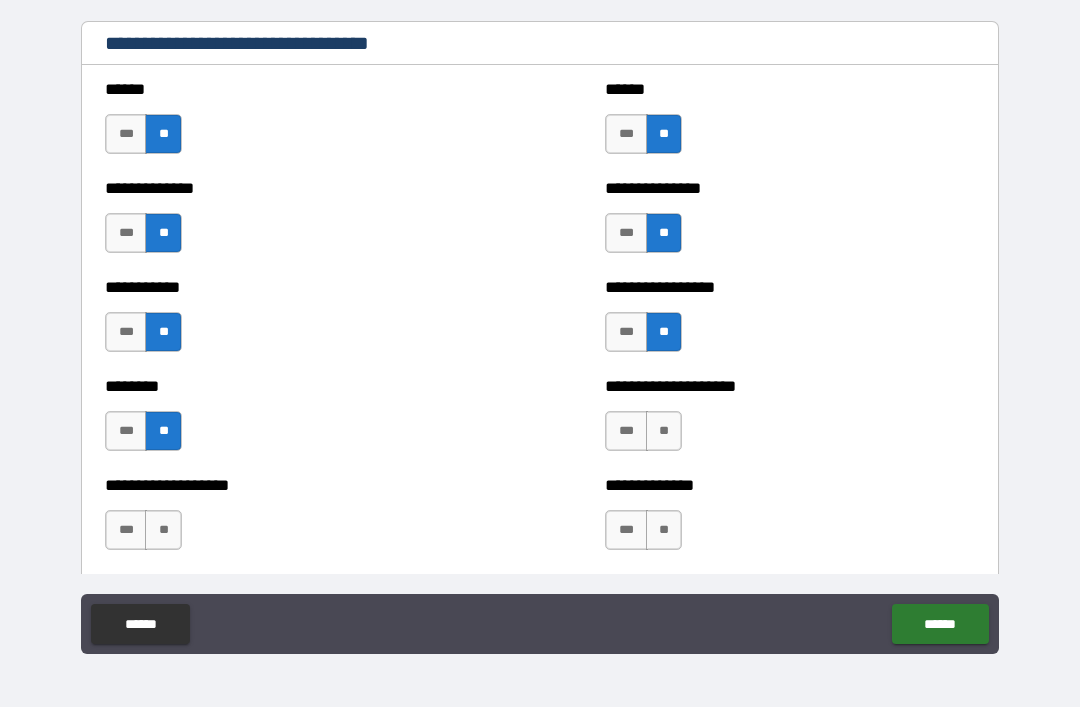 click on "**" at bounding box center [664, 431] 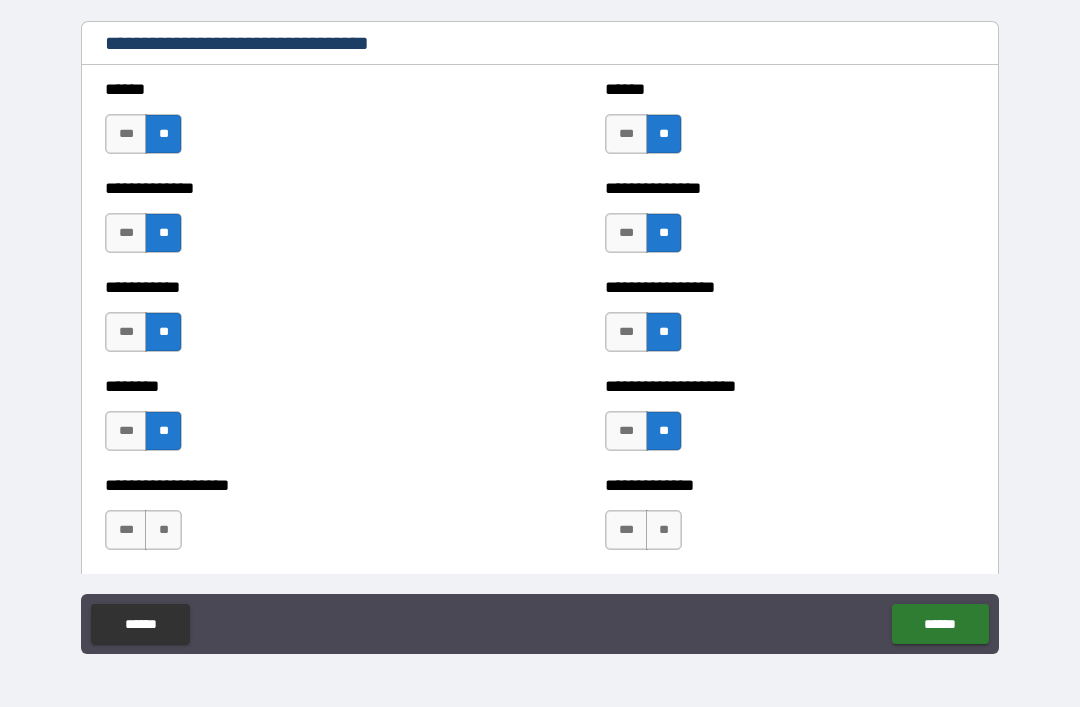 click on "**" at bounding box center [163, 530] 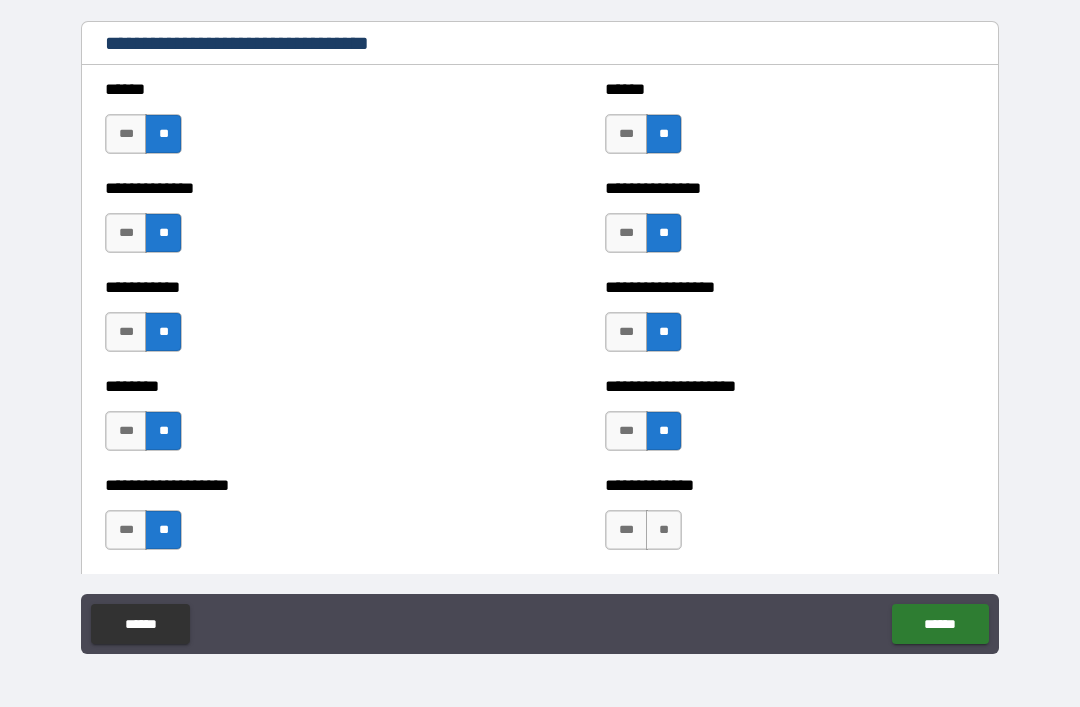 click on "**" at bounding box center (664, 530) 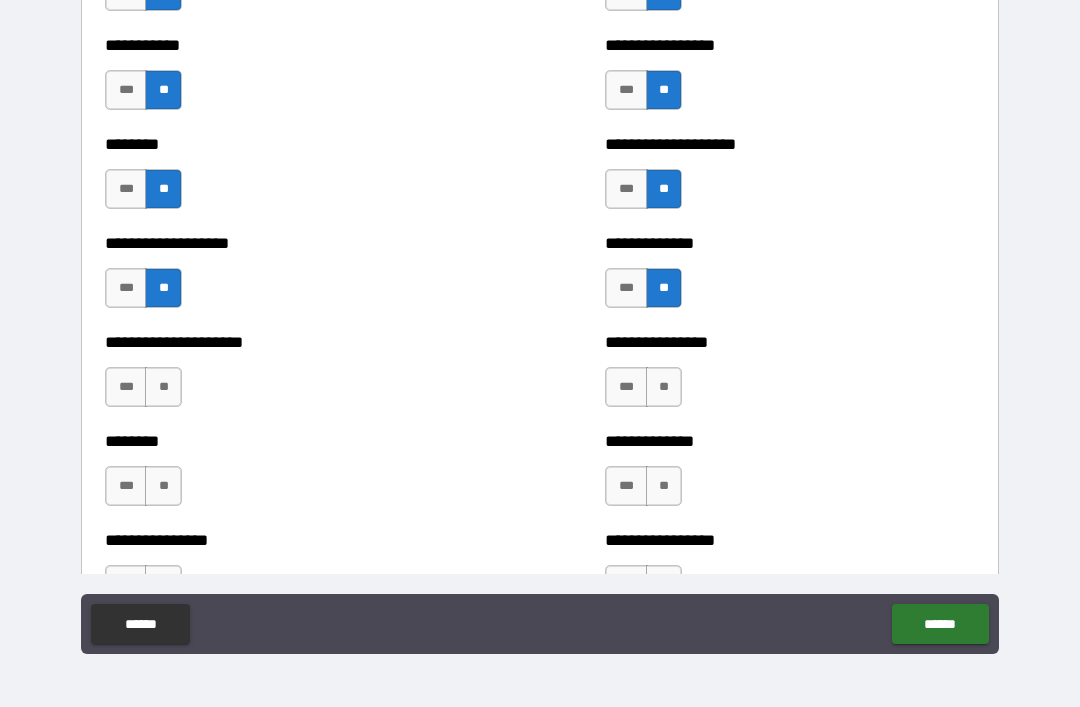 scroll, scrollTop: 4260, scrollLeft: 0, axis: vertical 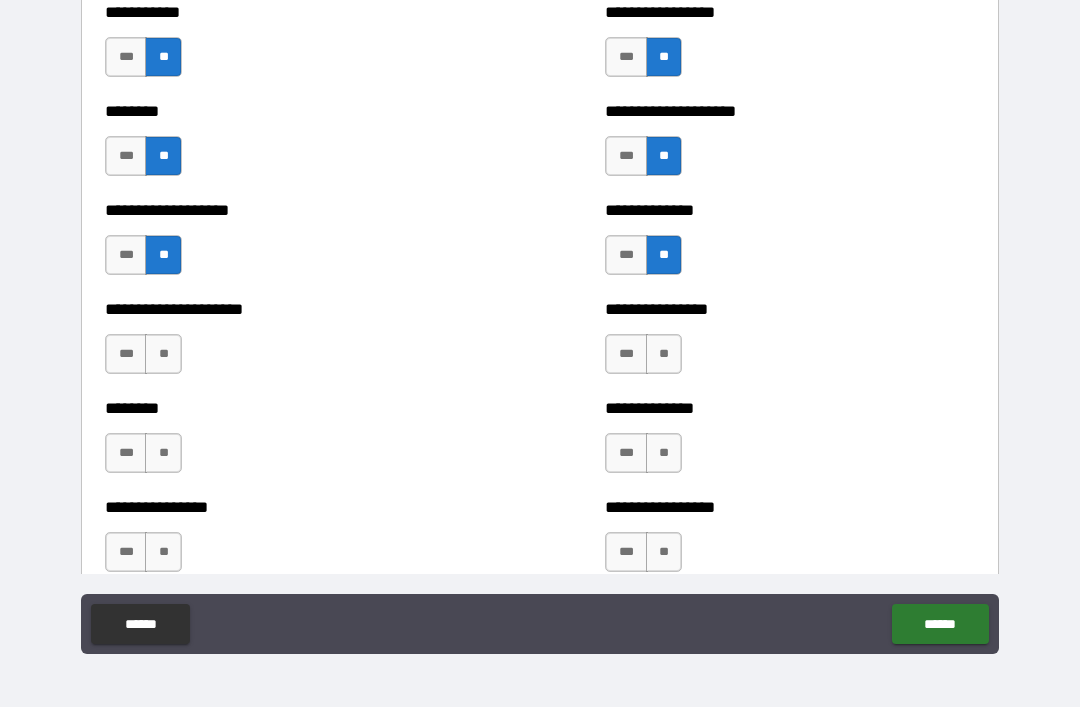 click on "**" at bounding box center (163, 354) 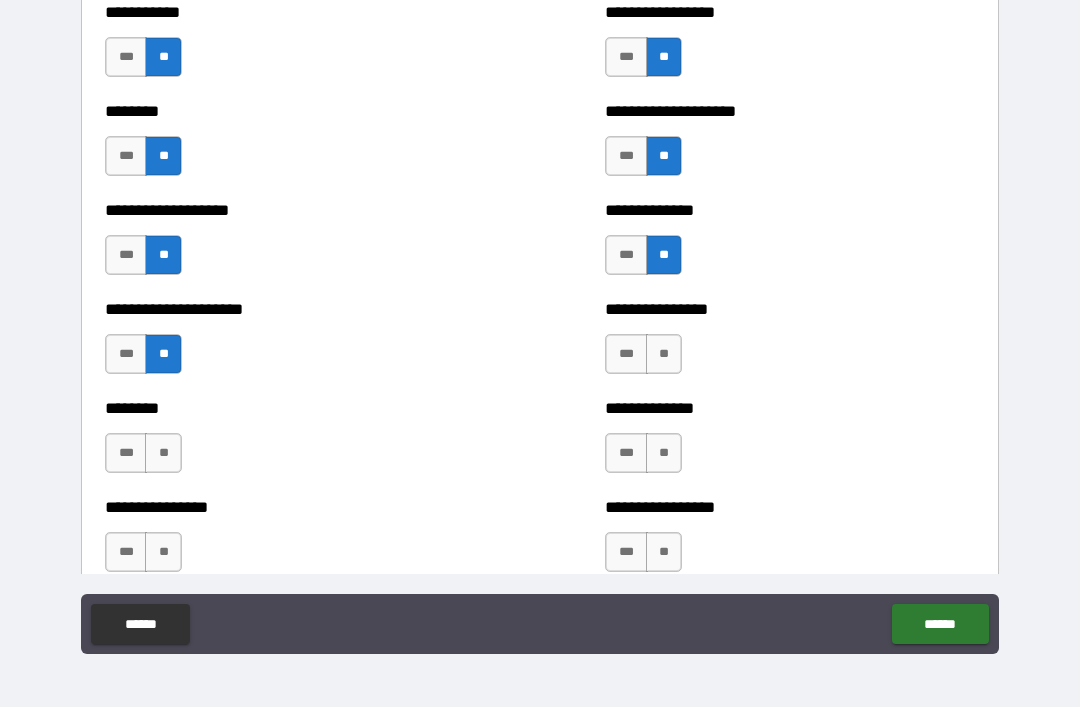 click on "**" at bounding box center (664, 354) 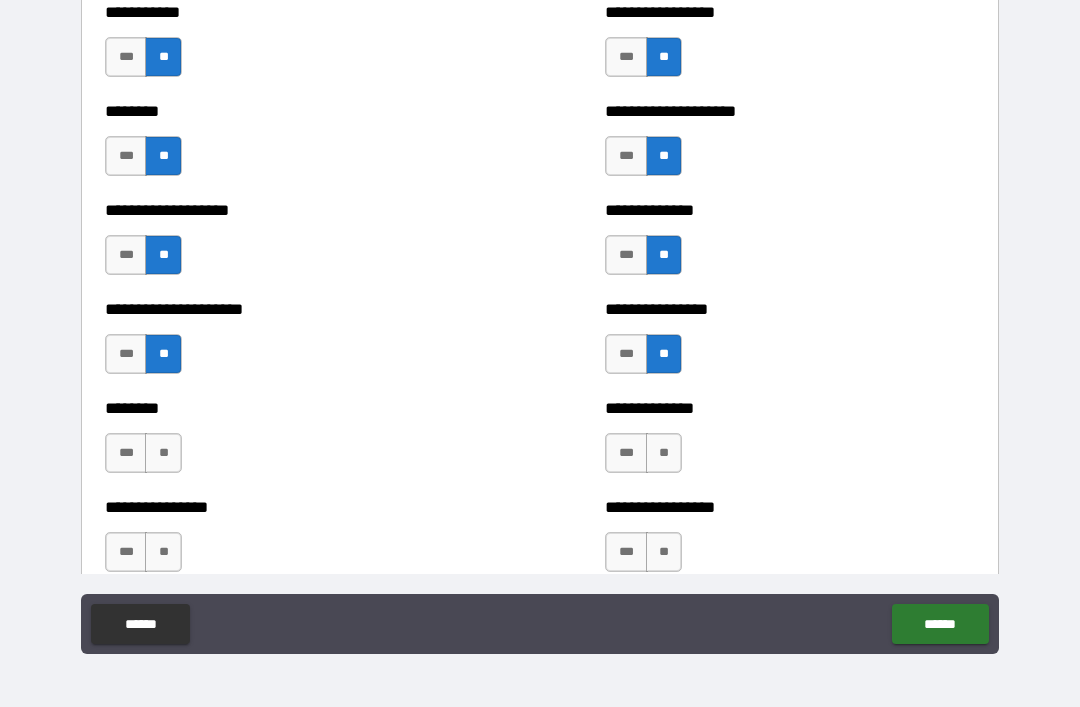click on "**" at bounding box center [163, 453] 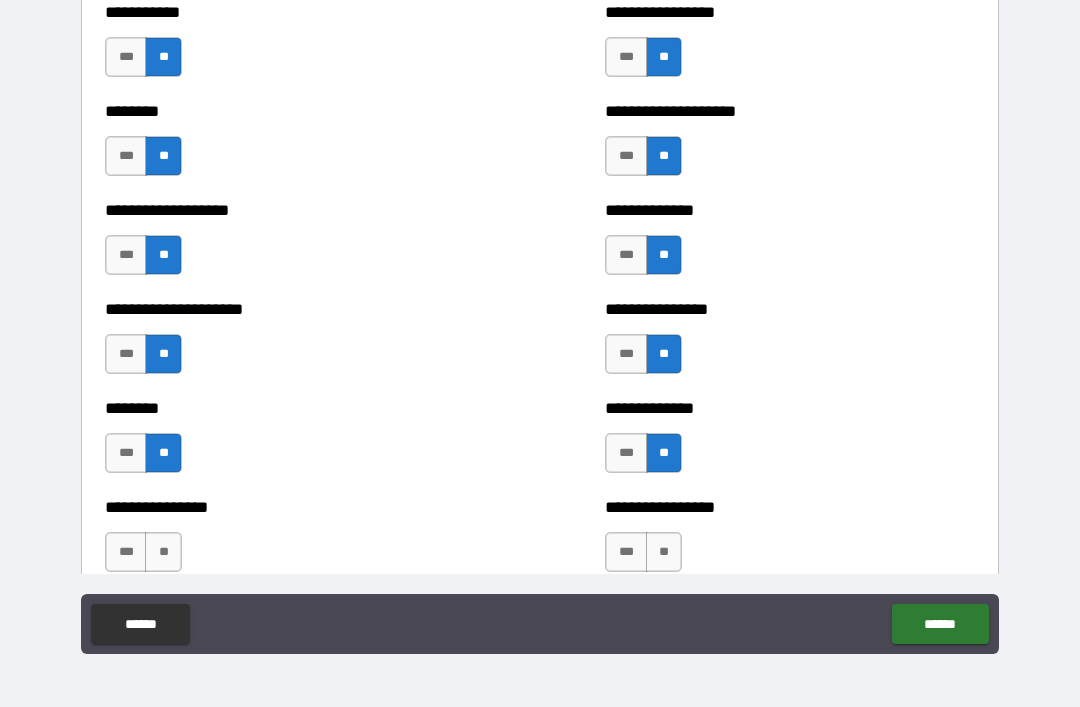 click on "**" at bounding box center [163, 552] 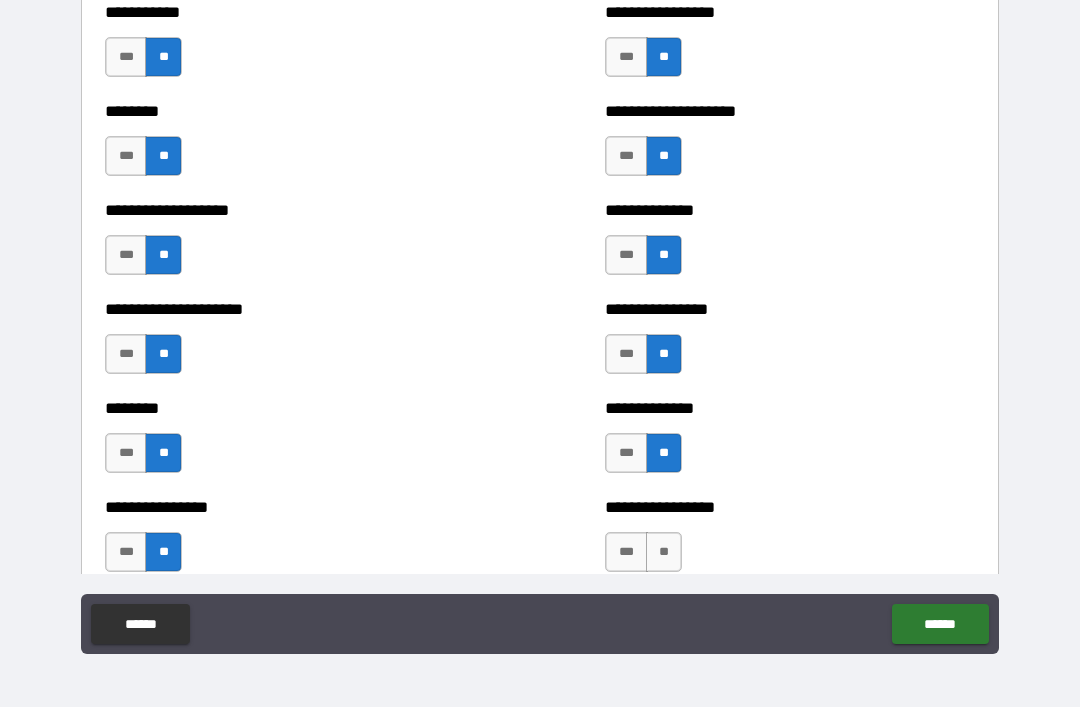 click on "**" at bounding box center (664, 552) 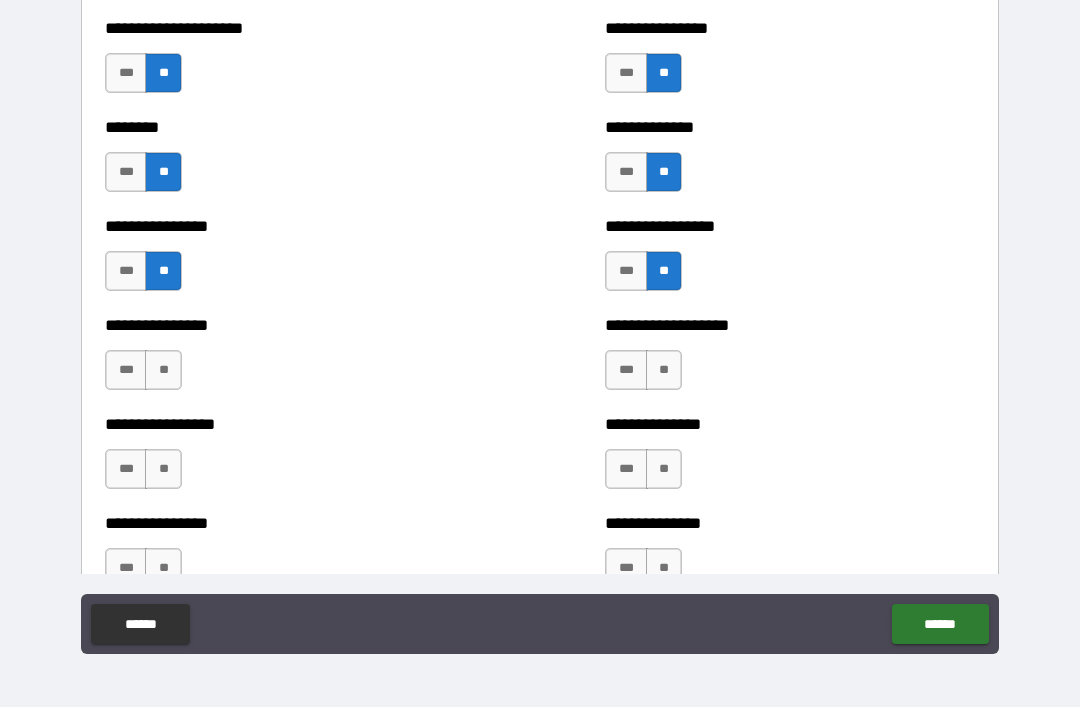 scroll, scrollTop: 4540, scrollLeft: 0, axis: vertical 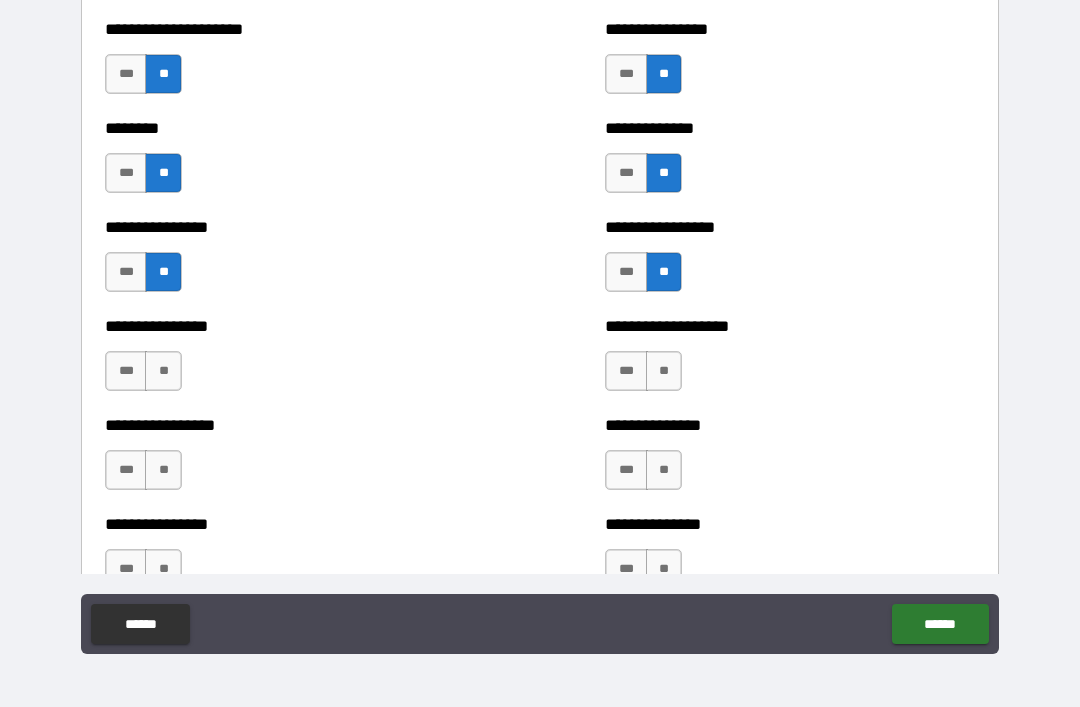 click on "**" at bounding box center [163, 371] 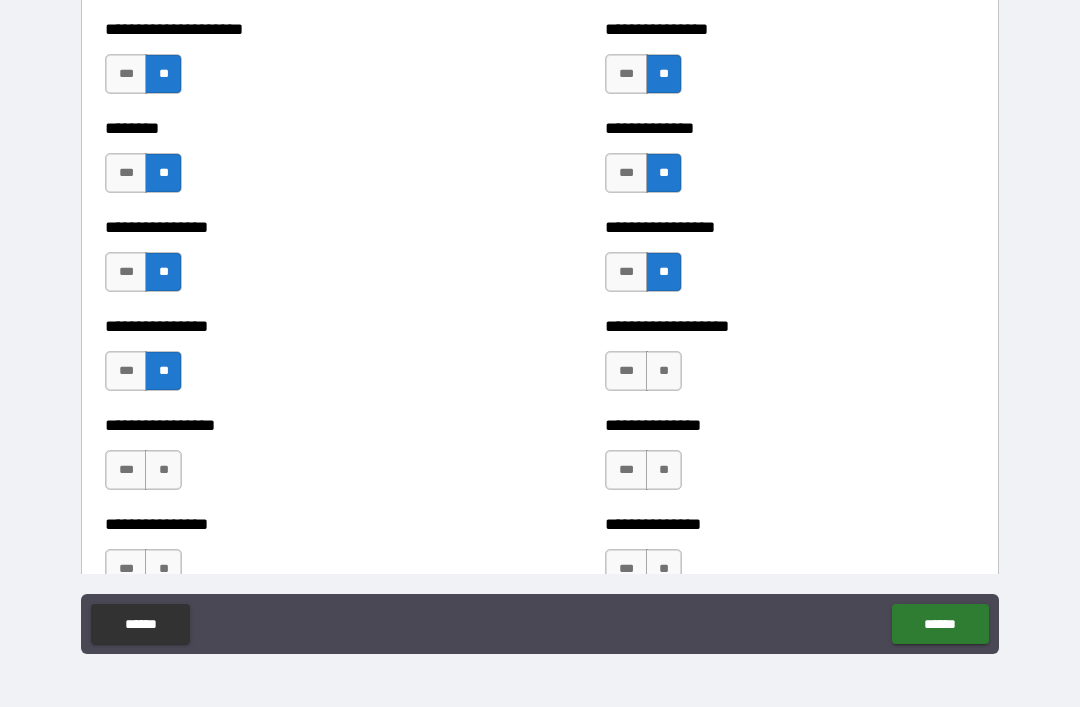 click on "**" at bounding box center (664, 371) 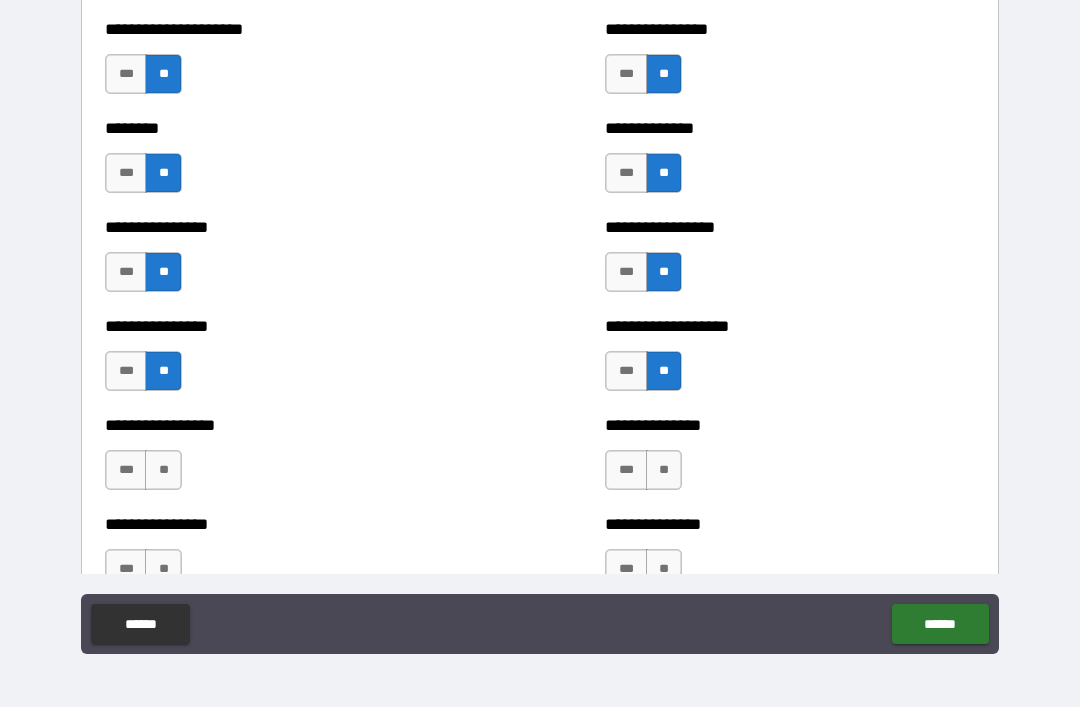 click on "**" at bounding box center [163, 470] 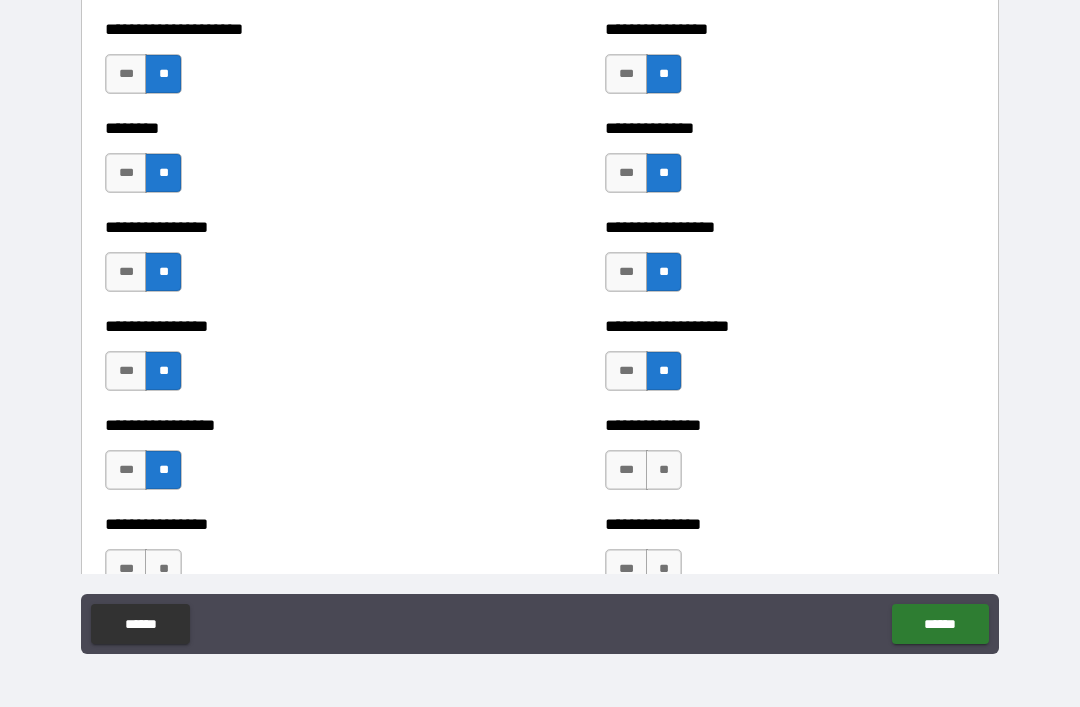 click on "**" at bounding box center [664, 470] 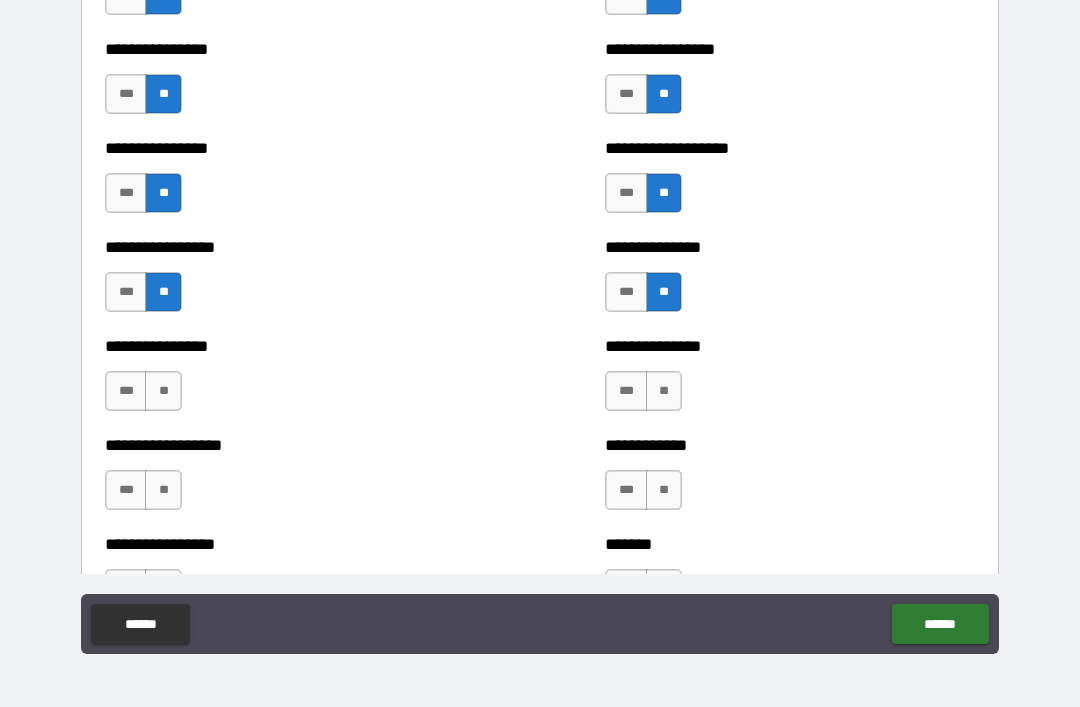 scroll, scrollTop: 4764, scrollLeft: 0, axis: vertical 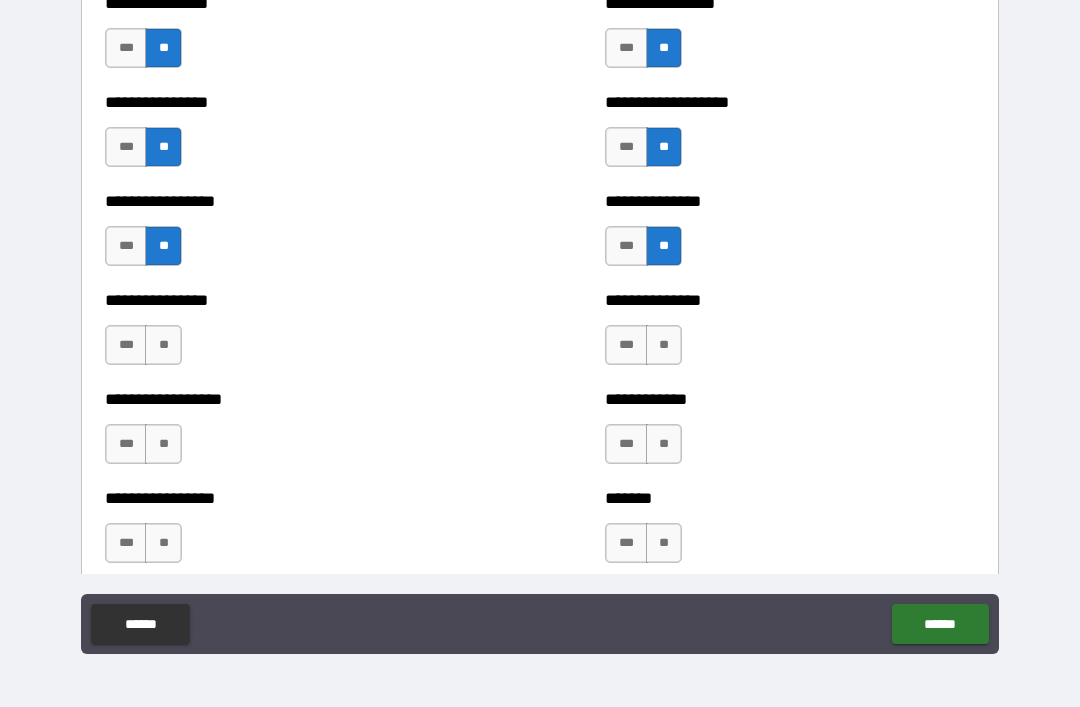click on "**" at bounding box center (163, 345) 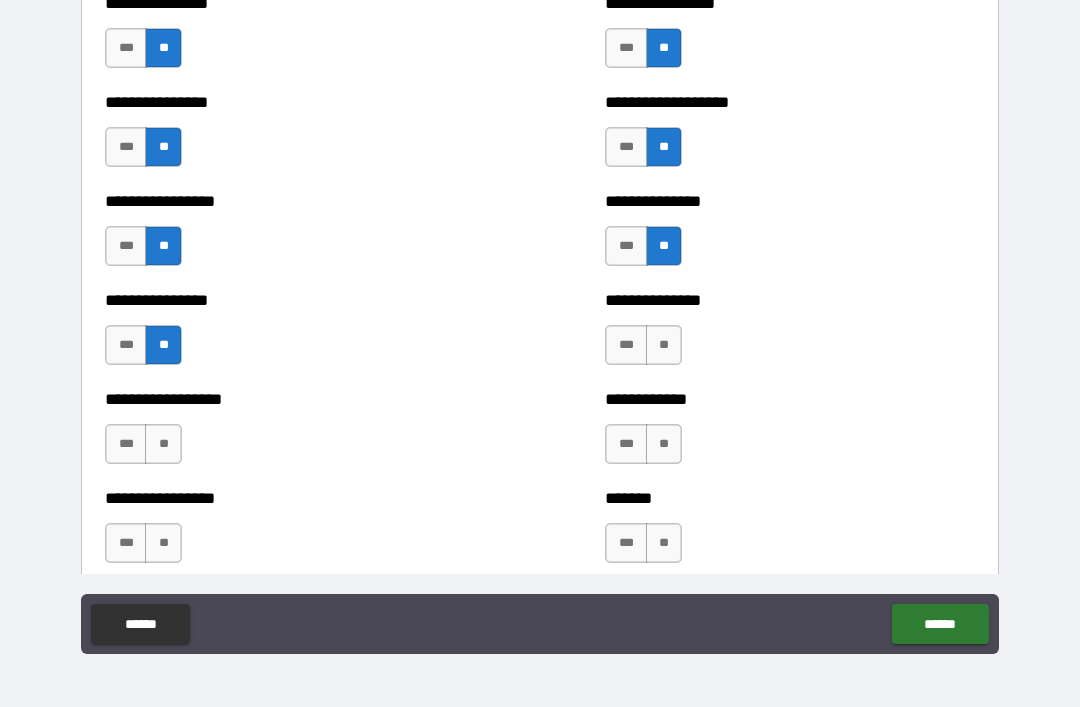 click on "**" at bounding box center (664, 345) 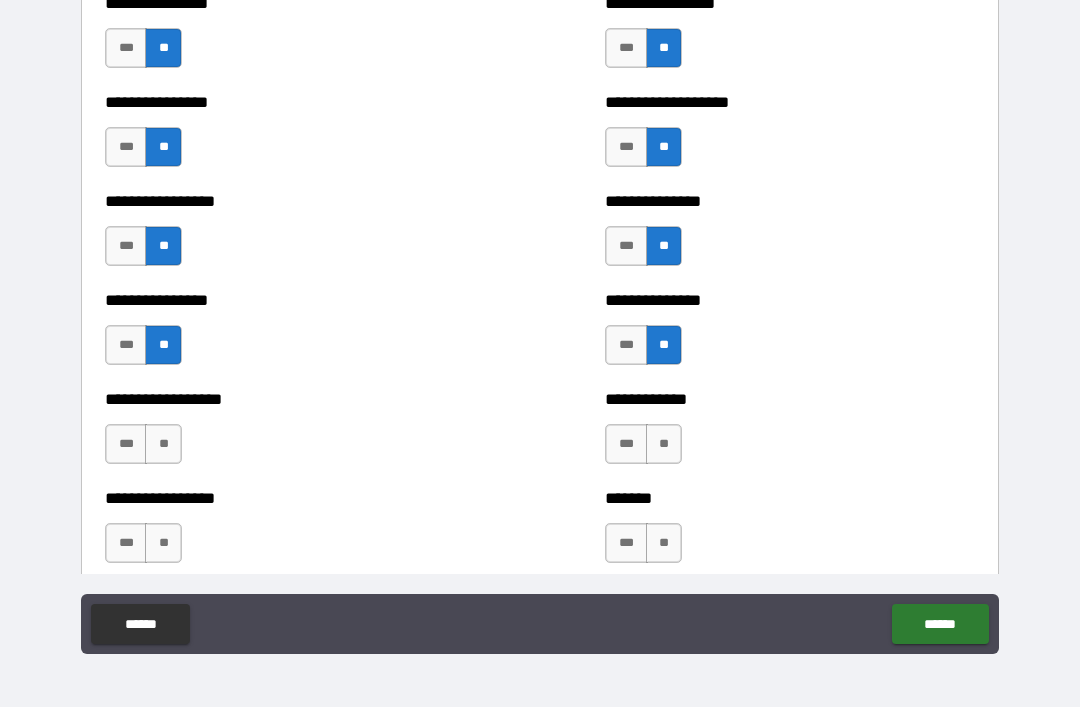 click on "**" at bounding box center [163, 444] 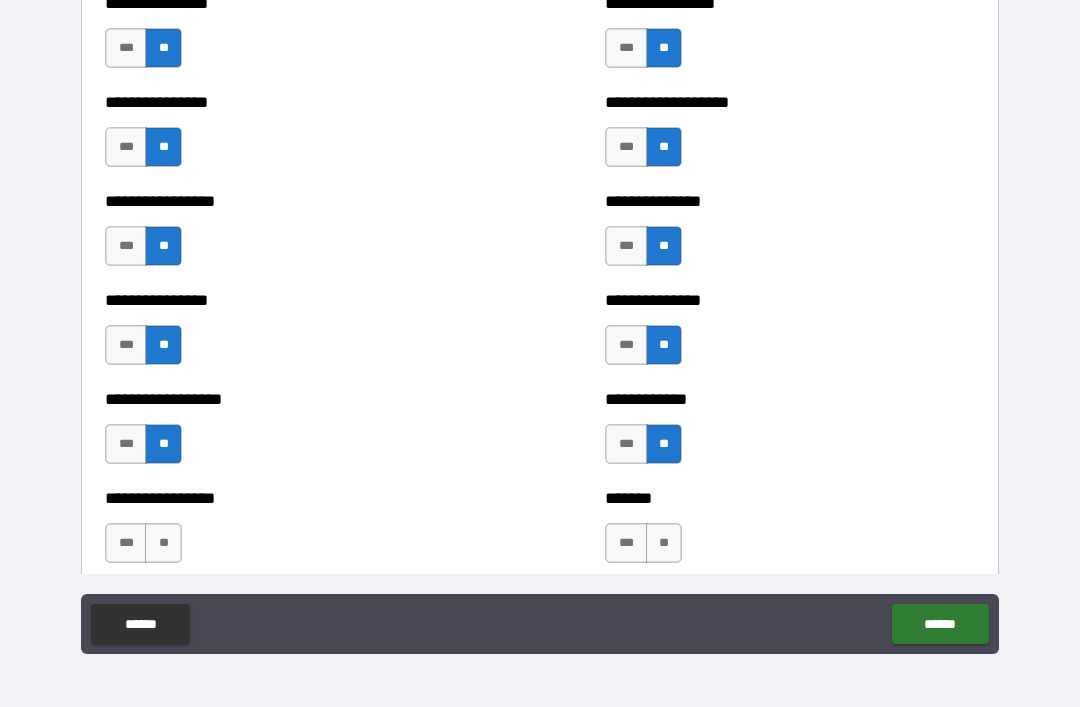 click on "**" at bounding box center [163, 543] 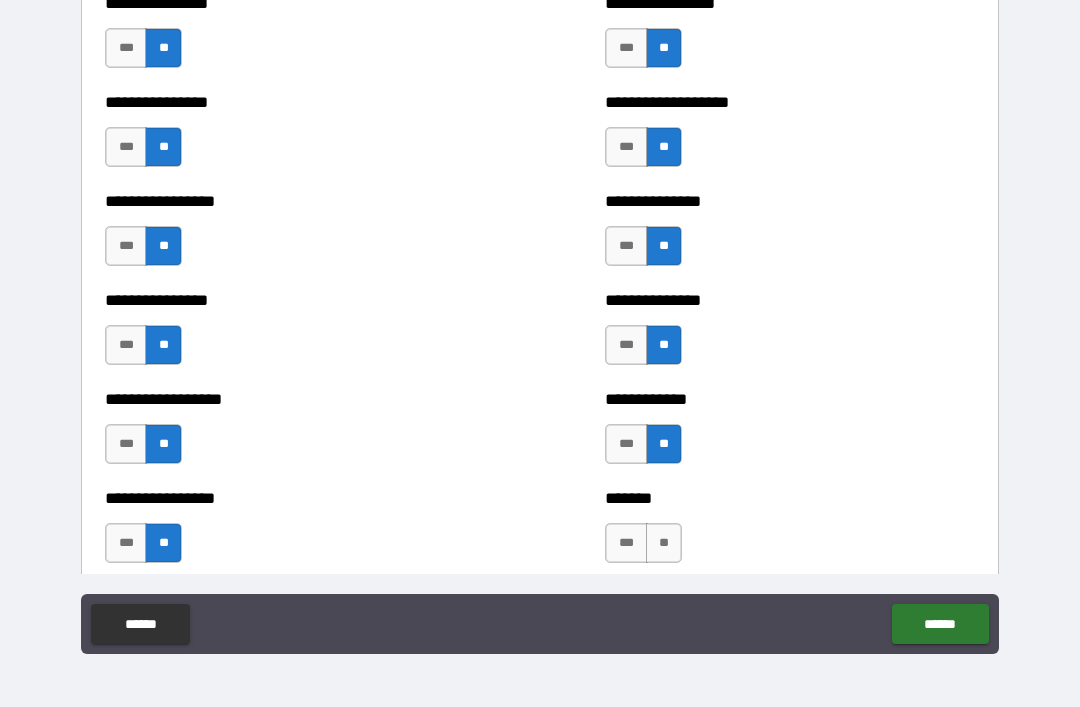 click on "**" at bounding box center (664, 543) 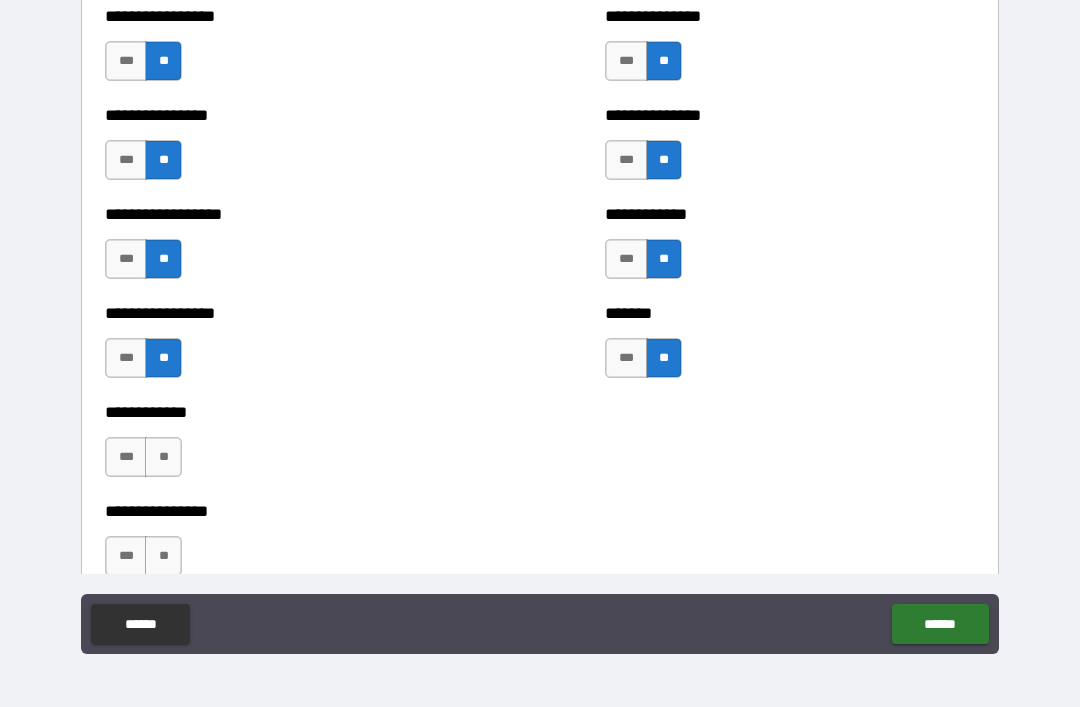 scroll, scrollTop: 5002, scrollLeft: 0, axis: vertical 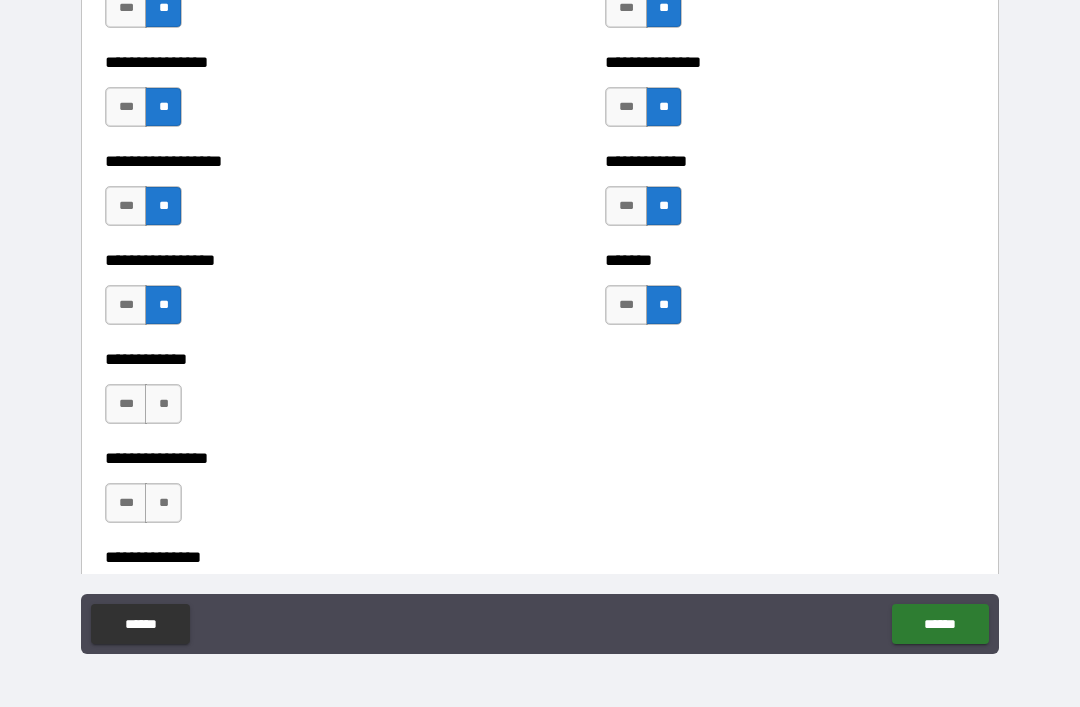 click on "**" at bounding box center (163, 404) 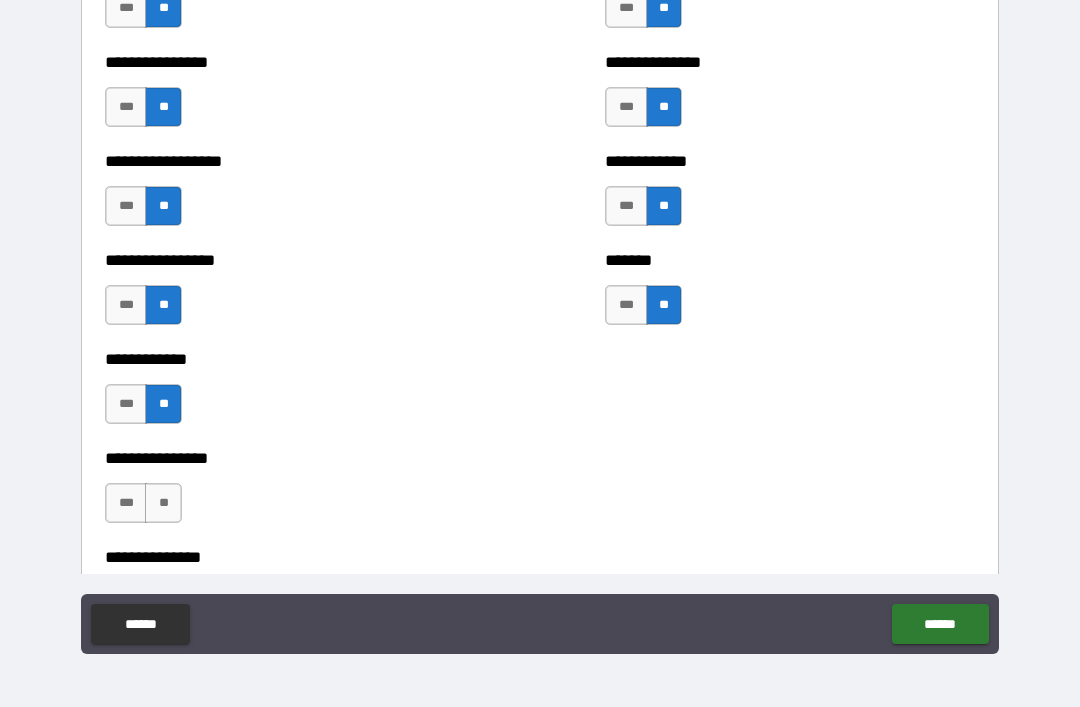 click on "**" at bounding box center (163, 503) 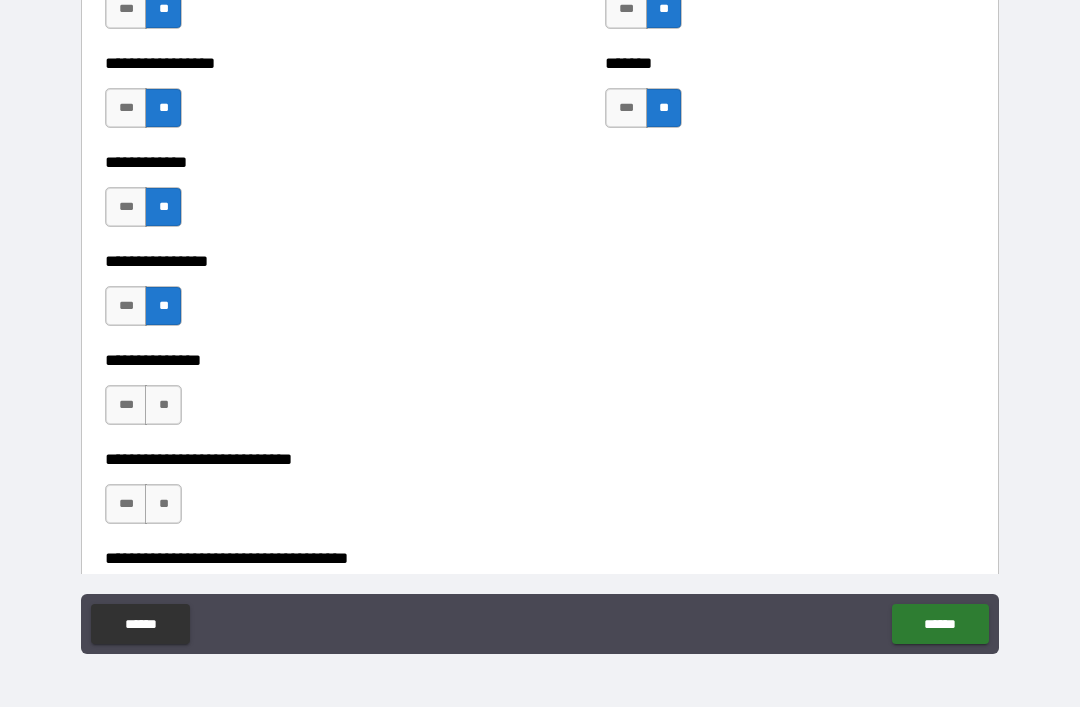 click on "**" at bounding box center [163, 405] 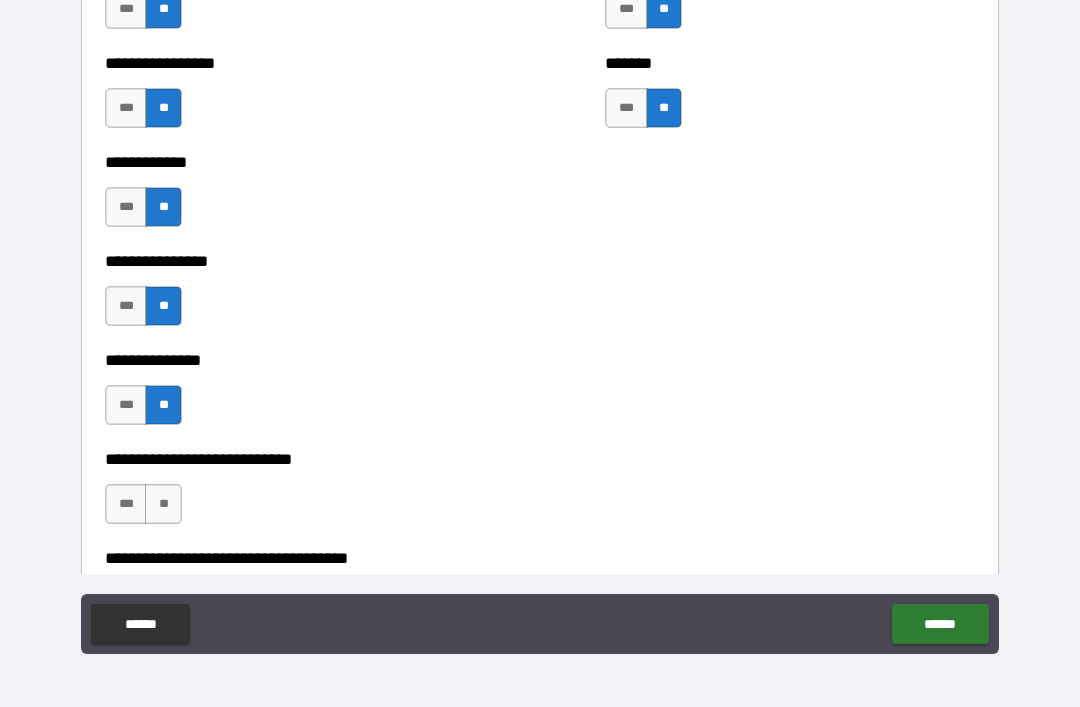 click on "**" at bounding box center [163, 504] 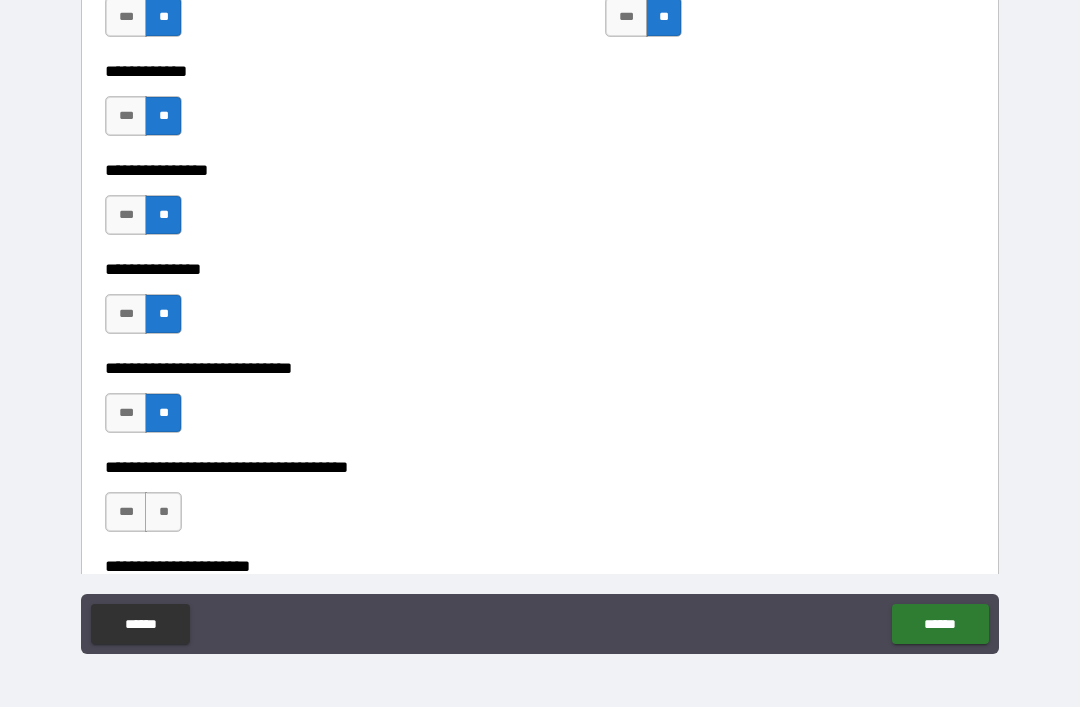 scroll, scrollTop: 5360, scrollLeft: 0, axis: vertical 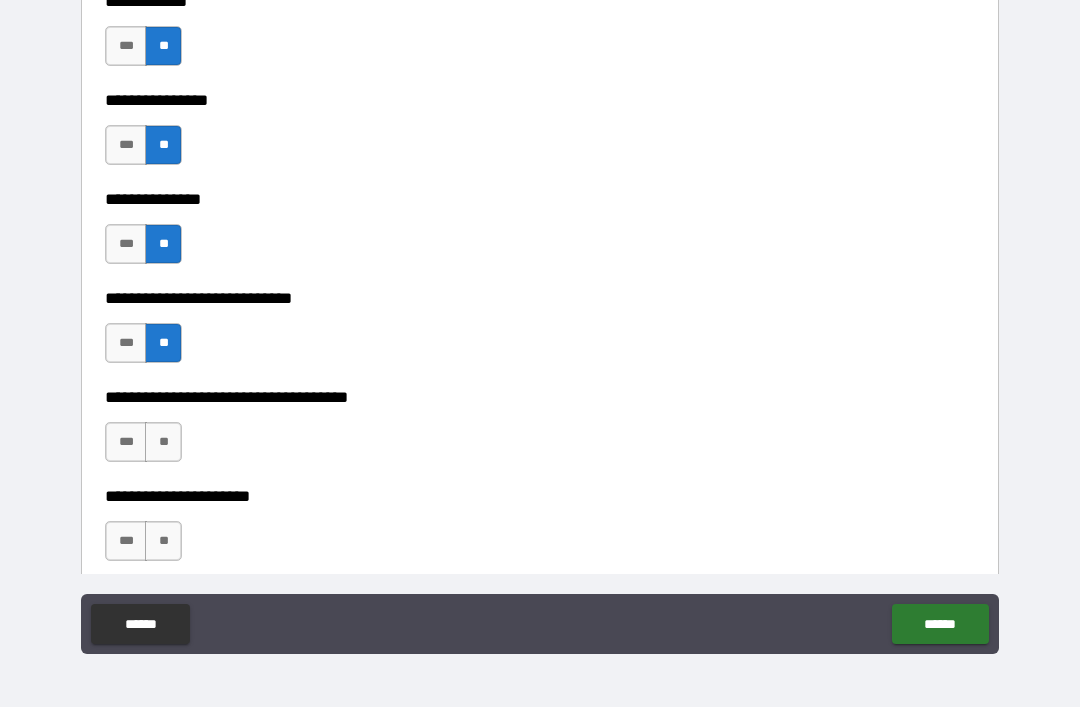 click on "**" at bounding box center [163, 442] 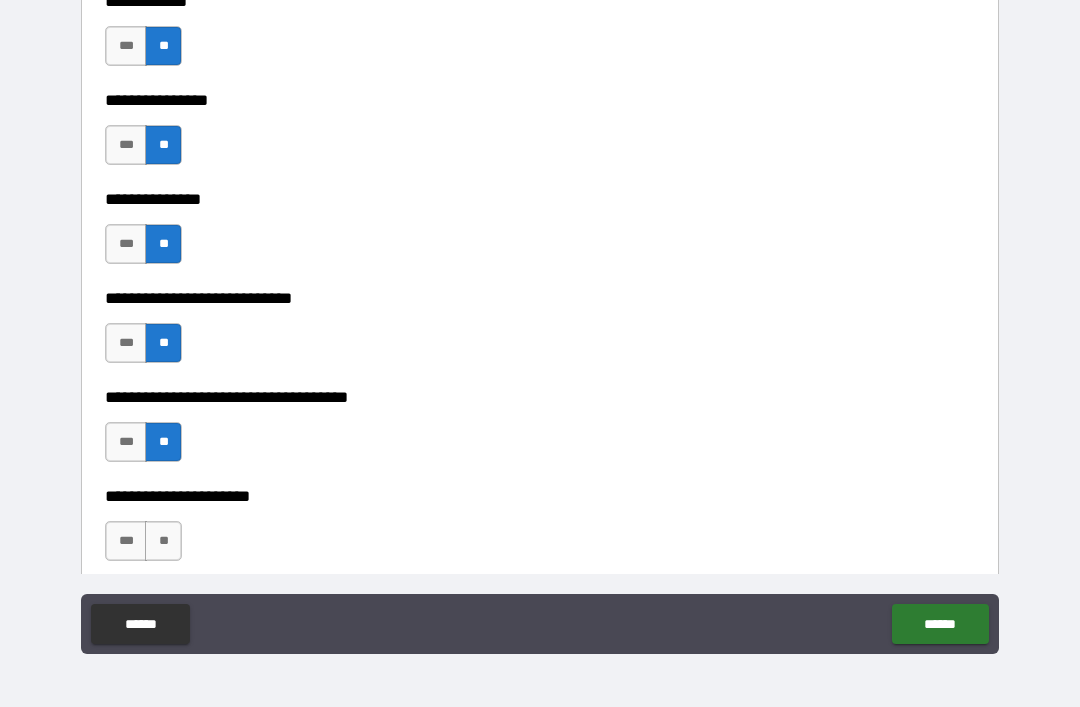 click on "**" at bounding box center [163, 541] 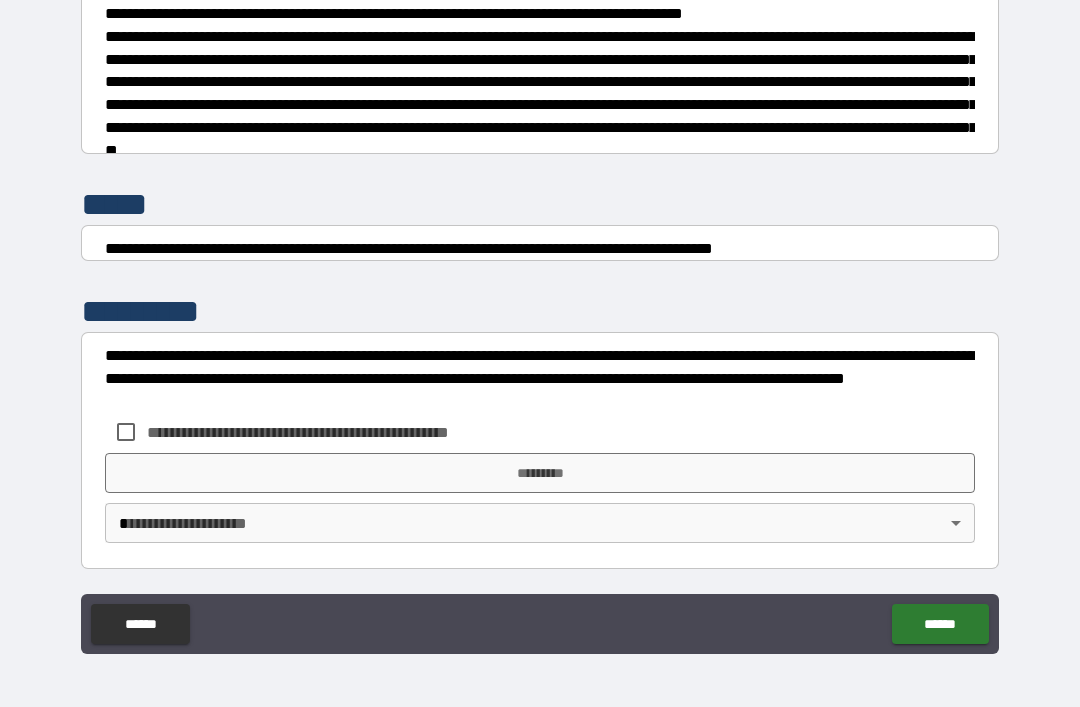 scroll, scrollTop: 7470, scrollLeft: 0, axis: vertical 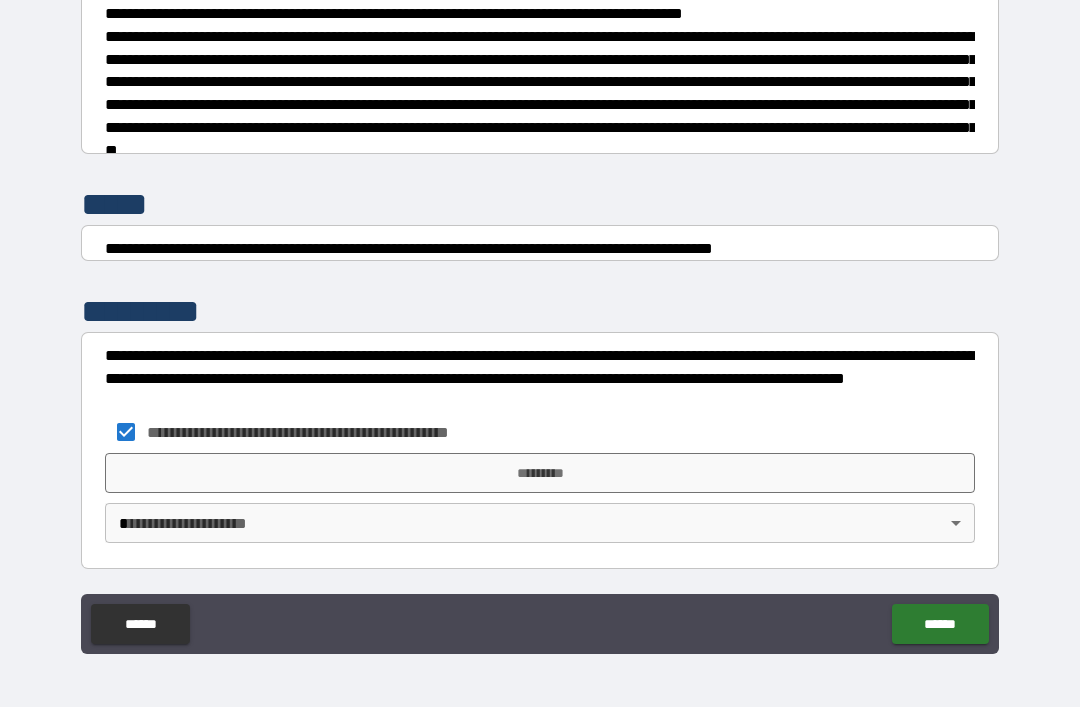 click on "*********" at bounding box center [540, 473] 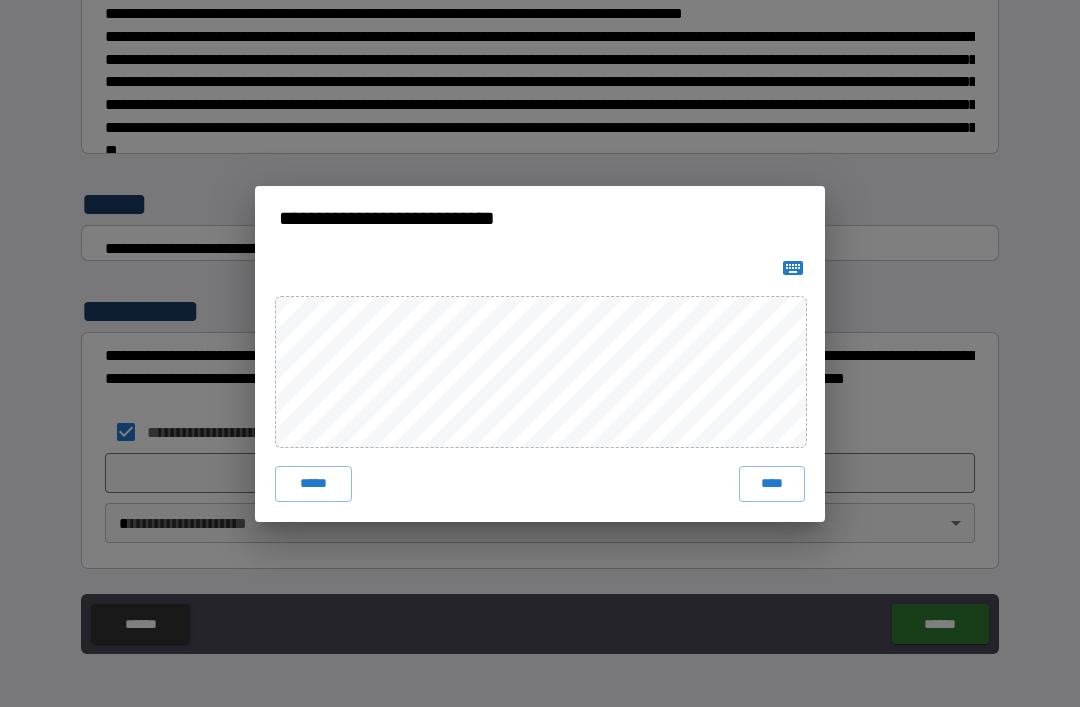 click on "****" at bounding box center (772, 484) 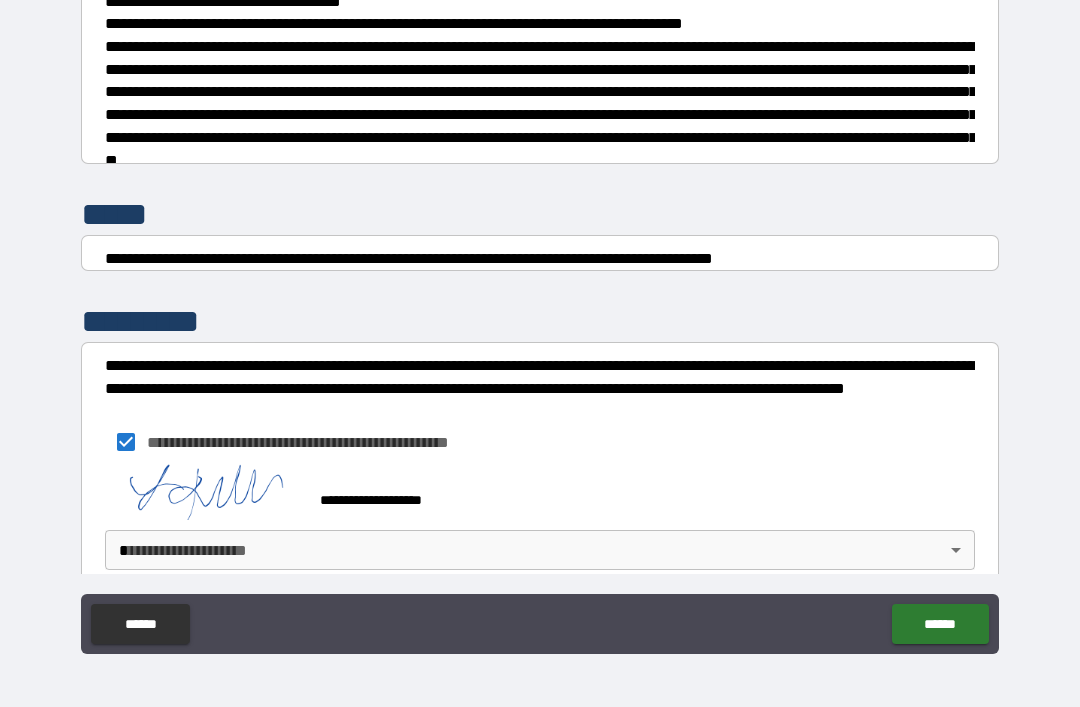 click on "**********" at bounding box center (540, 321) 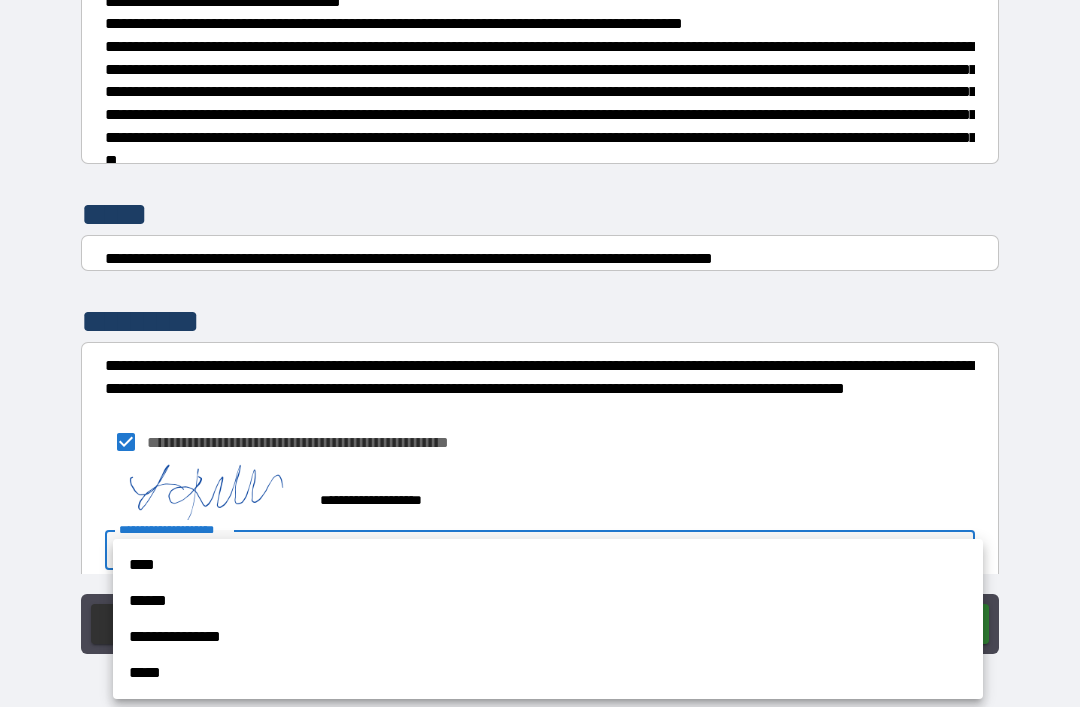 click on "**********" at bounding box center [548, 637] 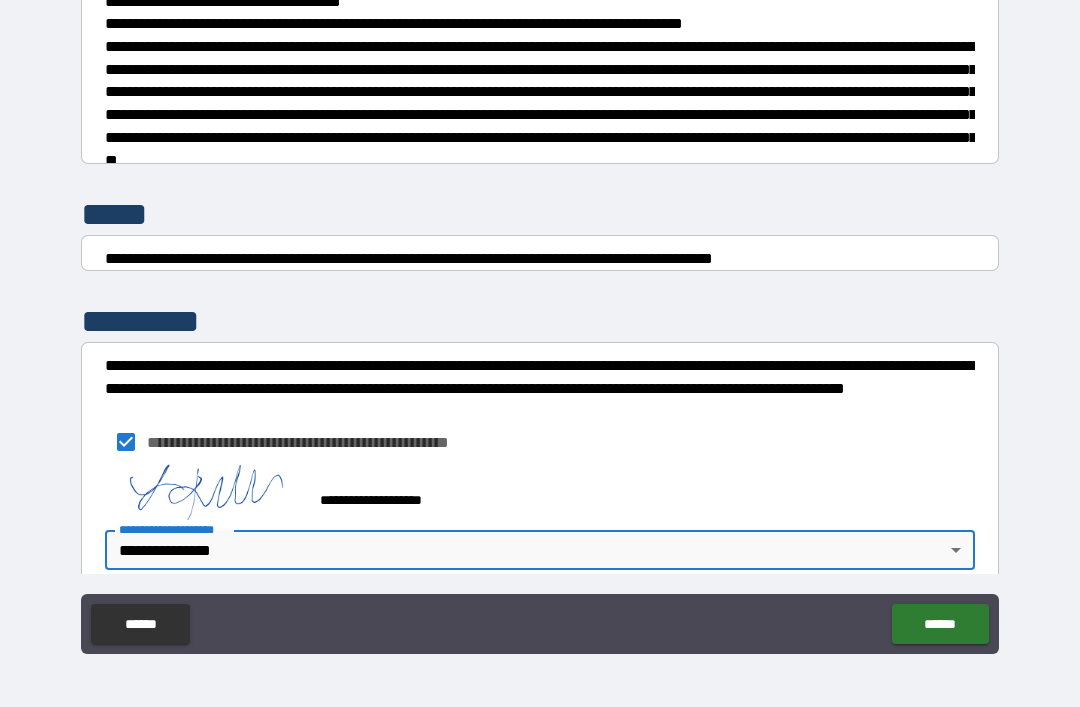 click on "******" at bounding box center (940, 624) 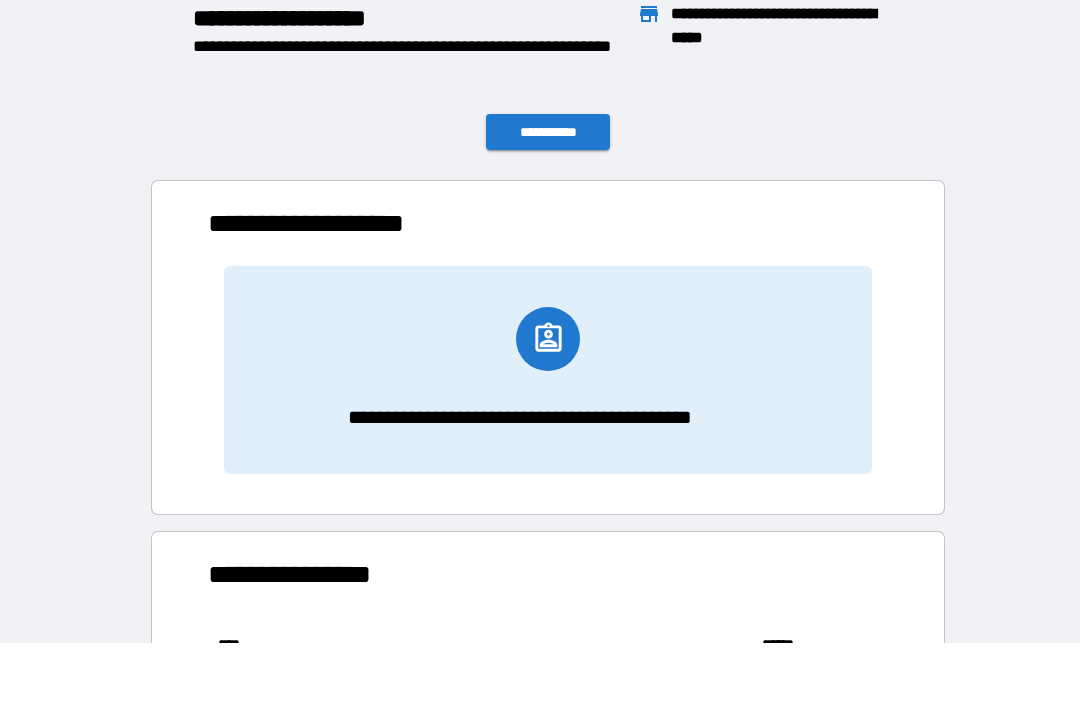 scroll, scrollTop: 166, scrollLeft: 680, axis: both 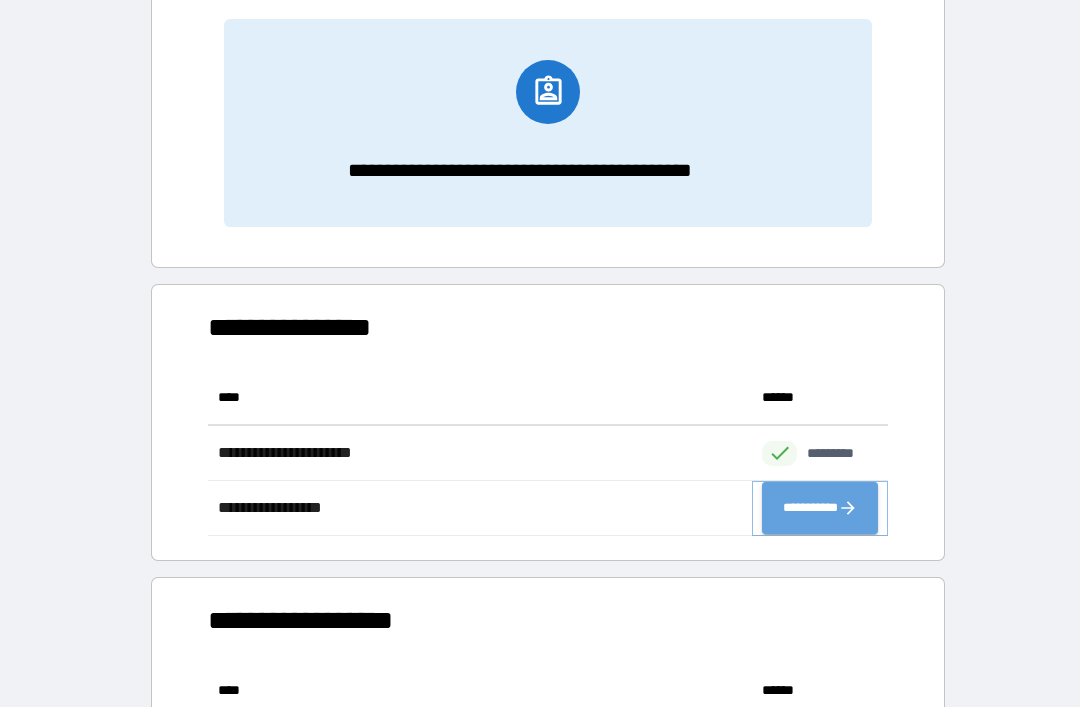click on "**********" at bounding box center [820, 508] 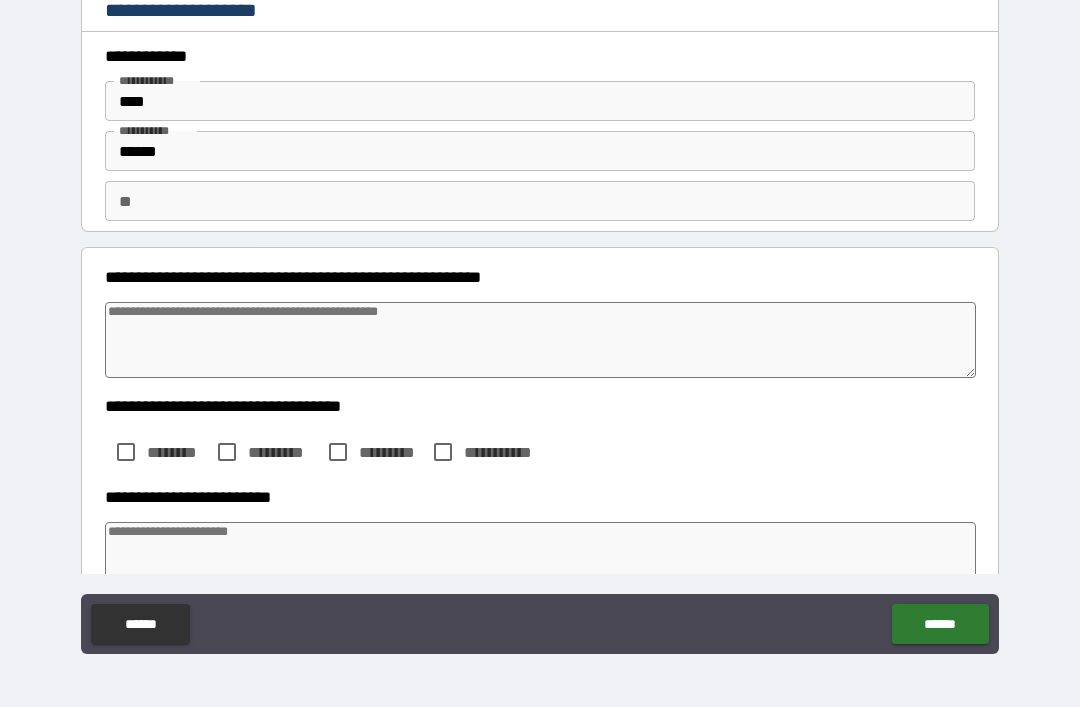 type on "*" 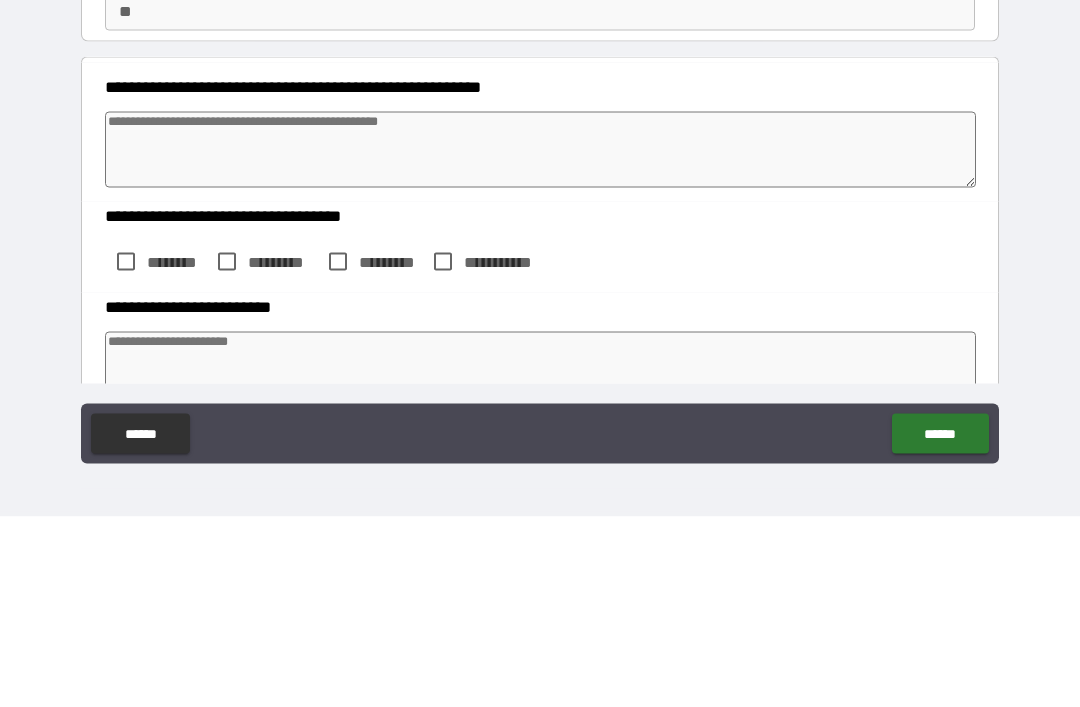 type on "*" 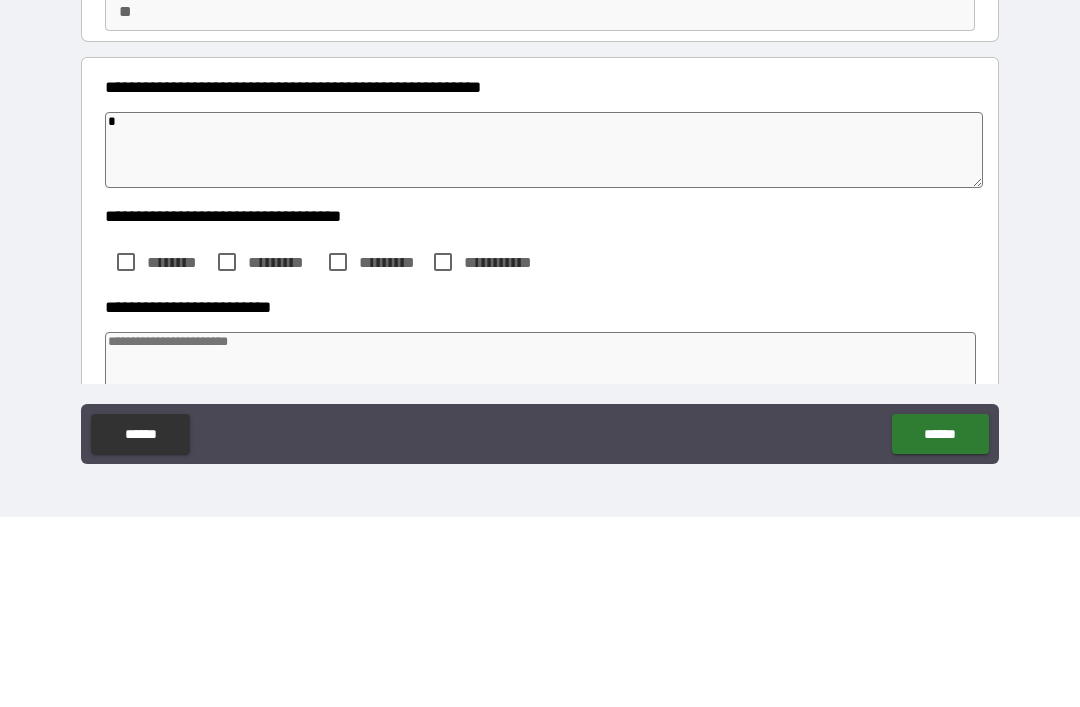 type on "**" 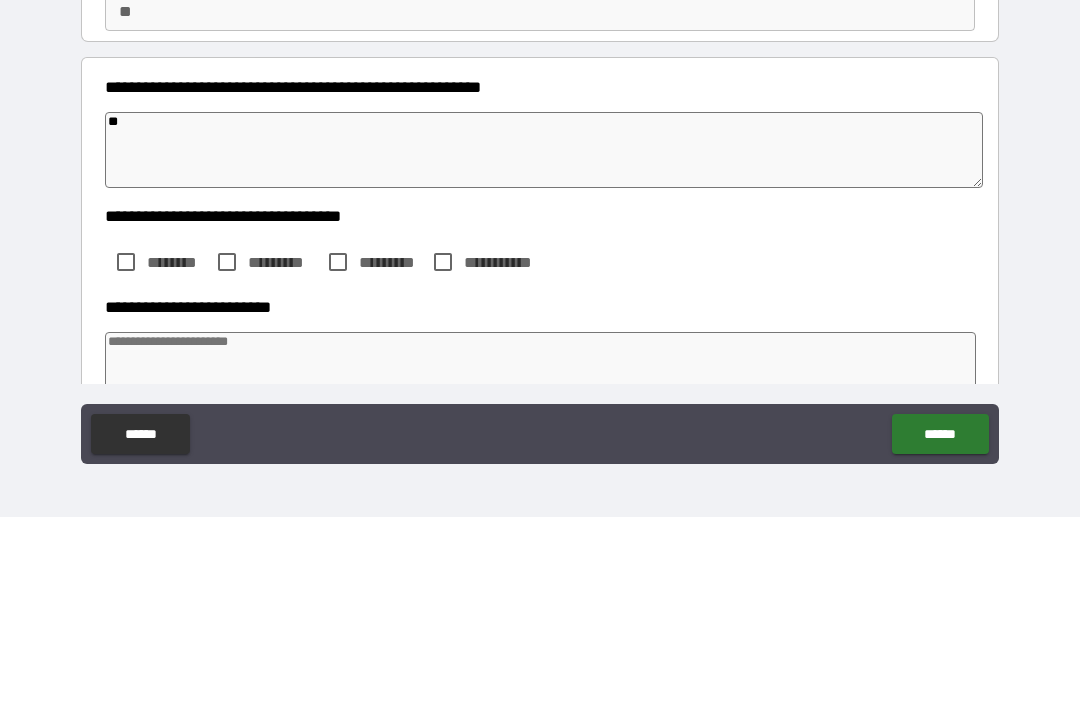 type on "***" 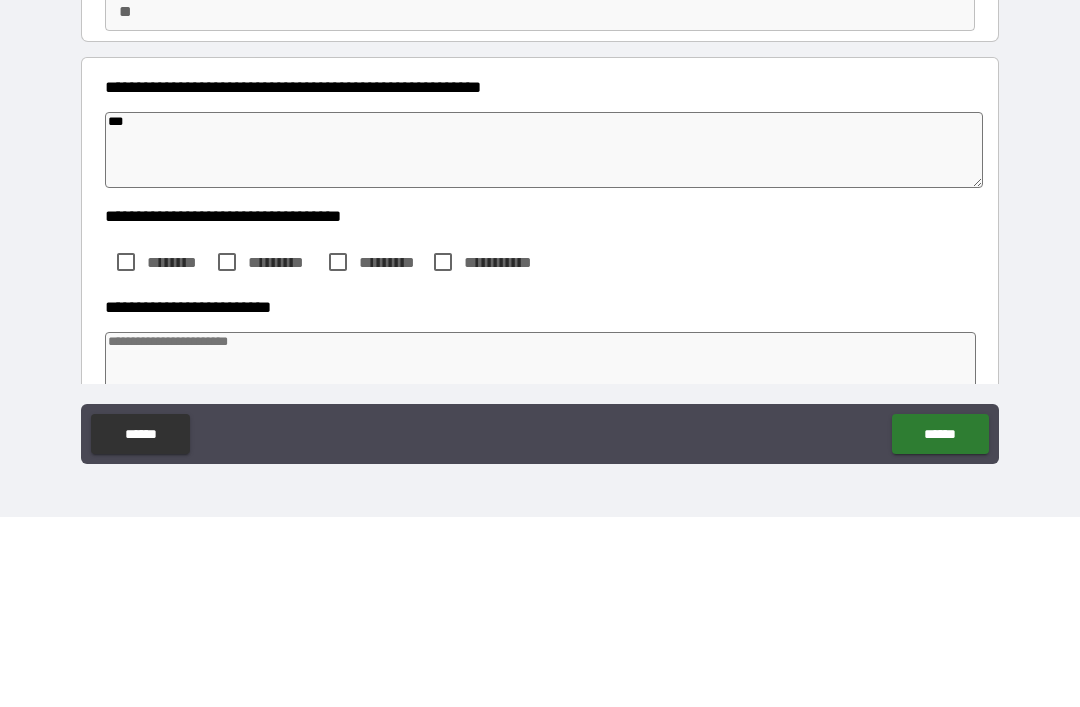 type on "*" 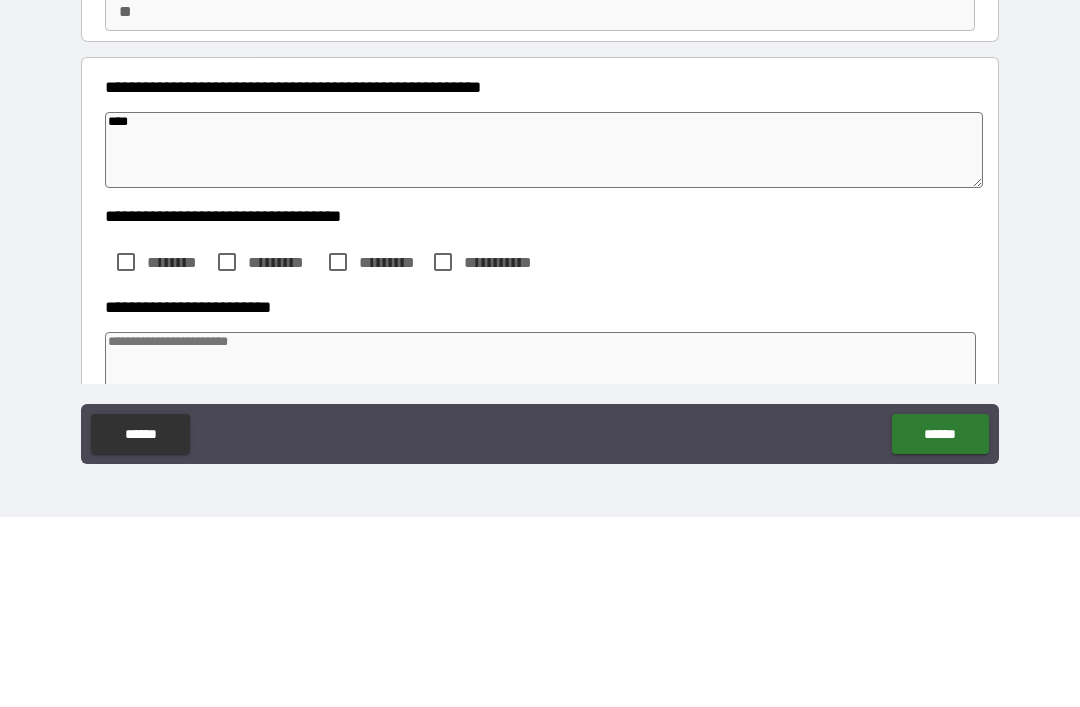 type on "*" 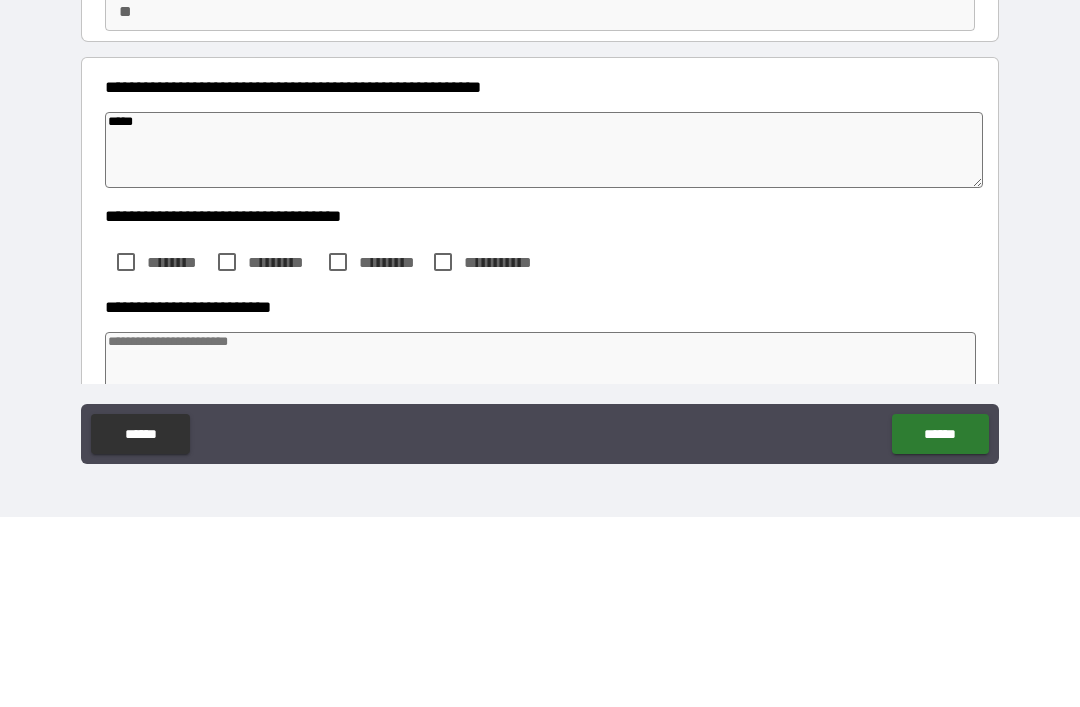 type on "******" 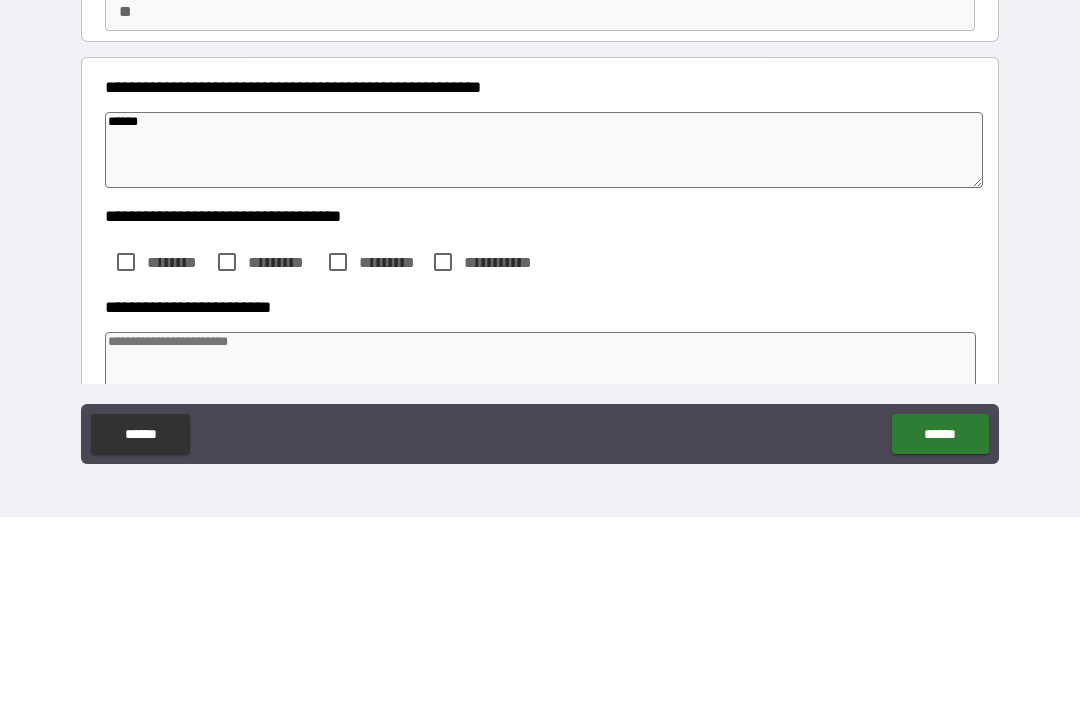 type on "*" 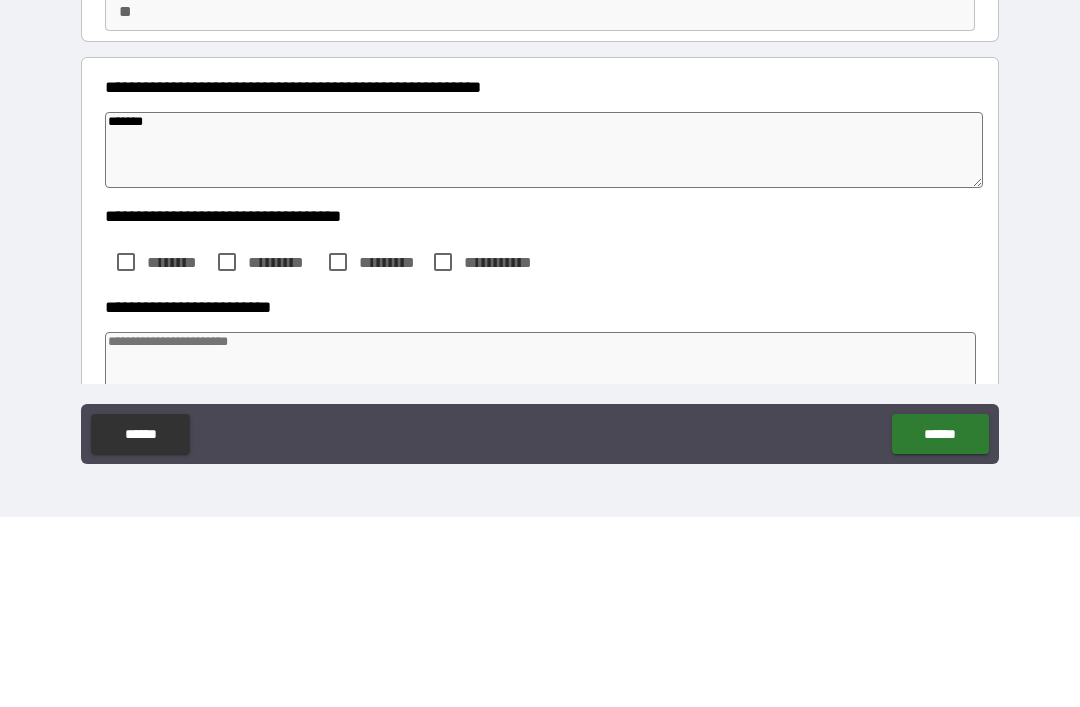 type on "********" 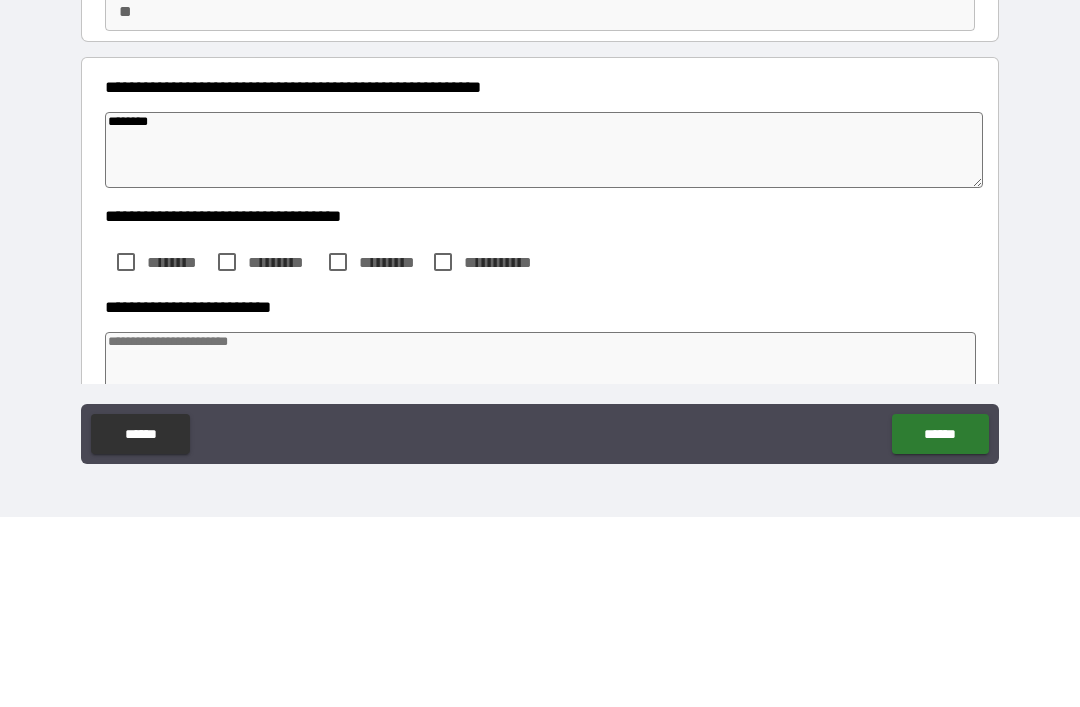 type on "*********" 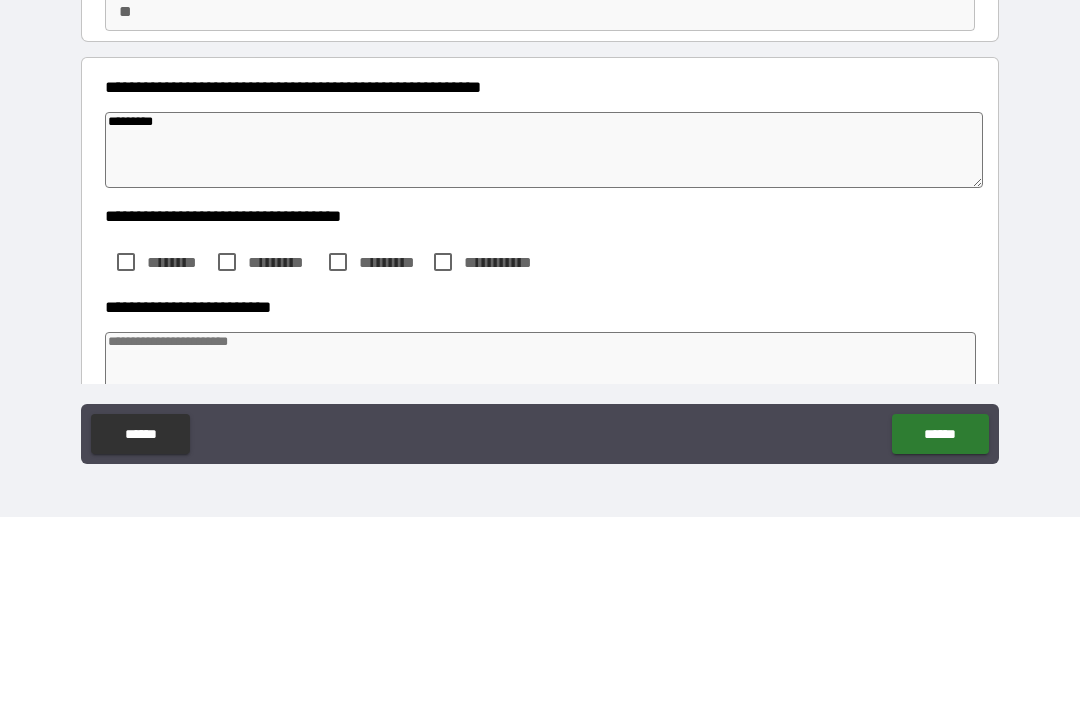 type on "*********" 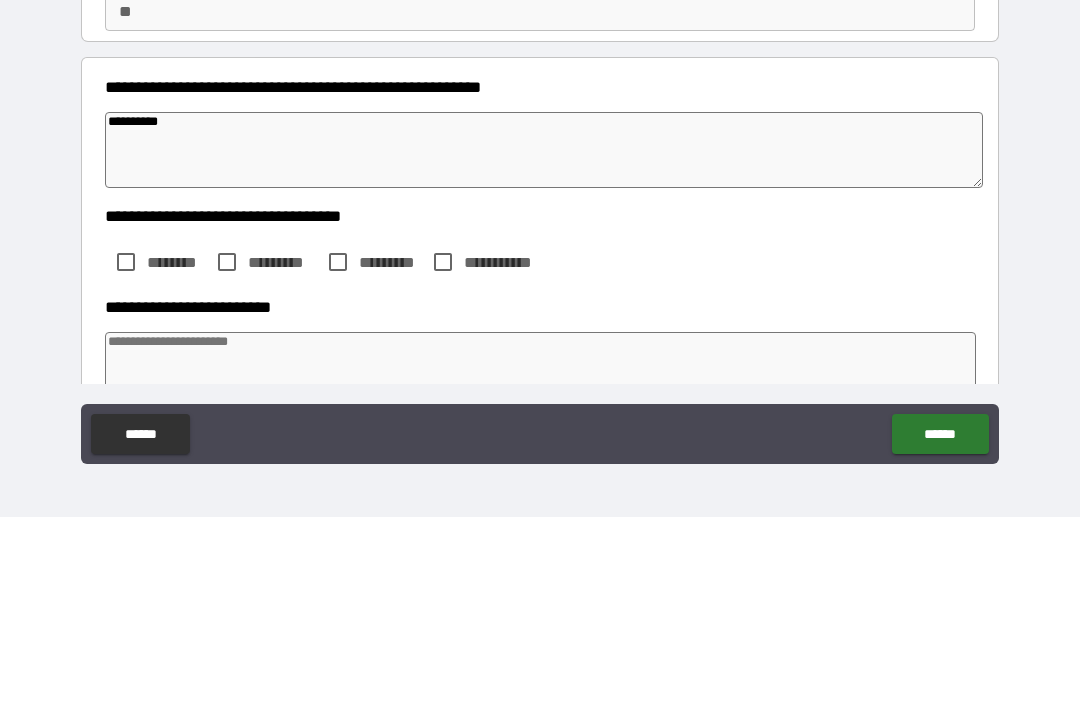 type on "**********" 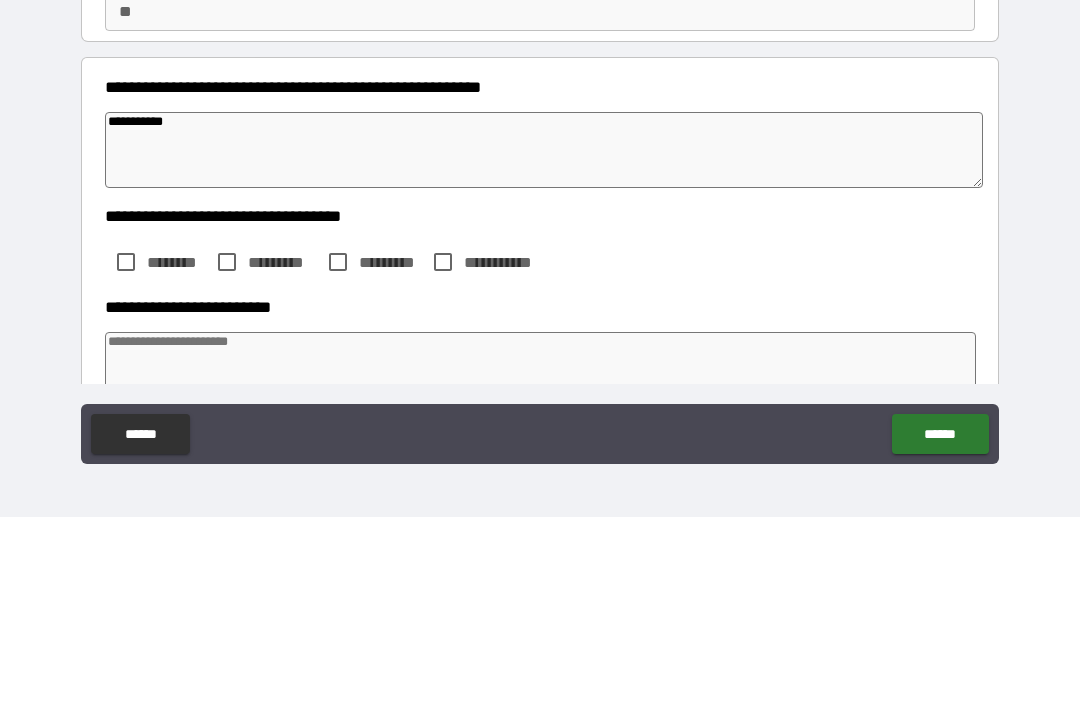 type on "*" 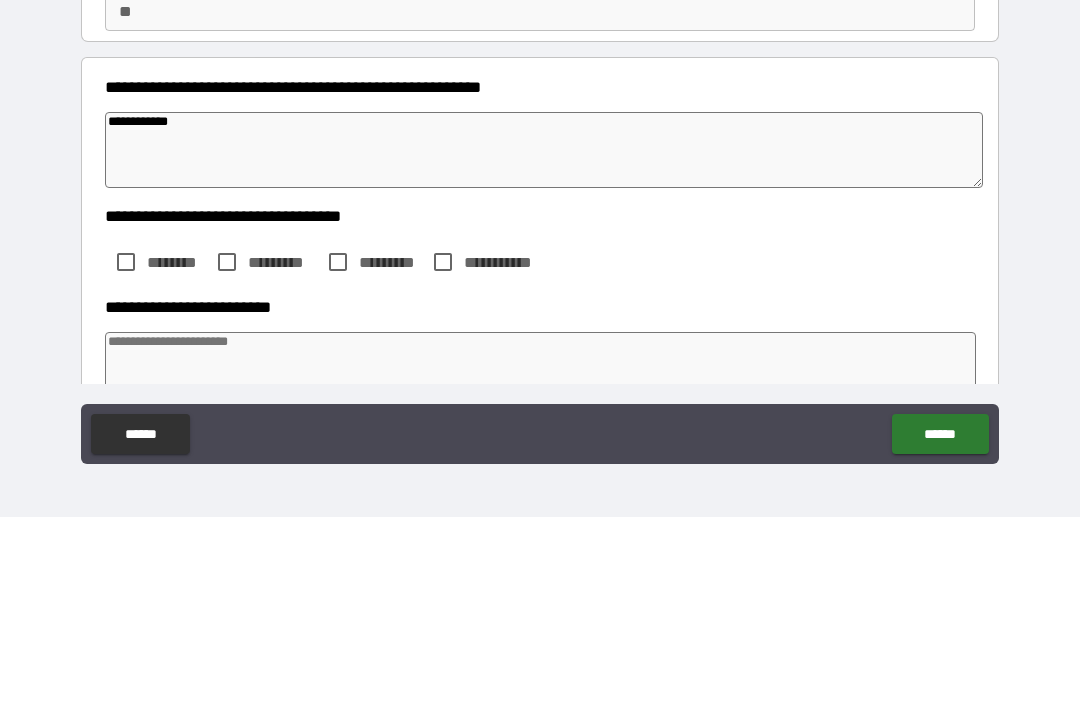 type on "*" 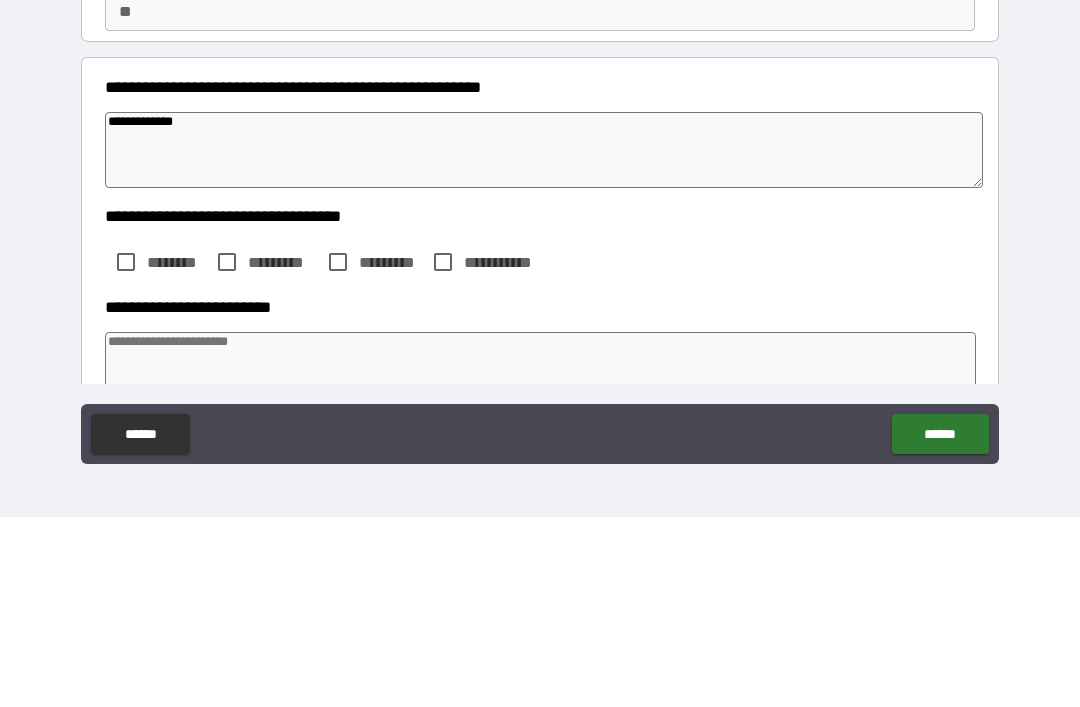 type on "**********" 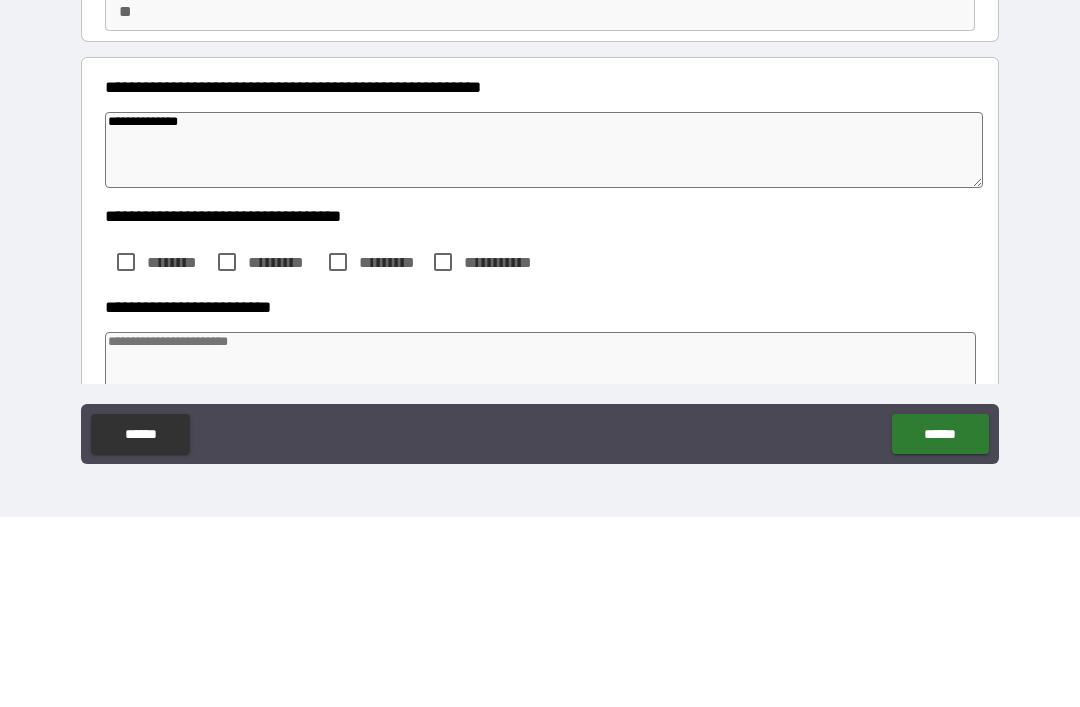 type on "*" 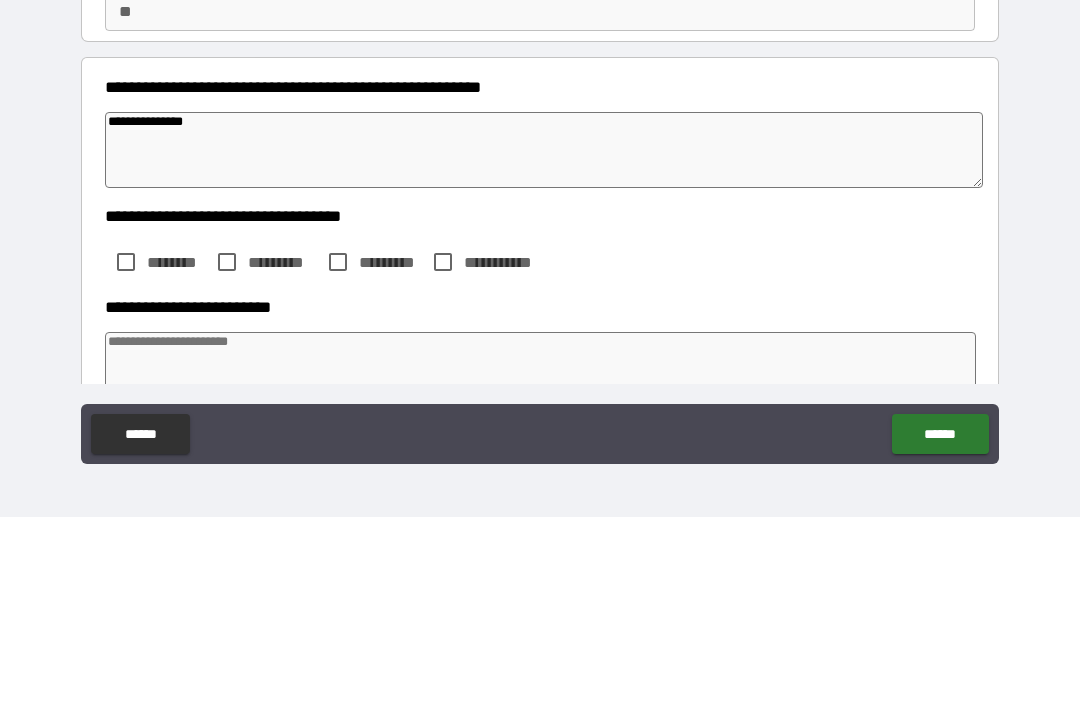 type on "*" 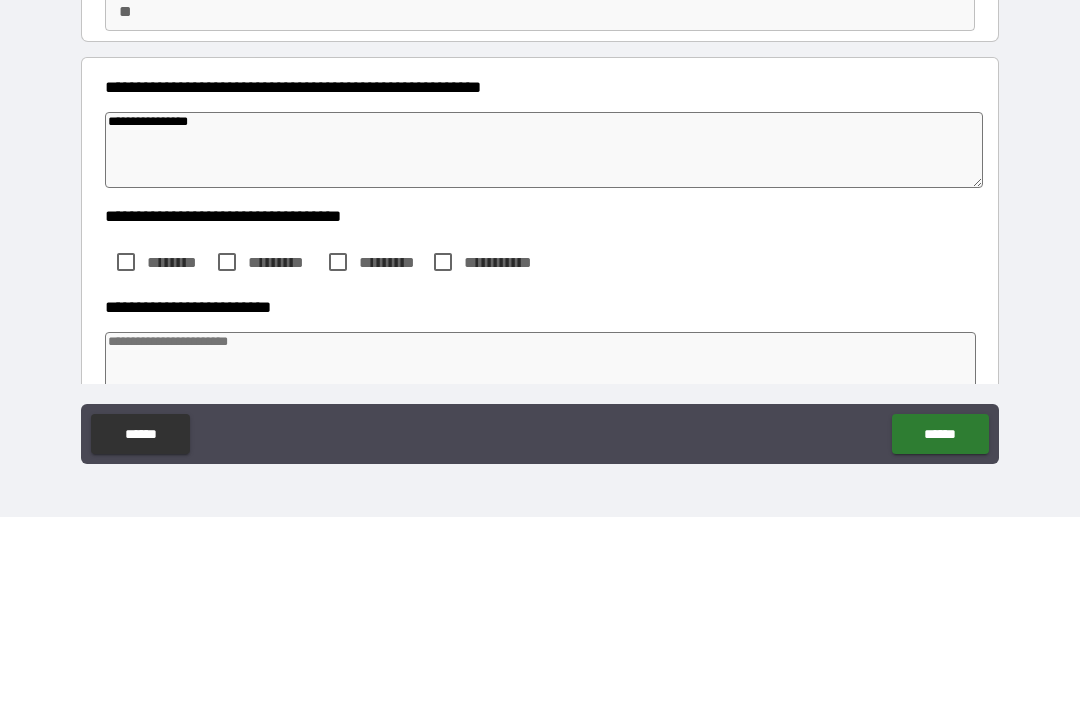 type on "**********" 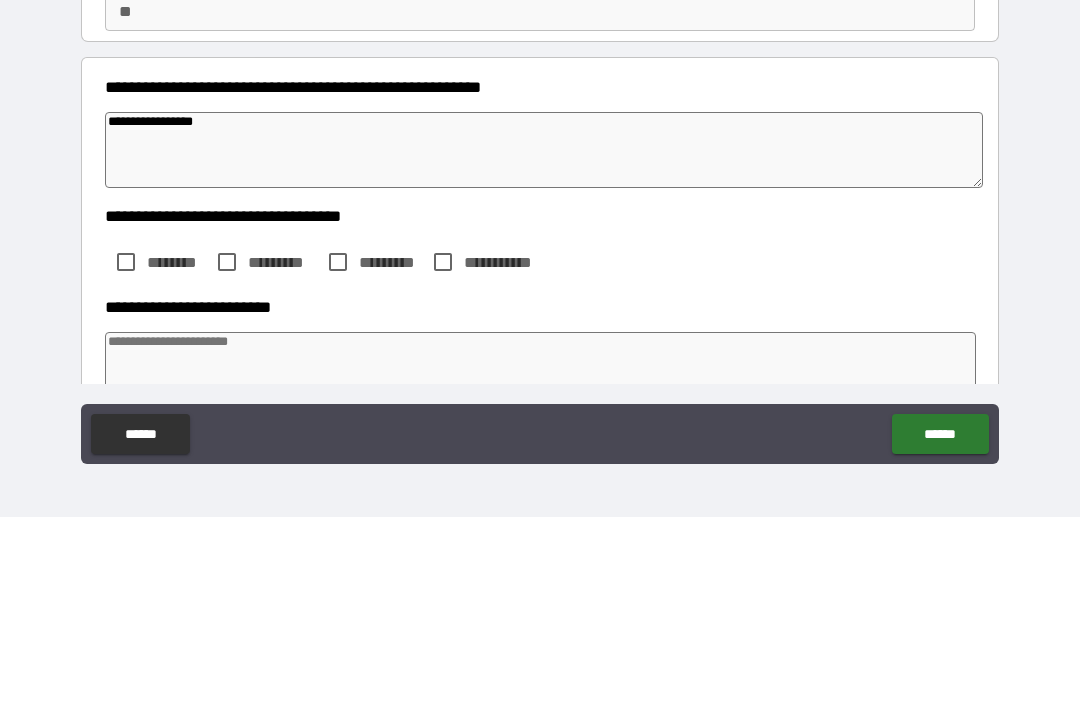 type on "**********" 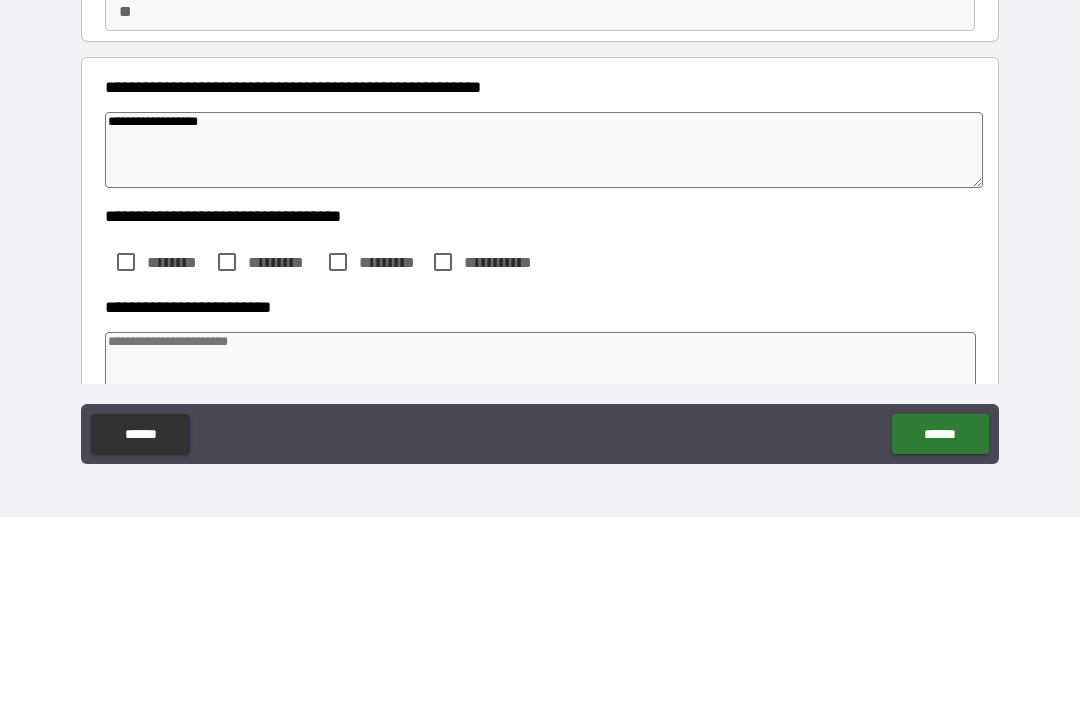 type on "*" 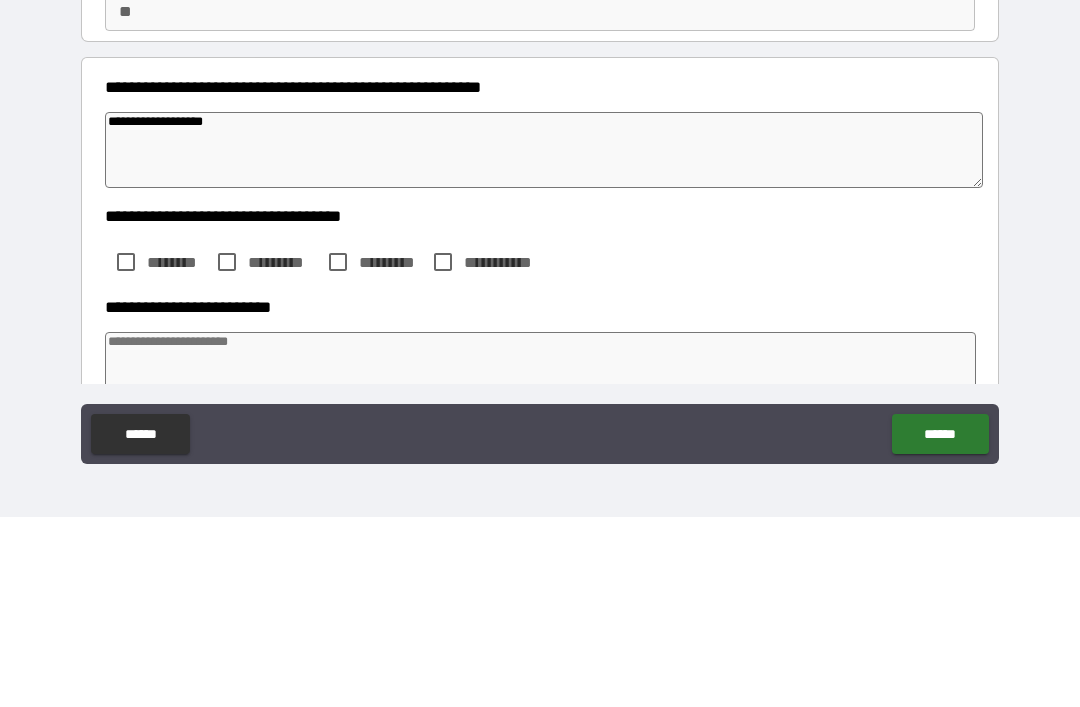 type on "*" 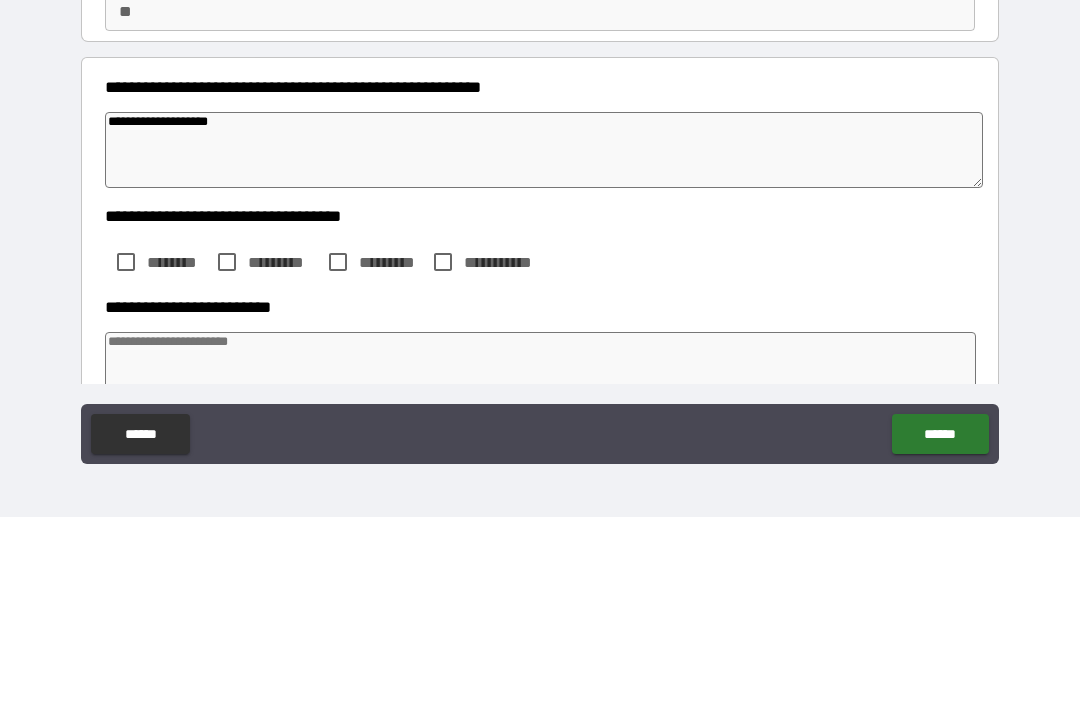 type on "**********" 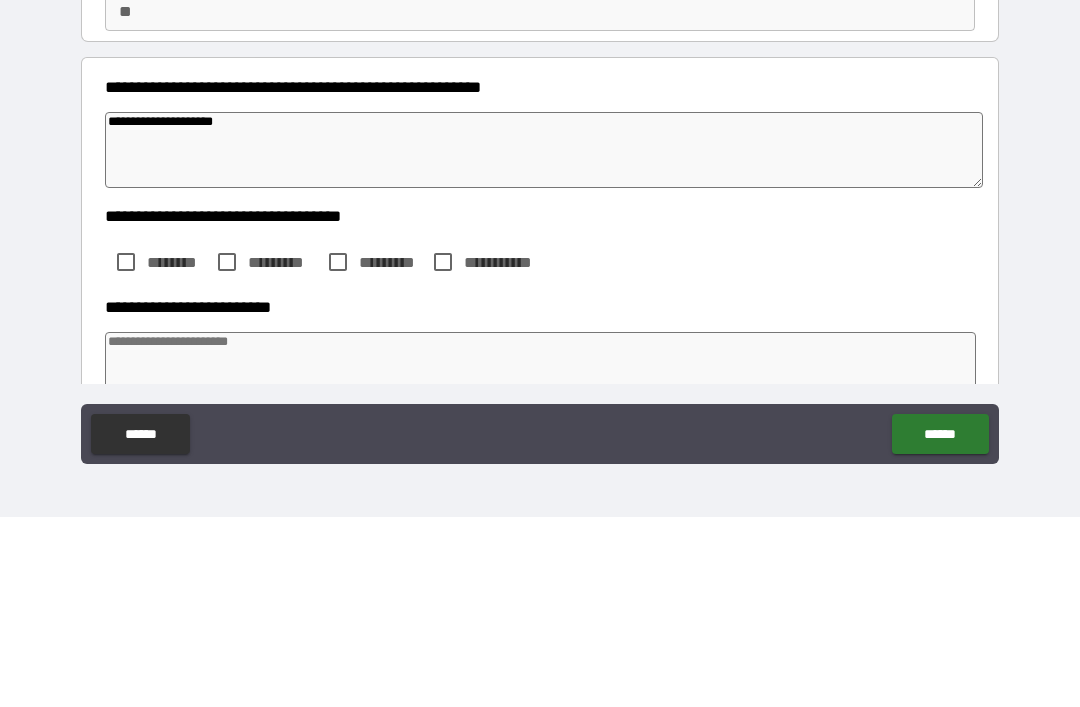 type on "*" 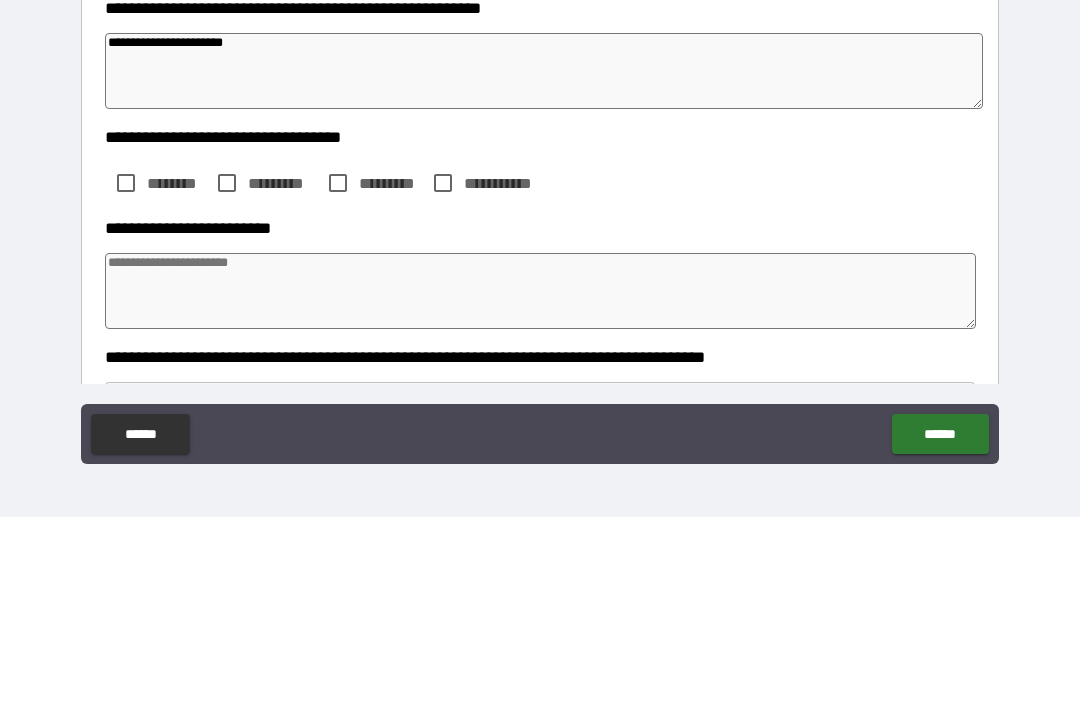 scroll, scrollTop: 81, scrollLeft: 0, axis: vertical 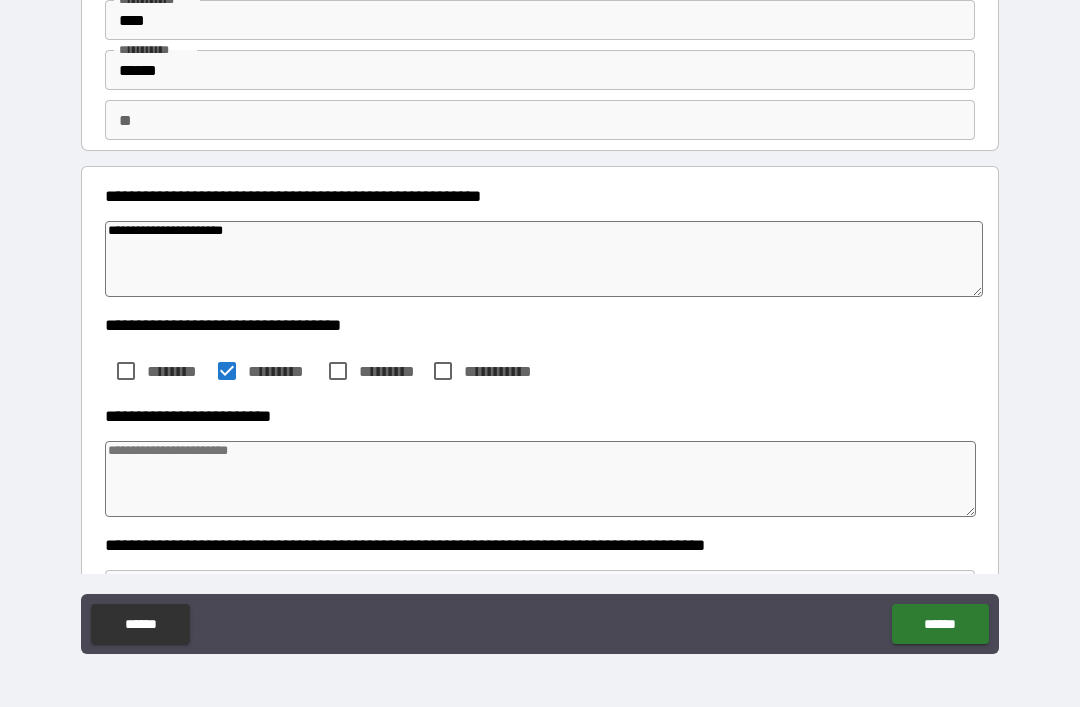 click at bounding box center (540, 479) 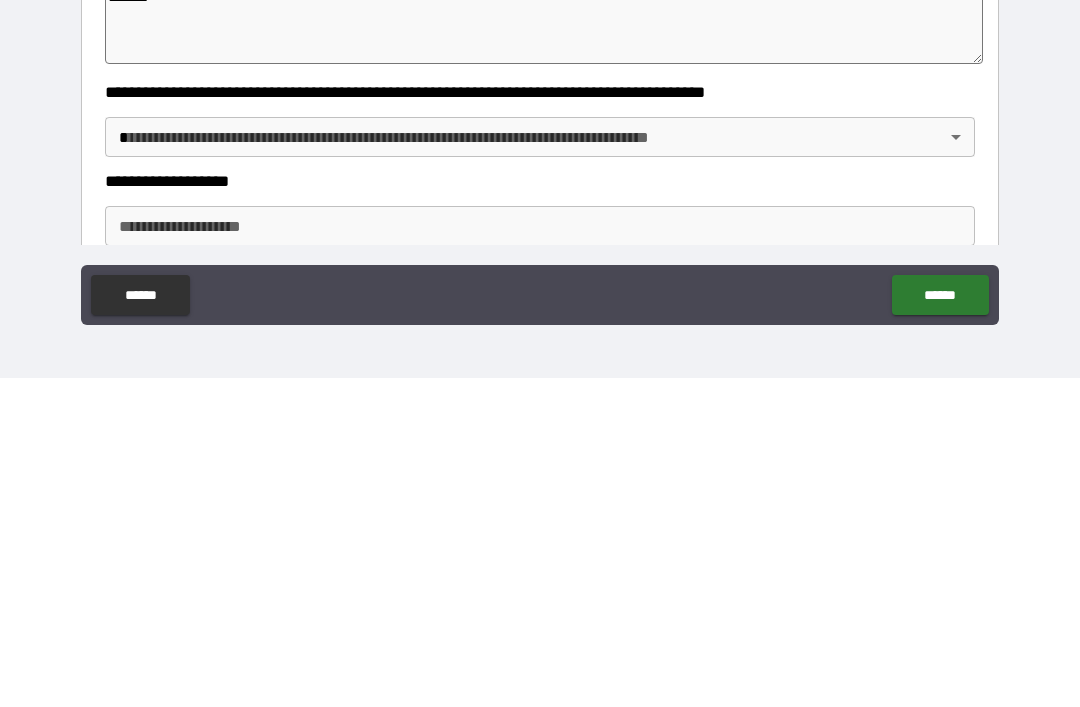 scroll, scrollTop: 215, scrollLeft: 0, axis: vertical 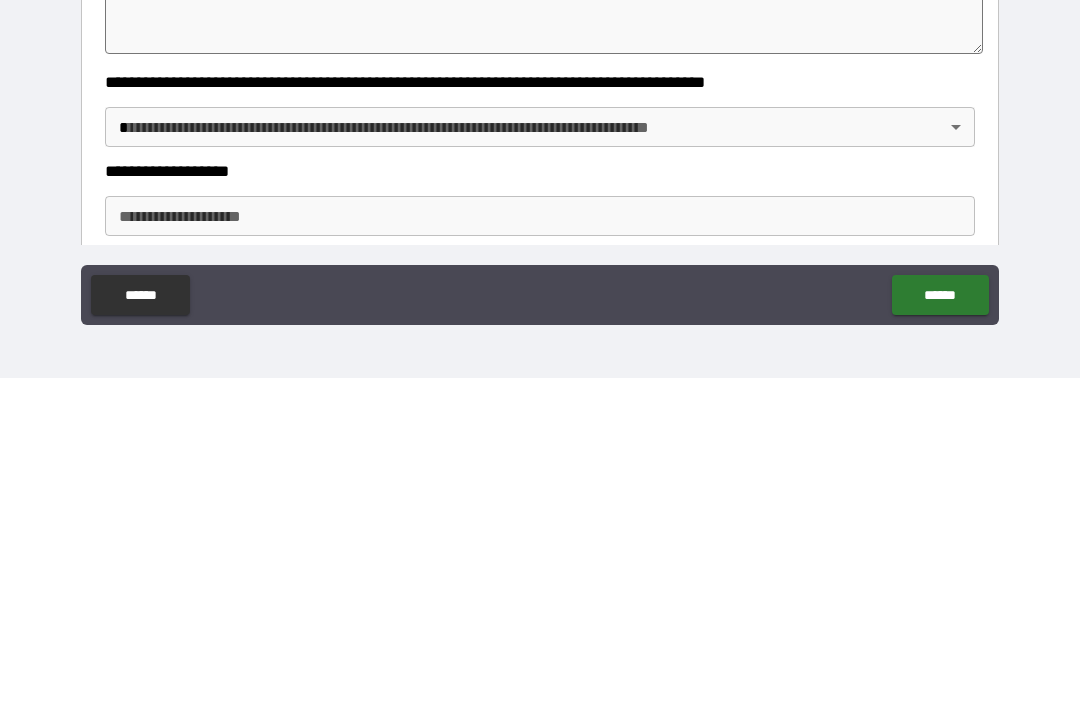 click on "**********" at bounding box center [540, 321] 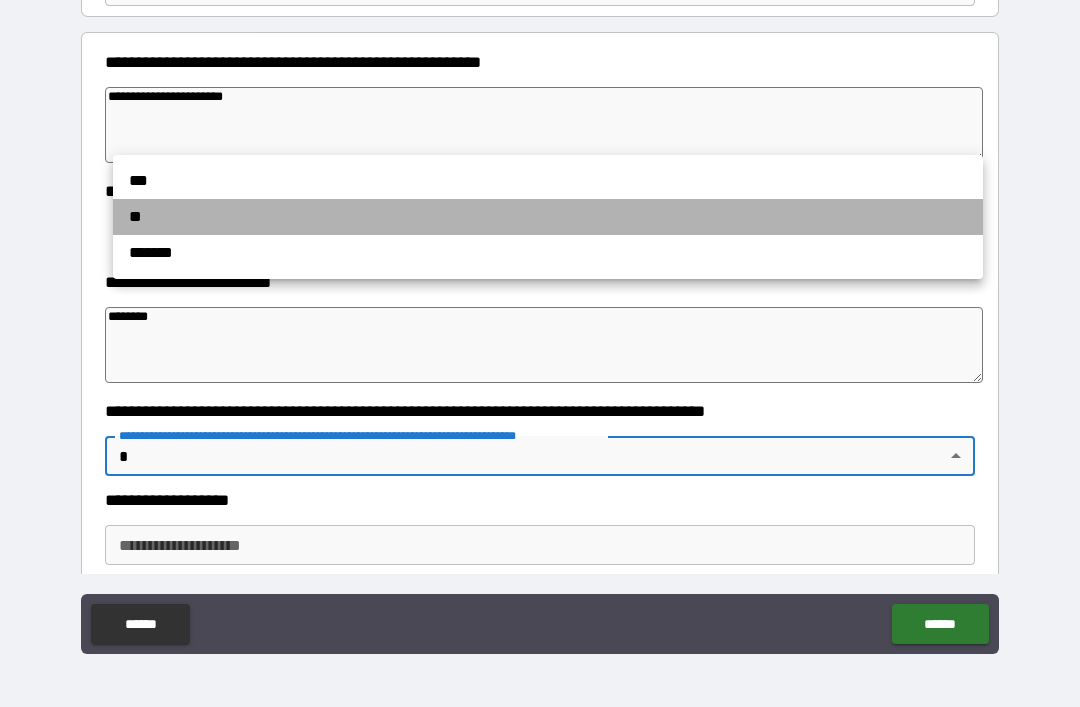 click on "**" at bounding box center [548, 217] 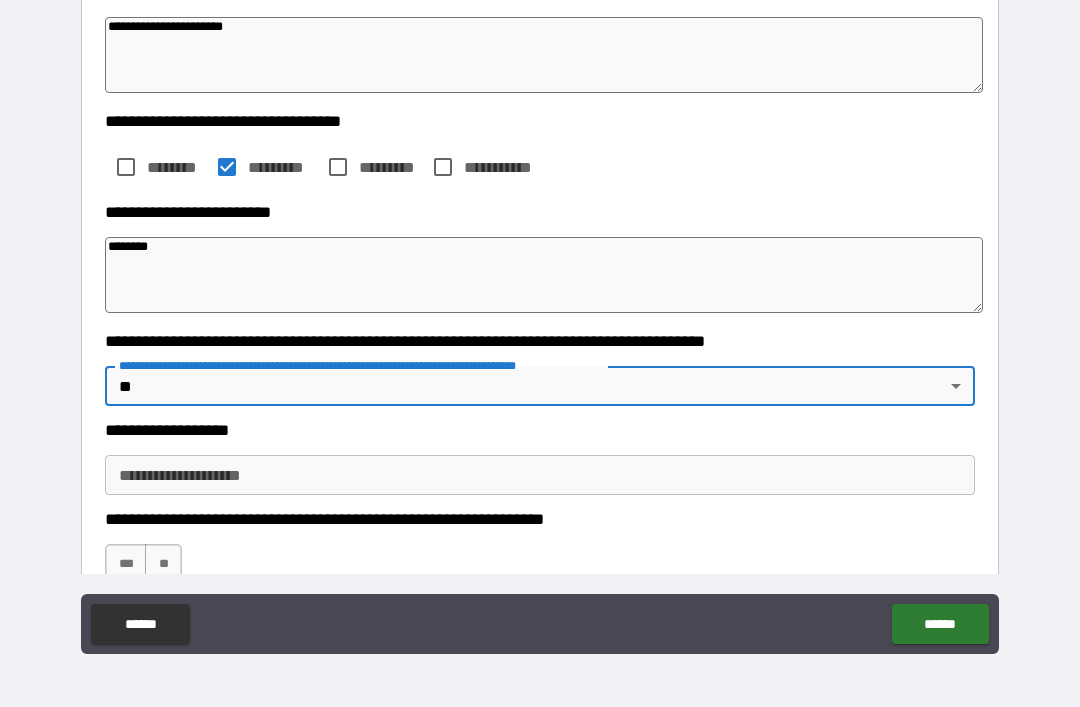 scroll, scrollTop: 339, scrollLeft: 0, axis: vertical 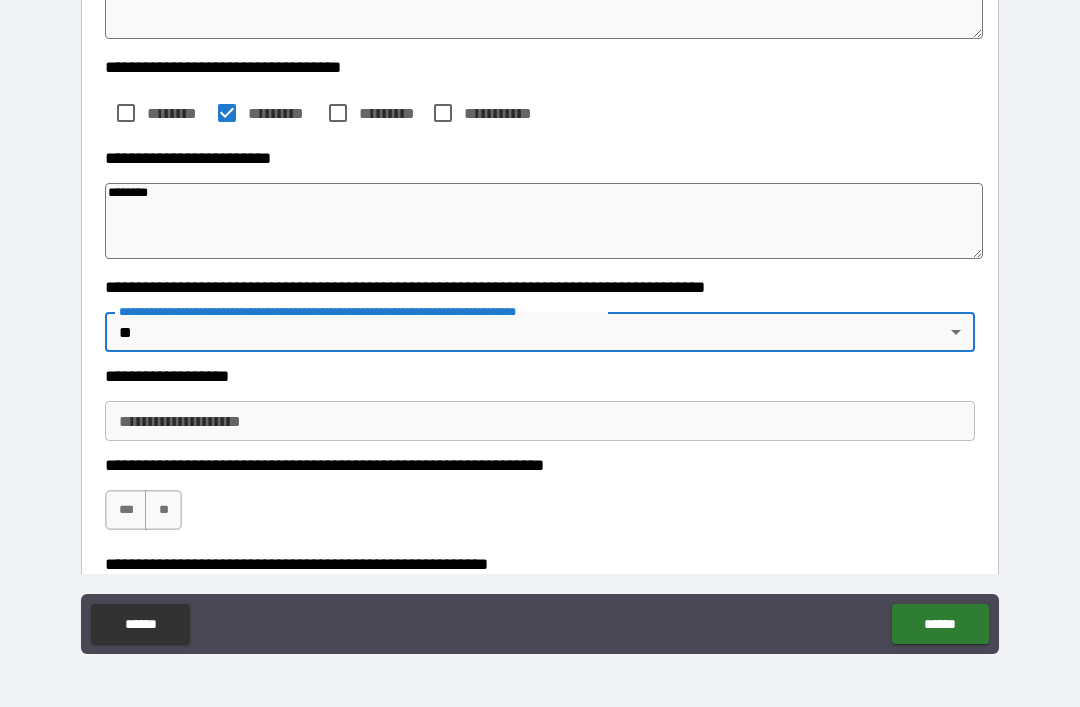 click on "**********" at bounding box center (540, 421) 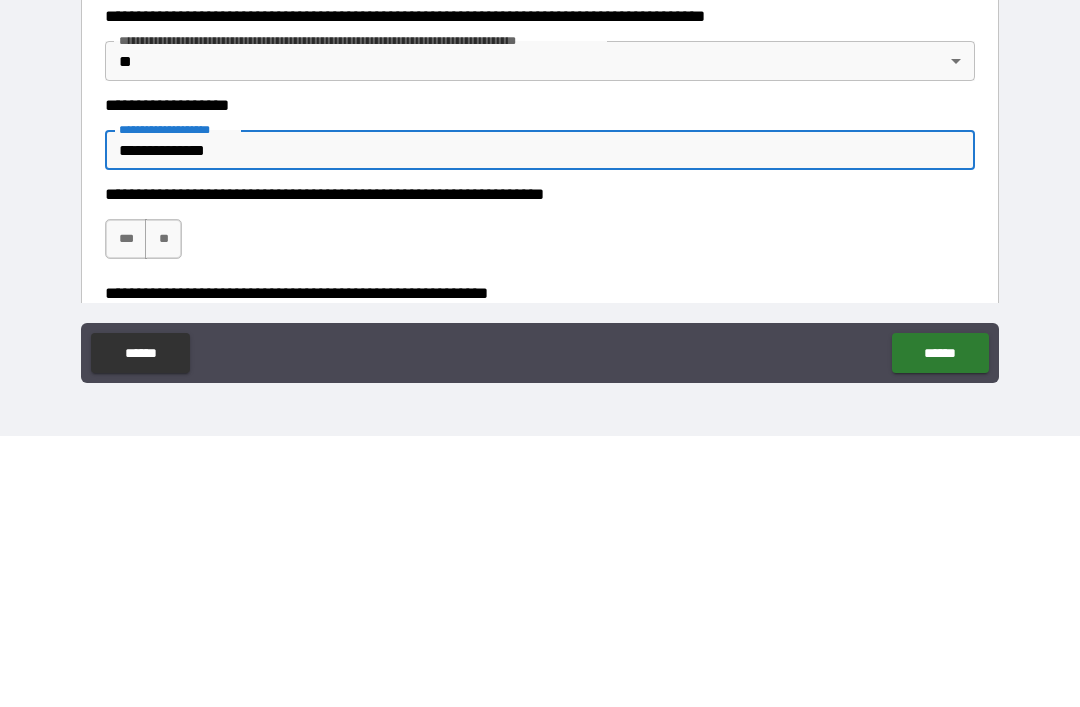 click on "***" at bounding box center (126, 510) 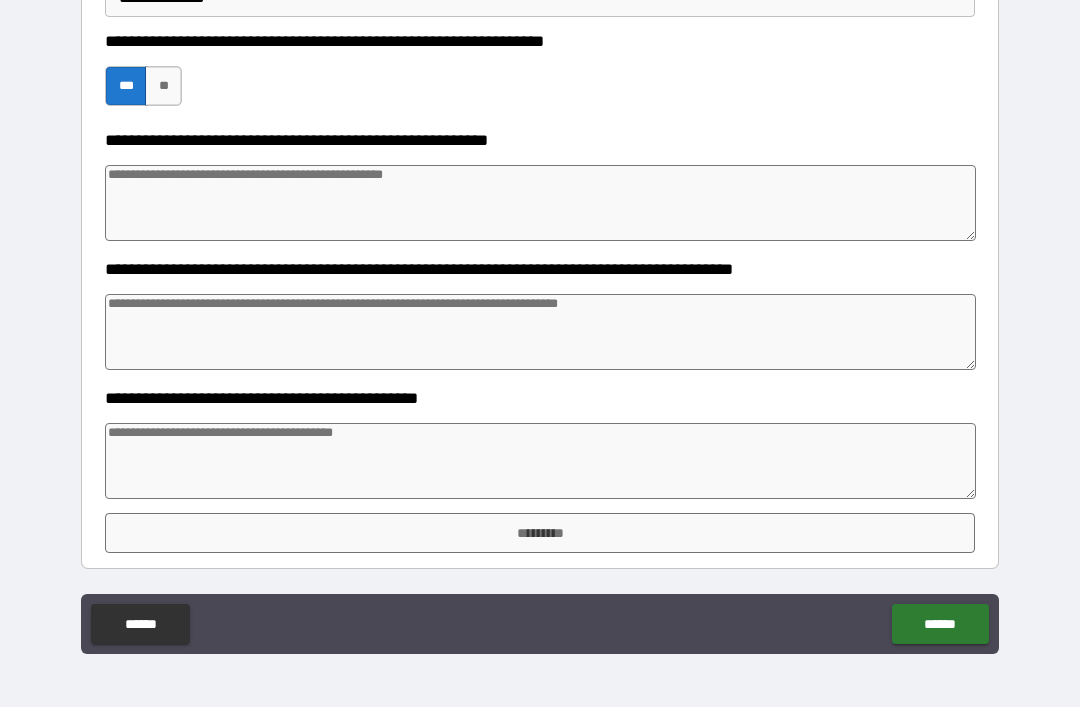scroll, scrollTop: 763, scrollLeft: 0, axis: vertical 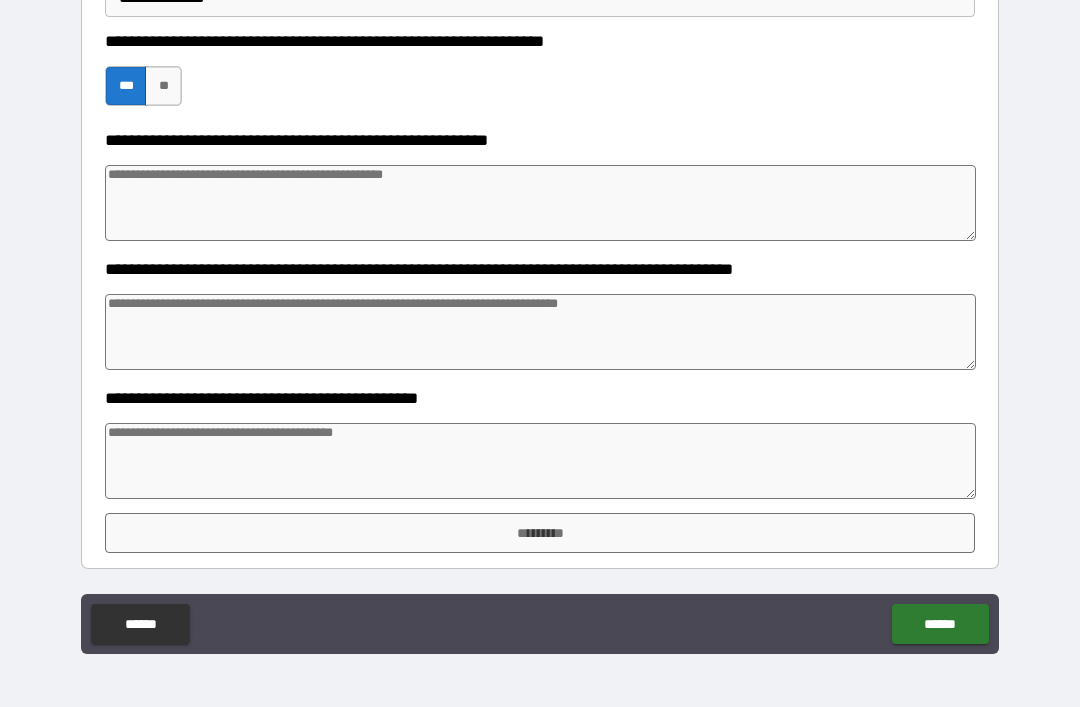 click at bounding box center (540, 461) 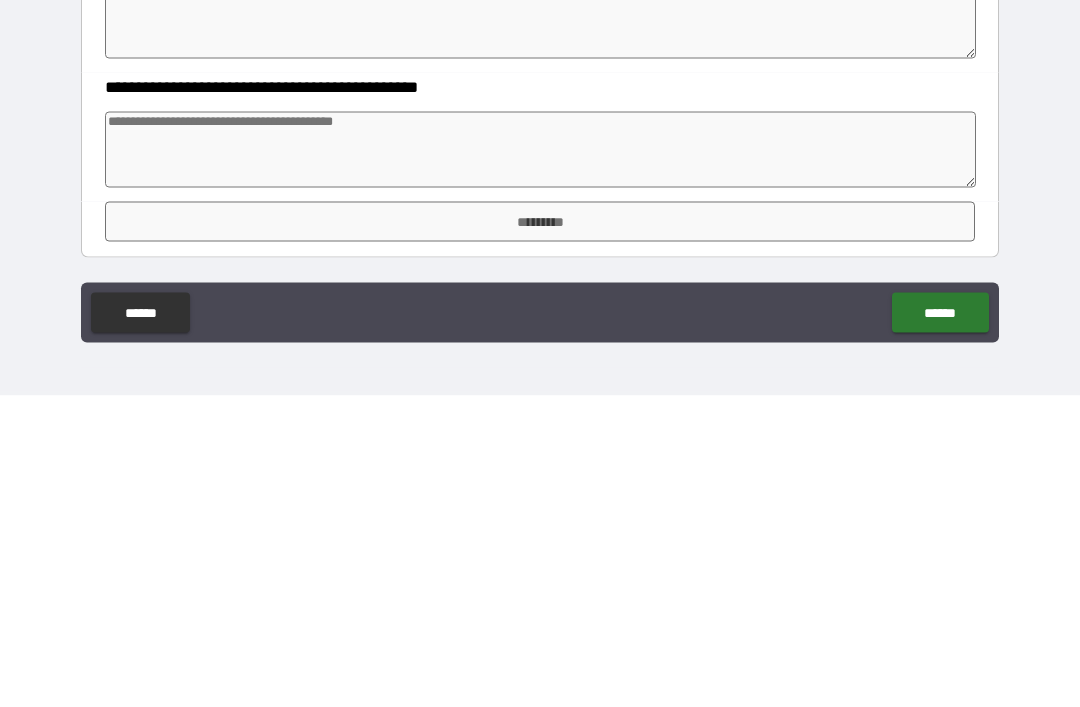 click on "*********" at bounding box center (540, 533) 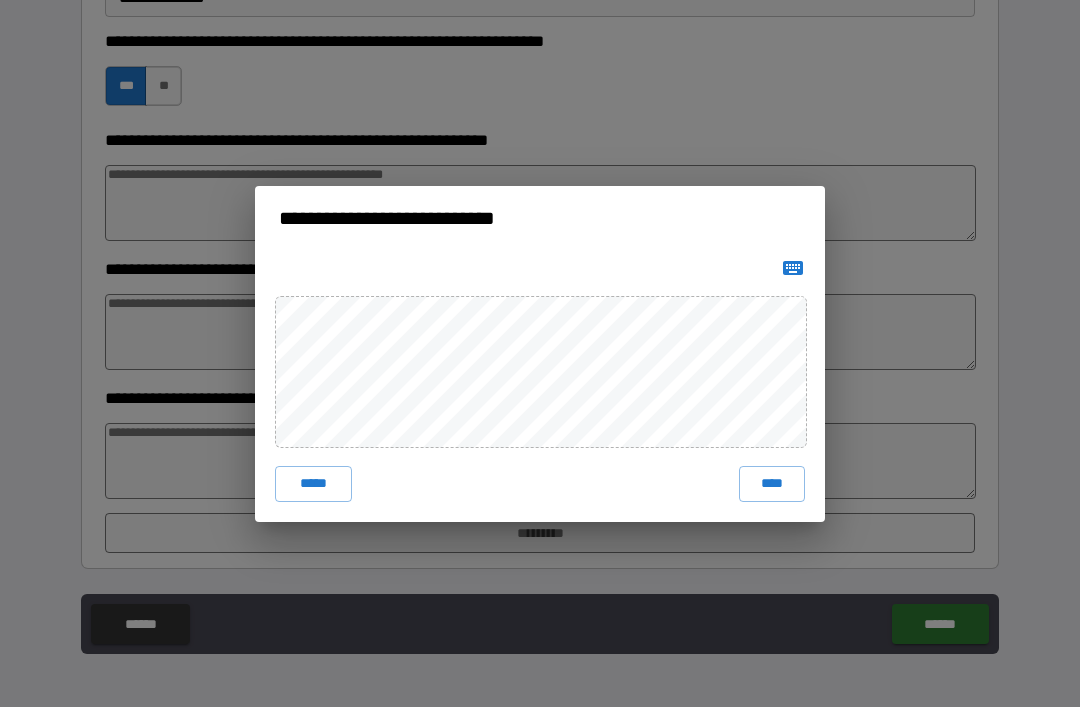 click on "****" at bounding box center (772, 484) 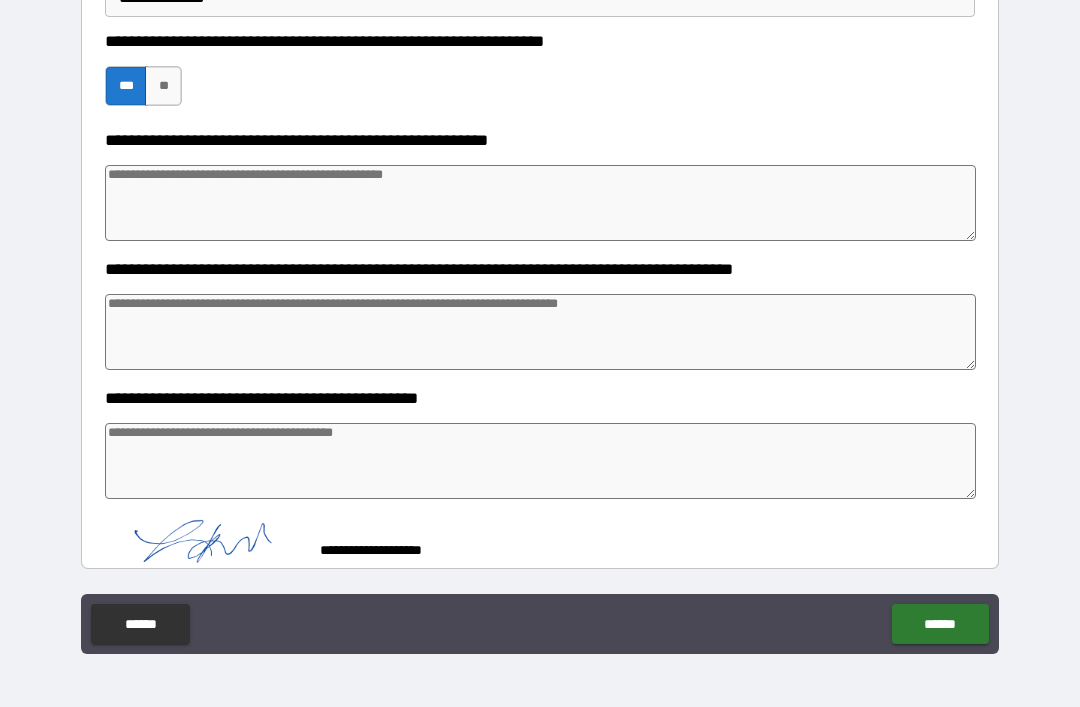 scroll, scrollTop: 753, scrollLeft: 0, axis: vertical 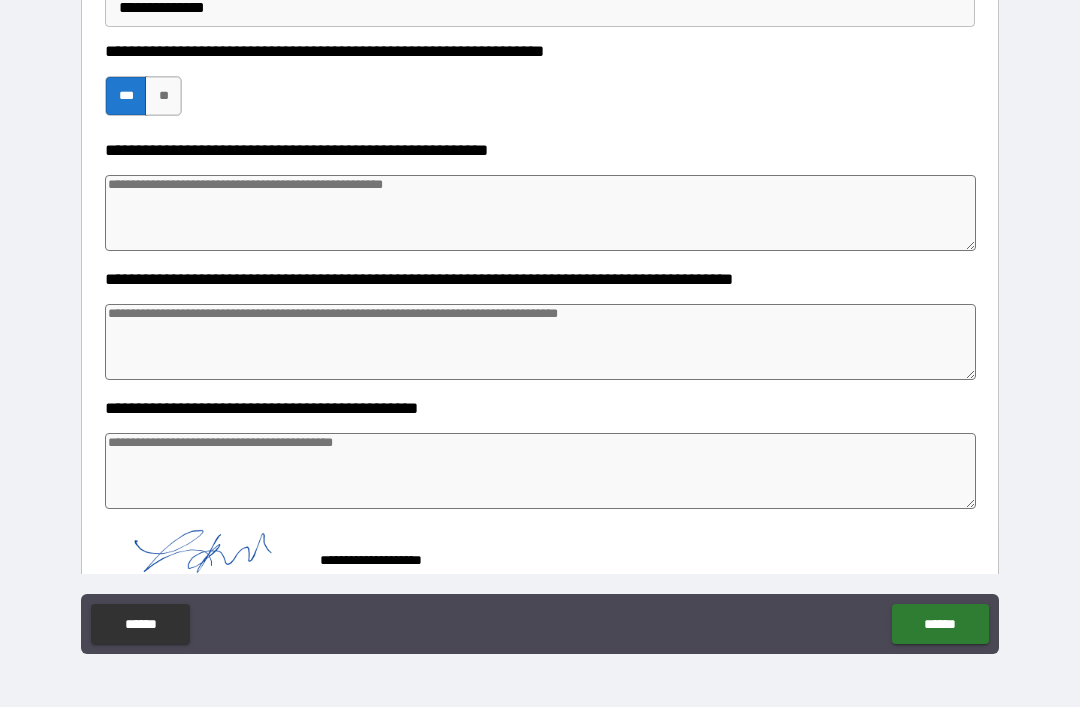 click on "******" at bounding box center (940, 624) 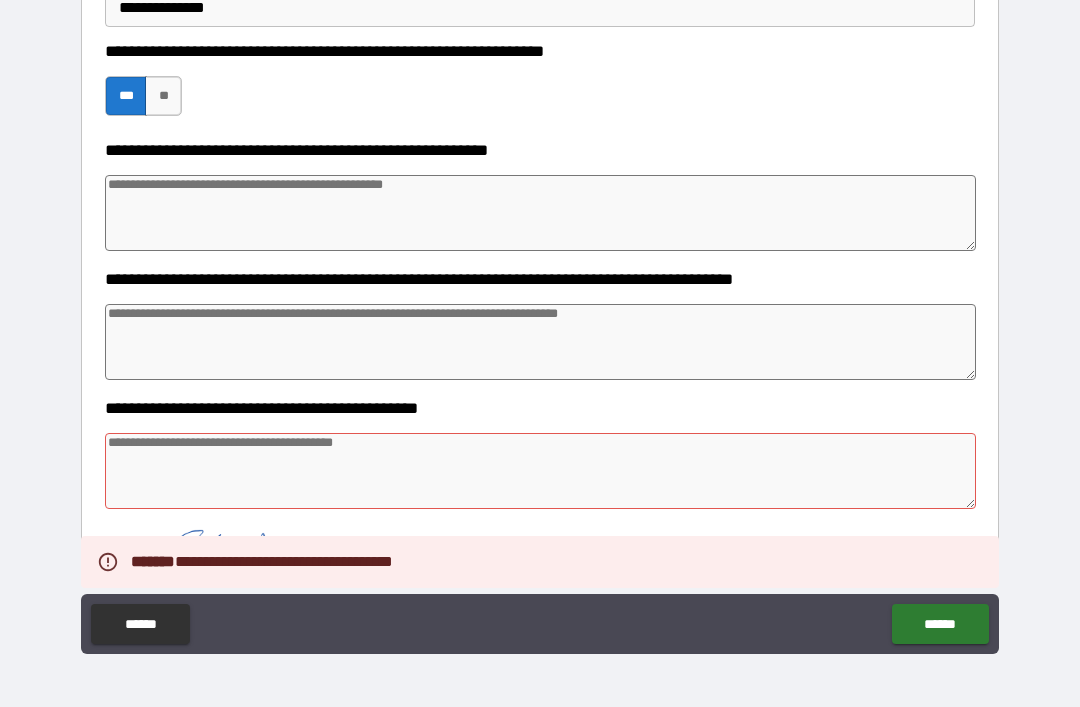 click at bounding box center [540, 471] 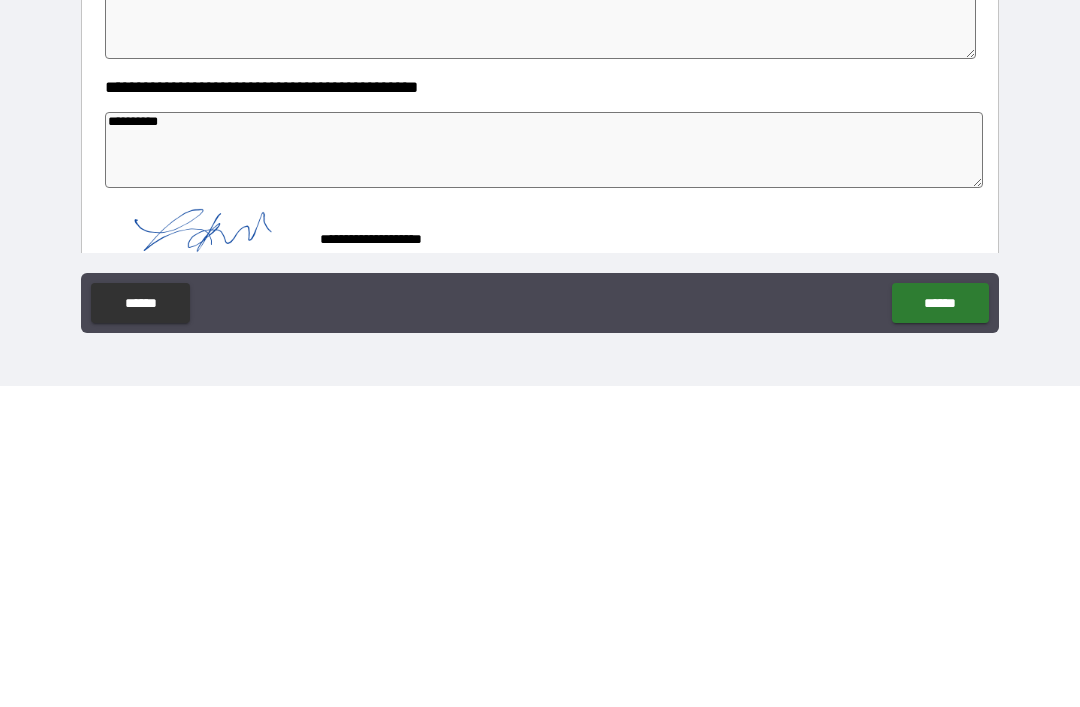 click on "**********" at bounding box center [540, 324] 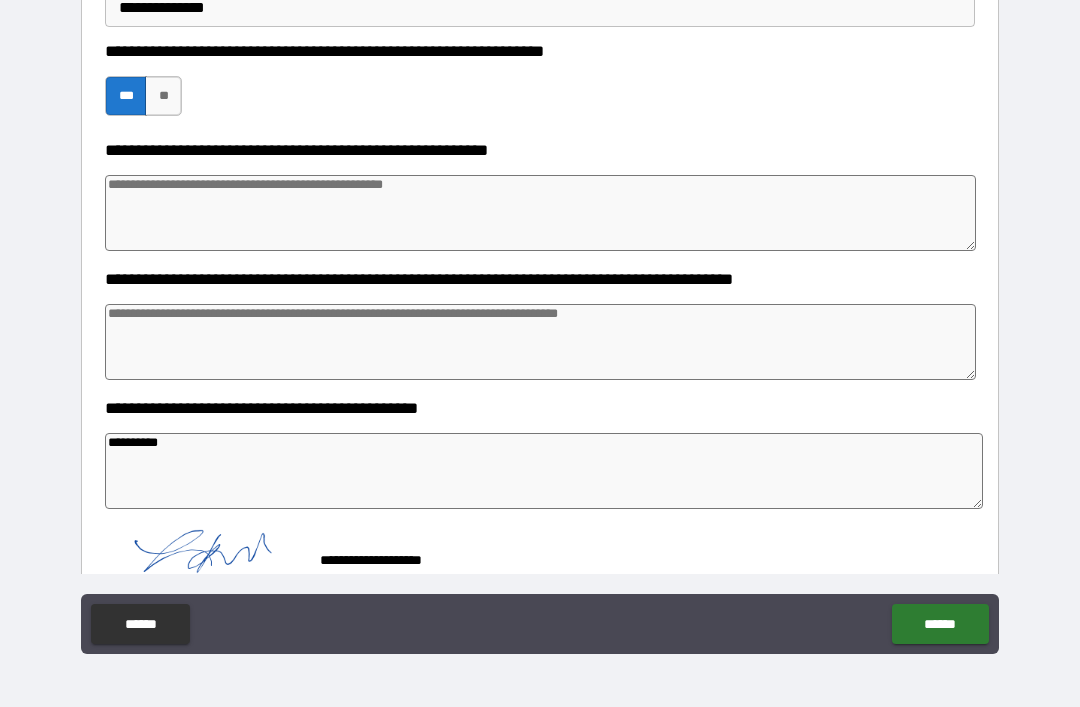 click on "******" at bounding box center (940, 624) 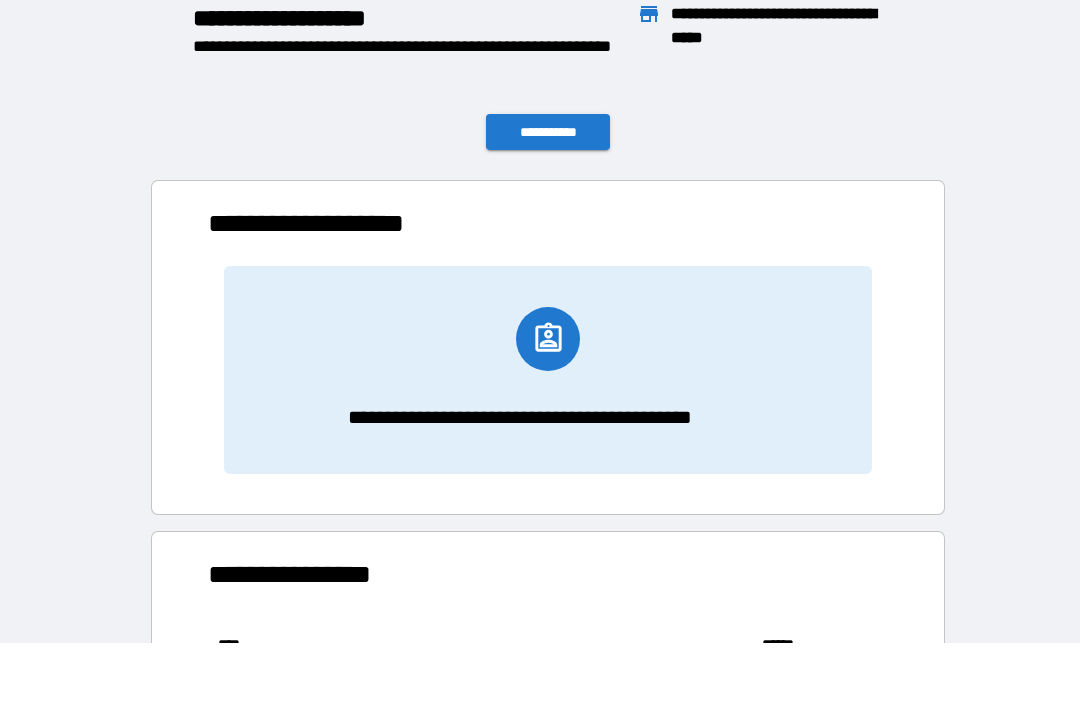 scroll, scrollTop: 1, scrollLeft: 1, axis: both 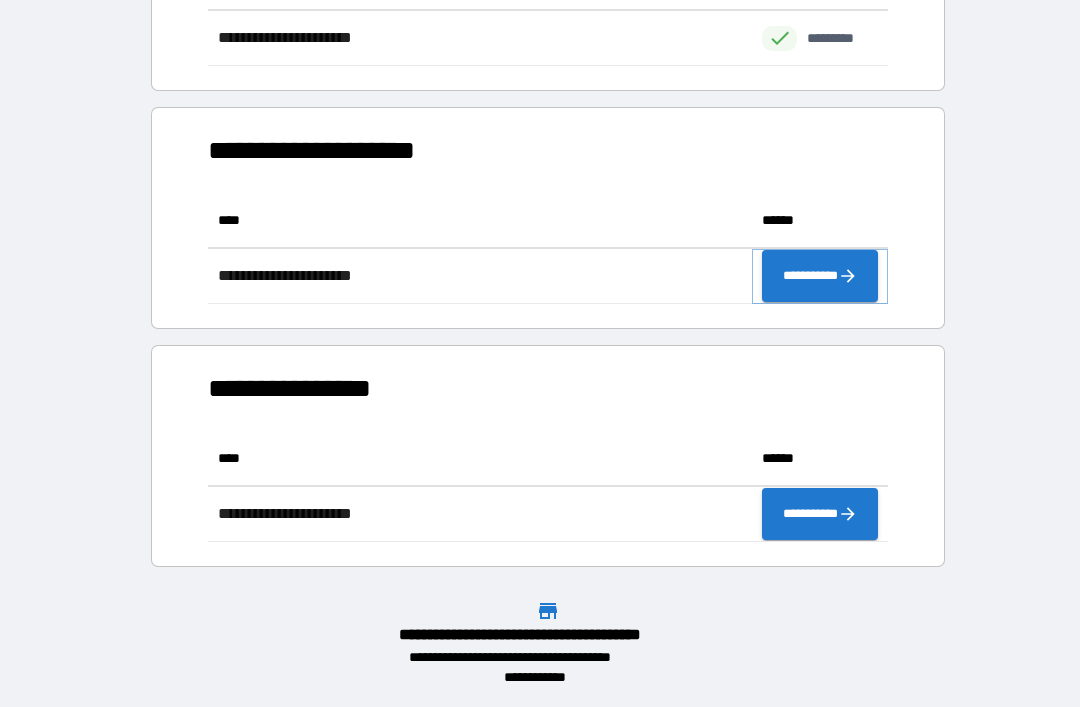 click on "**********" at bounding box center (820, 276) 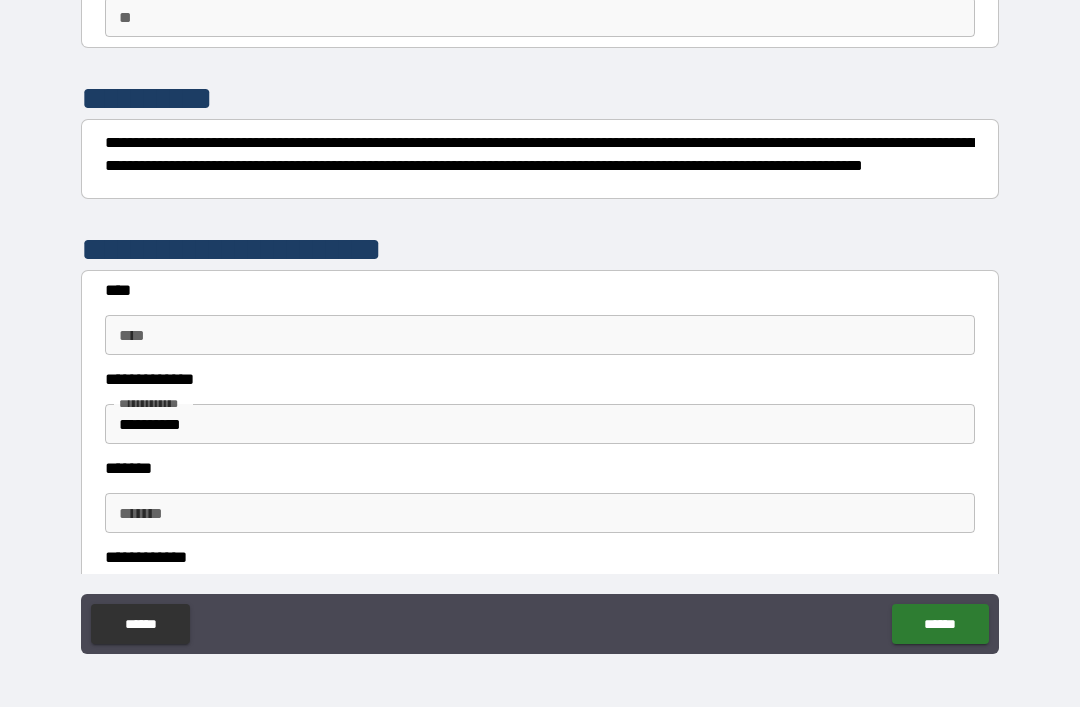 scroll, scrollTop: 180, scrollLeft: 0, axis: vertical 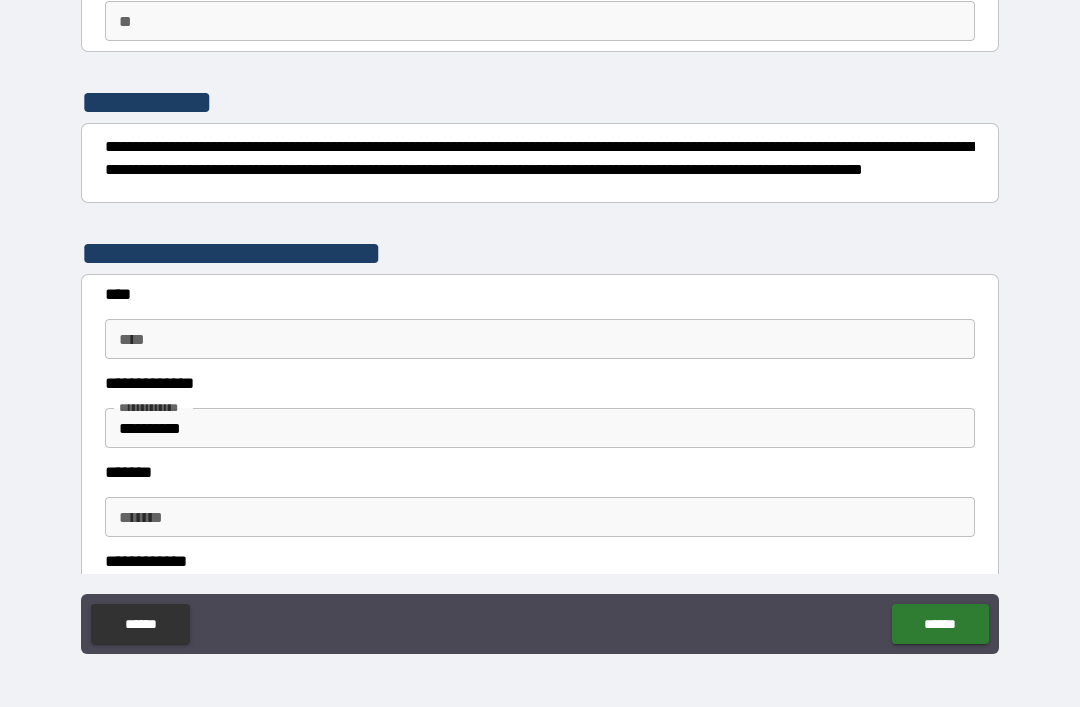 click on "**** ****" at bounding box center (540, 339) 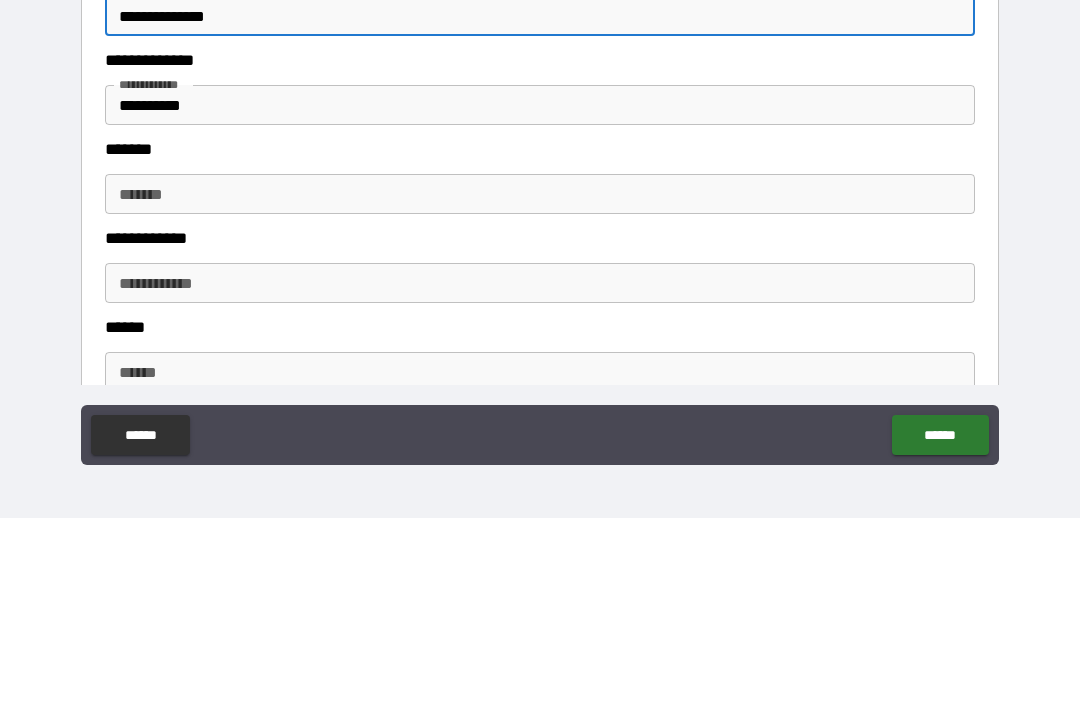 scroll, scrollTop: 311, scrollLeft: 0, axis: vertical 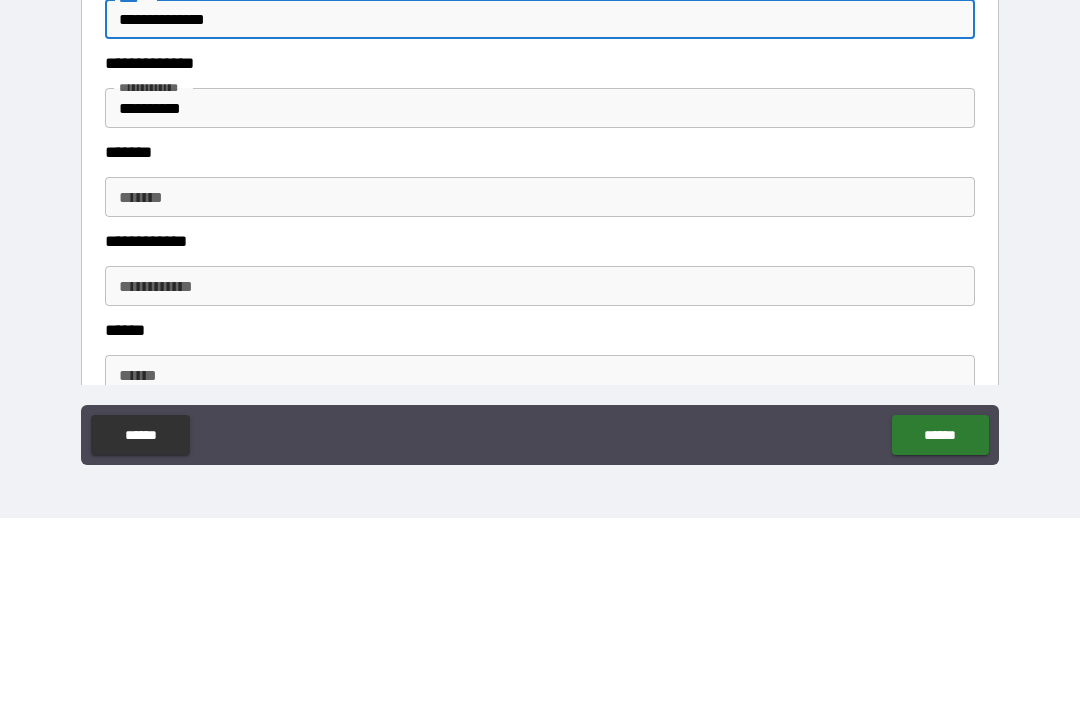 click on "******* *******" at bounding box center (540, 386) 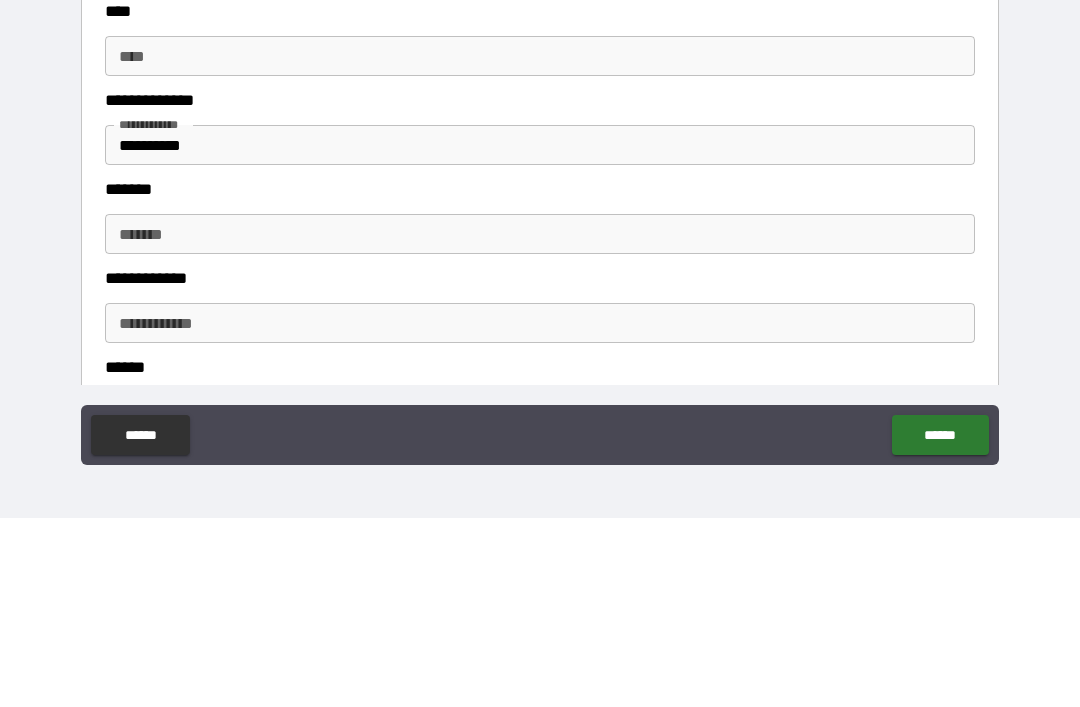 scroll, scrollTop: 887, scrollLeft: 0, axis: vertical 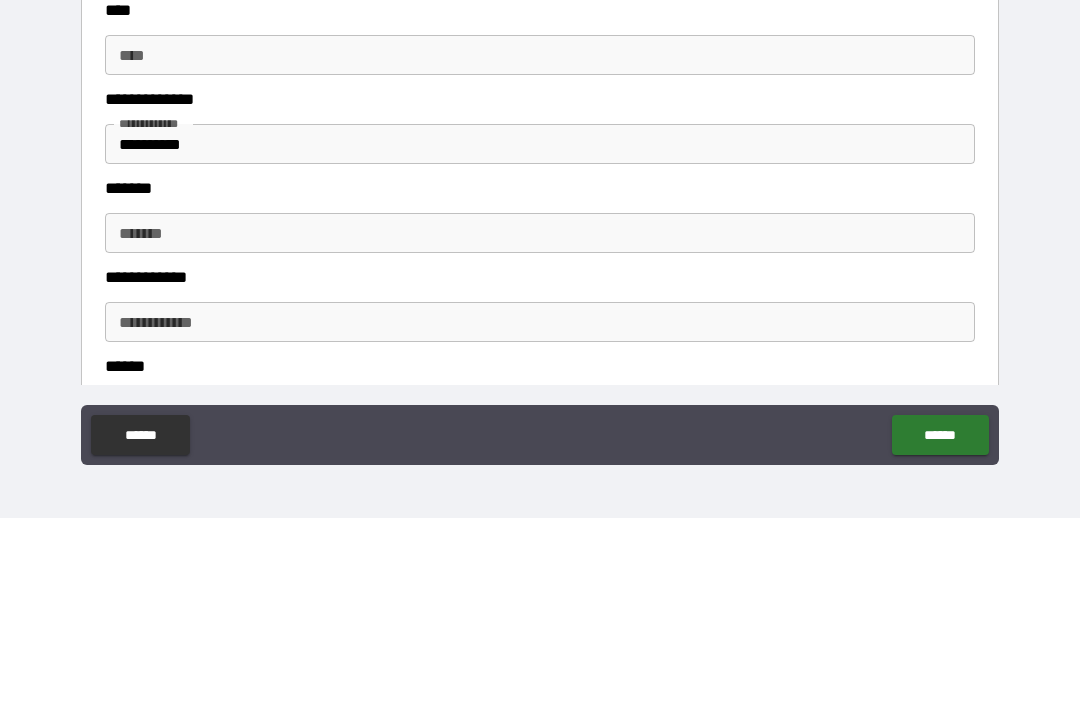 click on "****" at bounding box center [540, 244] 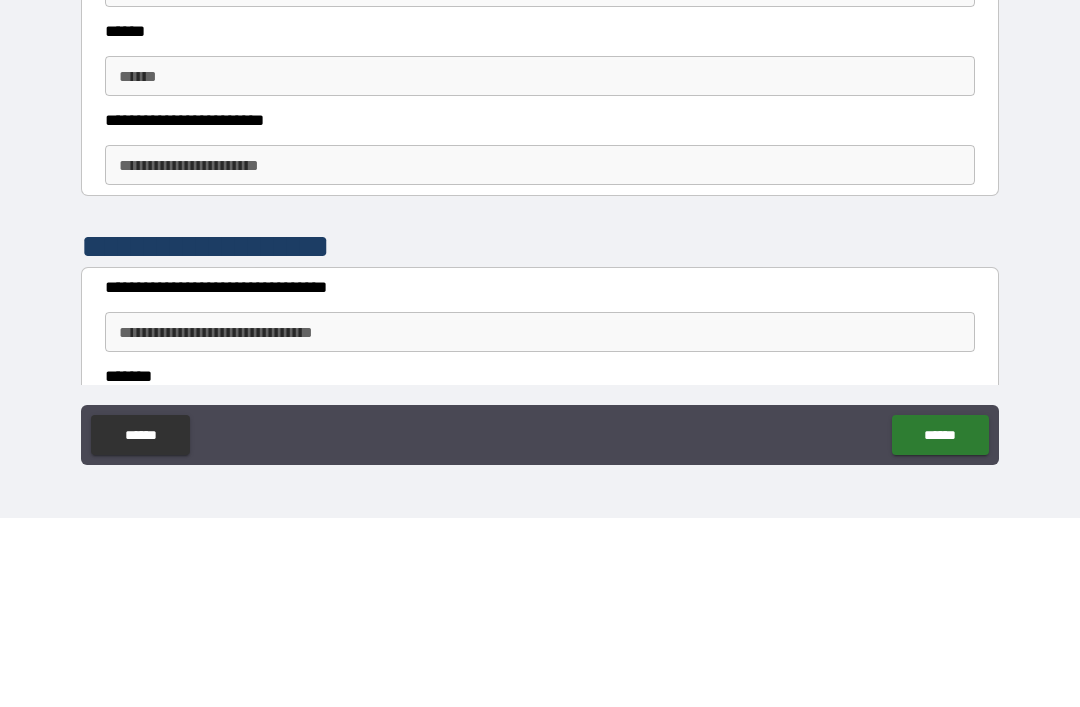 scroll, scrollTop: 1221, scrollLeft: 0, axis: vertical 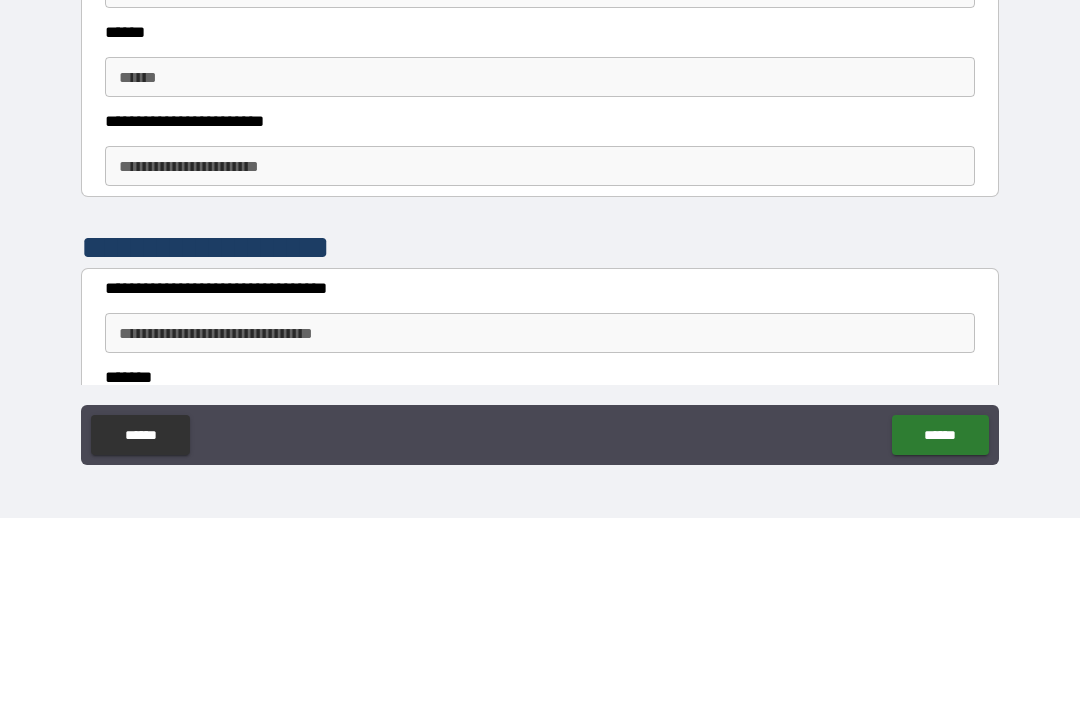 click on "**********" at bounding box center [540, 355] 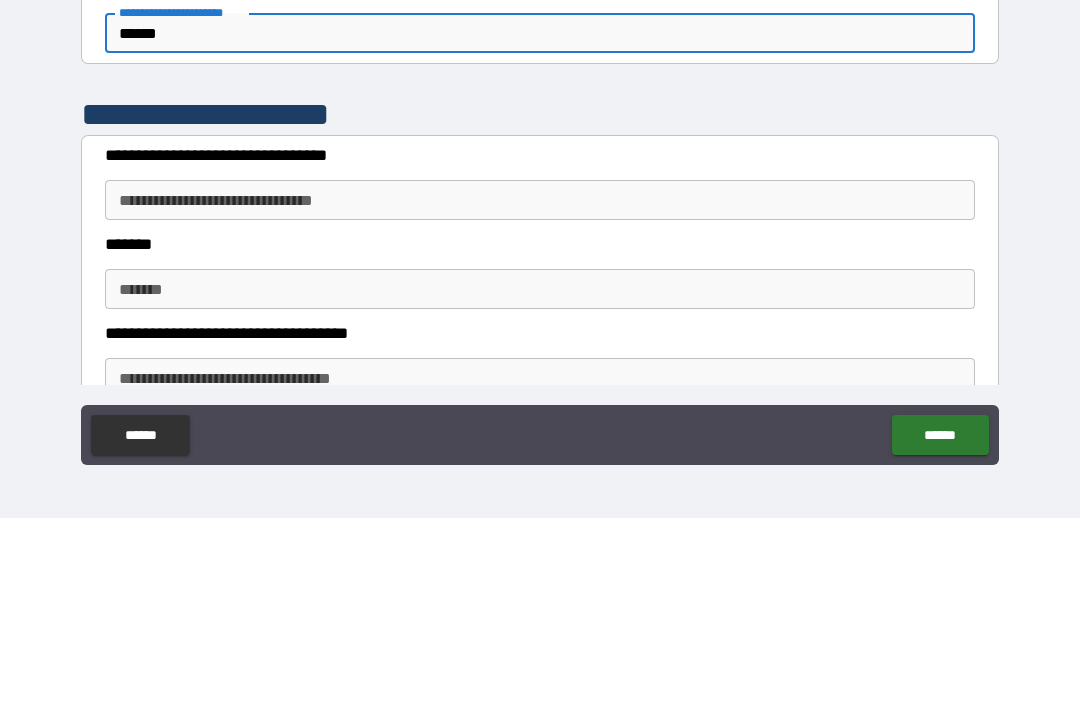 scroll, scrollTop: 1390, scrollLeft: 0, axis: vertical 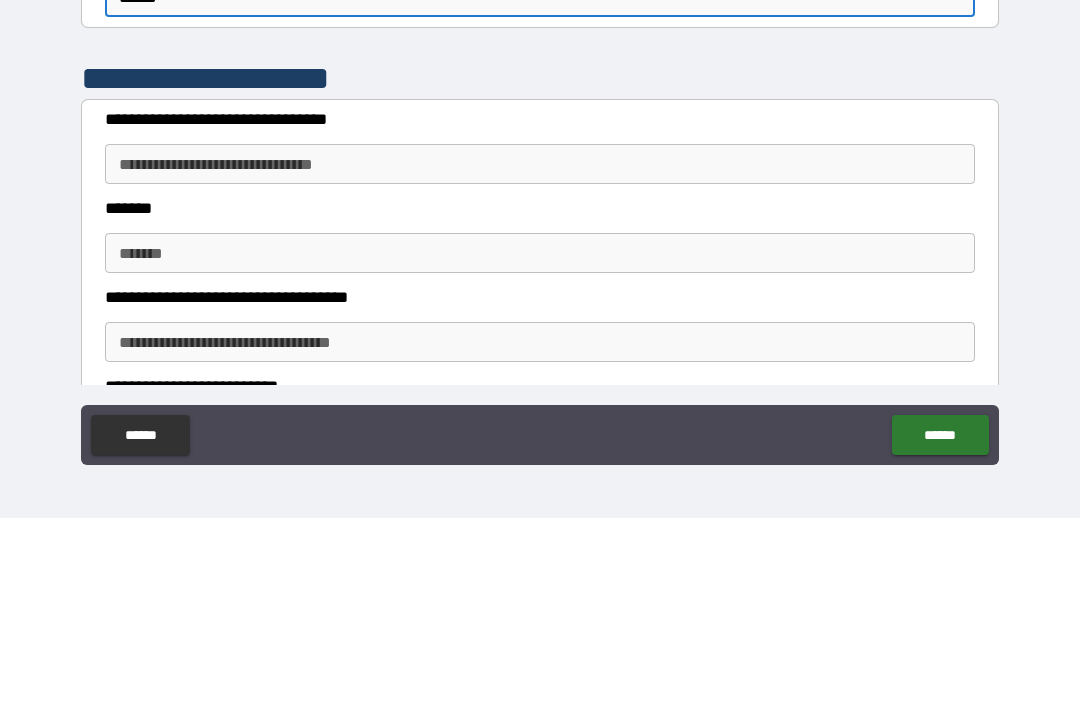 click on "**********" at bounding box center (540, 353) 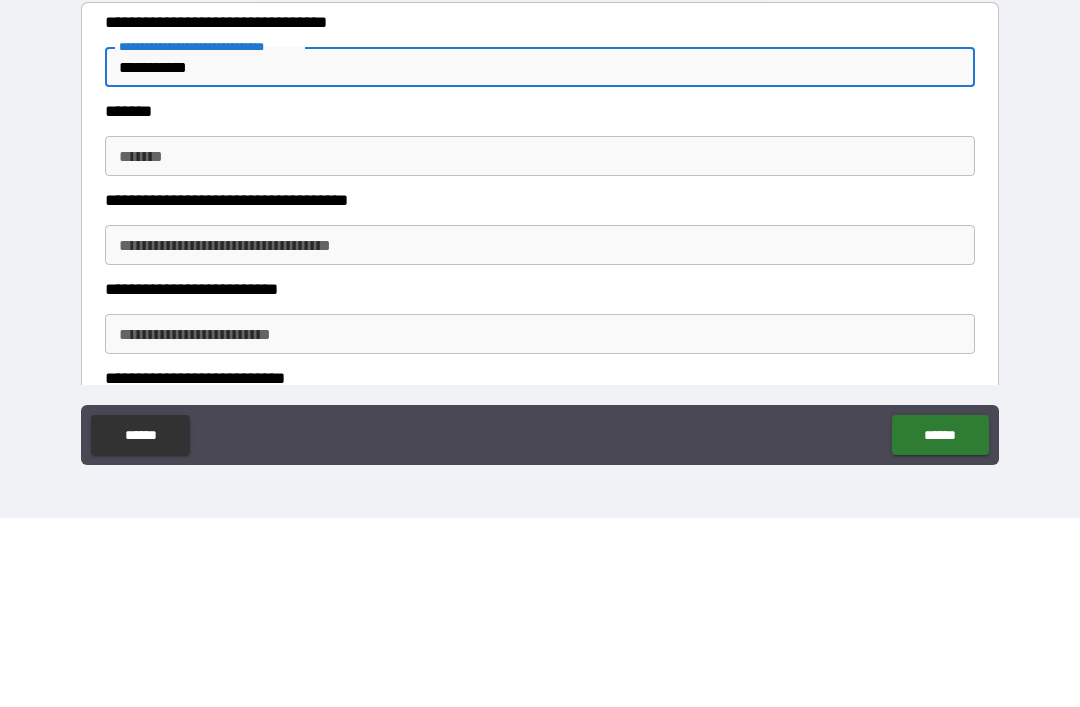 scroll, scrollTop: 1500, scrollLeft: 0, axis: vertical 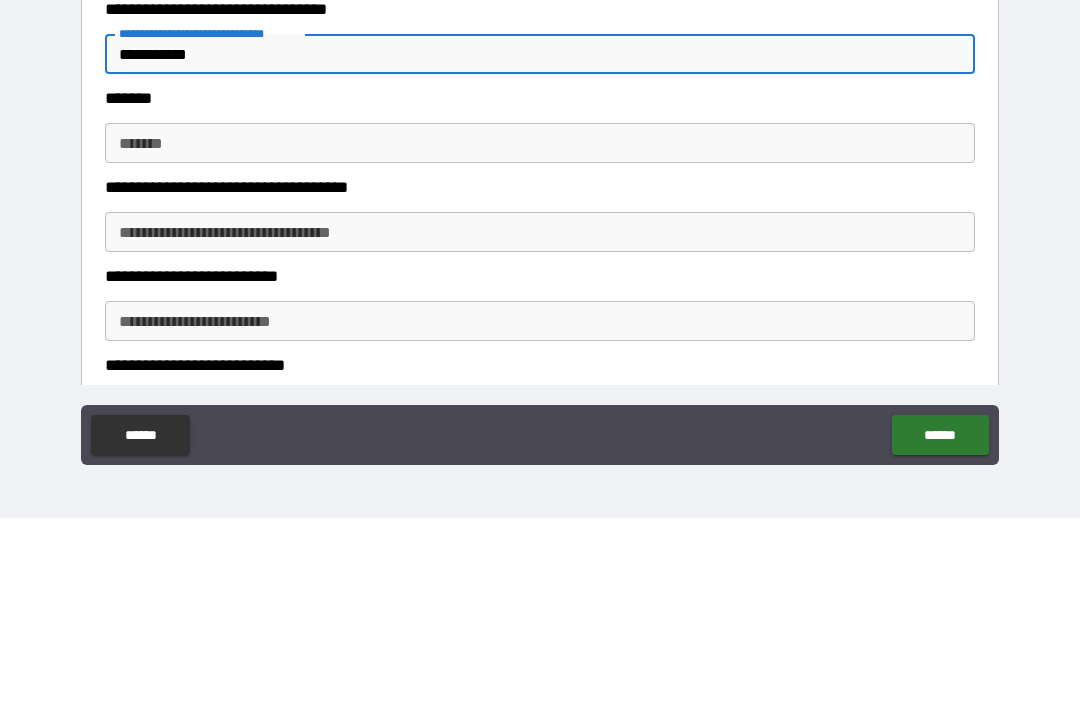 click on "*******" at bounding box center [540, 332] 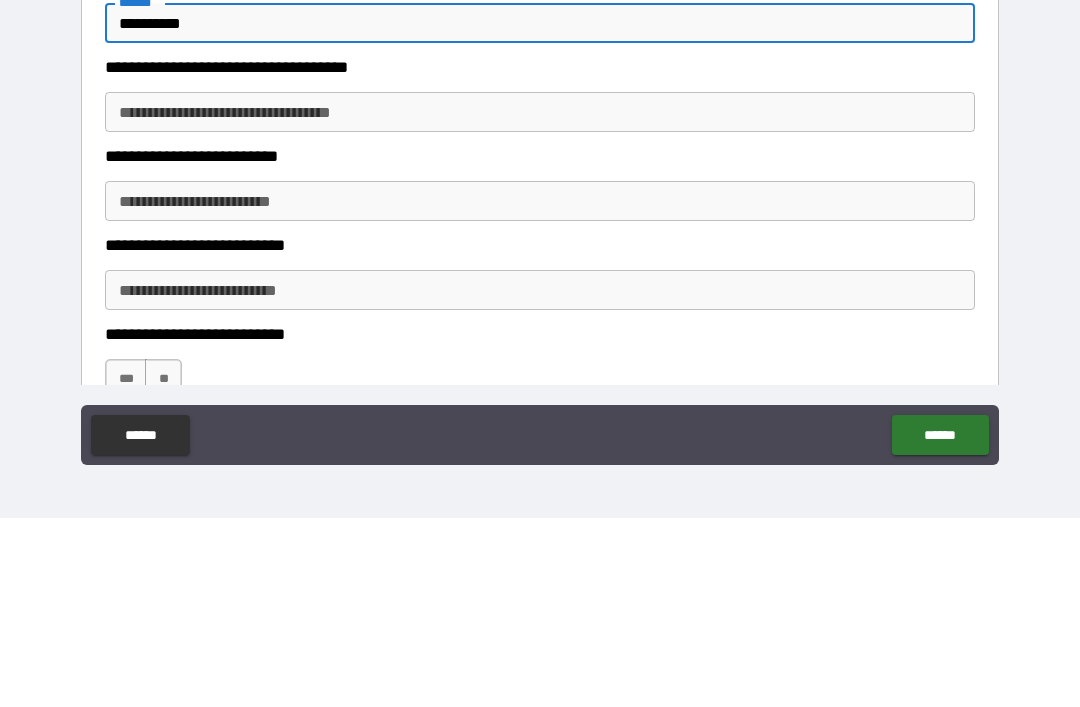 scroll, scrollTop: 1661, scrollLeft: 0, axis: vertical 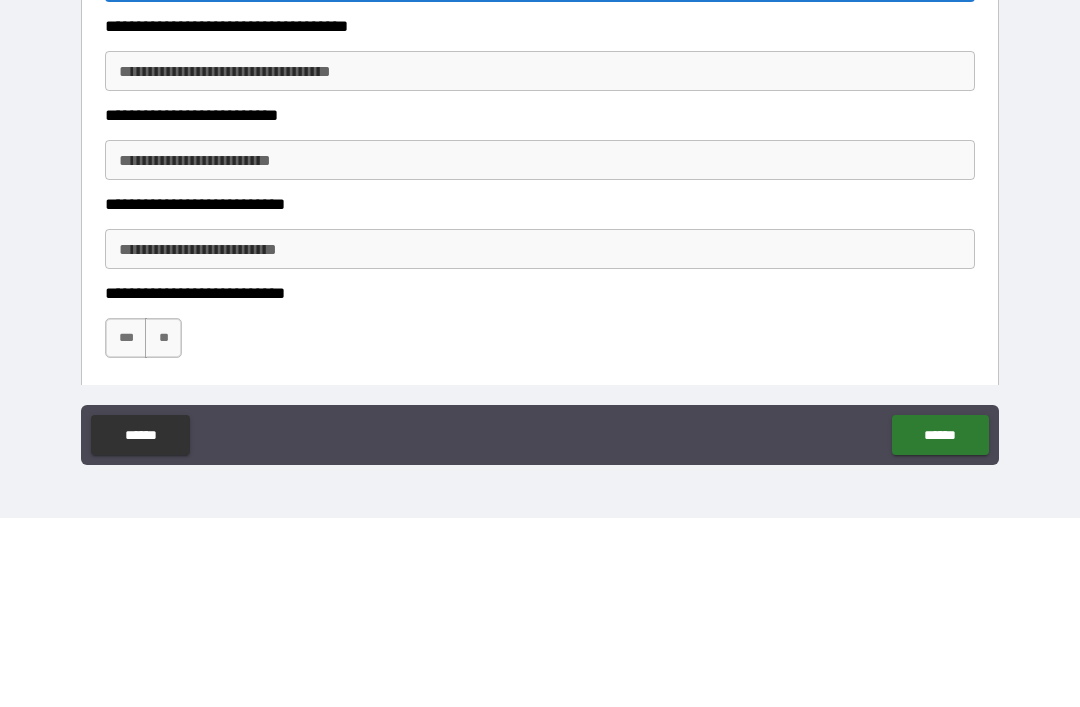 click on "**********" at bounding box center (540, 349) 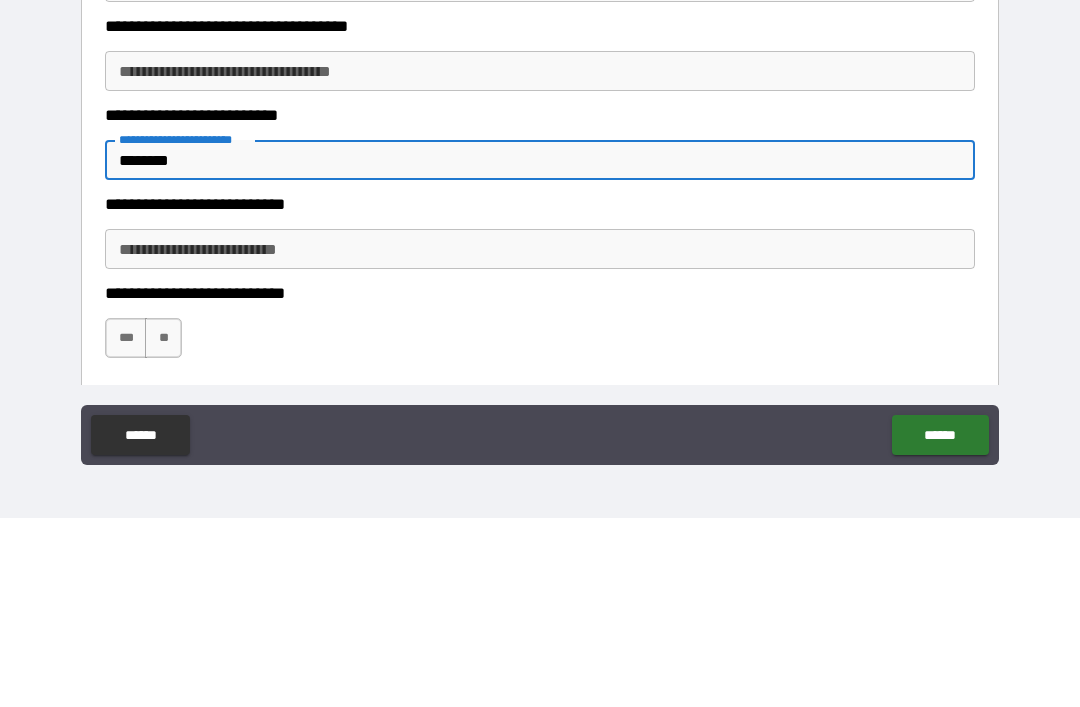 click on "**********" at bounding box center [540, 438] 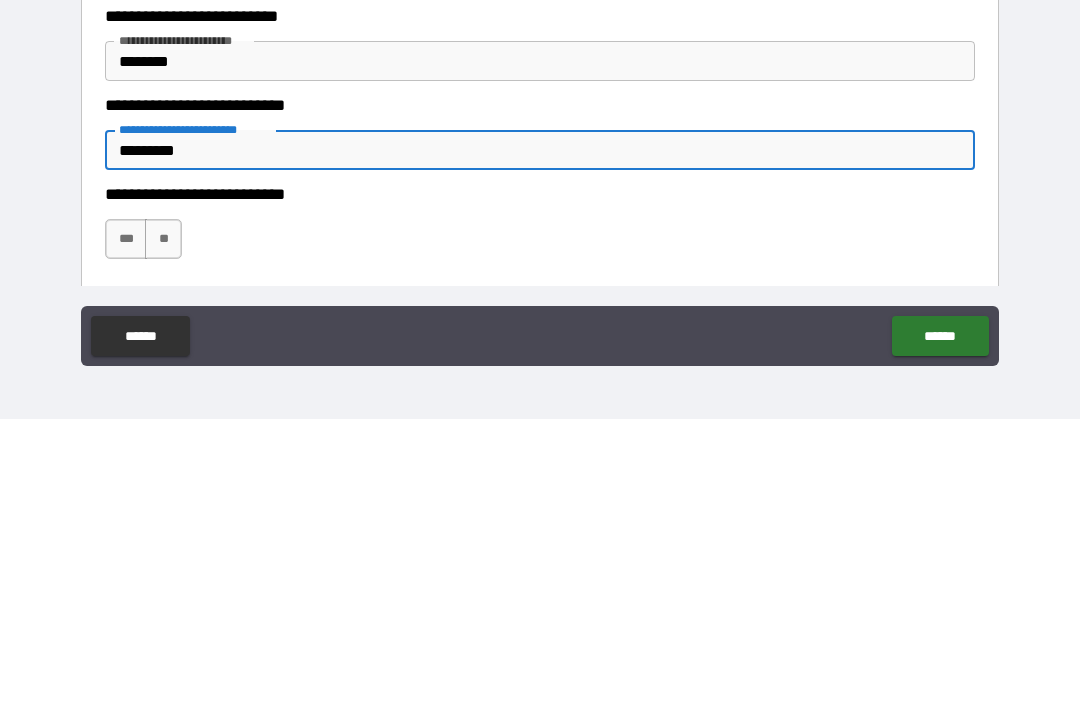 click on "***" at bounding box center (126, 527) 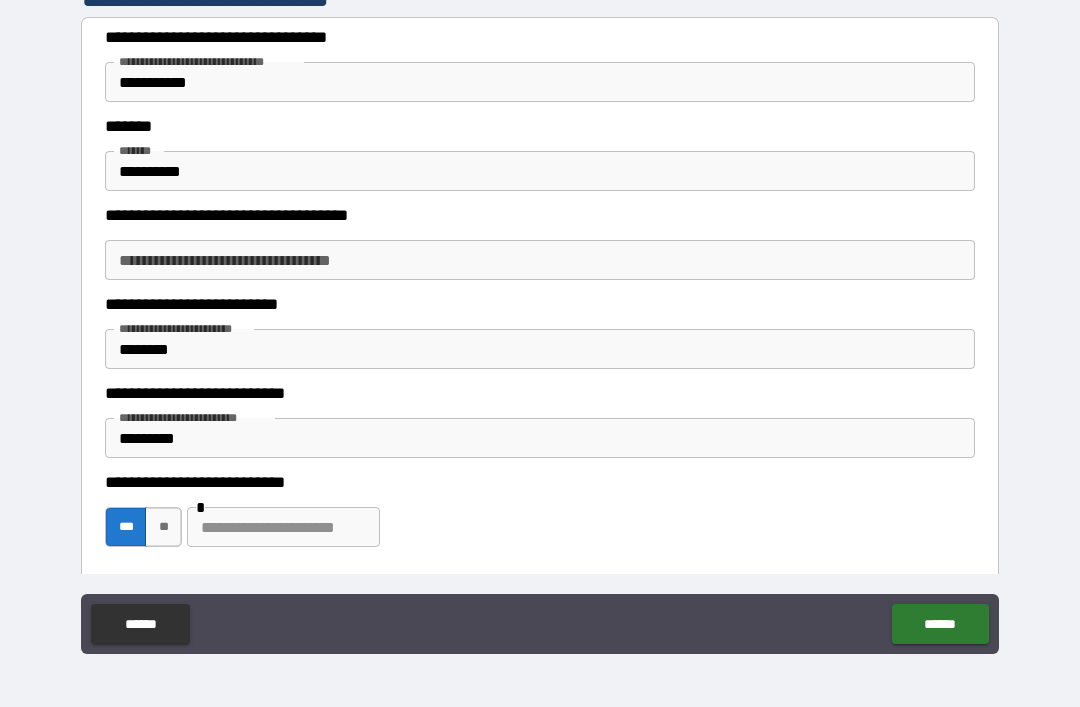 click at bounding box center (283, 527) 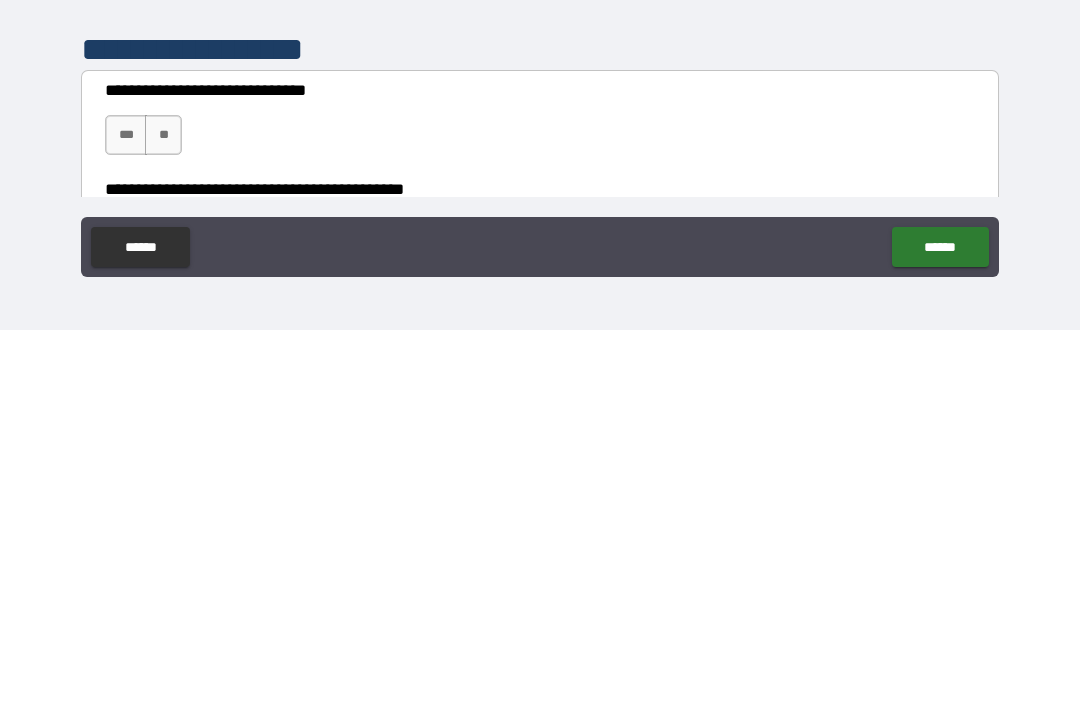 scroll, scrollTop: 2396, scrollLeft: 0, axis: vertical 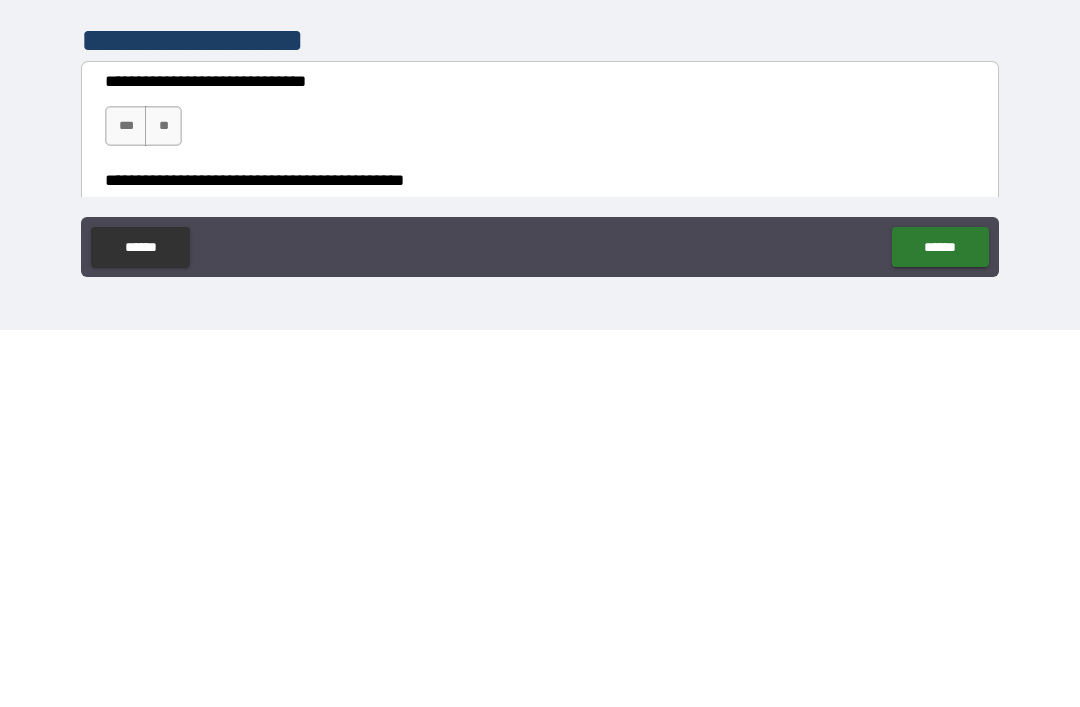 click on "***" at bounding box center (126, 503) 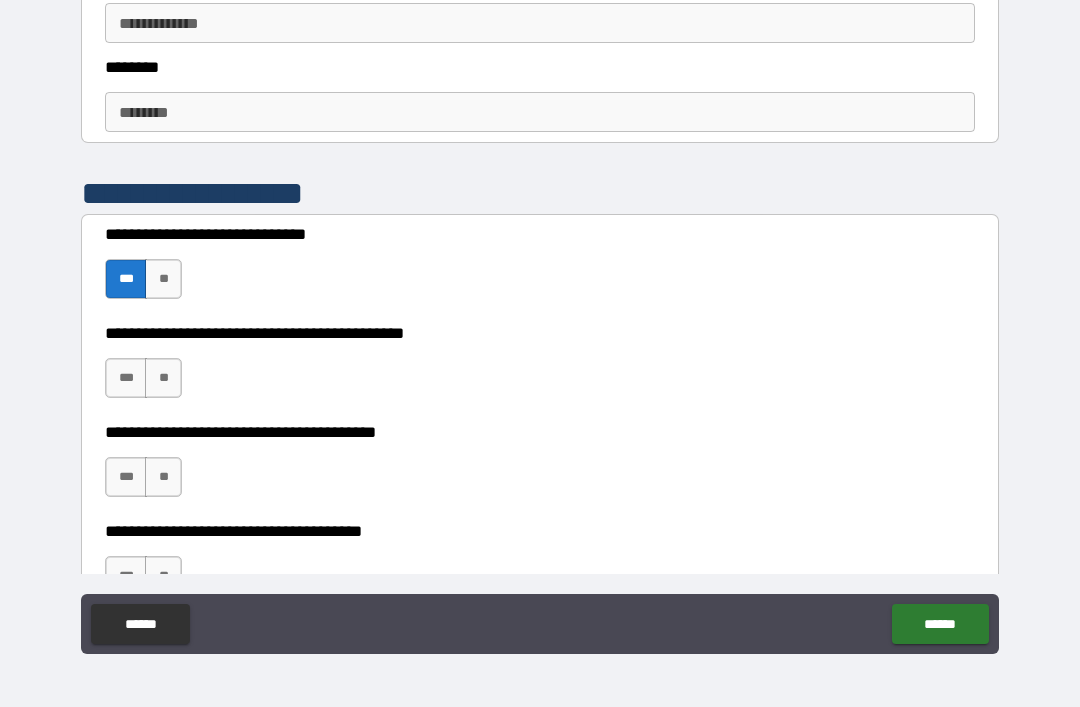 scroll, scrollTop: 2618, scrollLeft: 0, axis: vertical 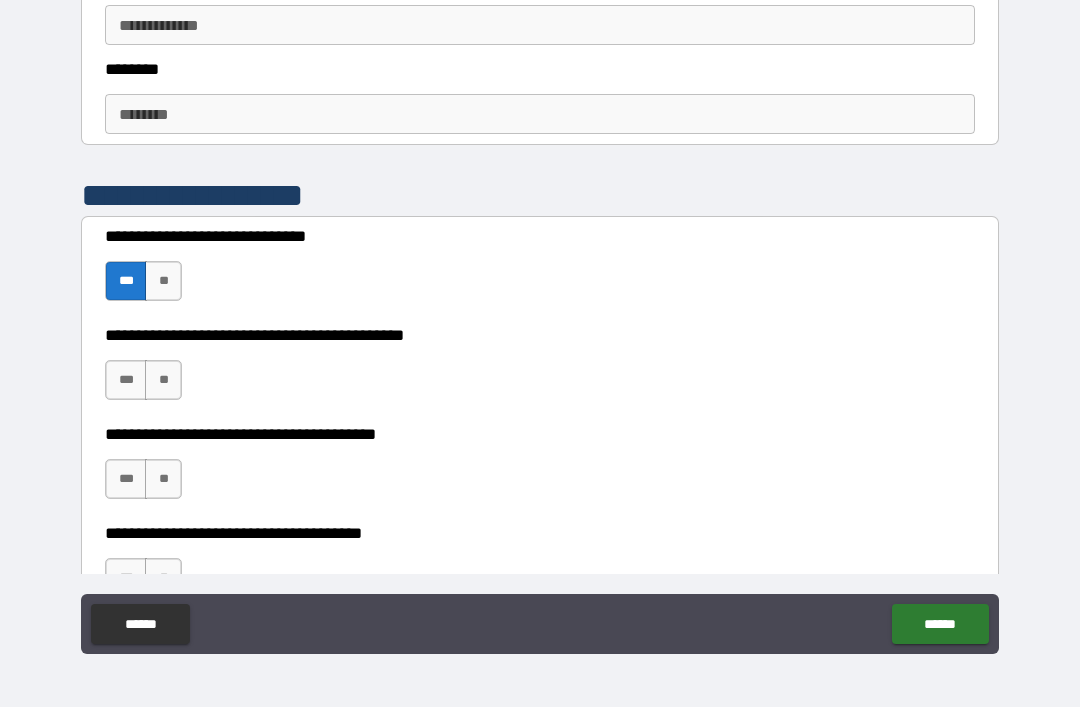 click on "**********" at bounding box center [540, 335] 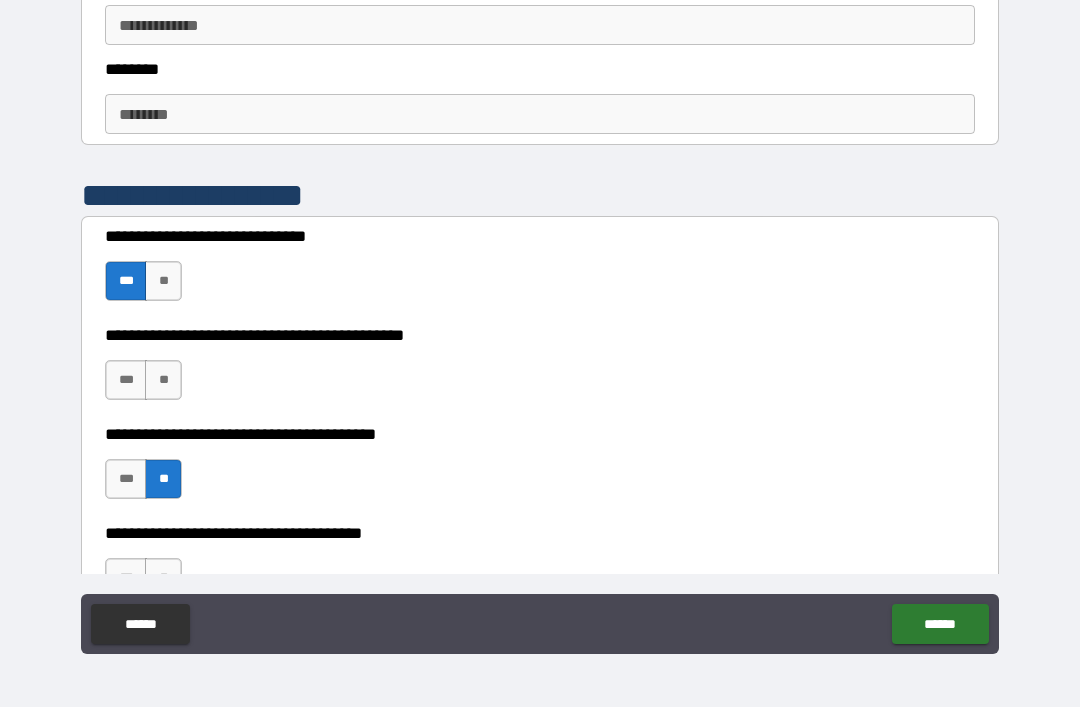 click on "***" at bounding box center (126, 380) 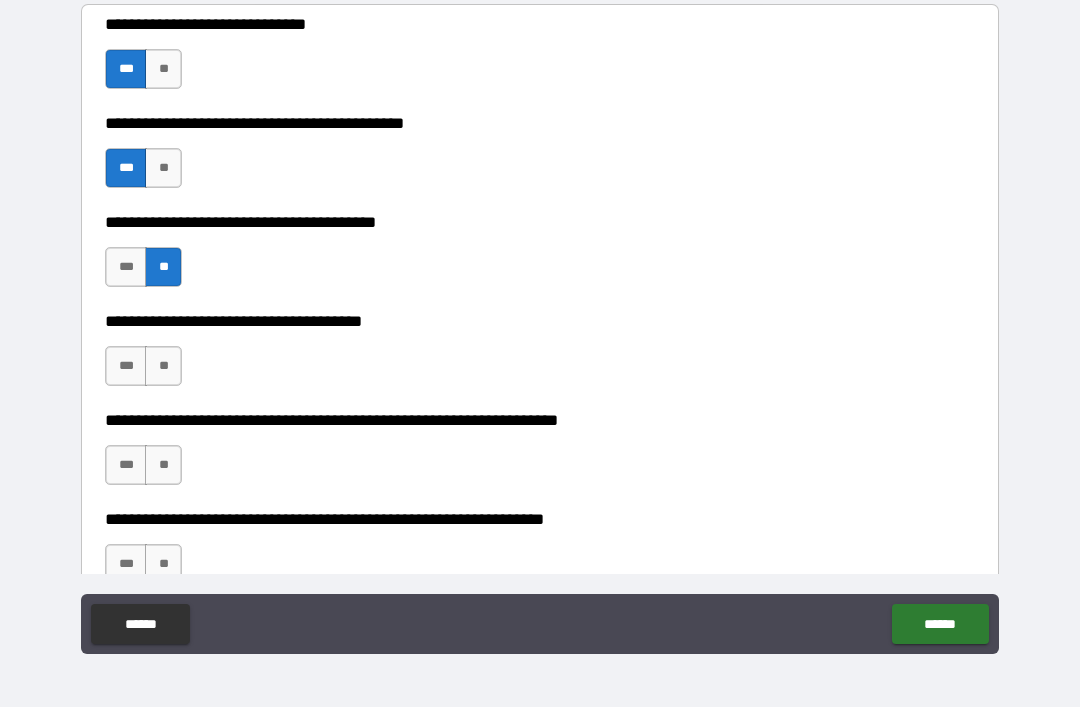 scroll, scrollTop: 2839, scrollLeft: 0, axis: vertical 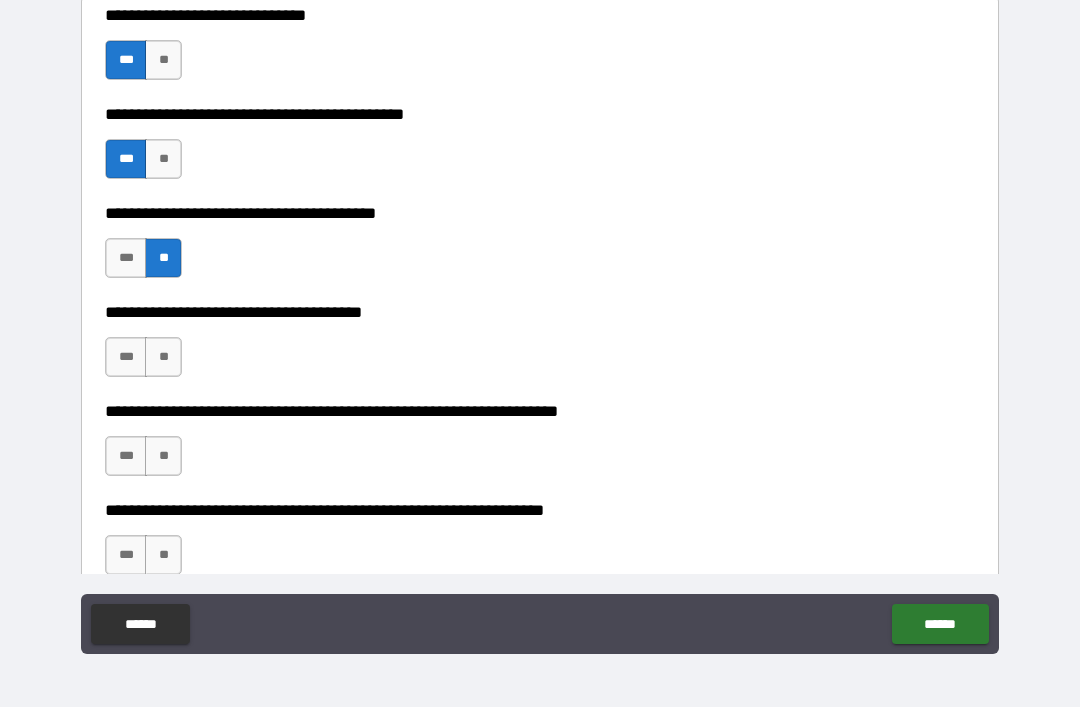 click on "**" at bounding box center (163, 357) 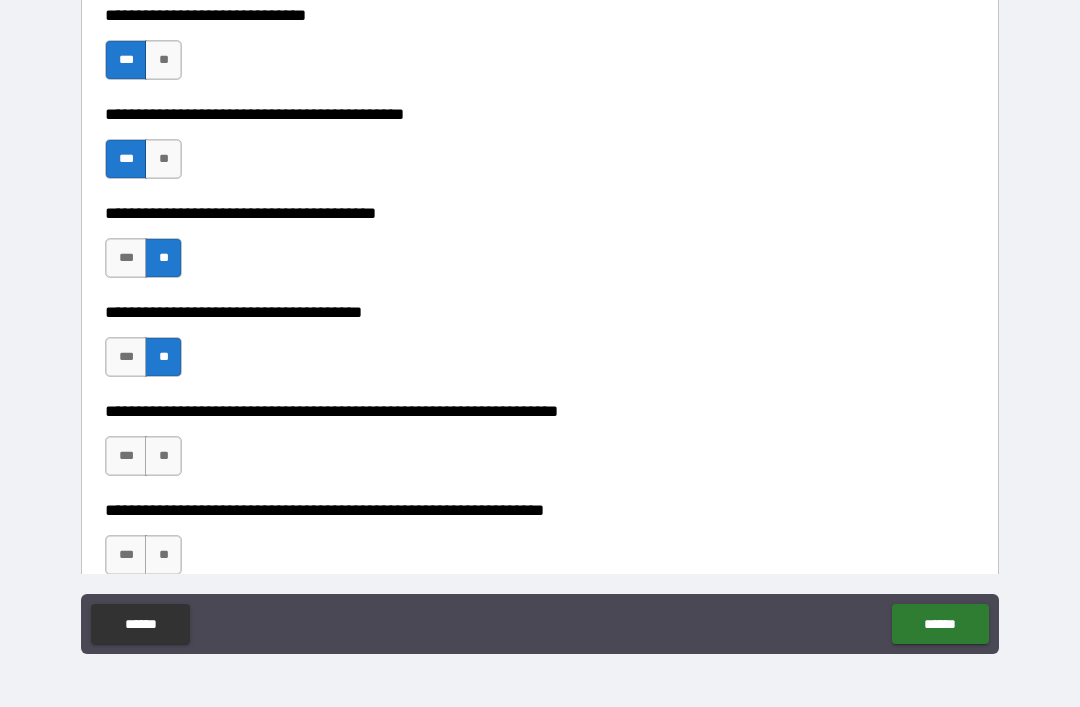 click on "**" at bounding box center [163, 456] 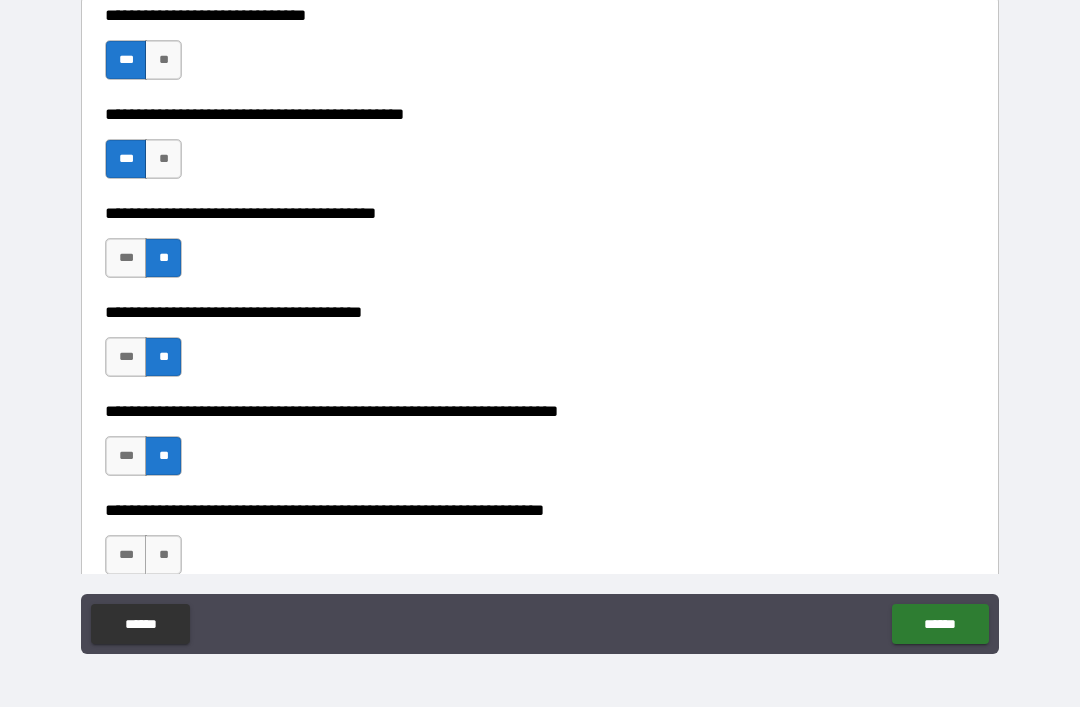 click on "**" at bounding box center (163, 555) 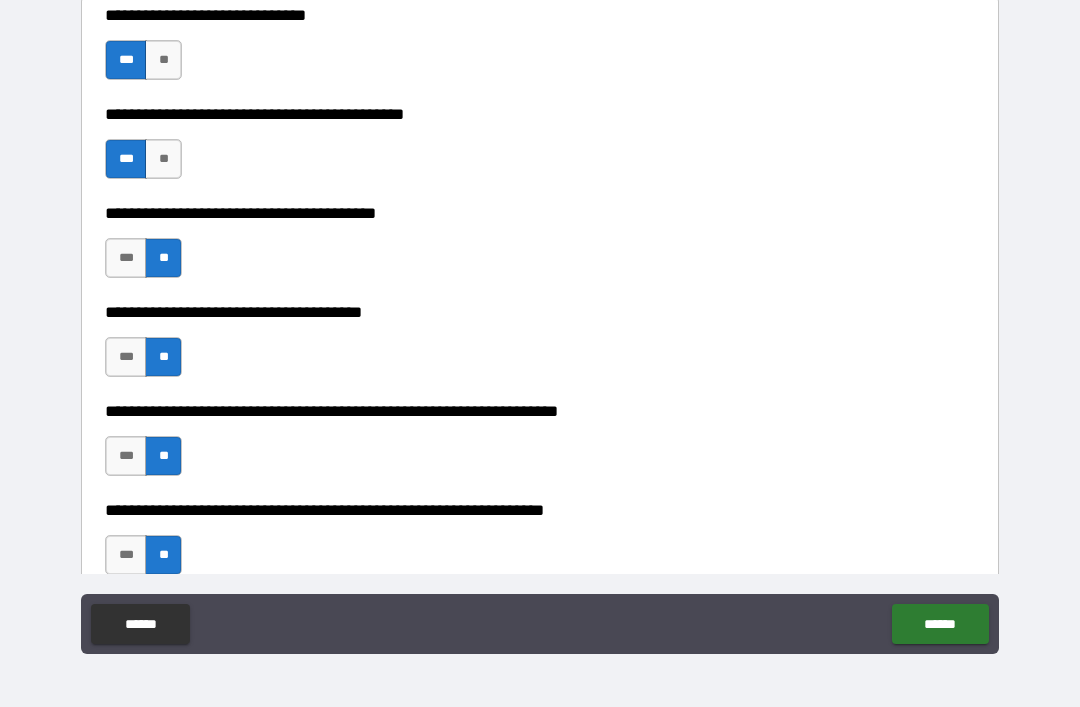 scroll, scrollTop: 3096, scrollLeft: 0, axis: vertical 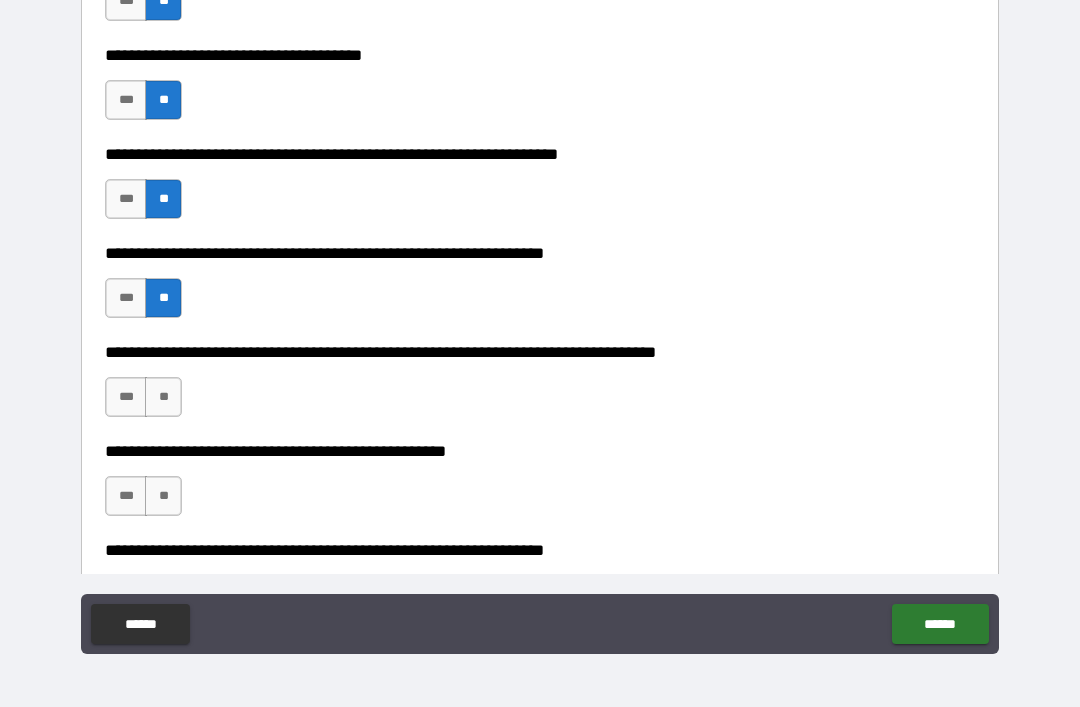 click on "**" at bounding box center [163, 397] 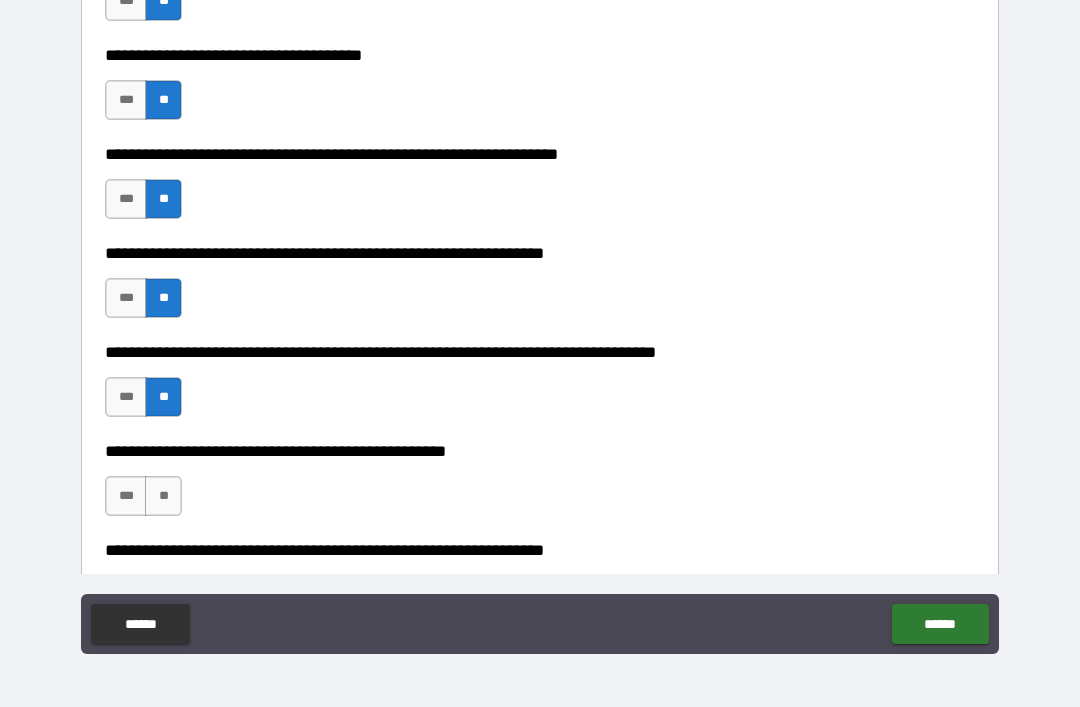 click on "**" at bounding box center (163, 496) 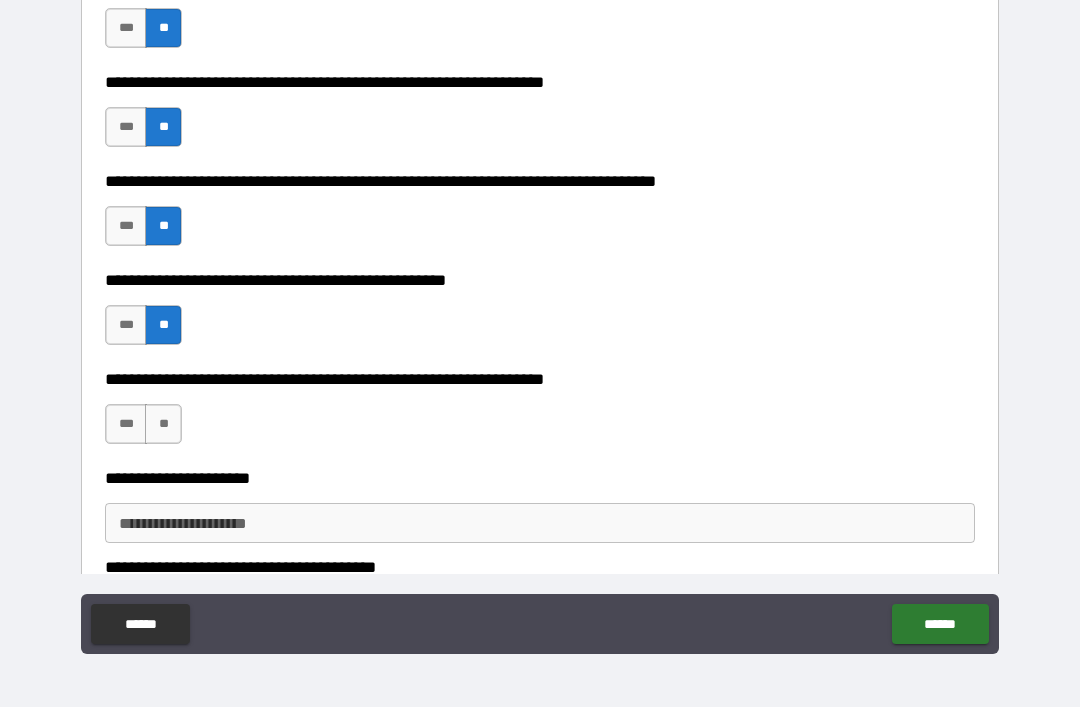 scroll, scrollTop: 3320, scrollLeft: 0, axis: vertical 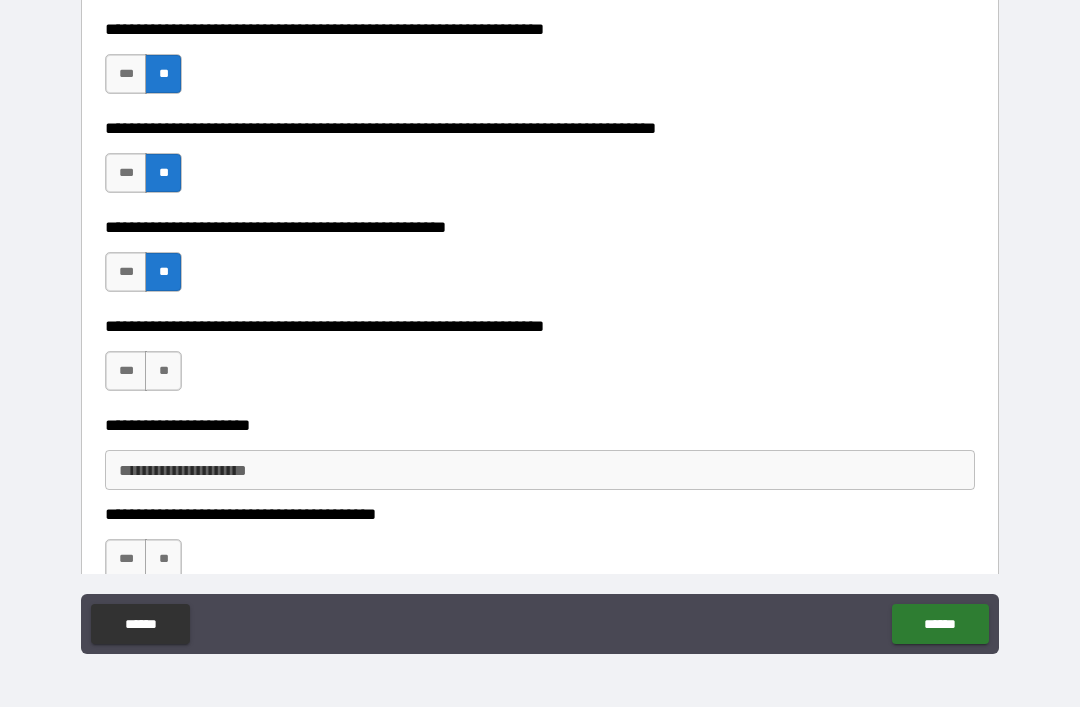 click on "**" at bounding box center [163, 371] 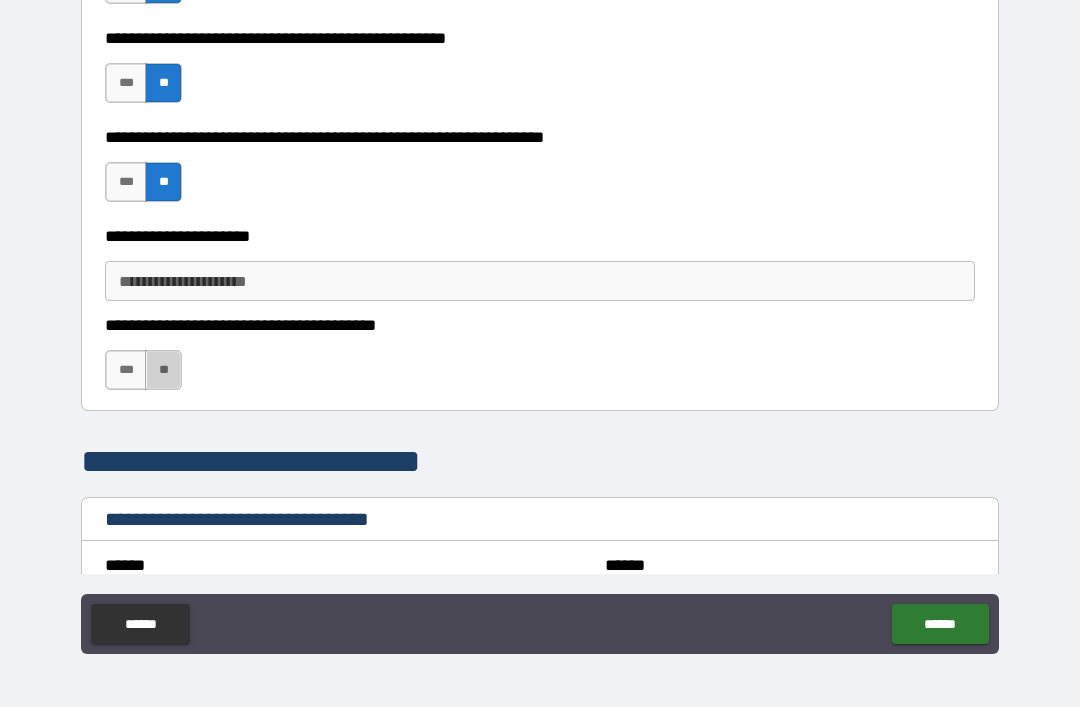 click on "**" at bounding box center (163, 370) 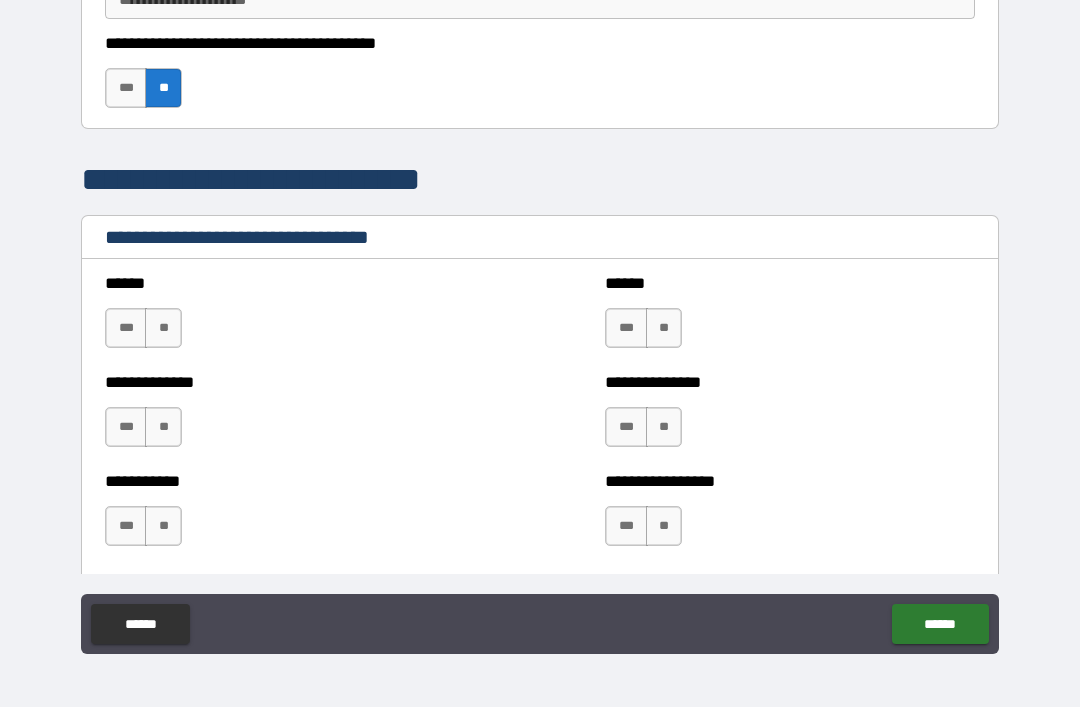 scroll, scrollTop: 3790, scrollLeft: 0, axis: vertical 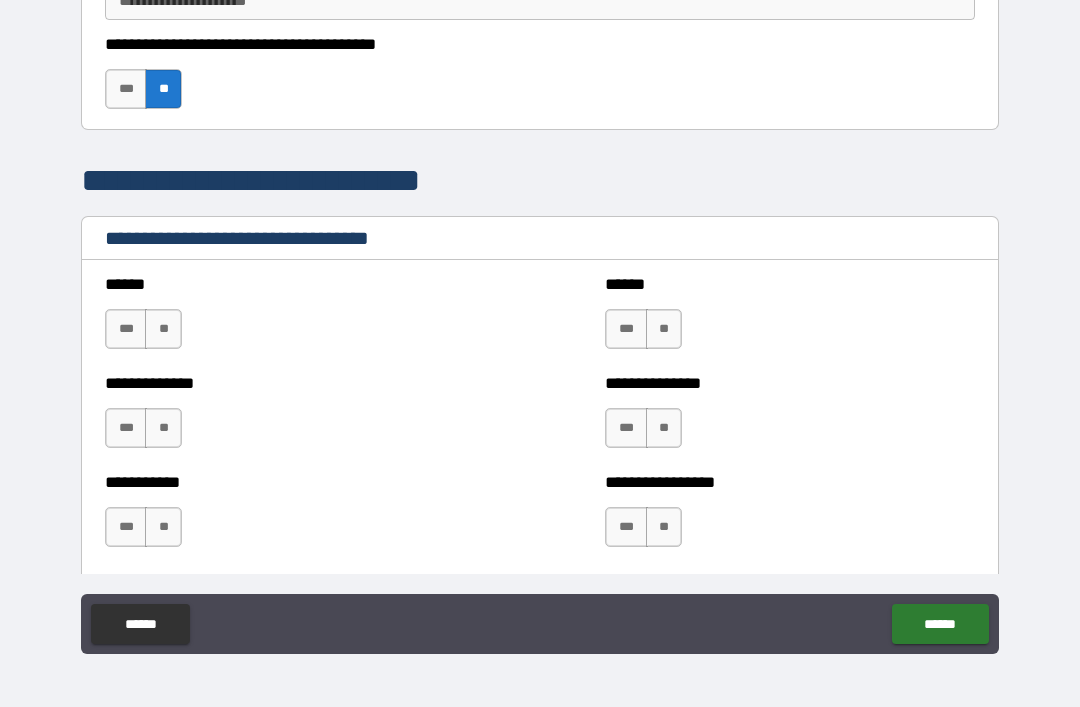 click on "**" at bounding box center [163, 329] 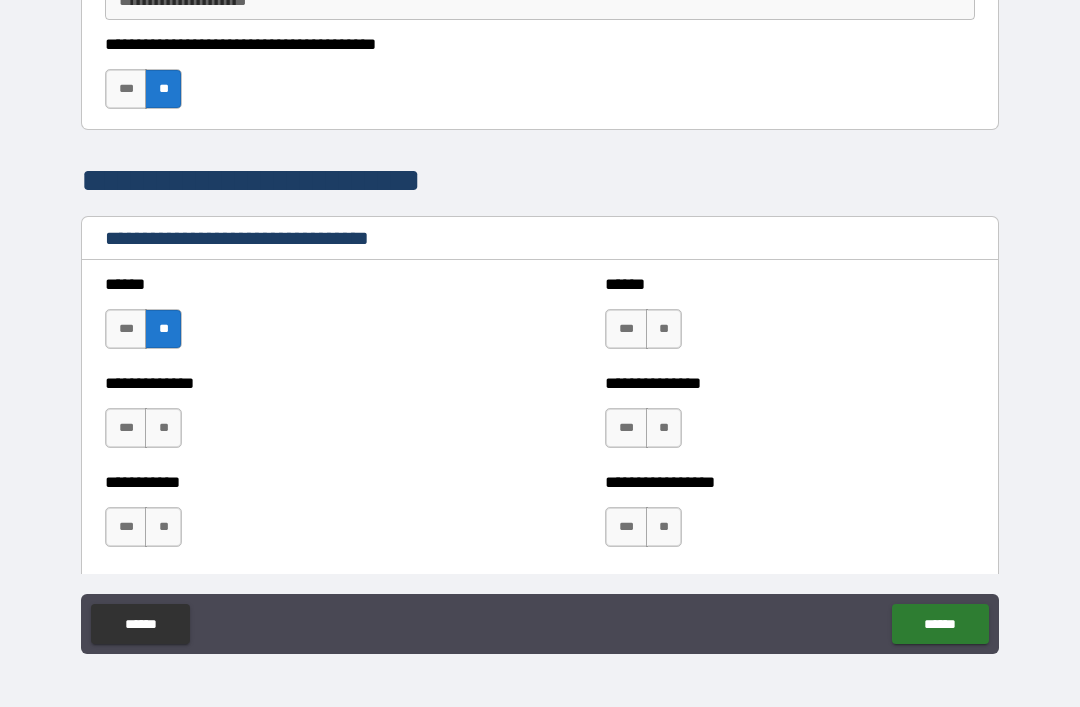 click on "**" at bounding box center (664, 329) 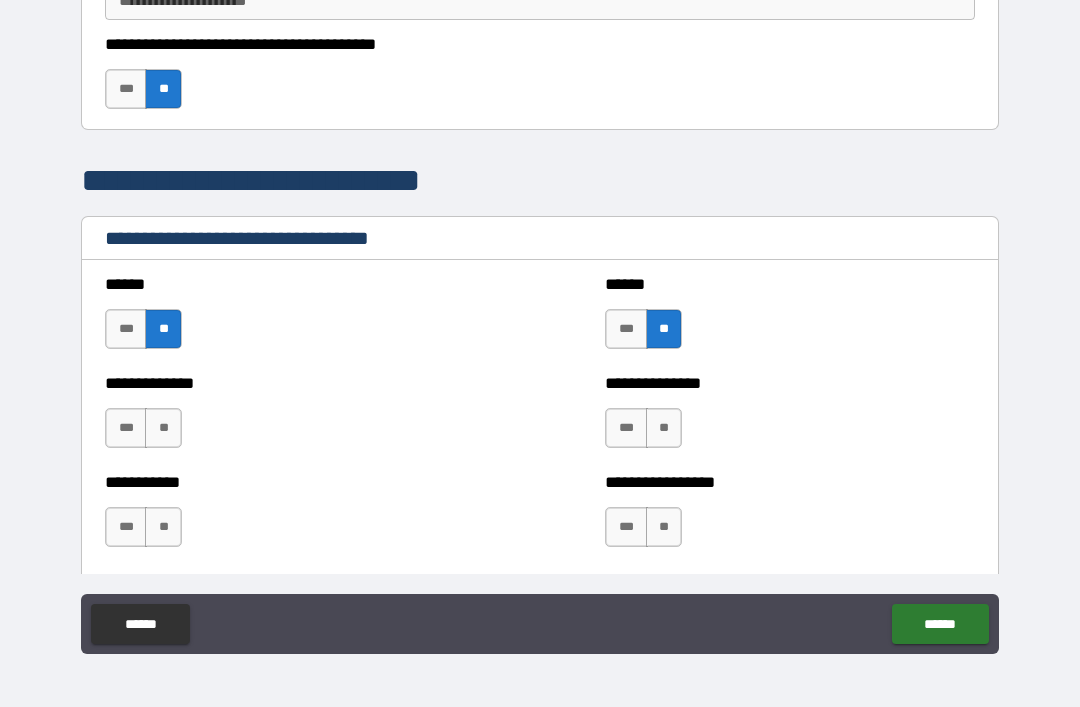 click on "**" at bounding box center (163, 428) 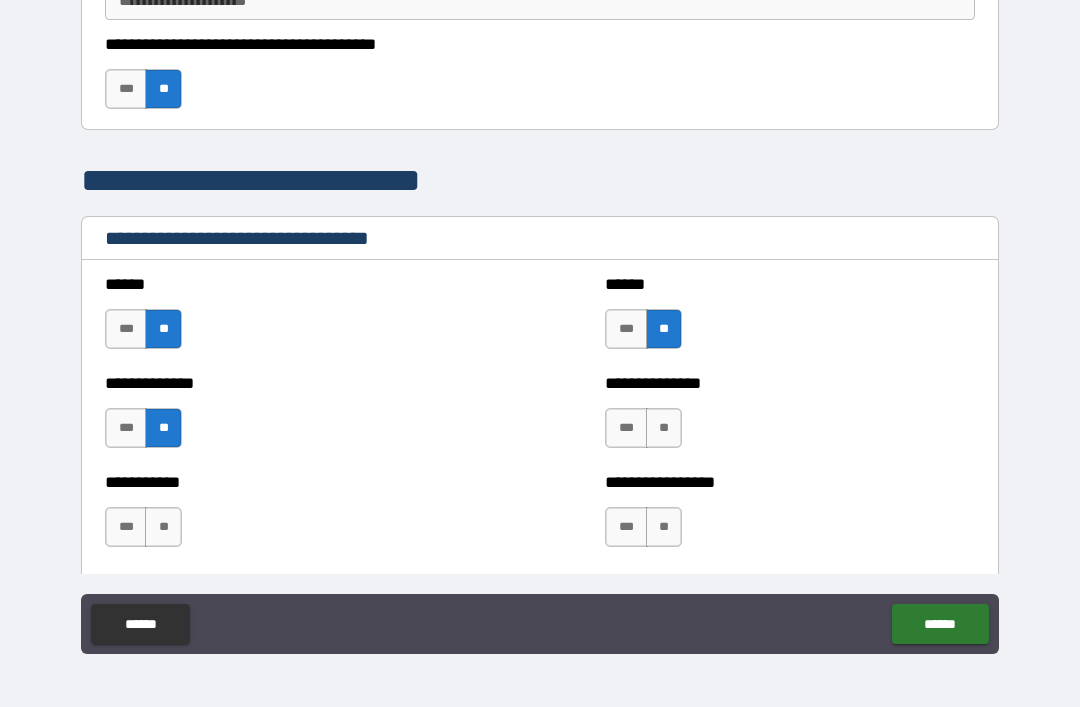 click on "**" at bounding box center (664, 428) 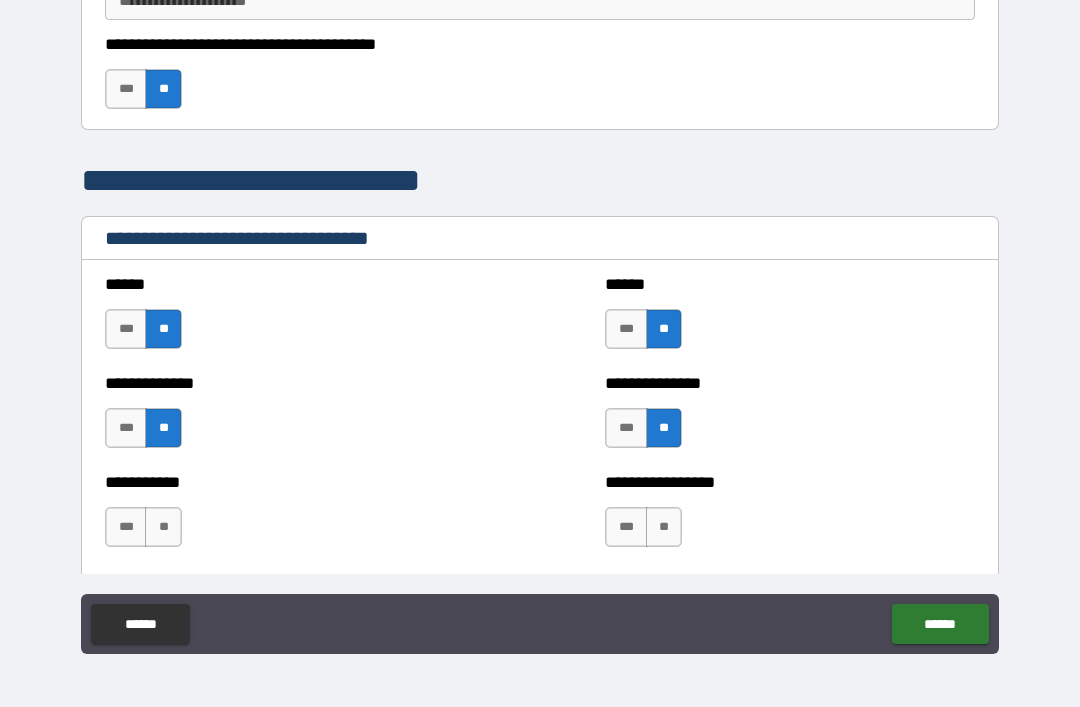 click on "**" at bounding box center [163, 527] 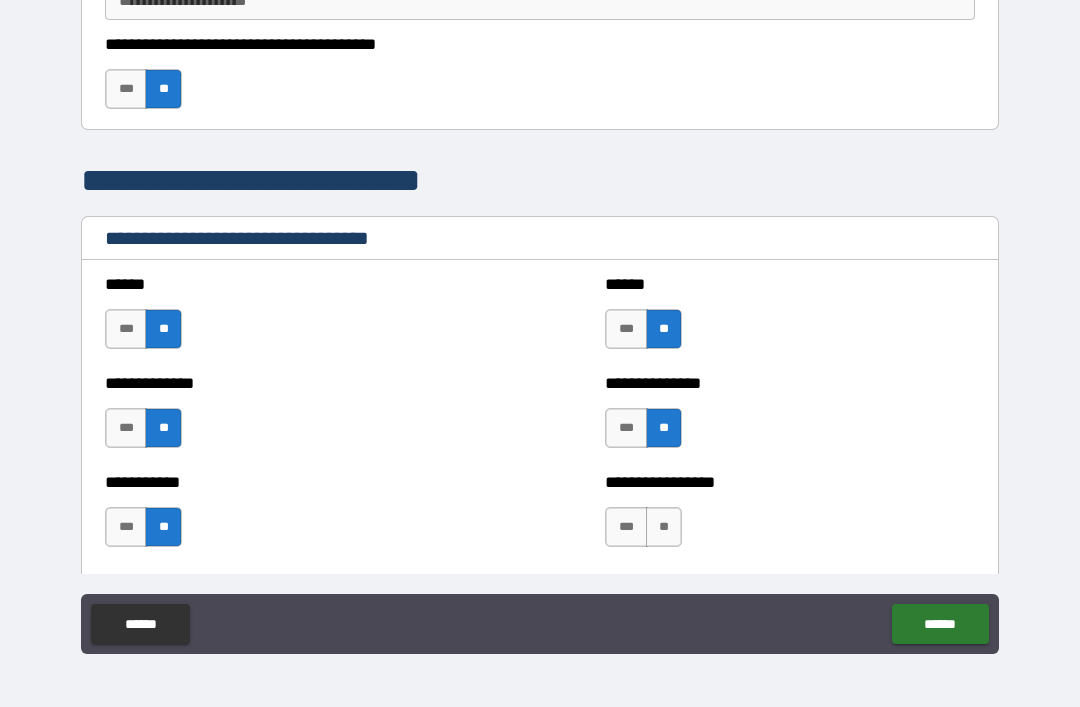 click on "**" at bounding box center (664, 527) 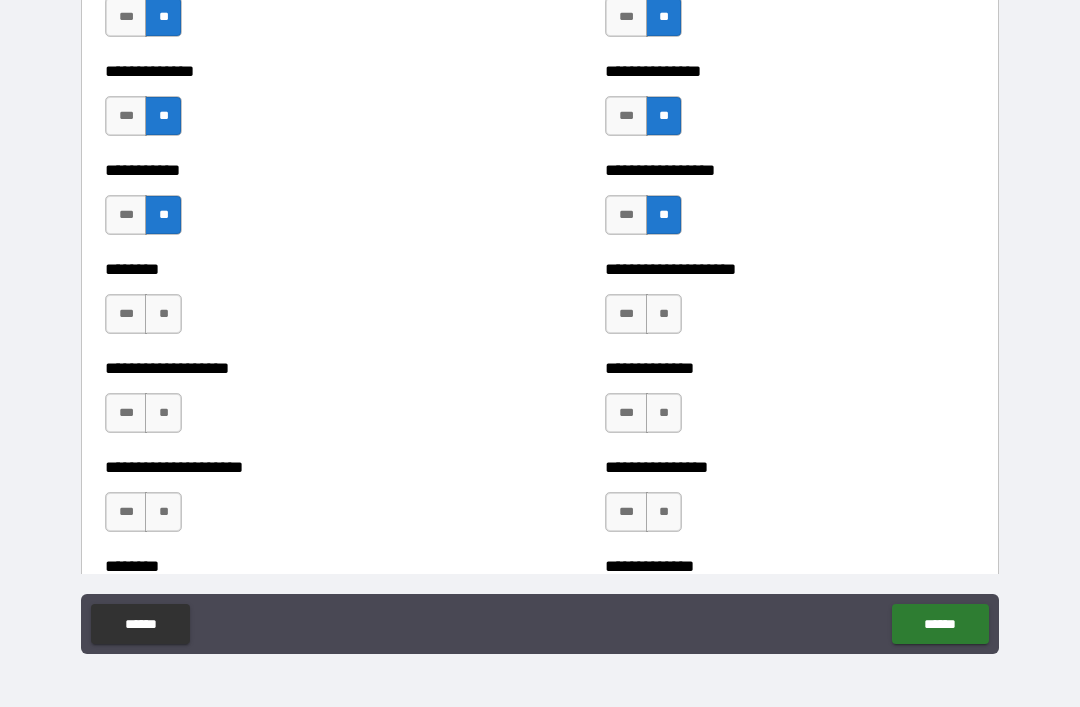 scroll, scrollTop: 4099, scrollLeft: 0, axis: vertical 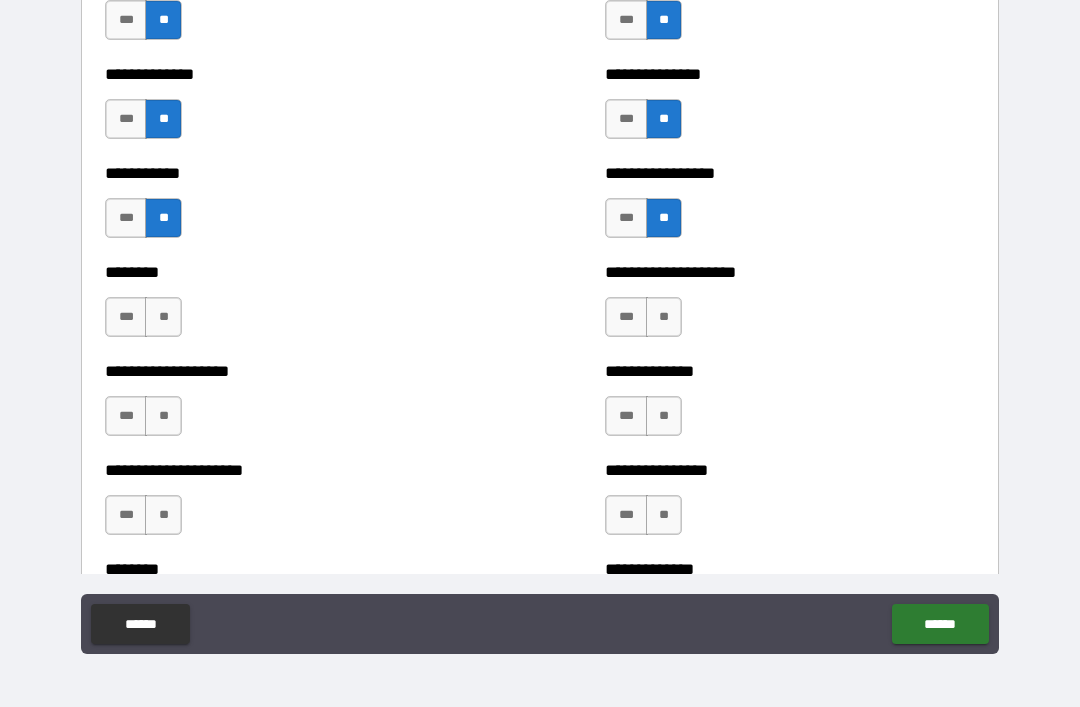 click on "**" at bounding box center (163, 317) 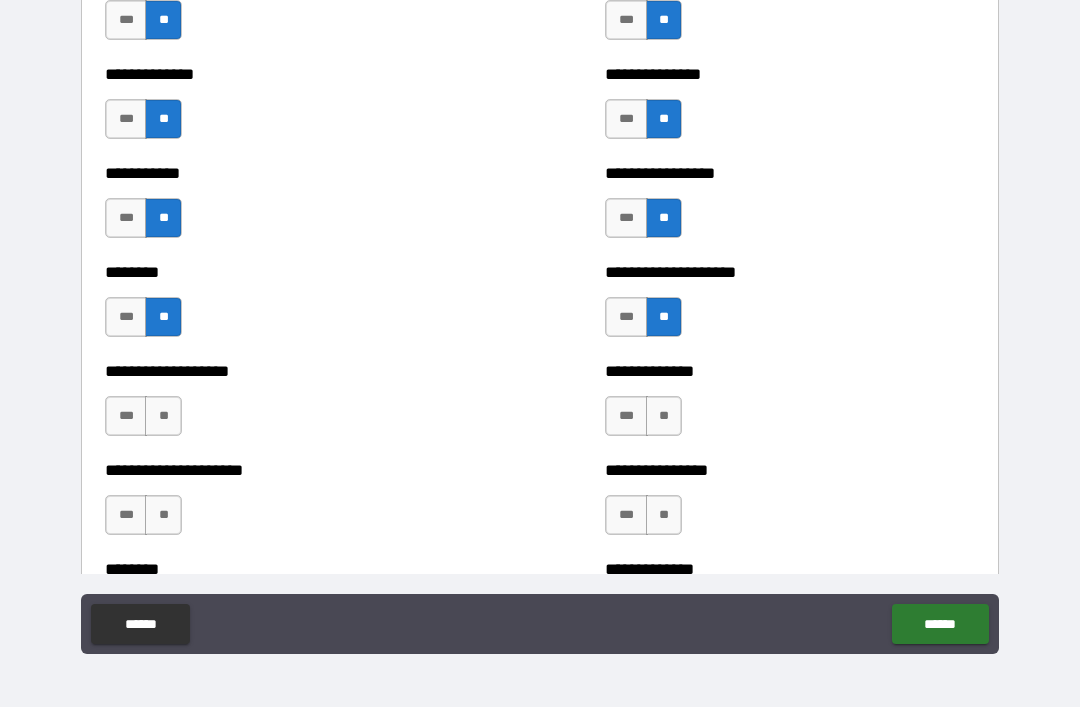 click on "**" at bounding box center [163, 416] 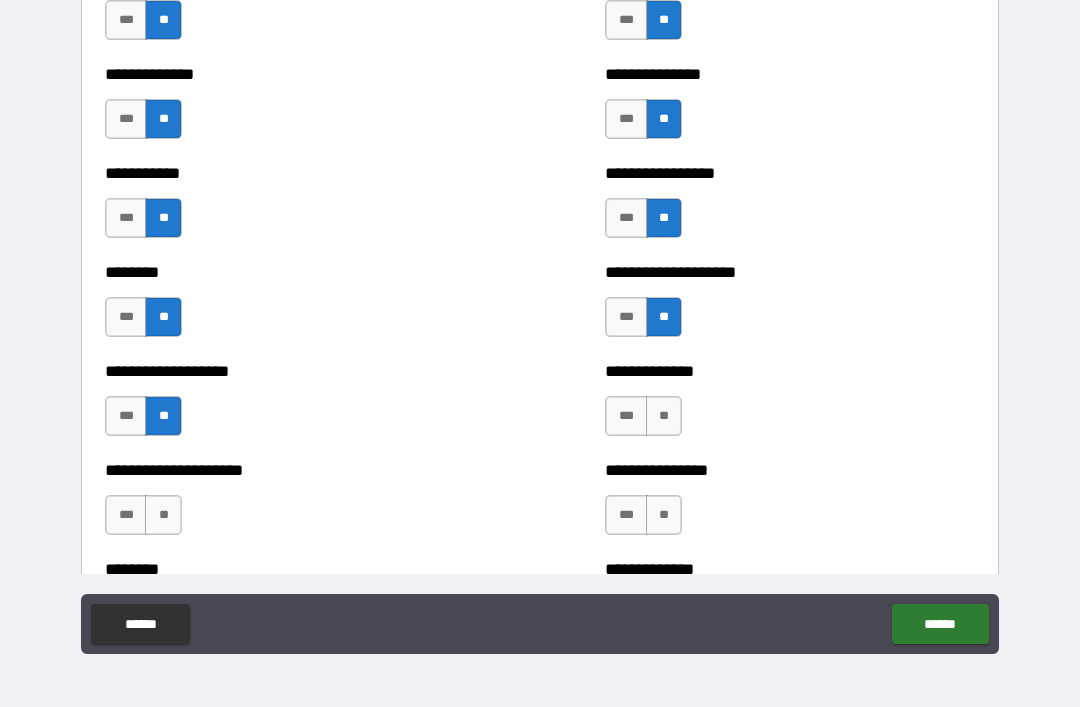click on "**" at bounding box center (664, 416) 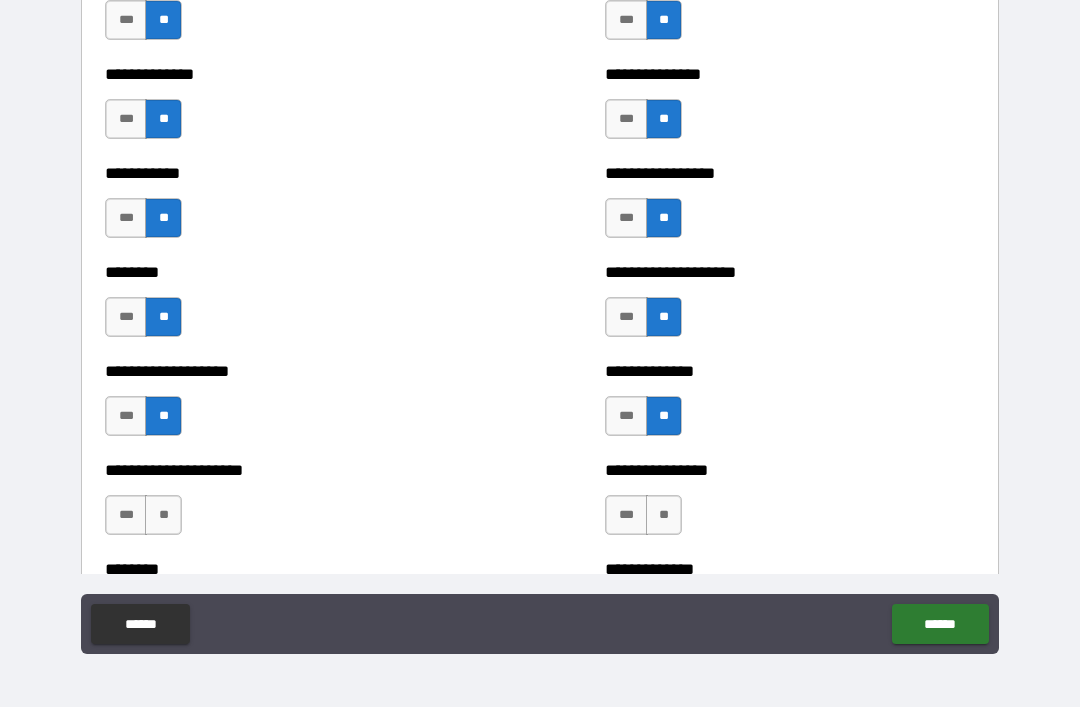 click on "**" at bounding box center (163, 515) 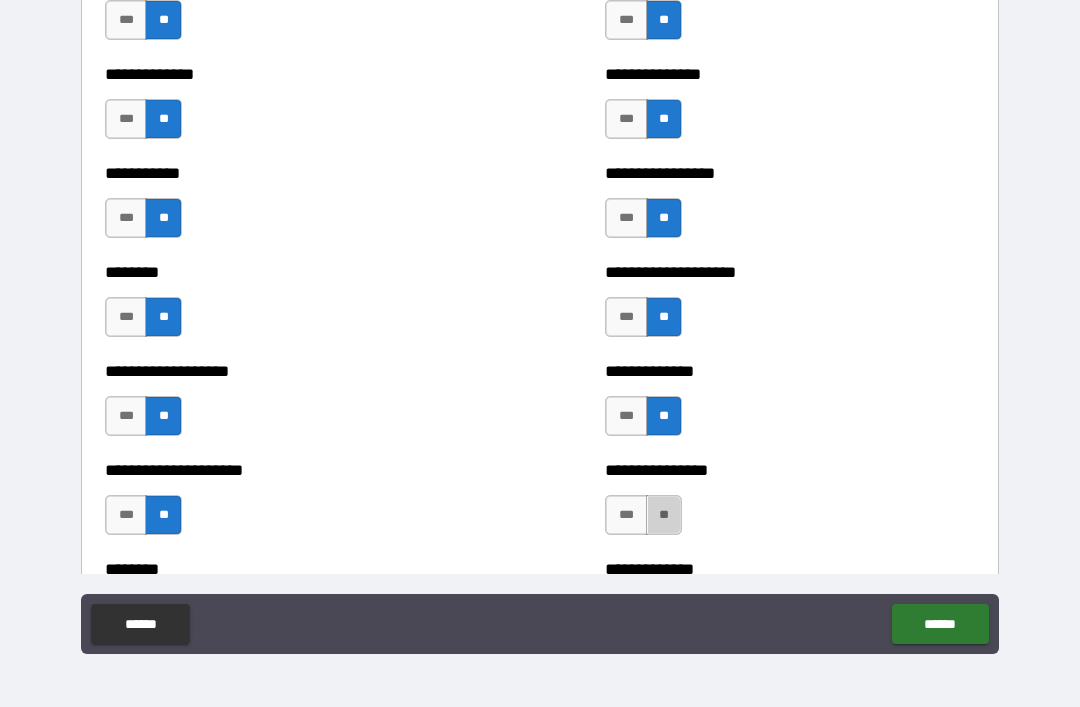 click on "**" at bounding box center [664, 515] 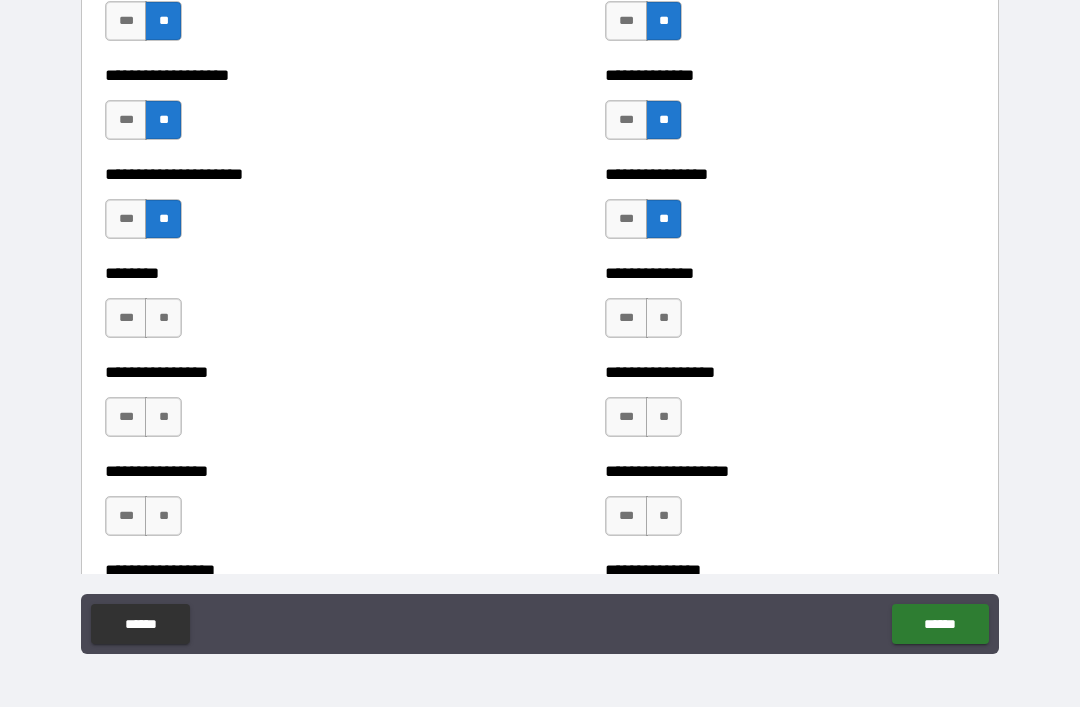 scroll, scrollTop: 4396, scrollLeft: 0, axis: vertical 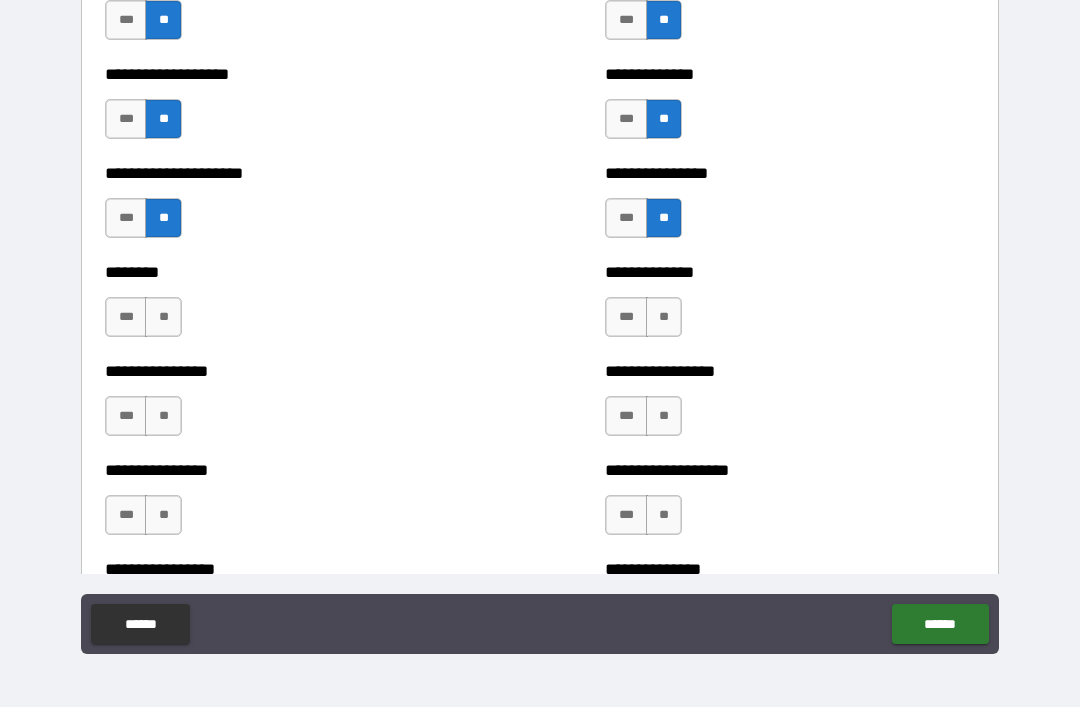 click on "**" at bounding box center [163, 317] 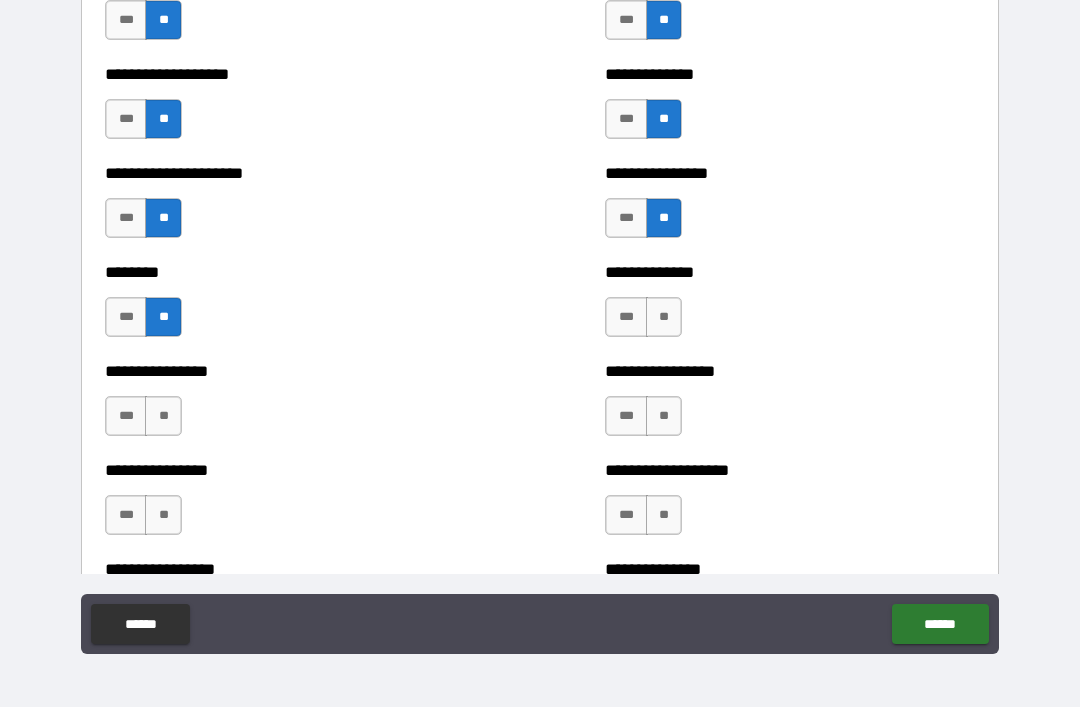 click on "**" at bounding box center (664, 317) 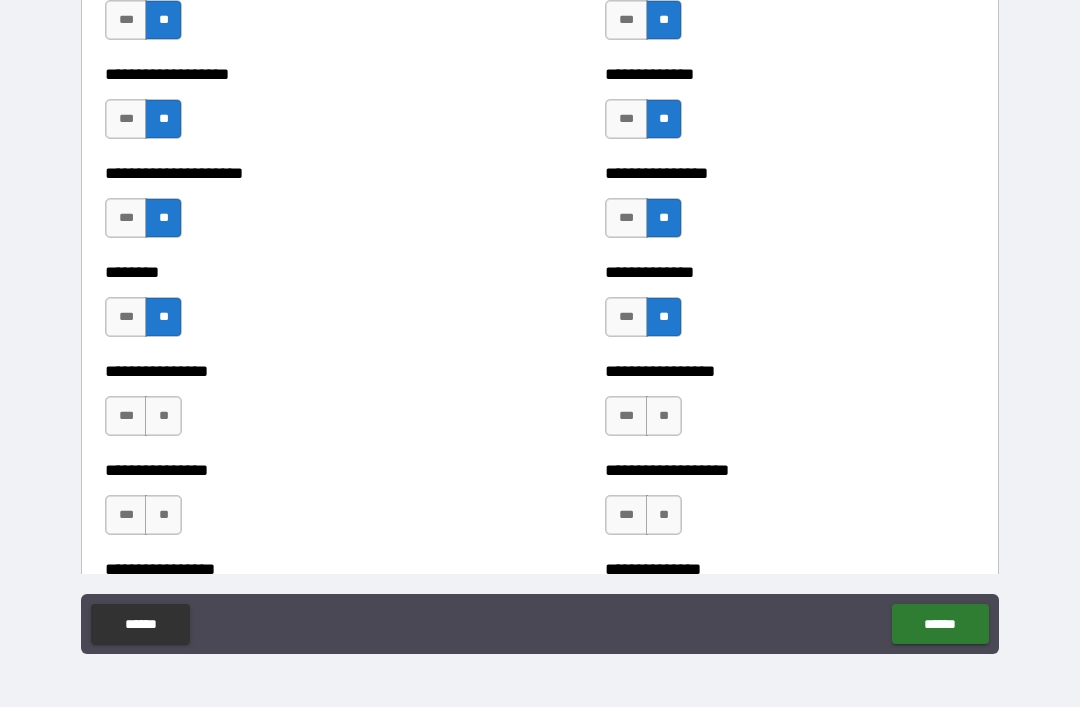 click on "**" at bounding box center [163, 416] 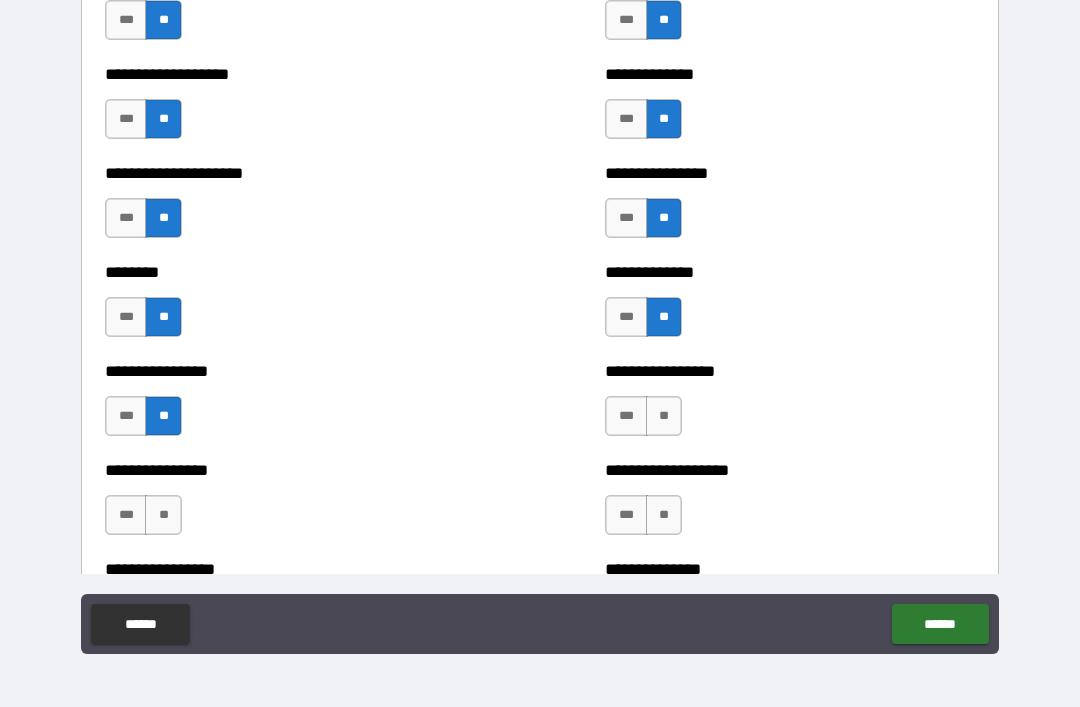 click on "**********" at bounding box center (790, 406) 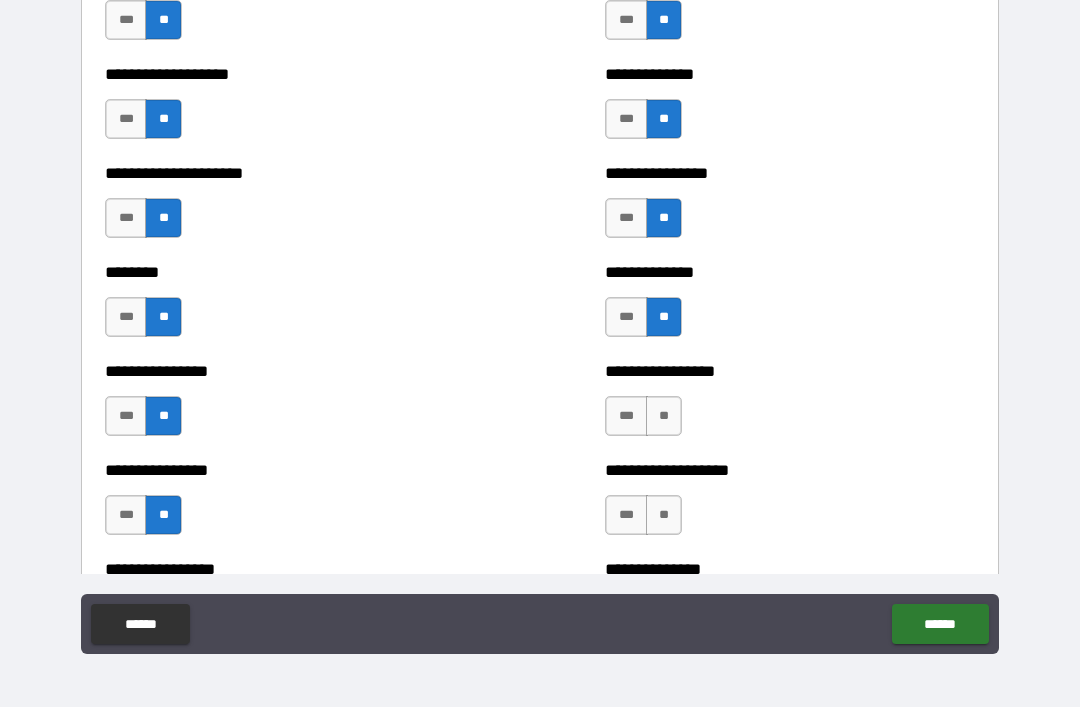 click on "**" at bounding box center [664, 515] 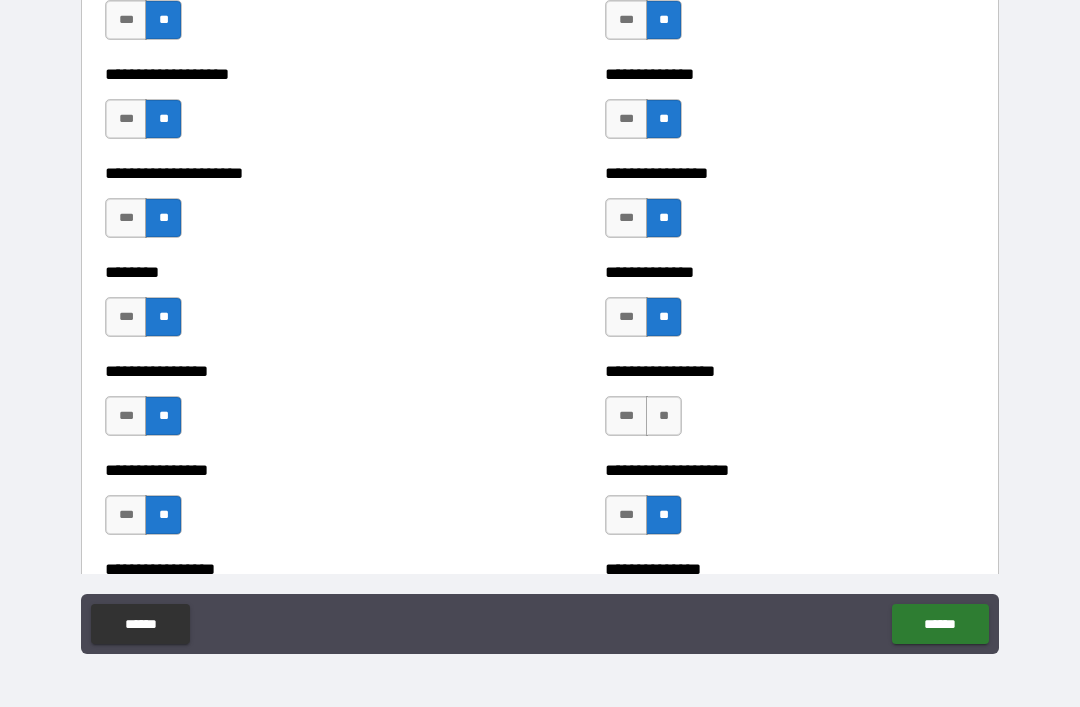 click on "**" at bounding box center [664, 416] 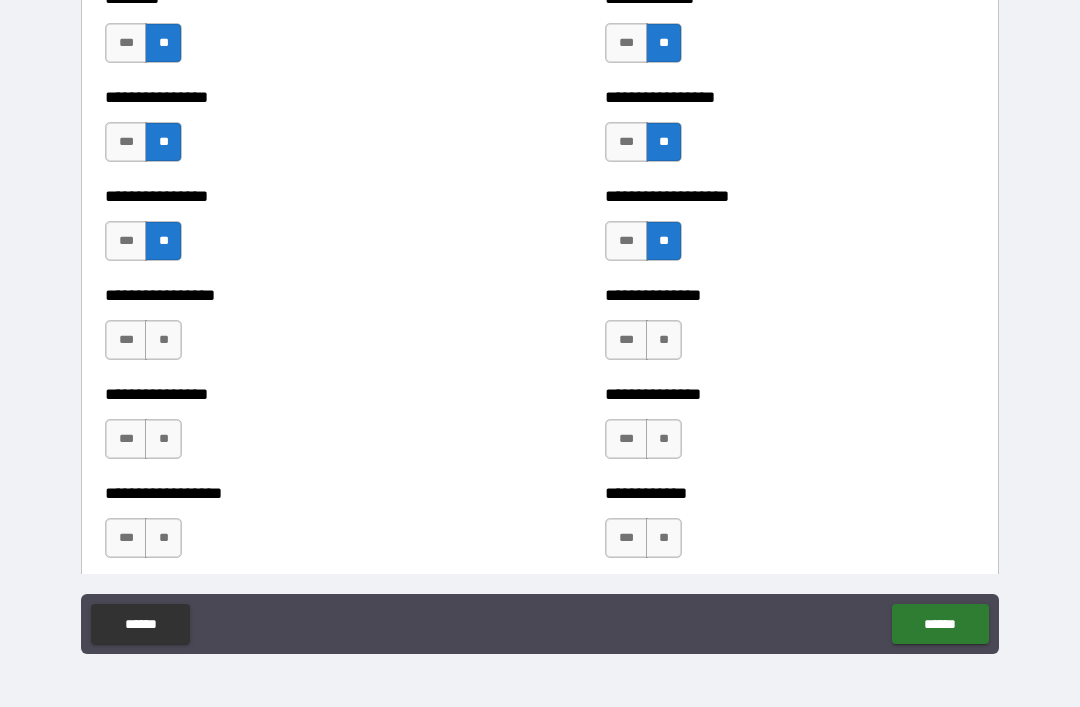 scroll, scrollTop: 4666, scrollLeft: 0, axis: vertical 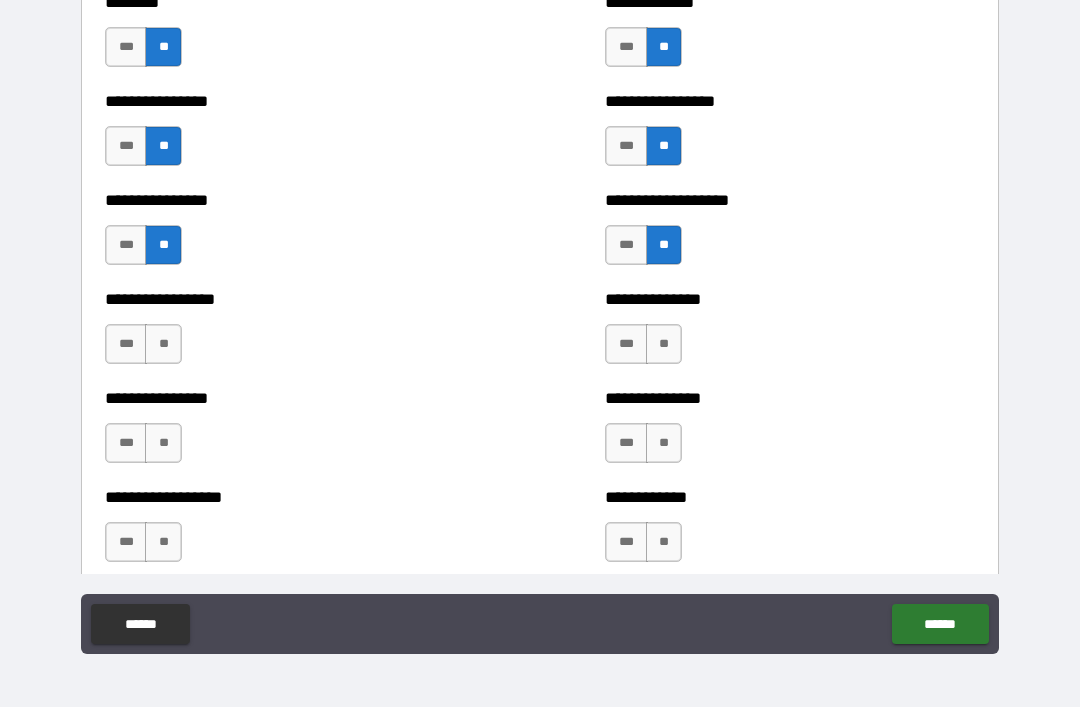 click on "**" at bounding box center (163, 344) 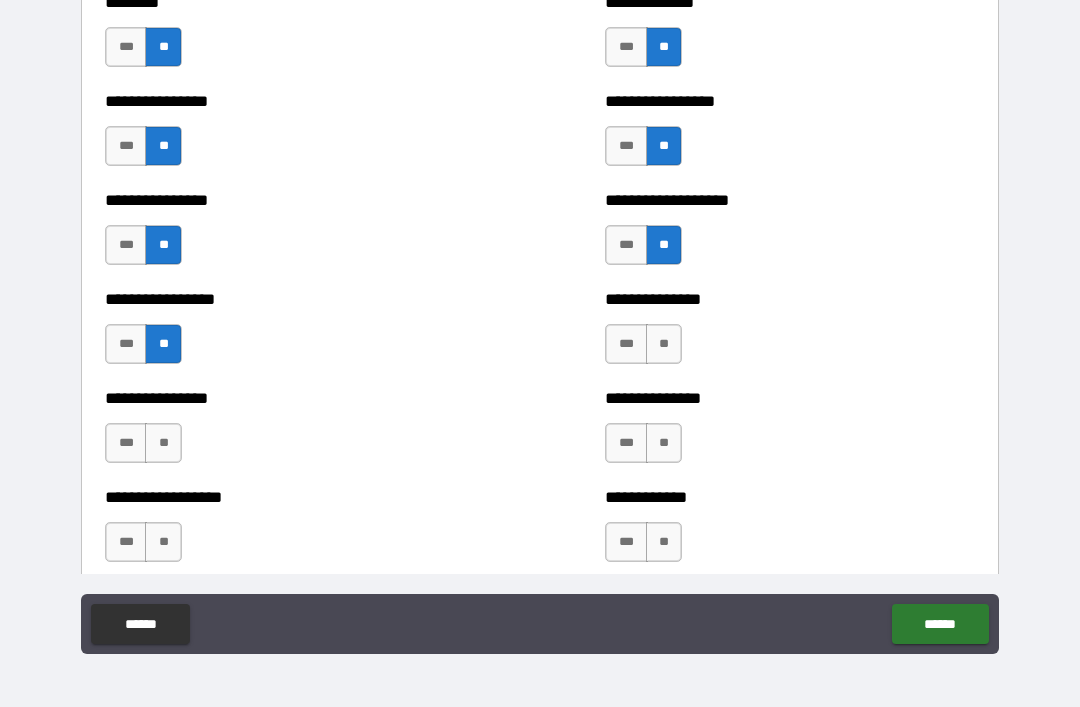click on "**" at bounding box center (664, 344) 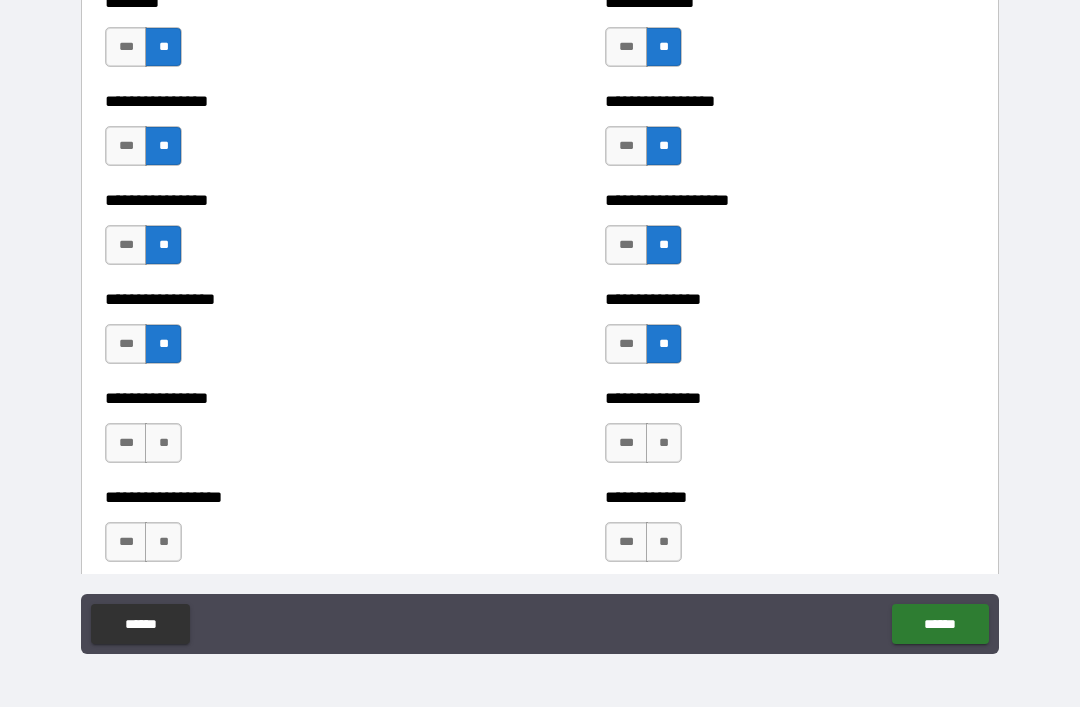 click on "**" at bounding box center [163, 443] 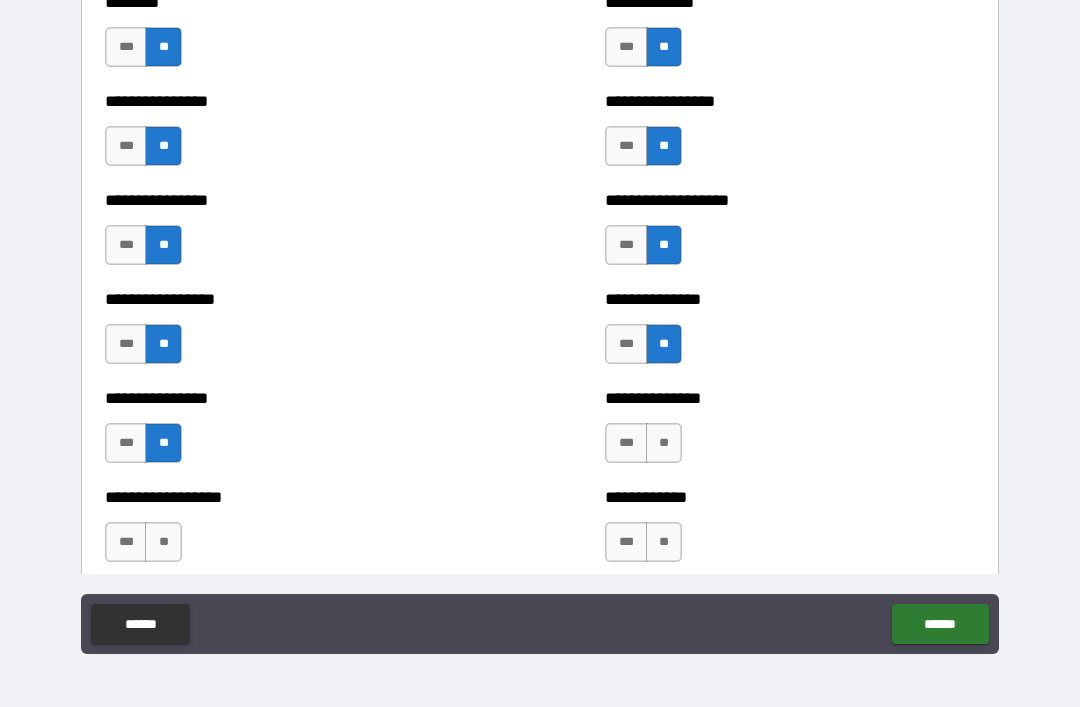 click on "**" at bounding box center [664, 443] 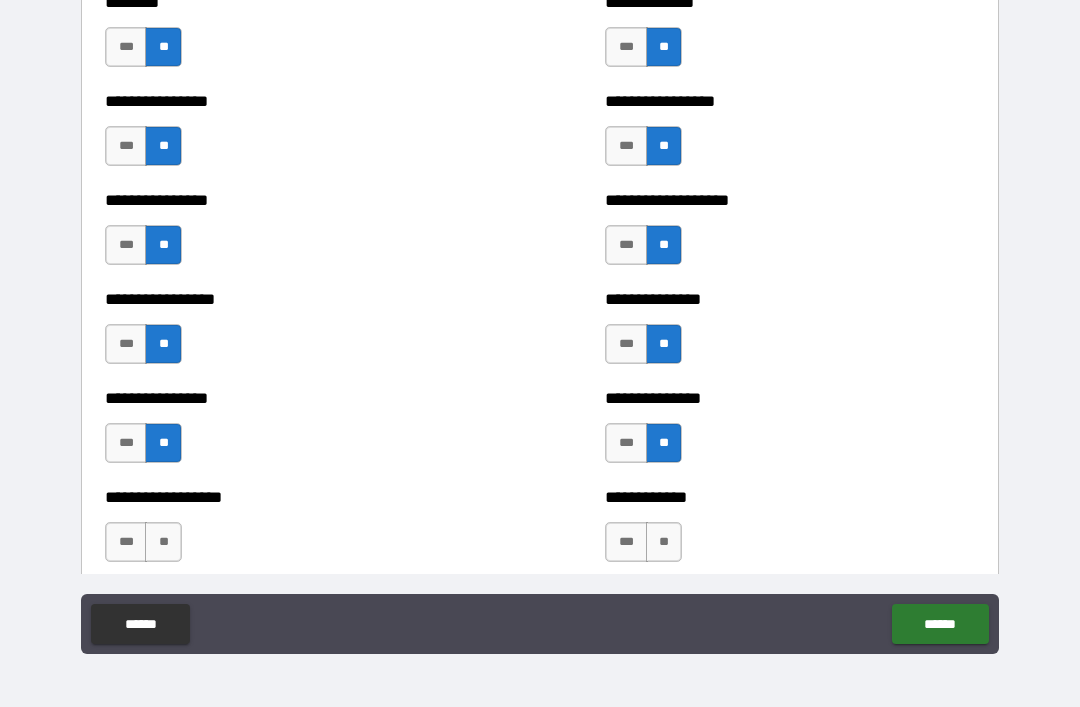click on "**" at bounding box center (163, 542) 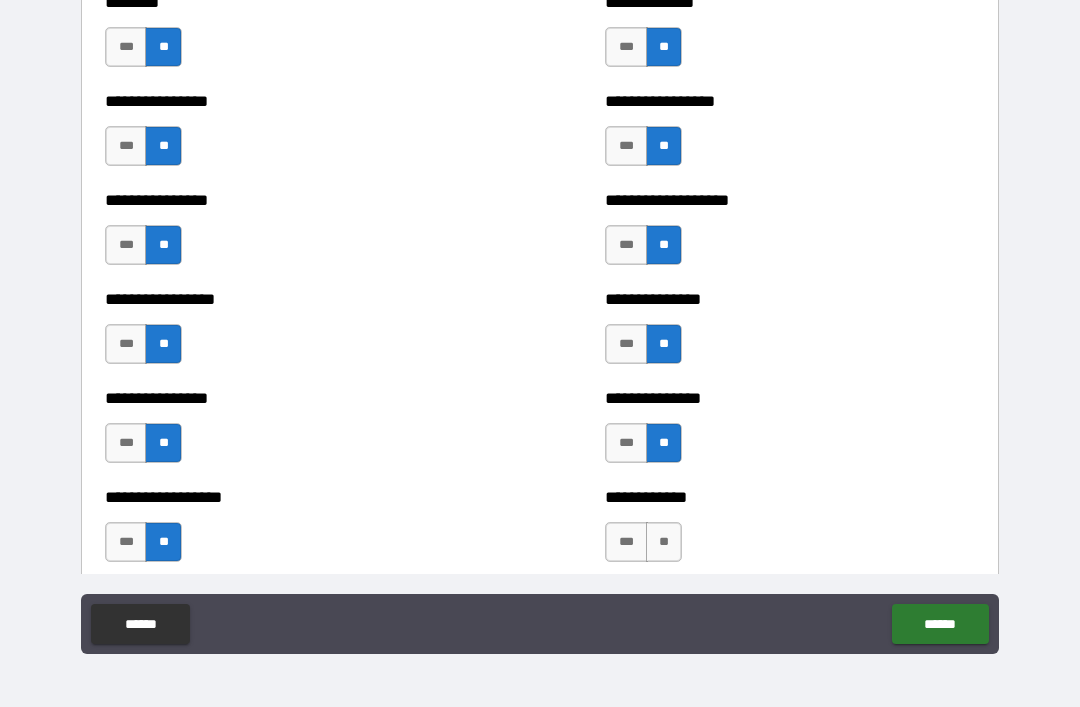 click on "**" at bounding box center [664, 542] 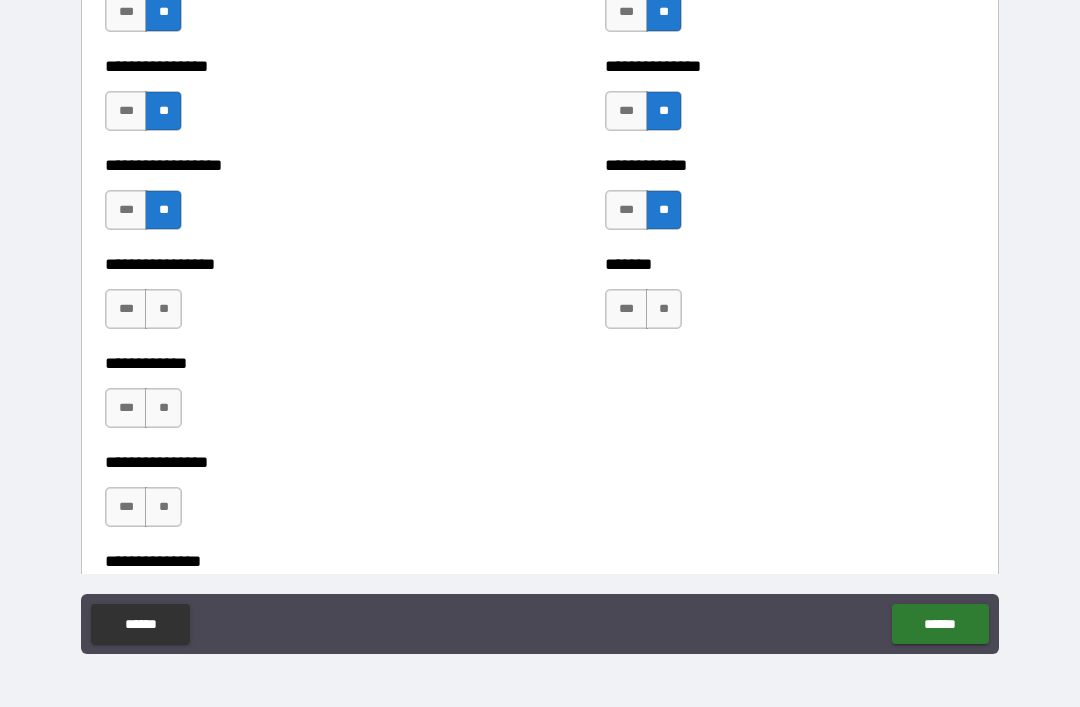 scroll, scrollTop: 4997, scrollLeft: 0, axis: vertical 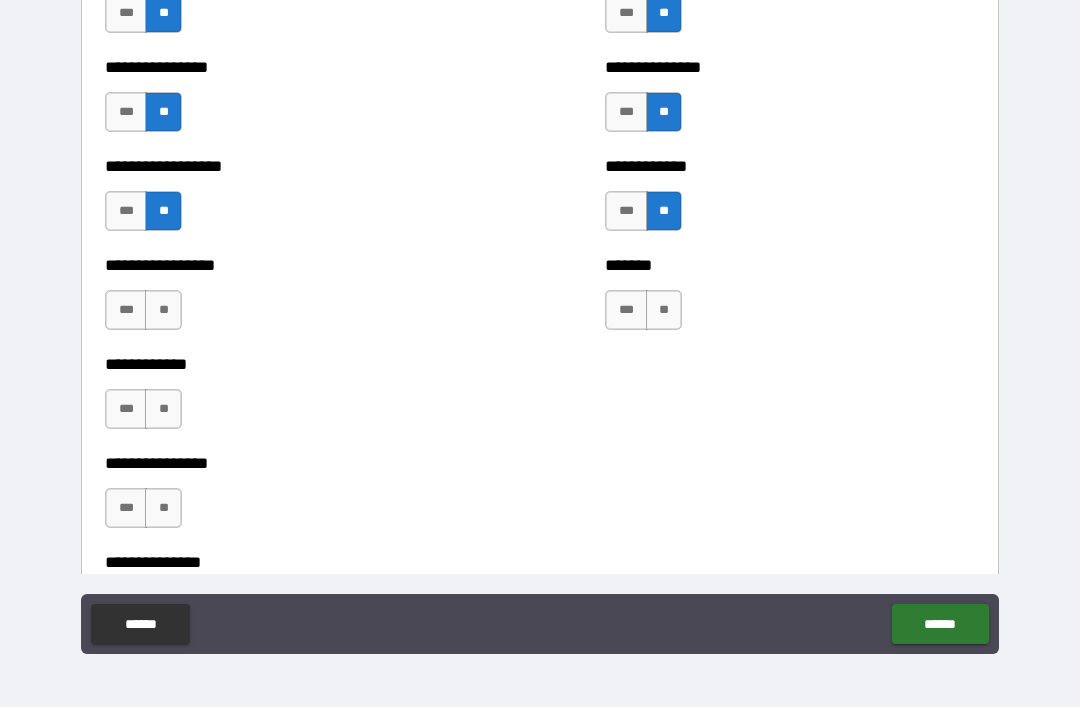 click on "**" at bounding box center [163, 310] 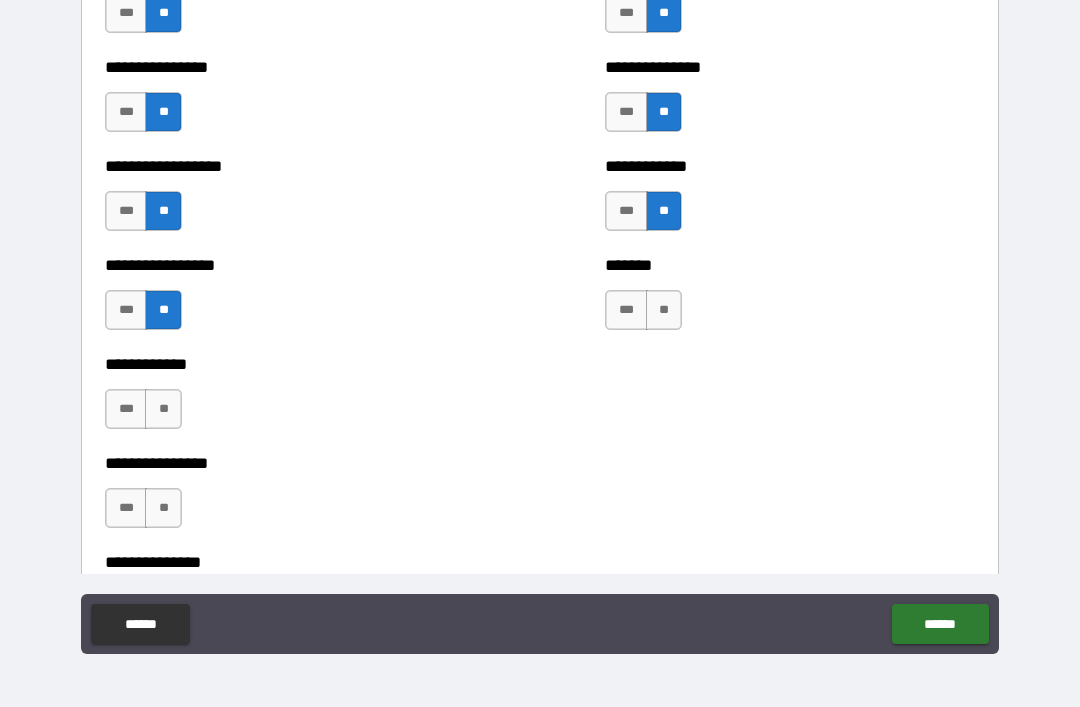 click on "**" at bounding box center [664, 310] 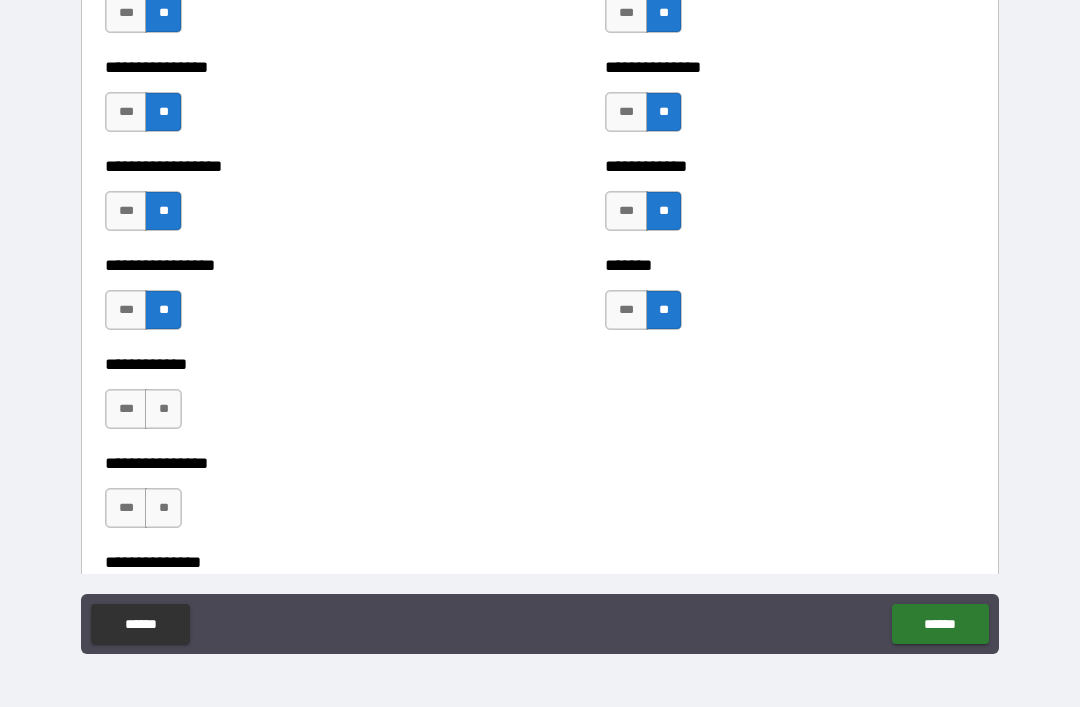 click on "**" at bounding box center (163, 409) 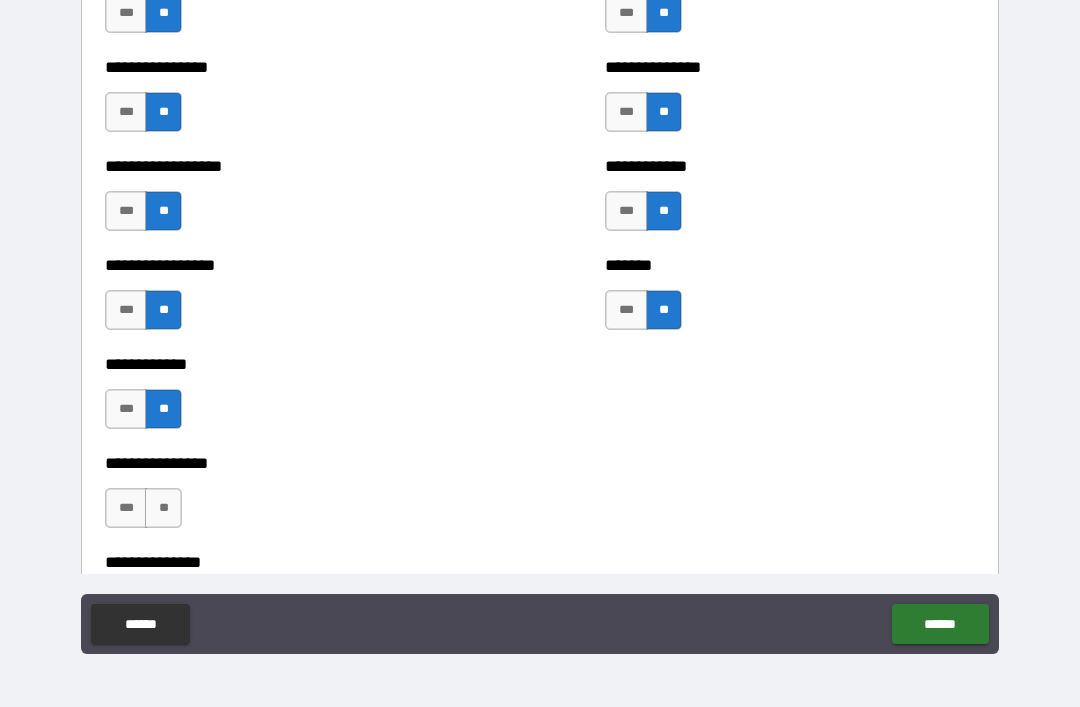 click on "**" at bounding box center [163, 508] 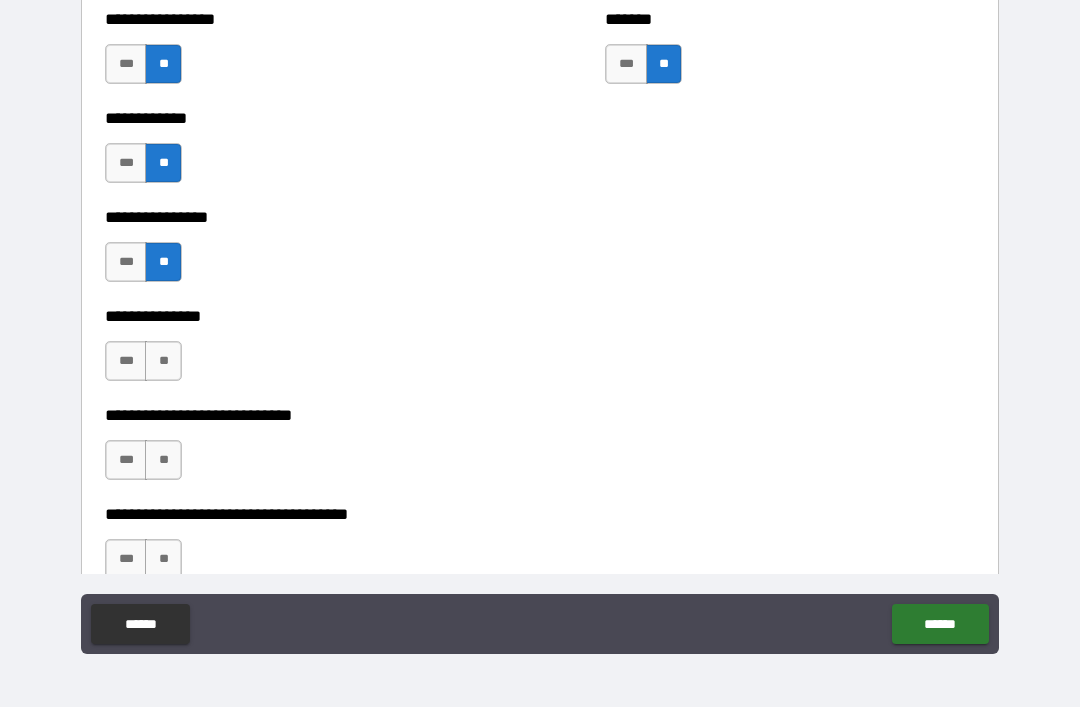 scroll, scrollTop: 5242, scrollLeft: 0, axis: vertical 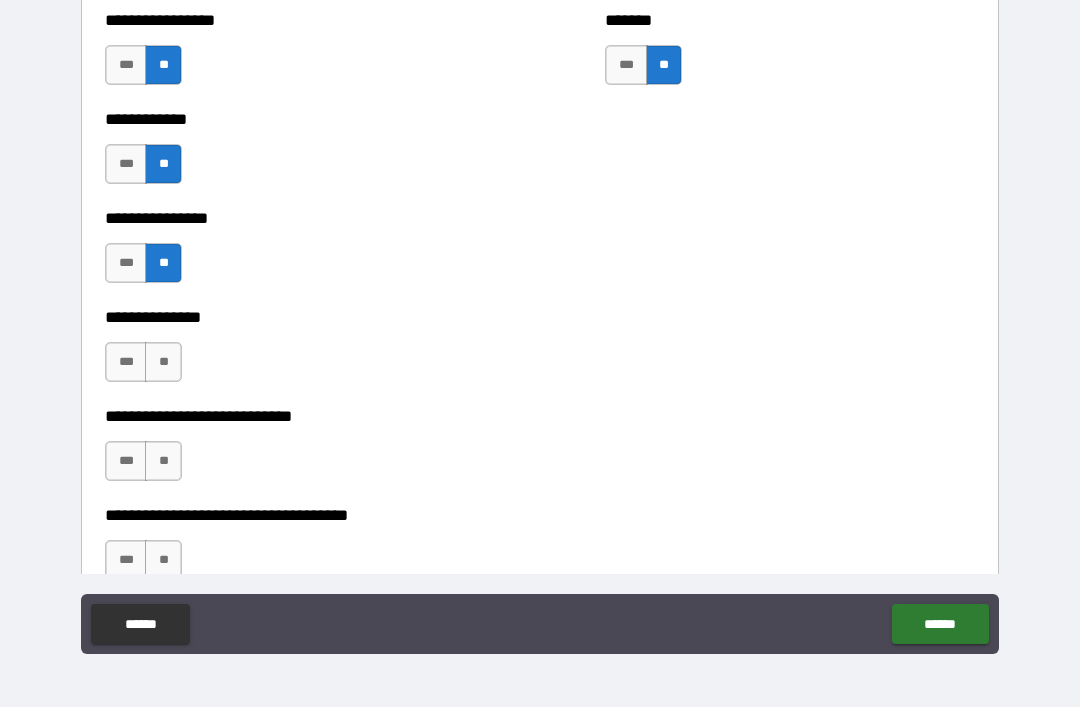 click on "**" at bounding box center (163, 362) 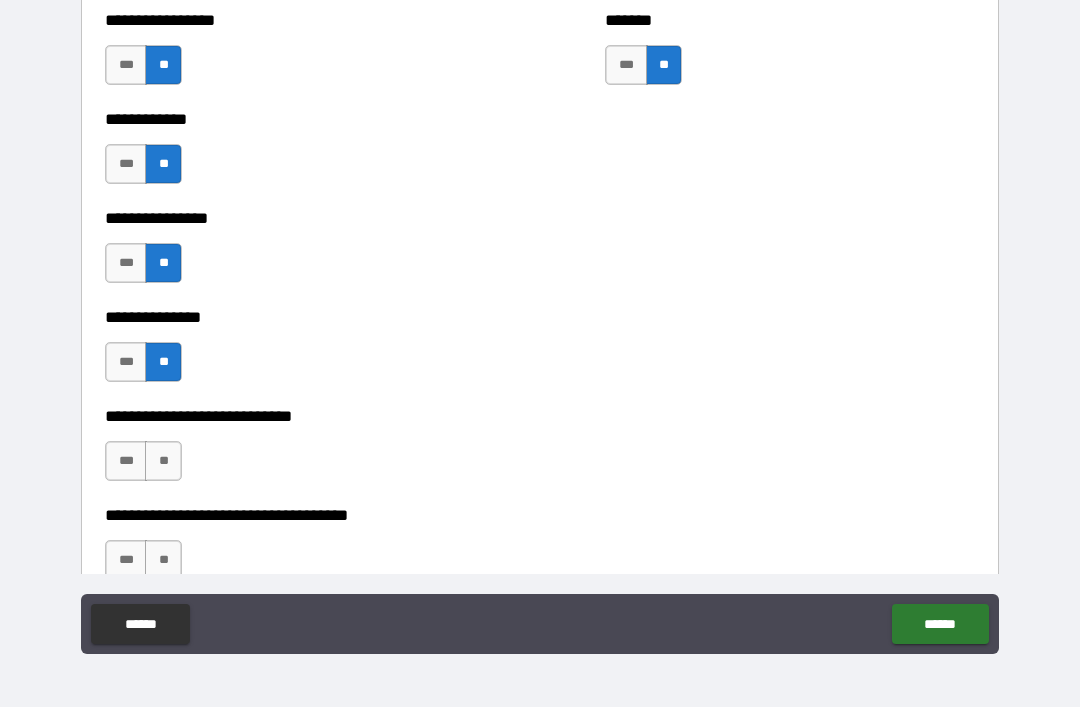 click on "**" at bounding box center (163, 461) 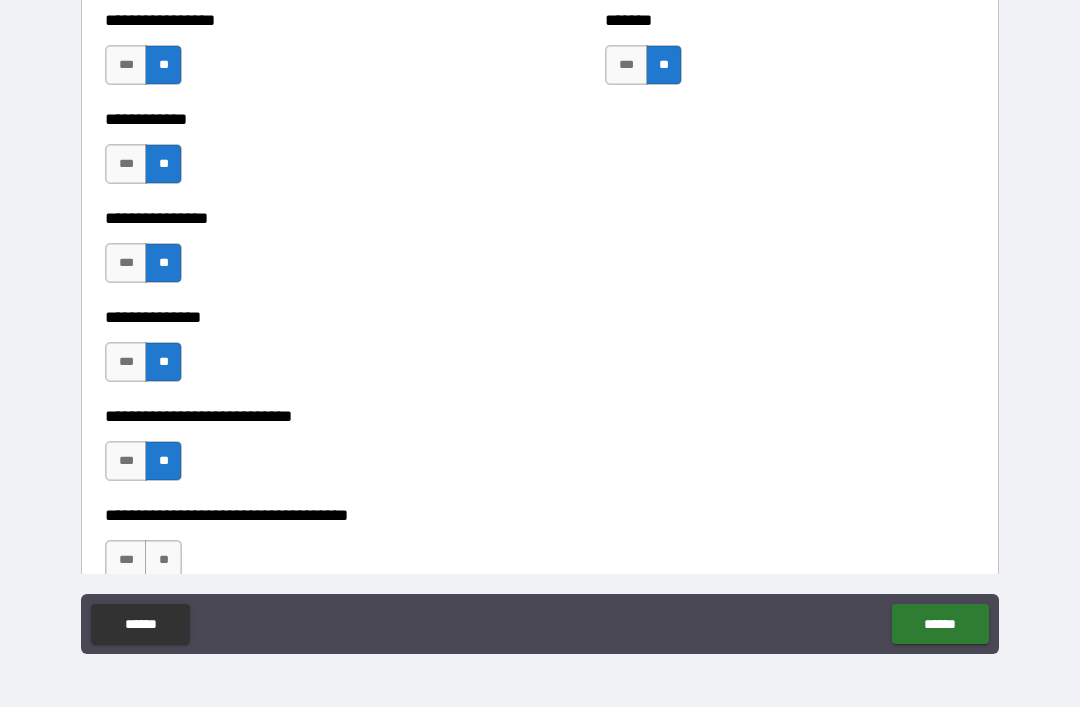 click on "**********" at bounding box center [540, 550] 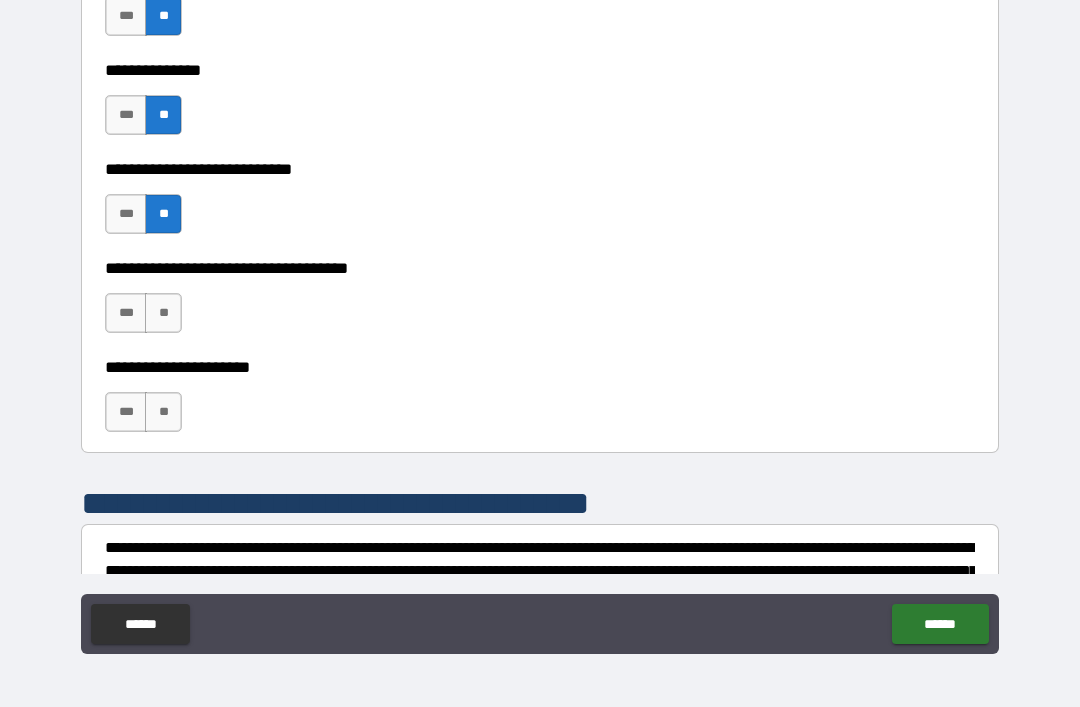 scroll, scrollTop: 5486, scrollLeft: 0, axis: vertical 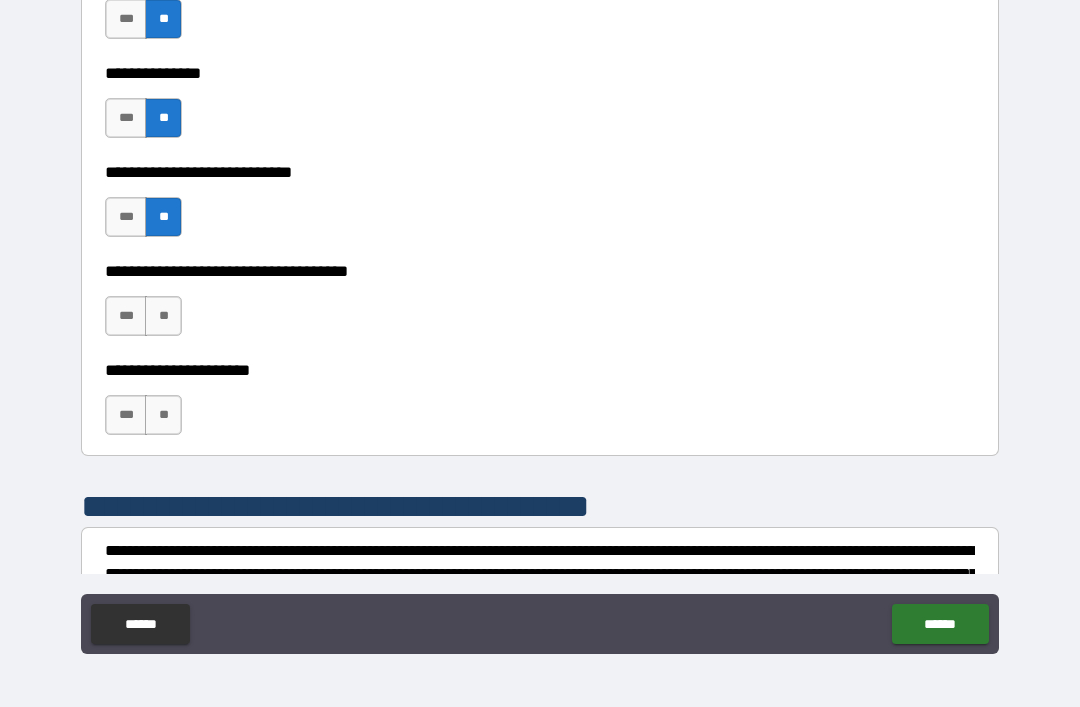 click on "**" at bounding box center [163, 415] 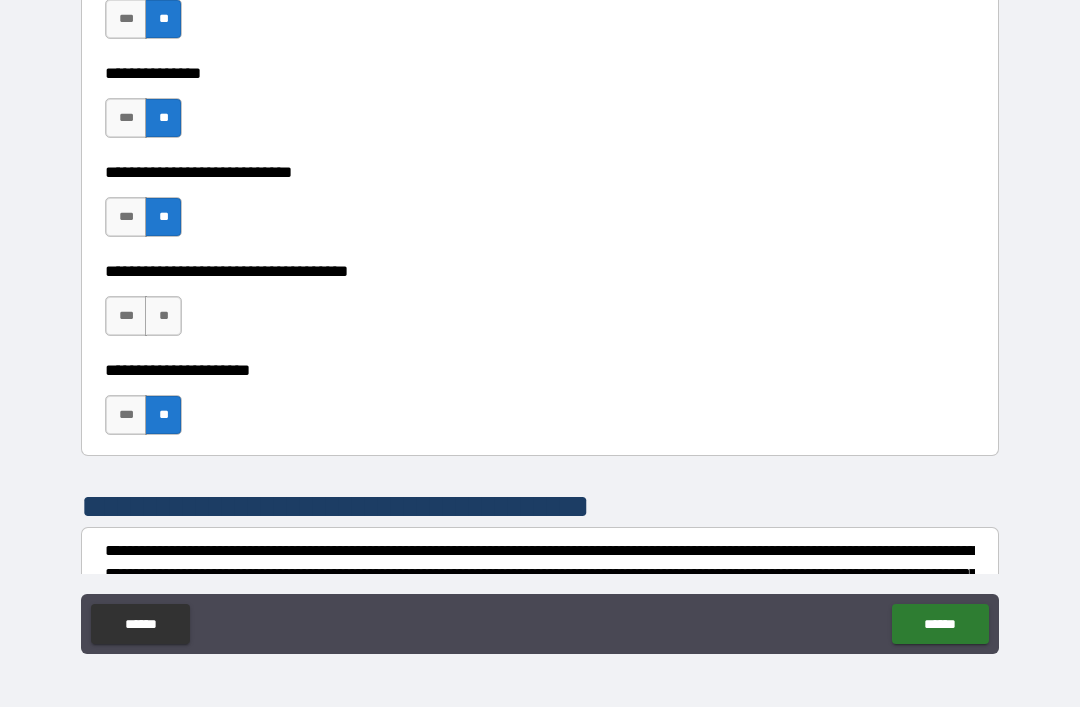 click on "**" at bounding box center [163, 316] 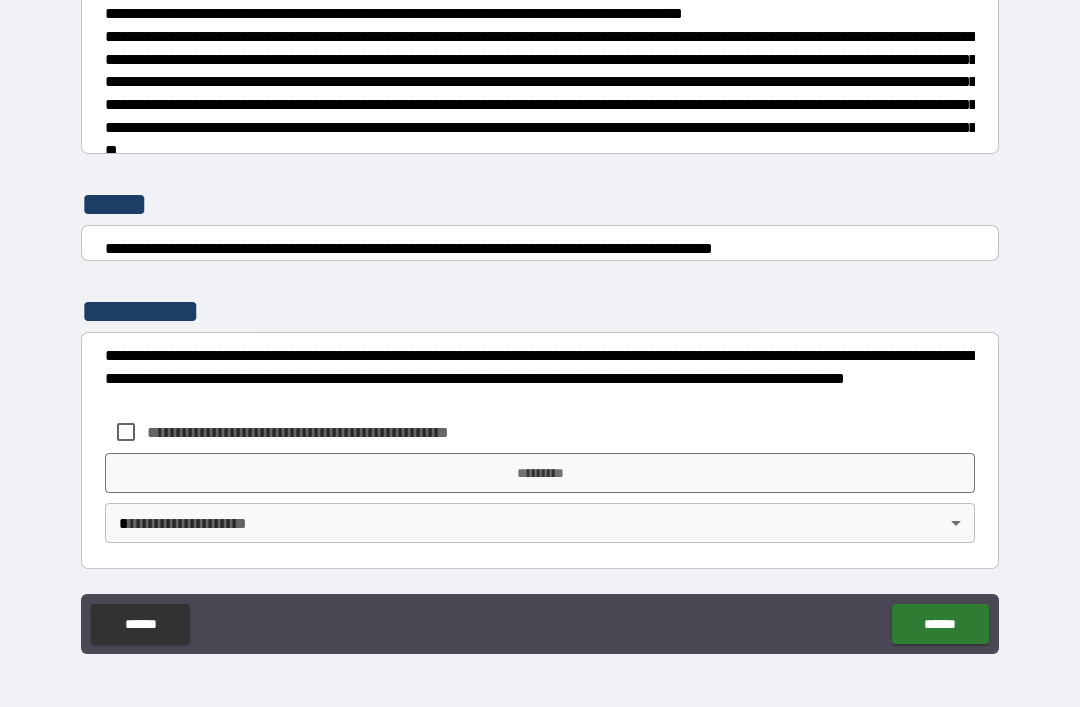 scroll, scrollTop: 7470, scrollLeft: 0, axis: vertical 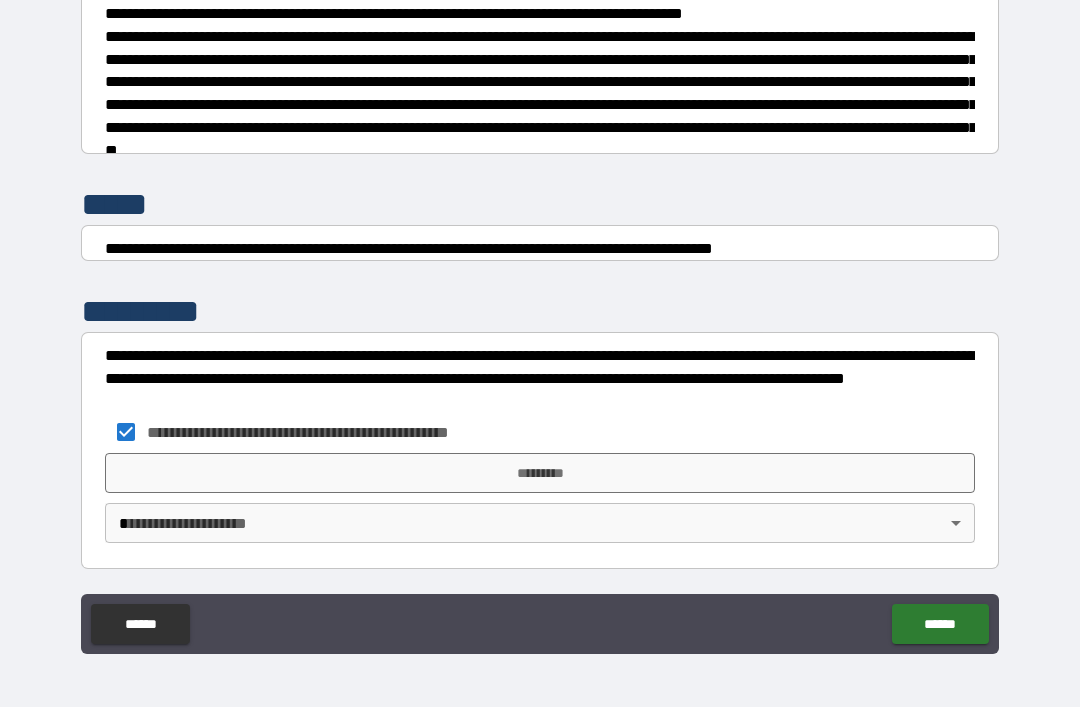click on "*********" at bounding box center (540, 473) 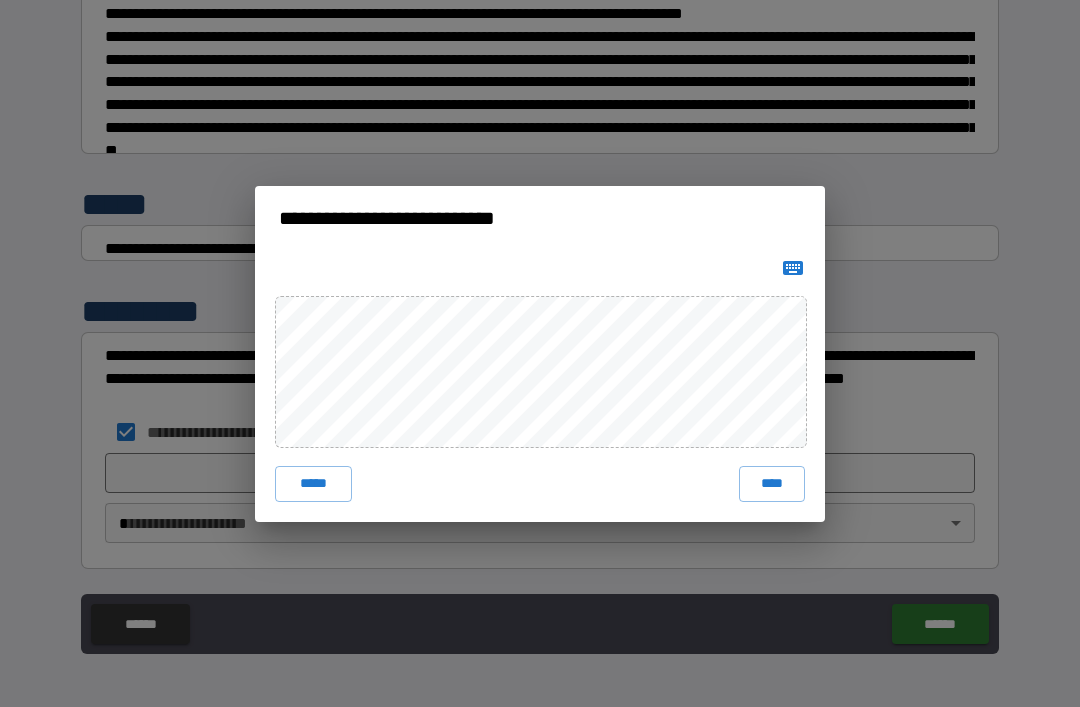 click on "****" at bounding box center (772, 484) 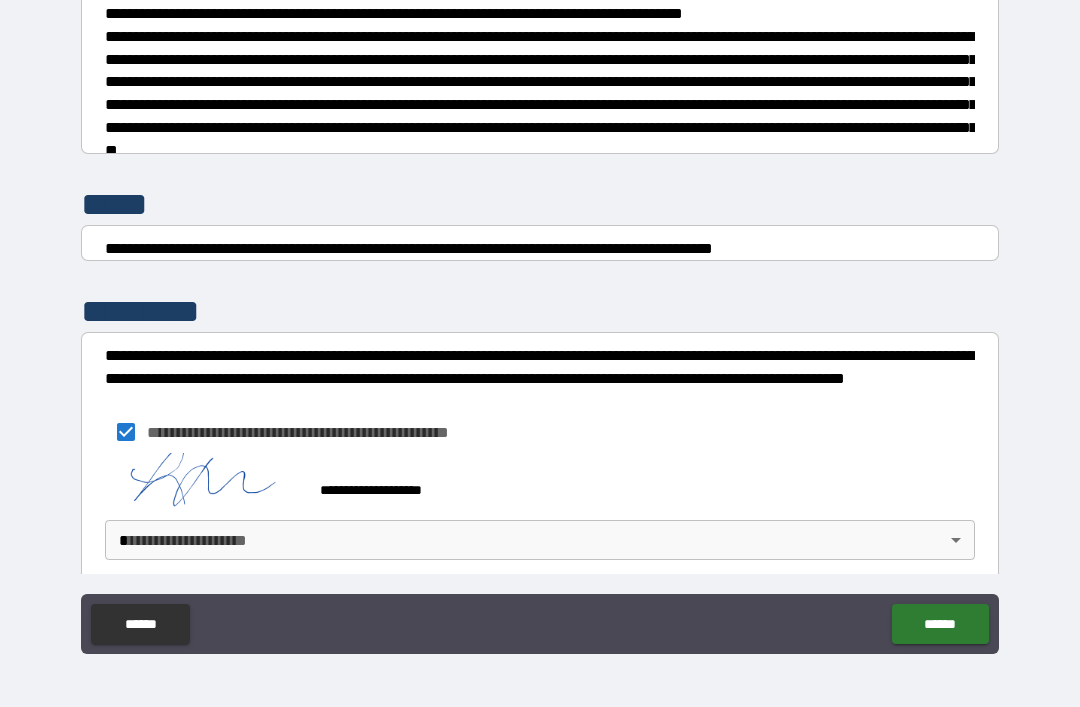 click on "**********" at bounding box center (540, 321) 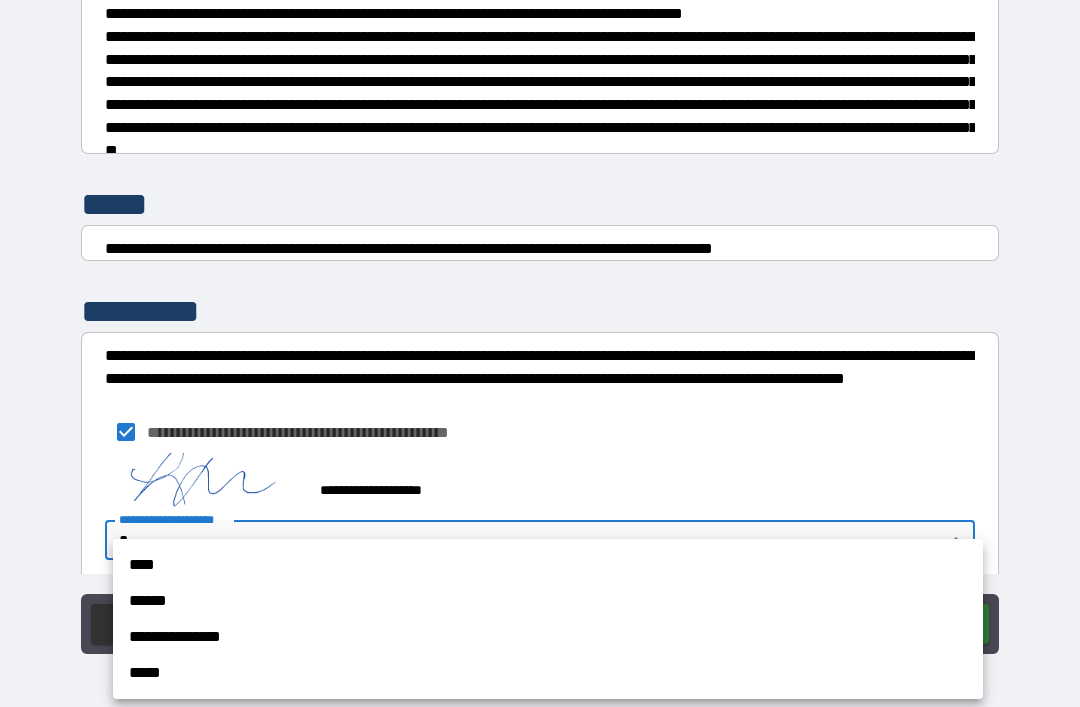 click on "**********" at bounding box center (548, 637) 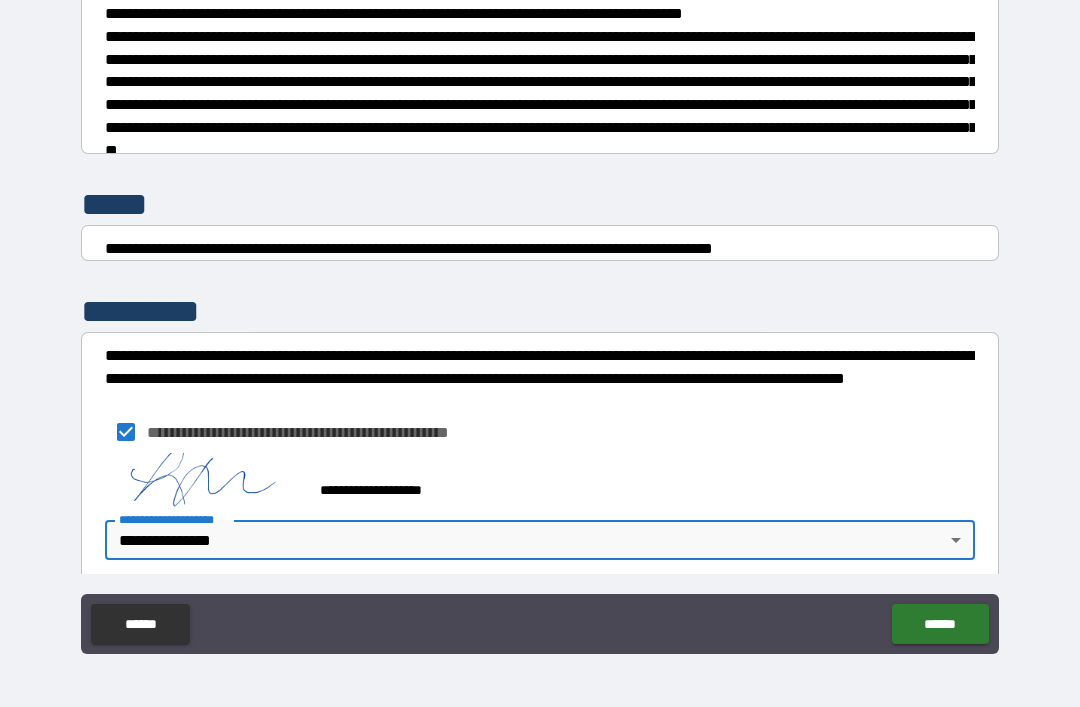 click on "******" at bounding box center [940, 624] 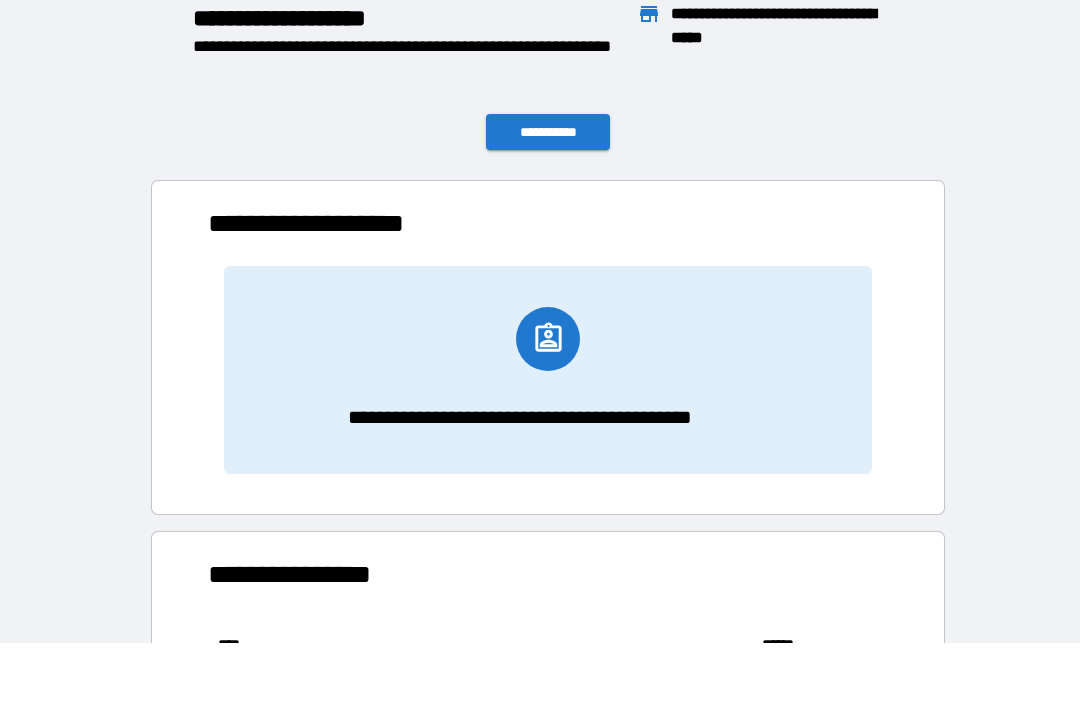 scroll, scrollTop: 1, scrollLeft: 1, axis: both 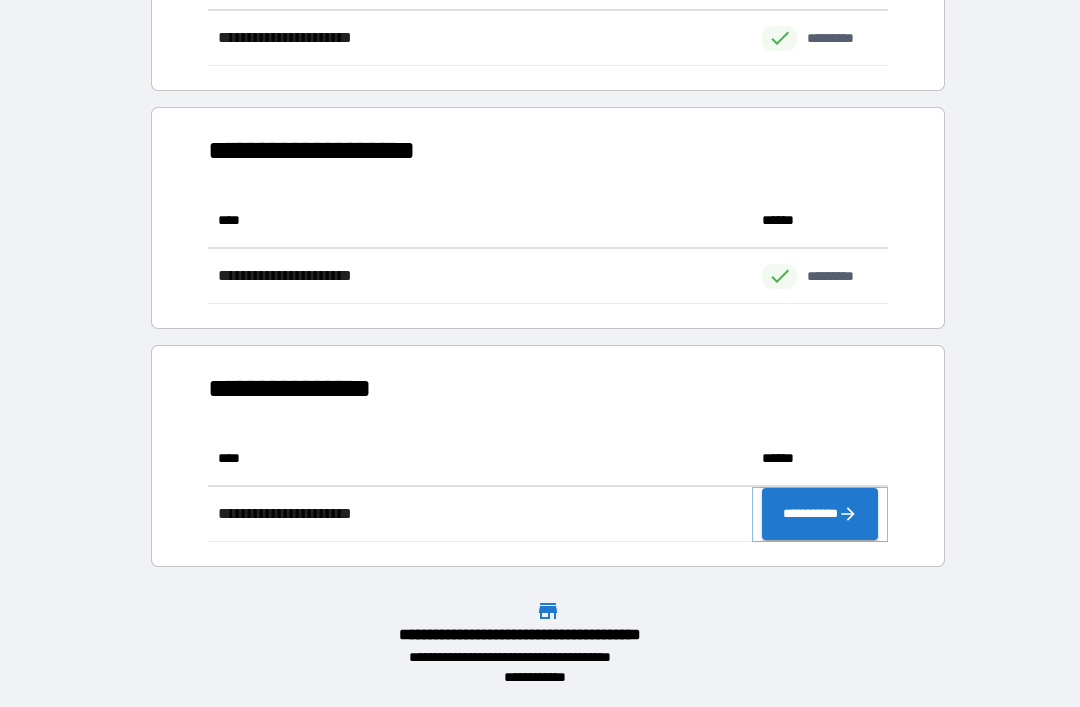 click on "**********" at bounding box center (820, 514) 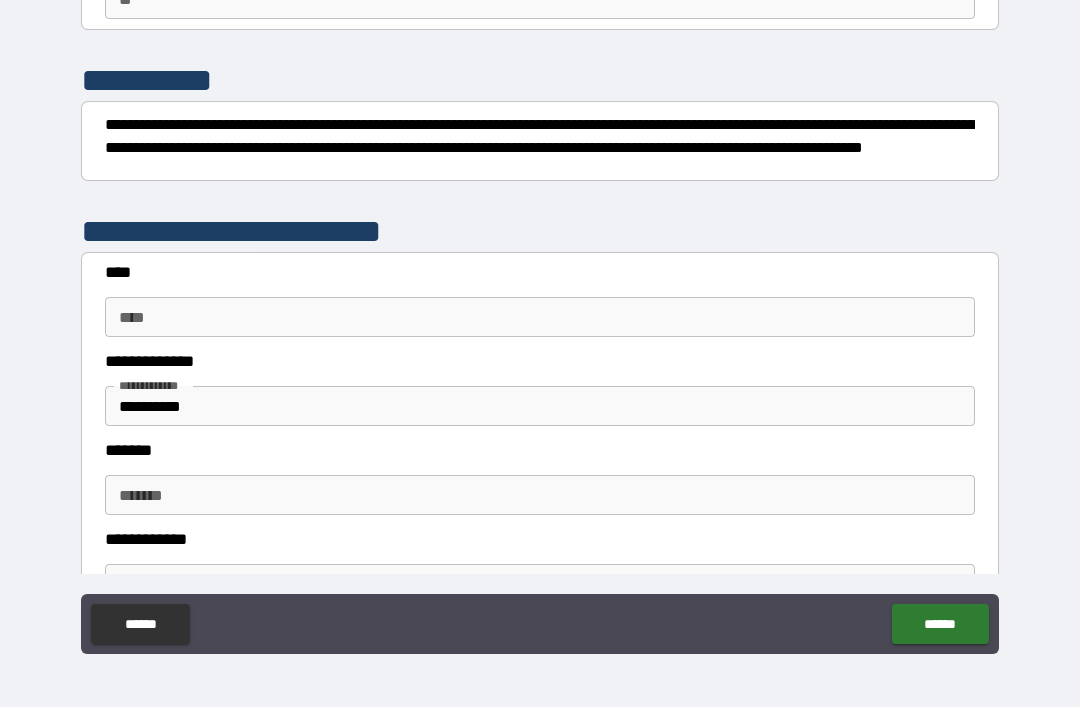 scroll, scrollTop: 200, scrollLeft: 0, axis: vertical 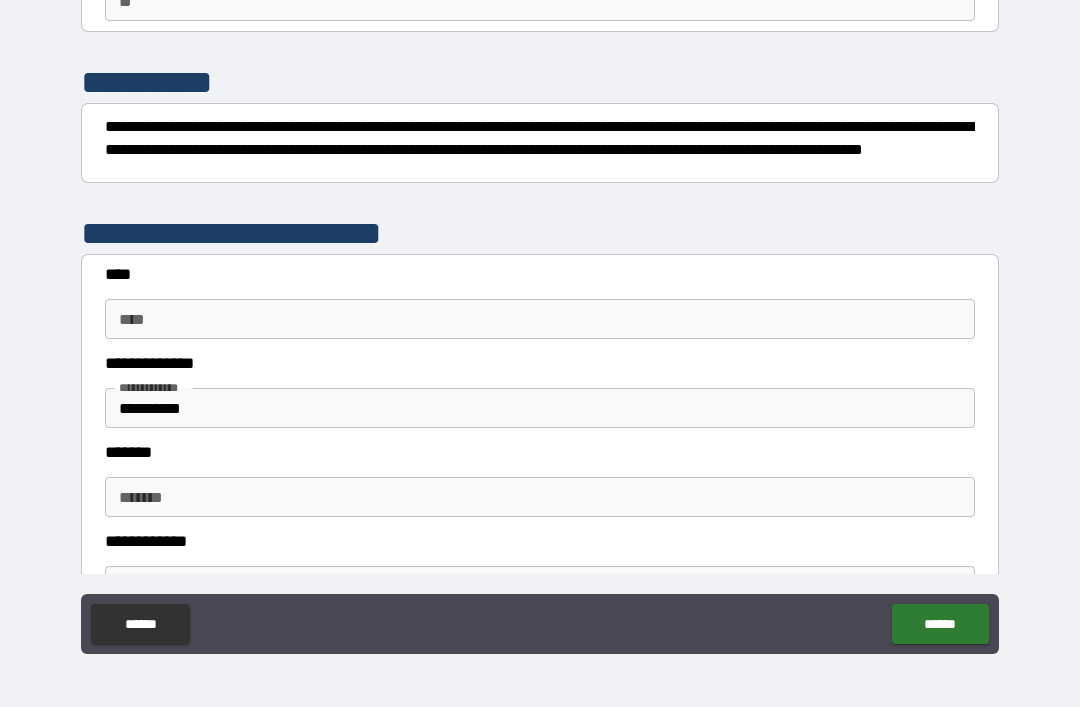 click on "****" at bounding box center [540, 319] 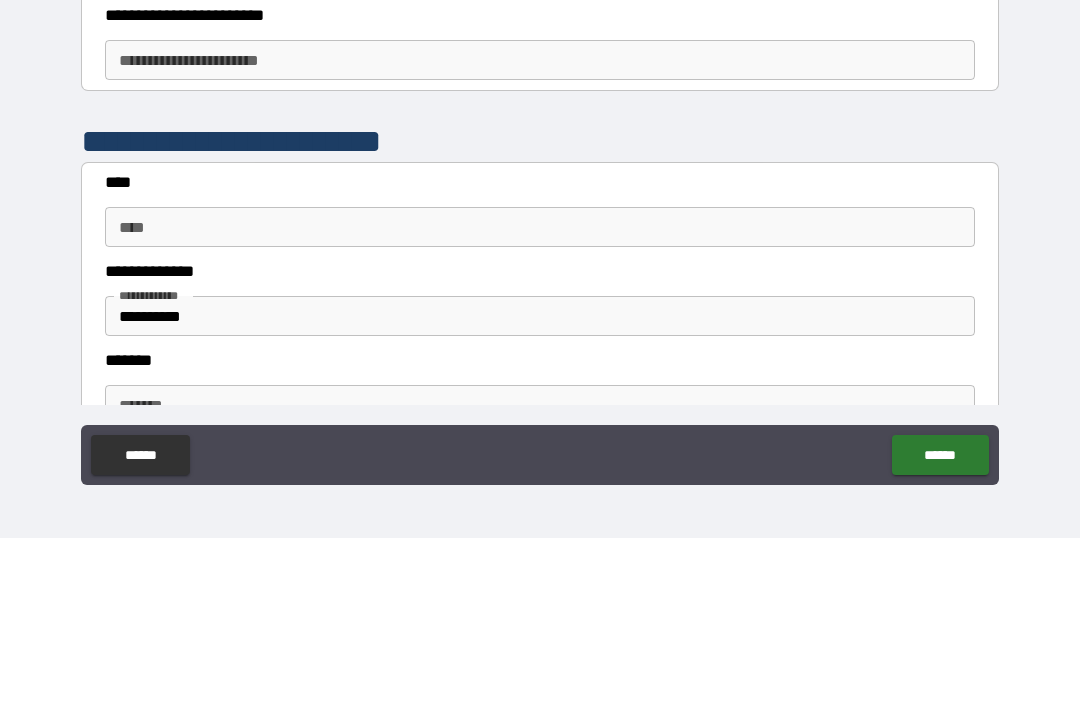 scroll, scrollTop: 730, scrollLeft: 0, axis: vertical 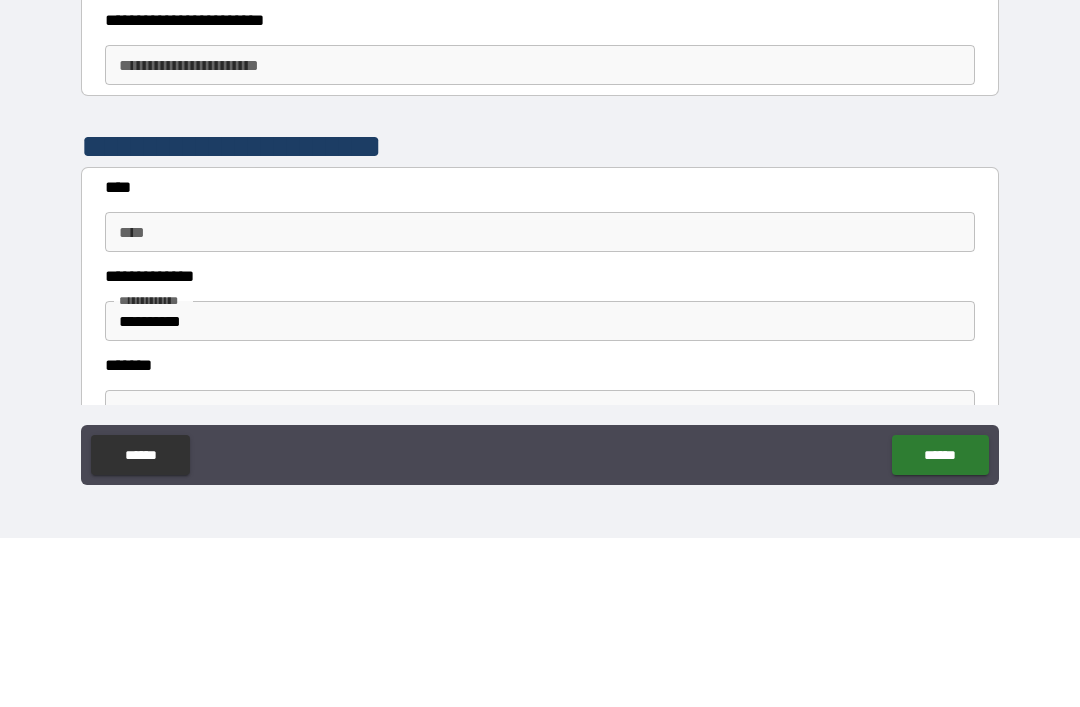 click on "**********" at bounding box center (540, 234) 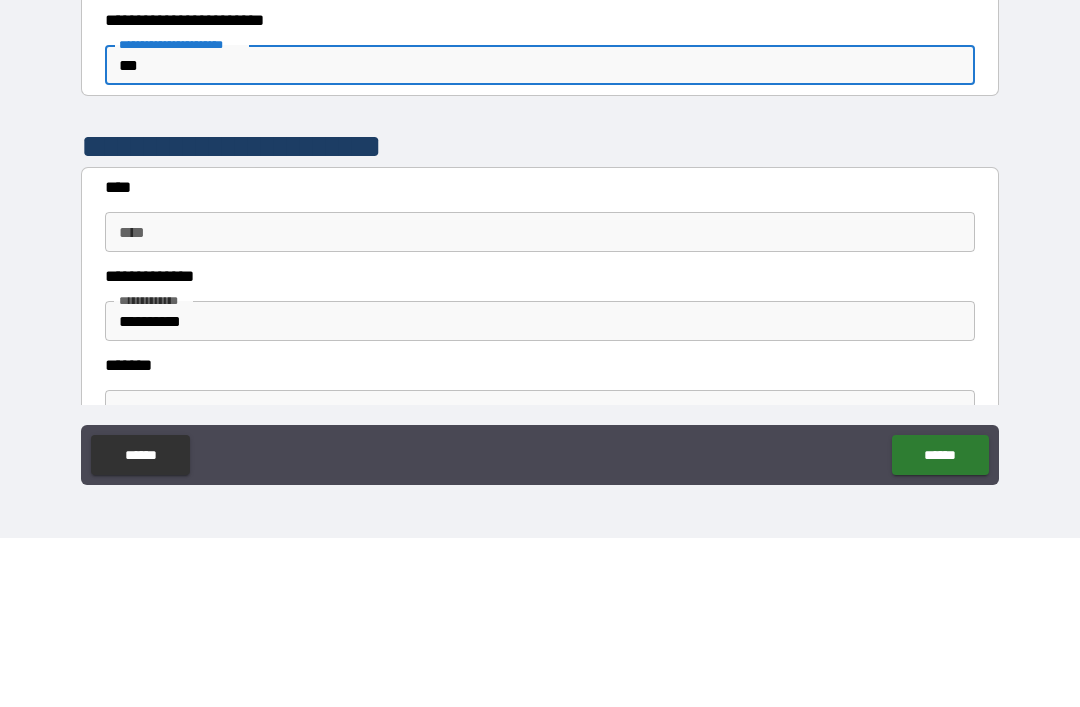 click on "**** ****" at bounding box center [540, 401] 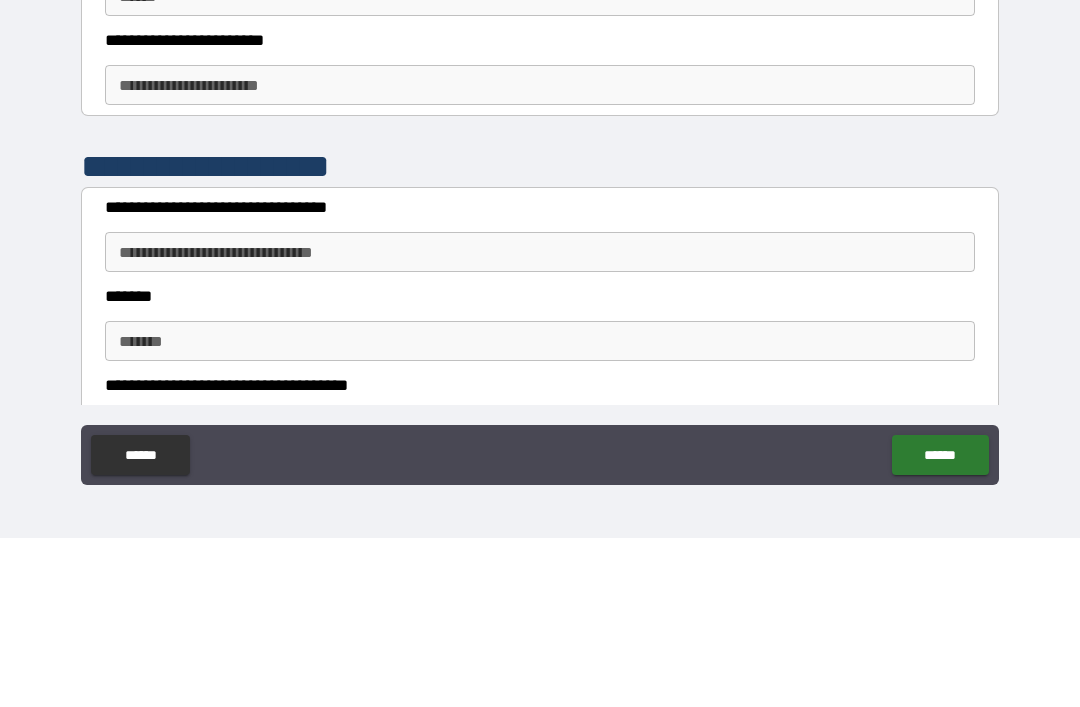 scroll, scrollTop: 1317, scrollLeft: 0, axis: vertical 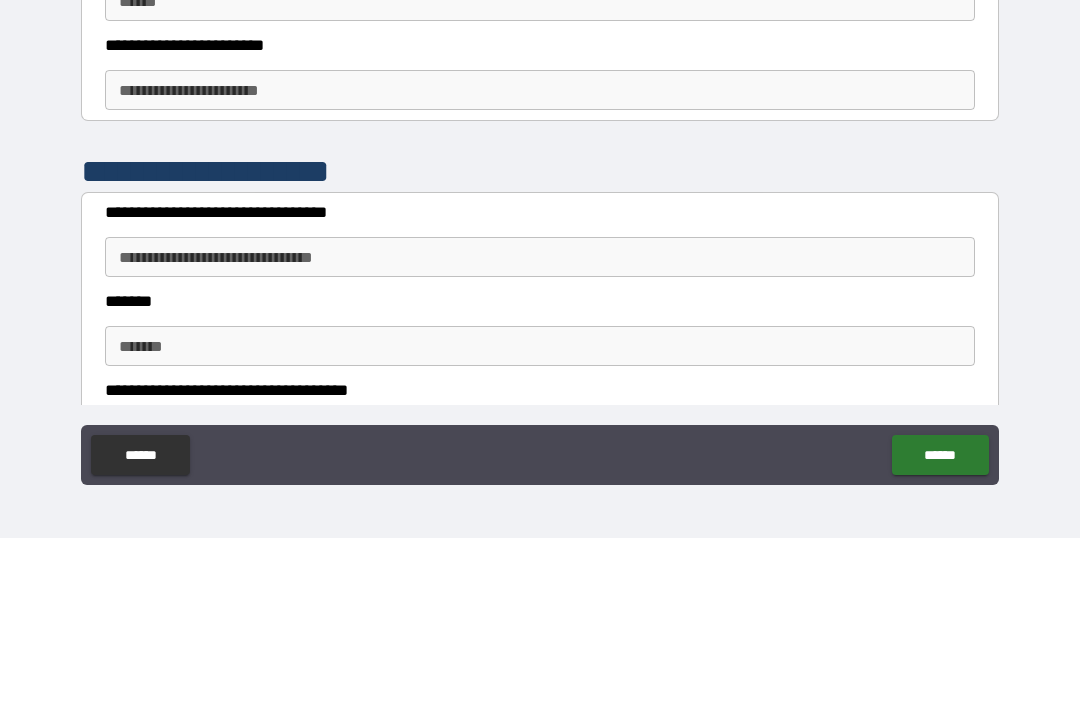click on "**********" at bounding box center (540, 259) 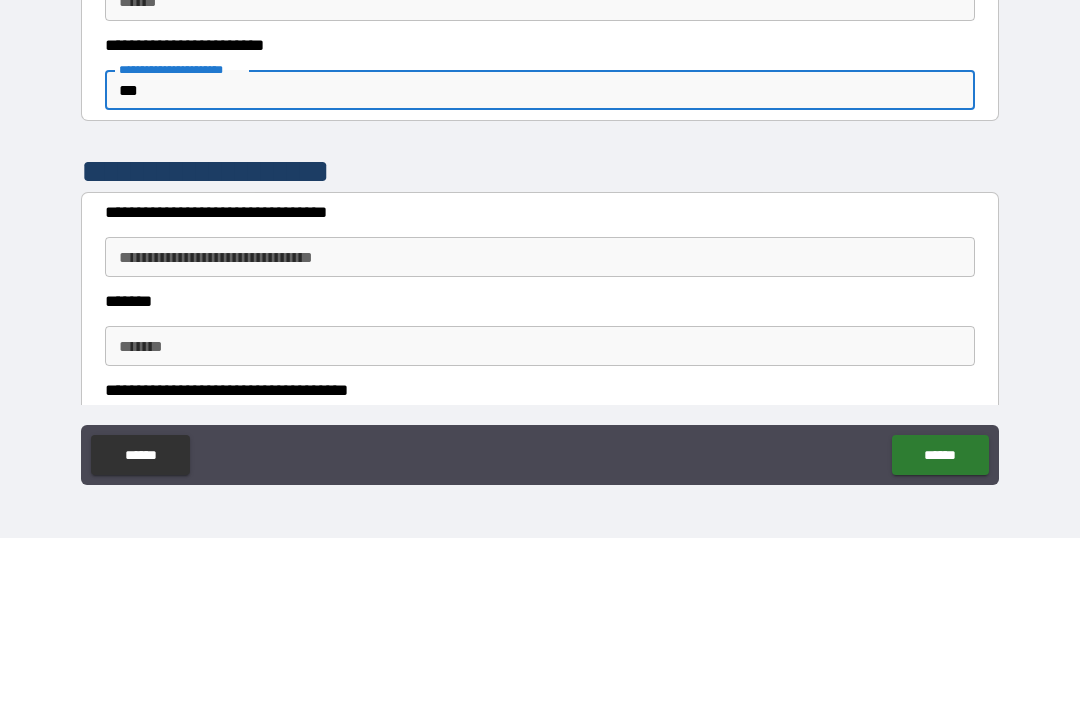 click on "**********" at bounding box center [540, 426] 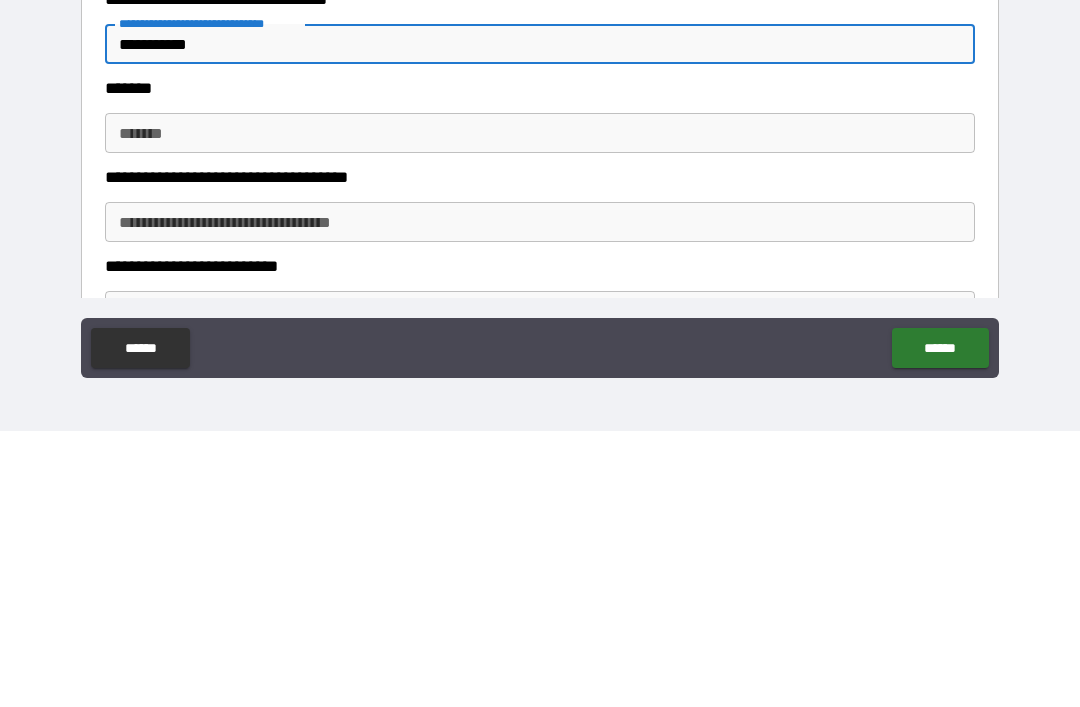 scroll, scrollTop: 1421, scrollLeft: 0, axis: vertical 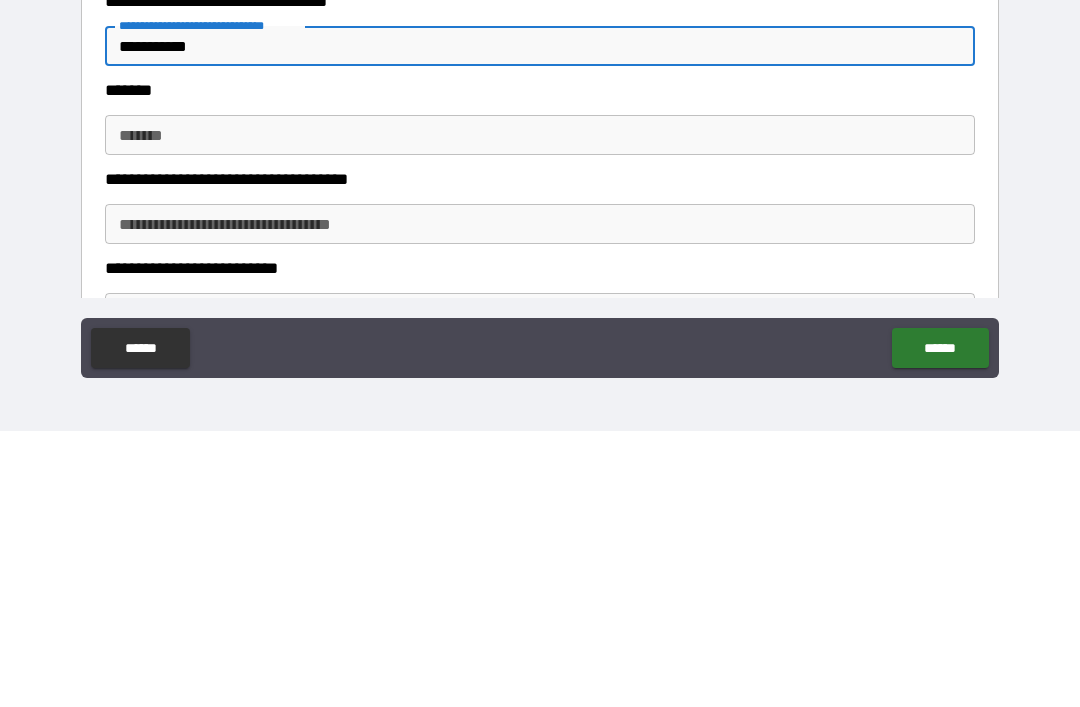 click on "******* *******" at bounding box center (540, 411) 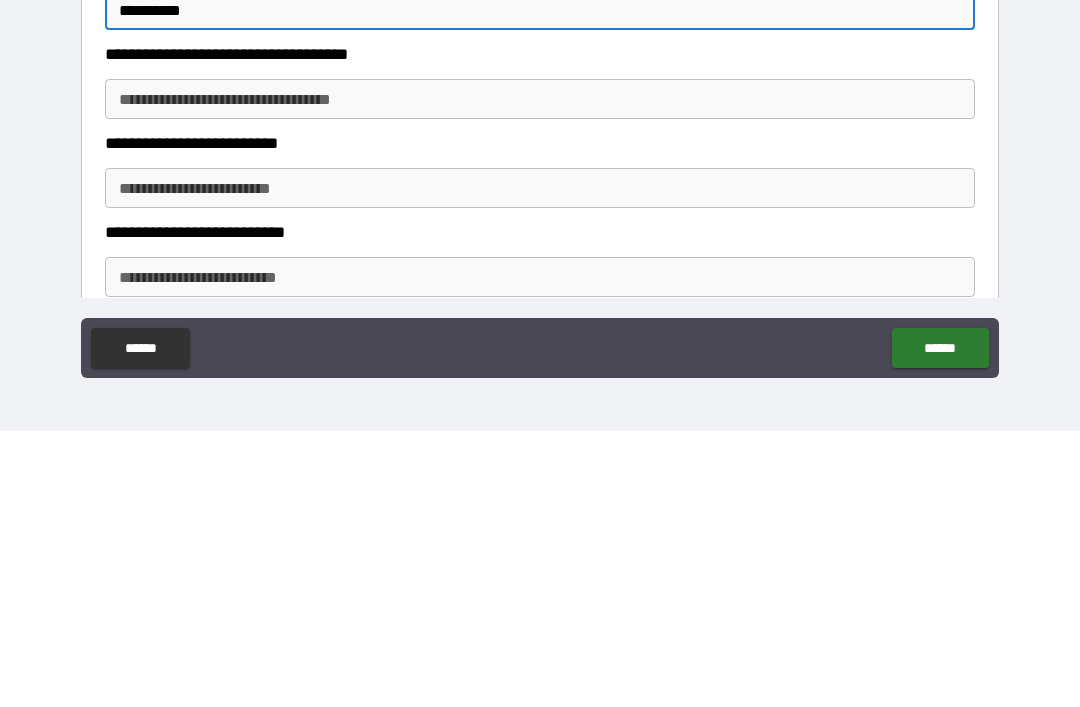 scroll, scrollTop: 1565, scrollLeft: 0, axis: vertical 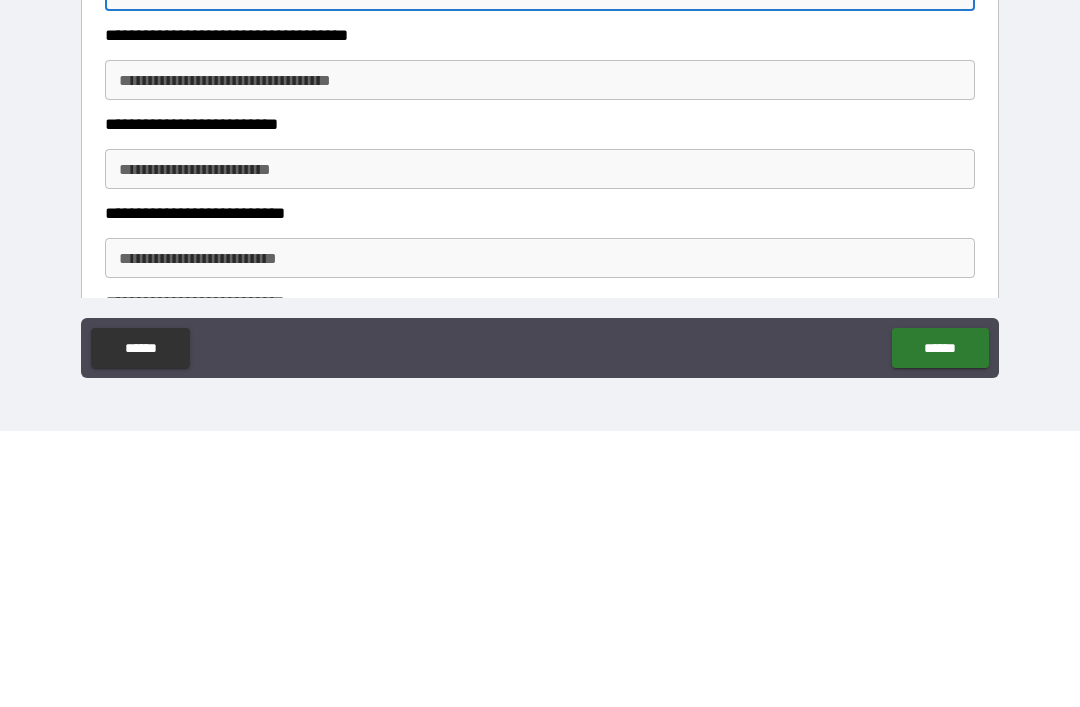 click on "**********" at bounding box center [540, 445] 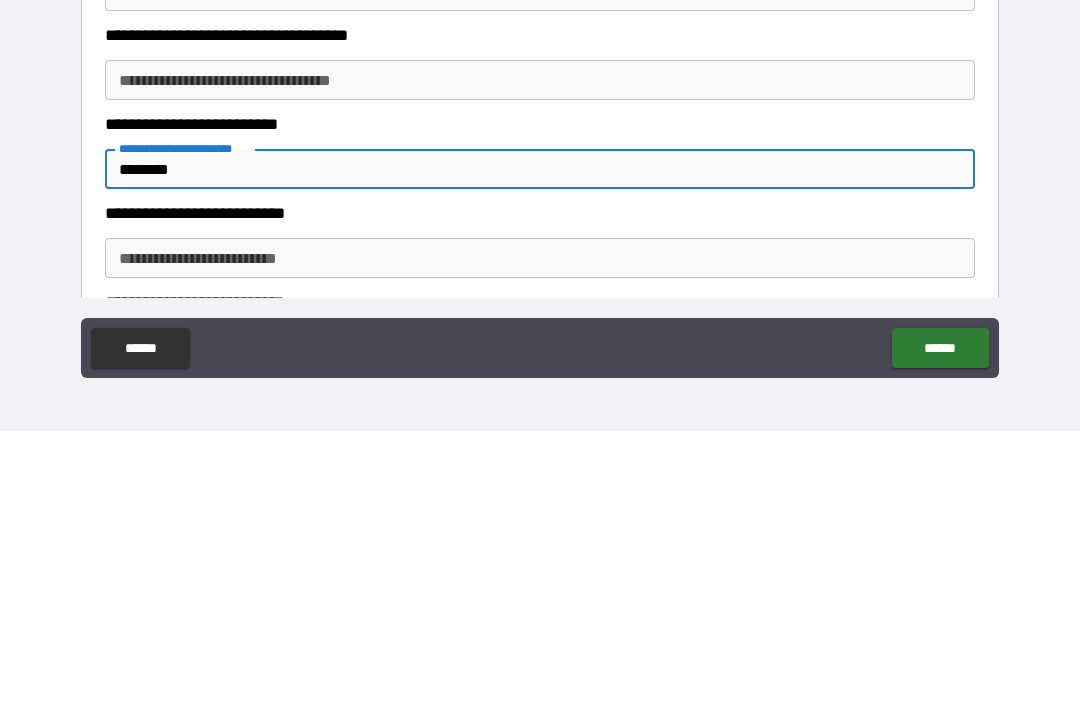 click on "**********" at bounding box center (540, 534) 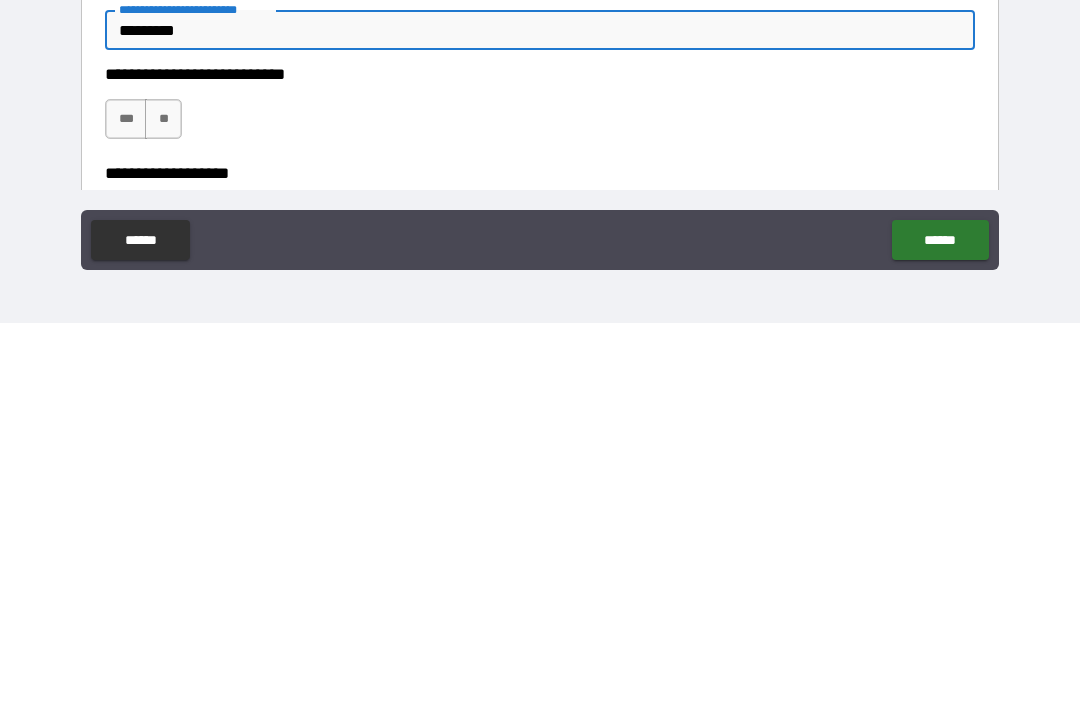 scroll, scrollTop: 1684, scrollLeft: 0, axis: vertical 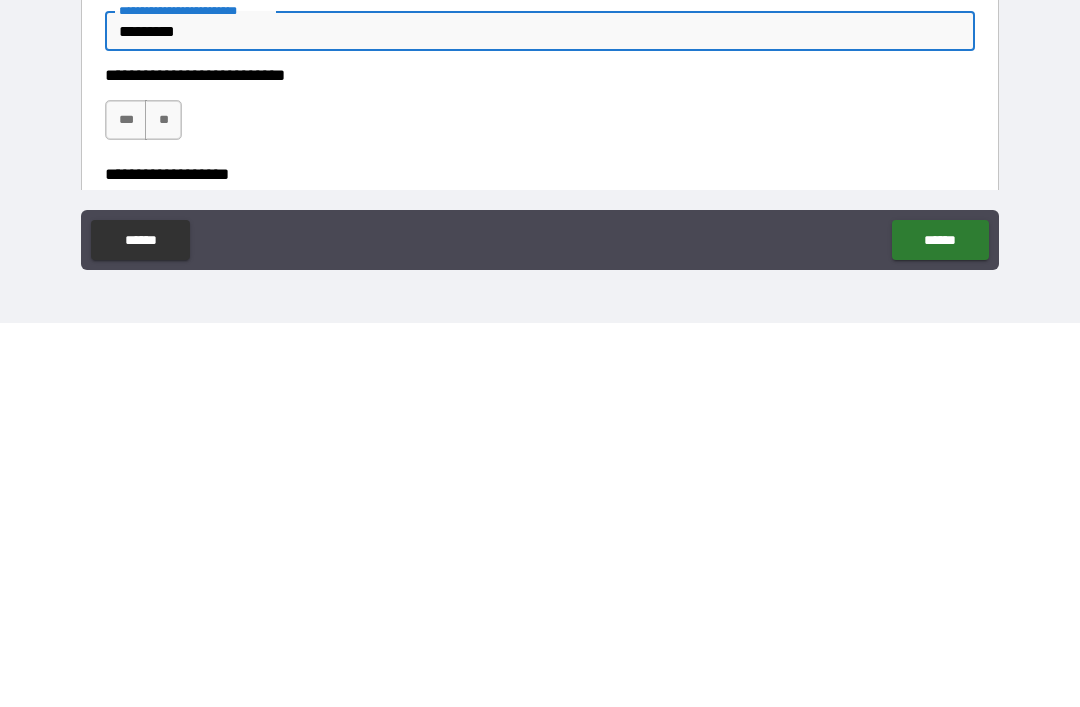 click on "***" at bounding box center [126, 504] 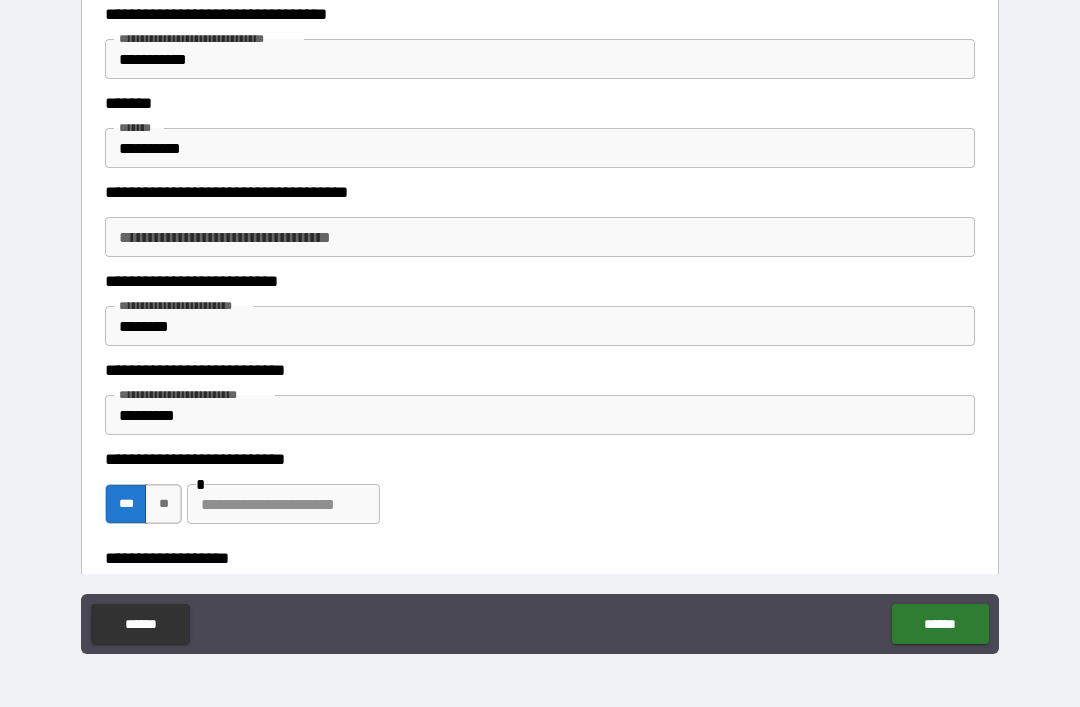 click at bounding box center (283, 504) 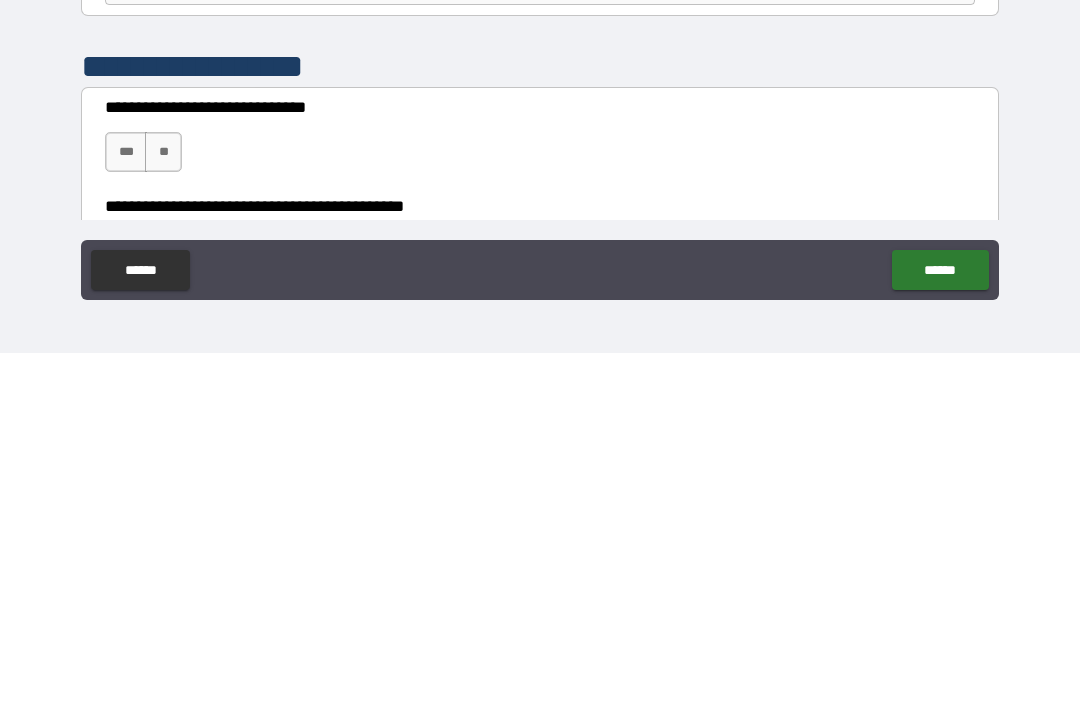 scroll, scrollTop: 2388, scrollLeft: 0, axis: vertical 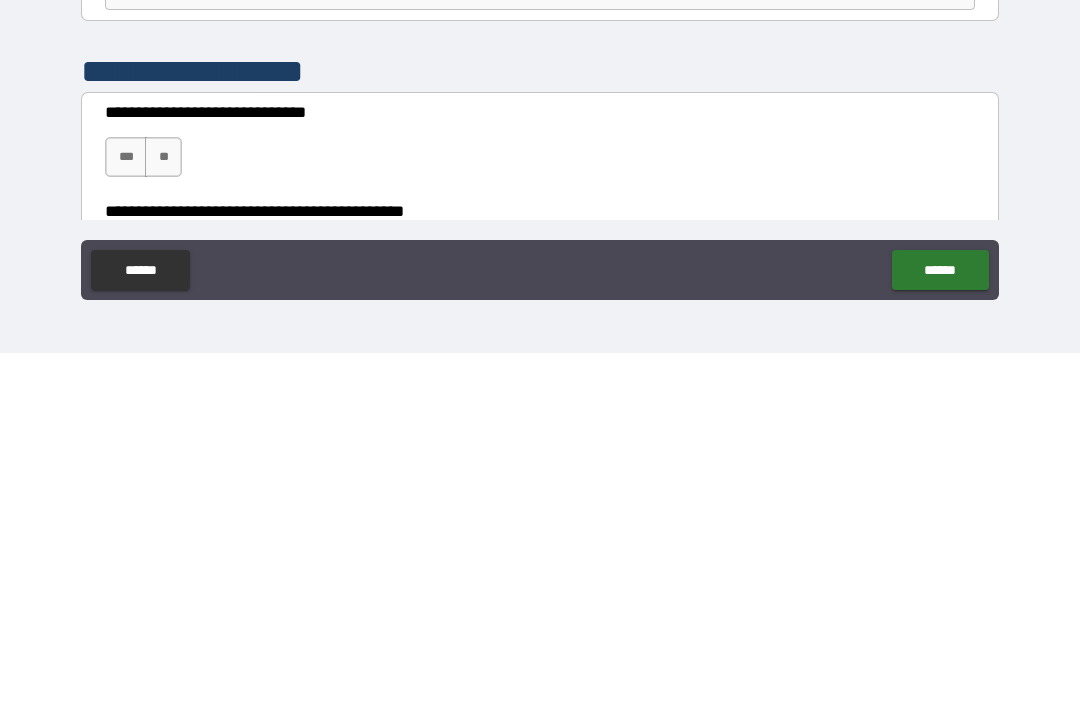 click on "***" at bounding box center [126, 511] 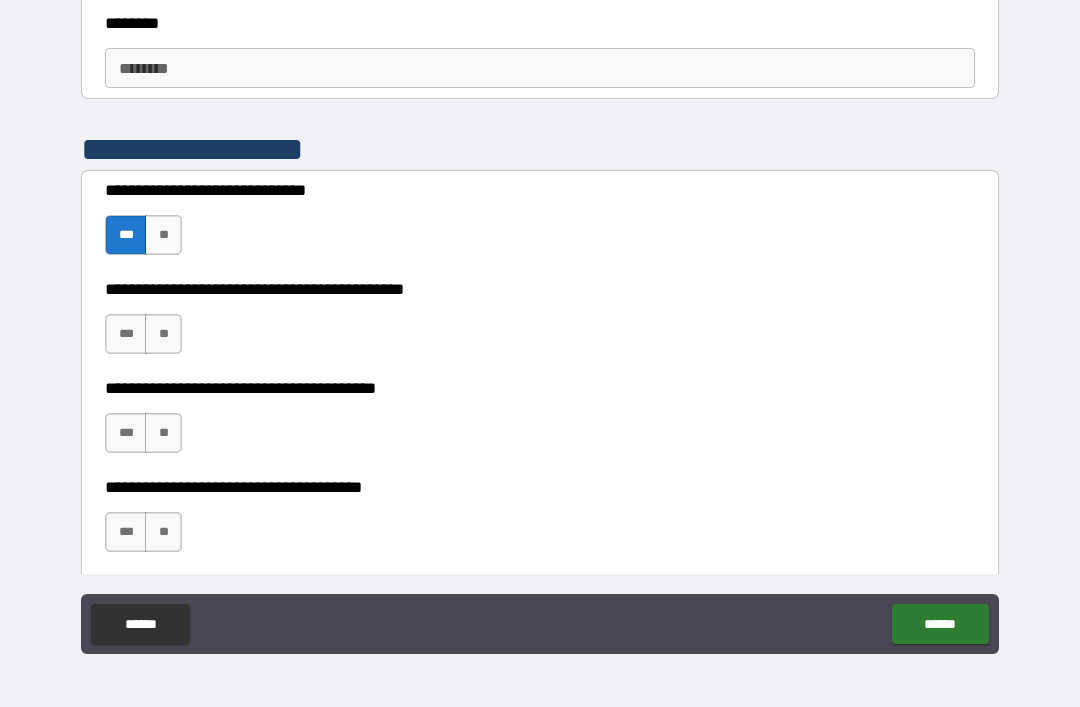 scroll, scrollTop: 2662, scrollLeft: 0, axis: vertical 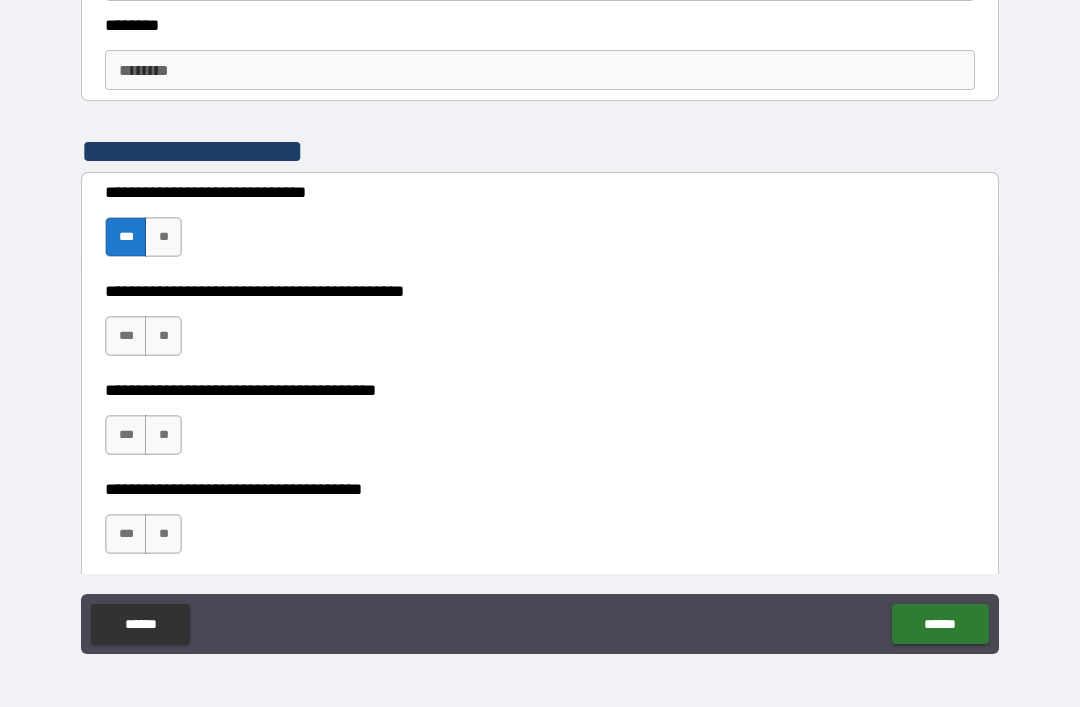 click on "***" at bounding box center [126, 336] 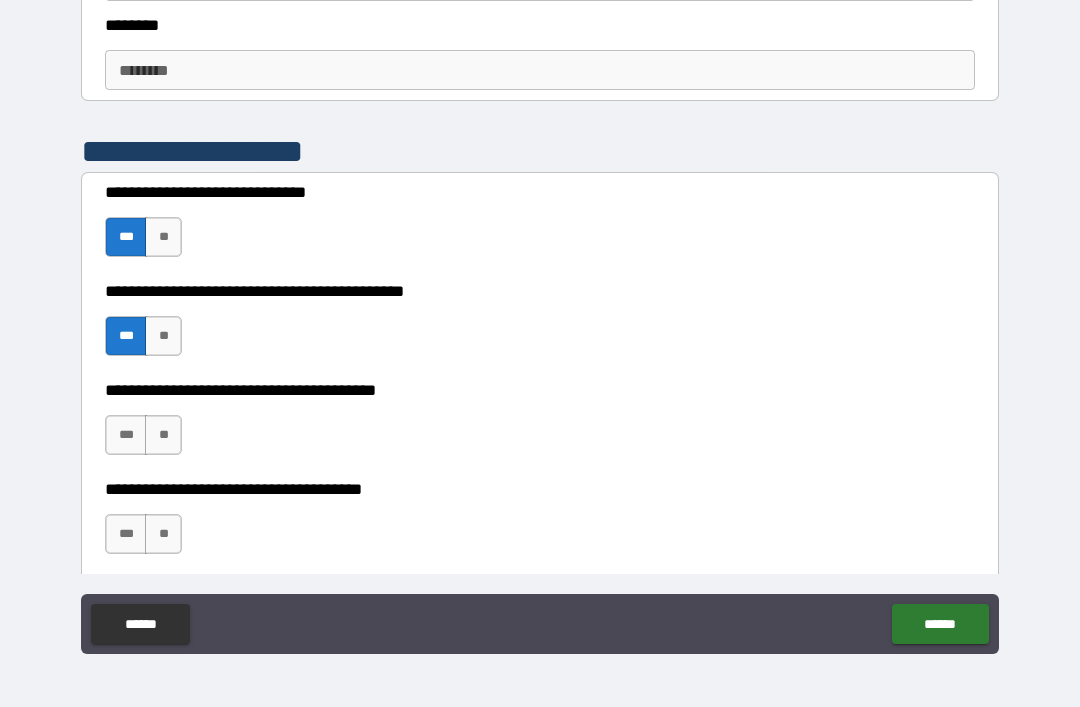 click on "**" at bounding box center (163, 435) 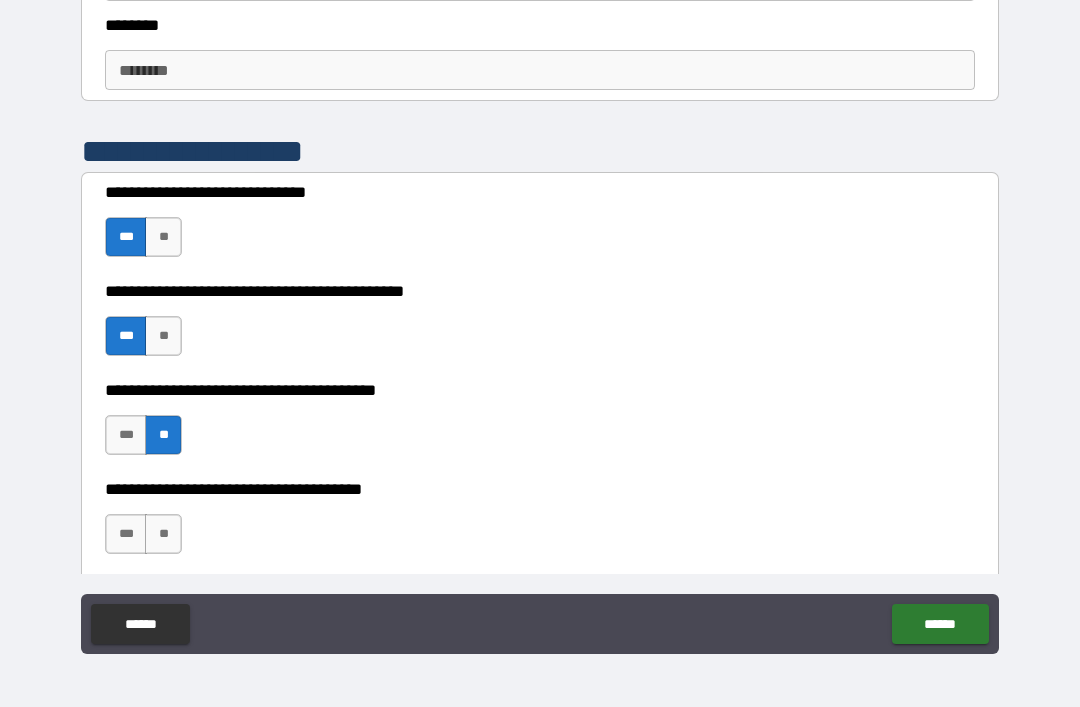 click on "***" at bounding box center (126, 435) 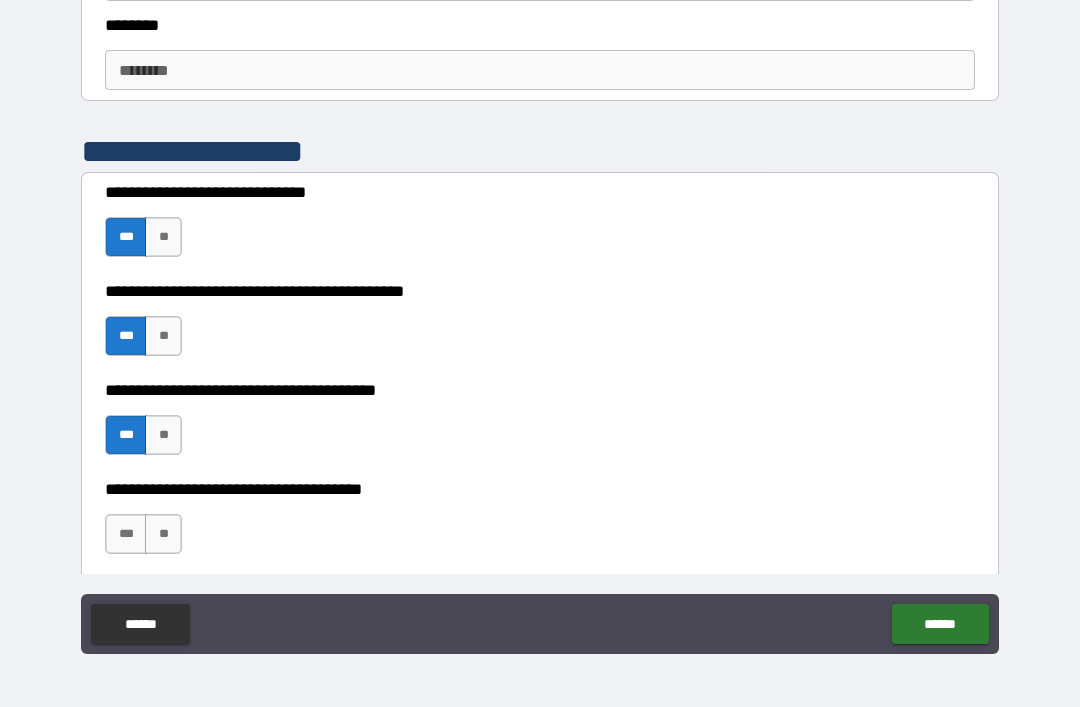click on "**" at bounding box center [163, 534] 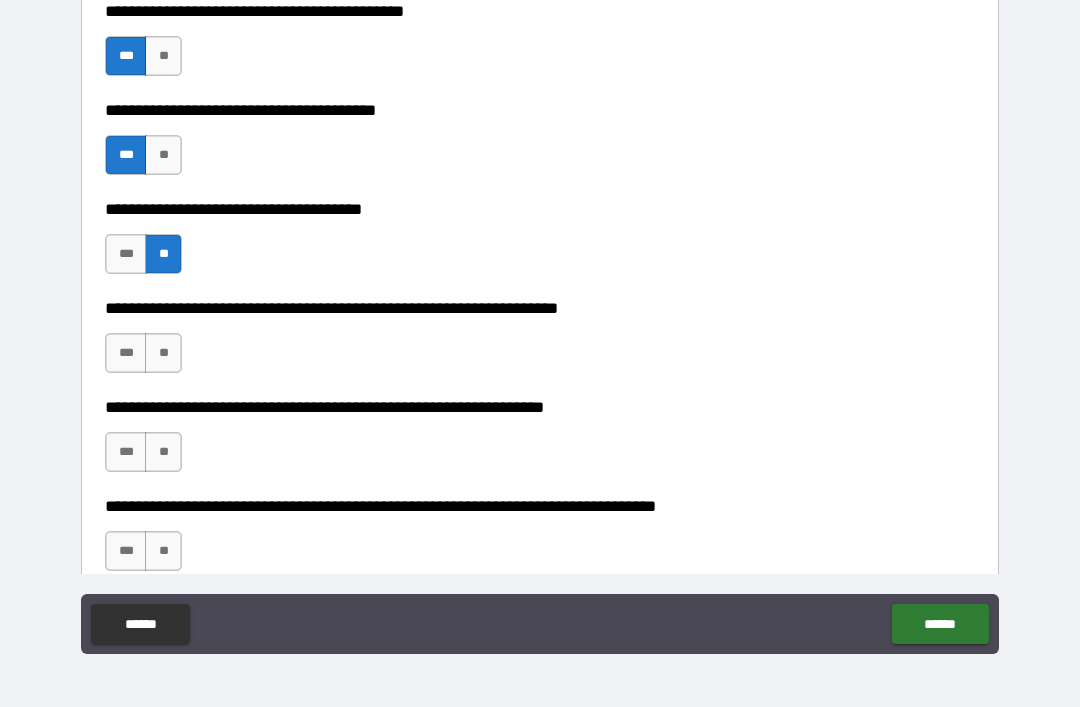 scroll, scrollTop: 2937, scrollLeft: 0, axis: vertical 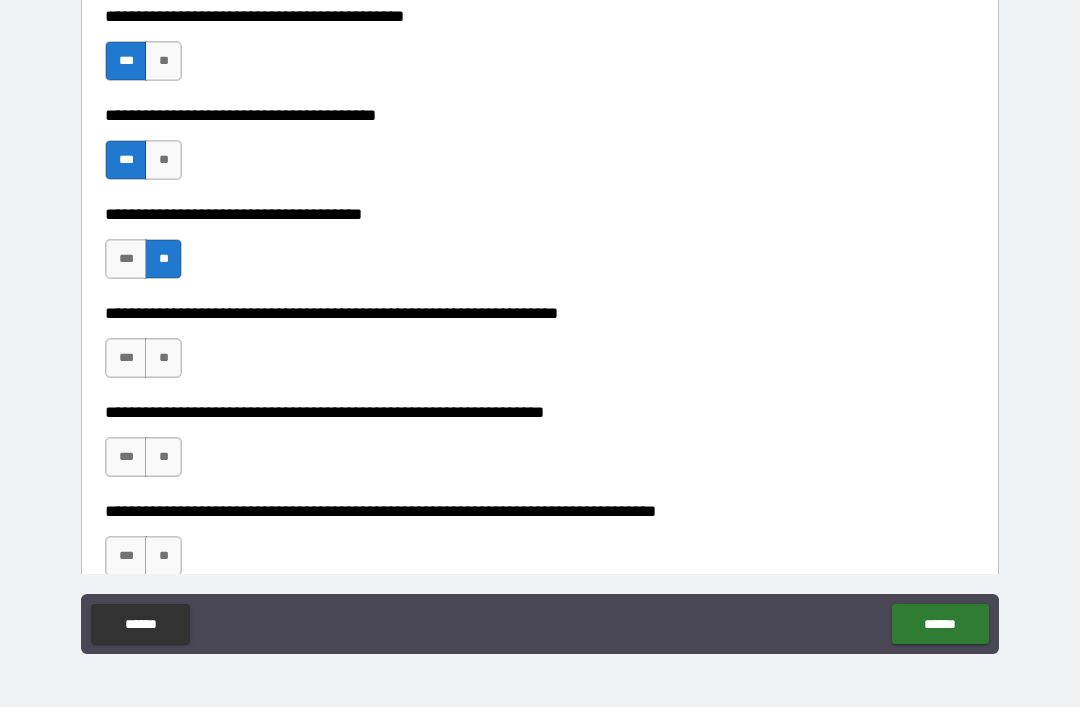 click on "**" at bounding box center [163, 358] 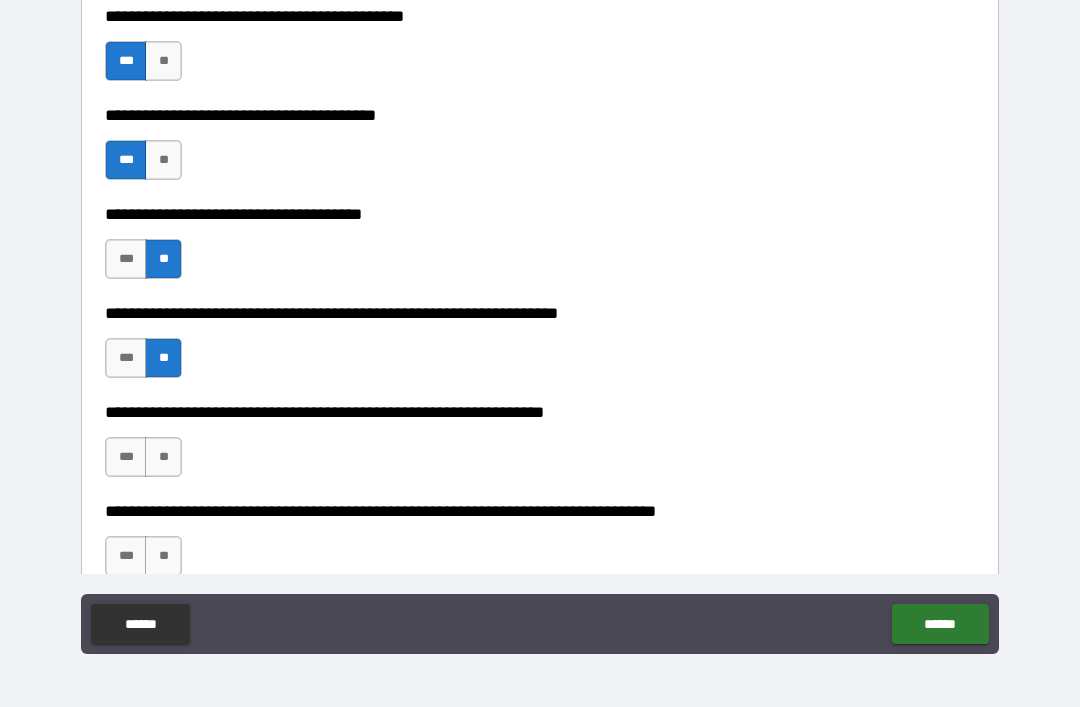 click on "**" at bounding box center (163, 457) 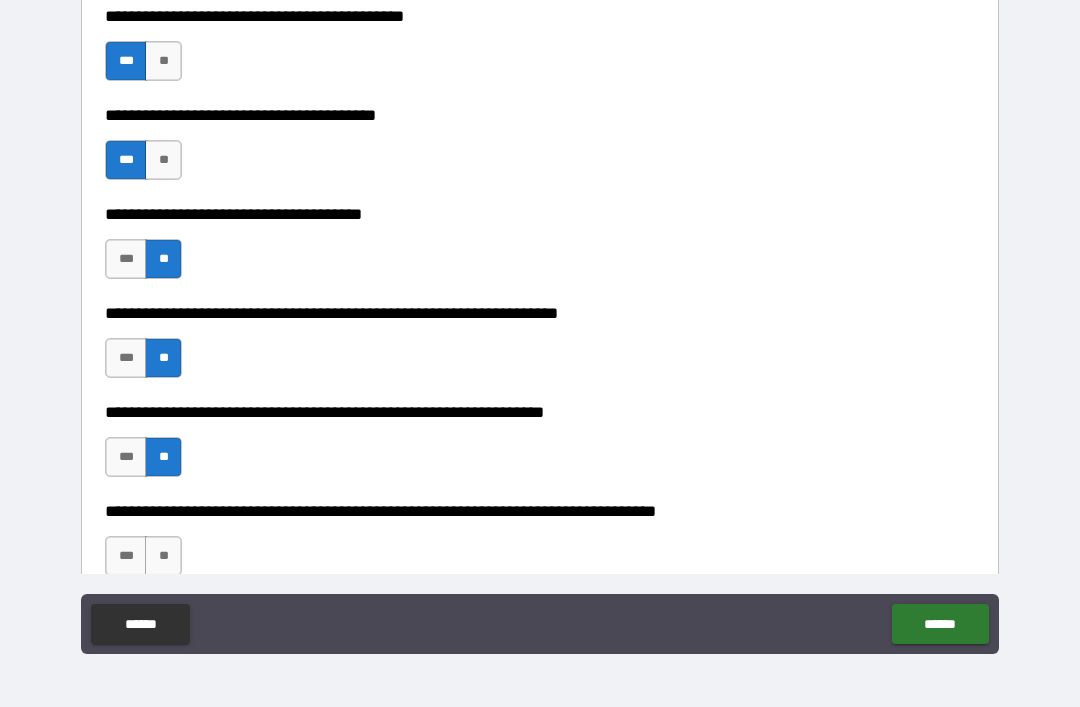 click on "**" at bounding box center [163, 556] 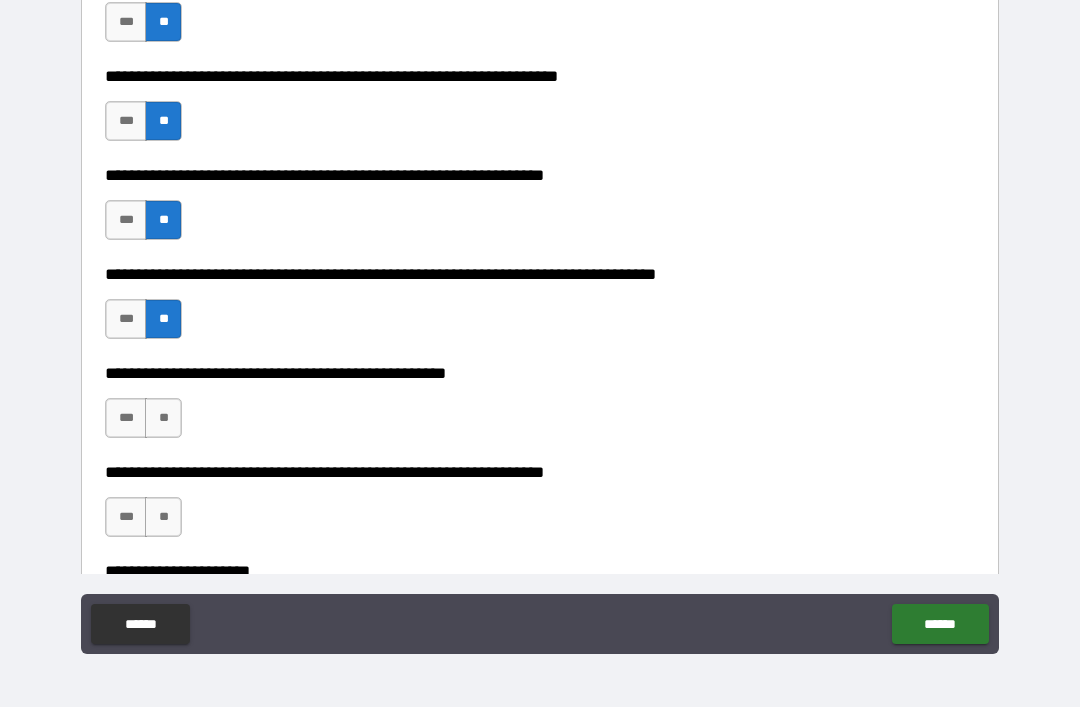 scroll, scrollTop: 3176, scrollLeft: 0, axis: vertical 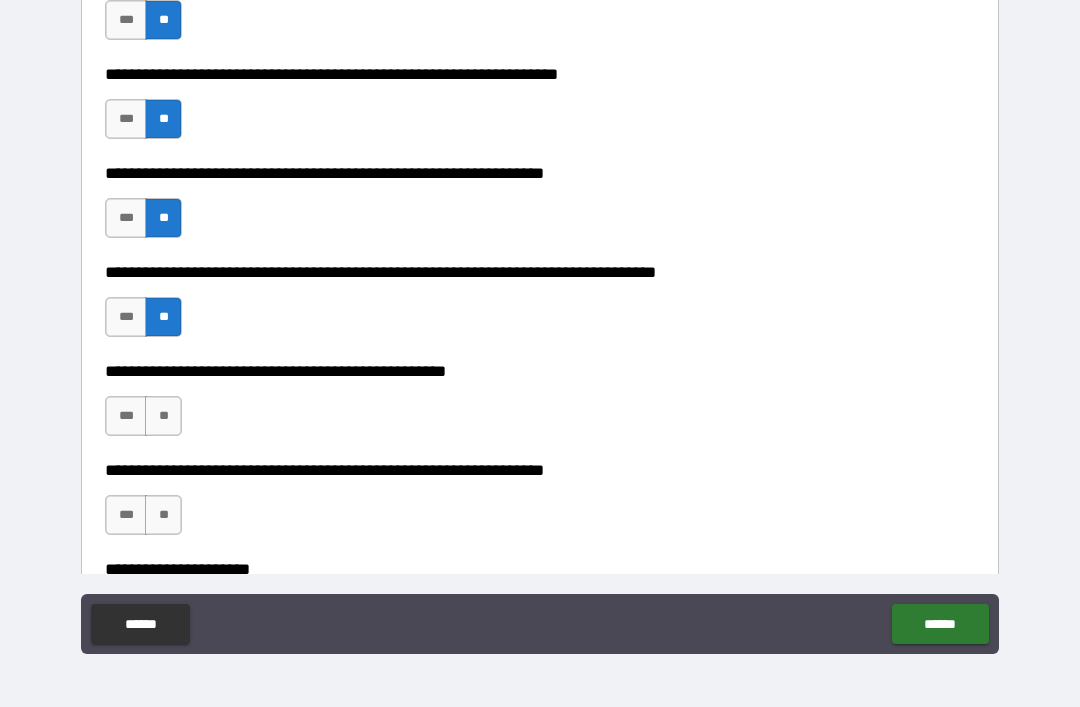 click on "**" at bounding box center (163, 416) 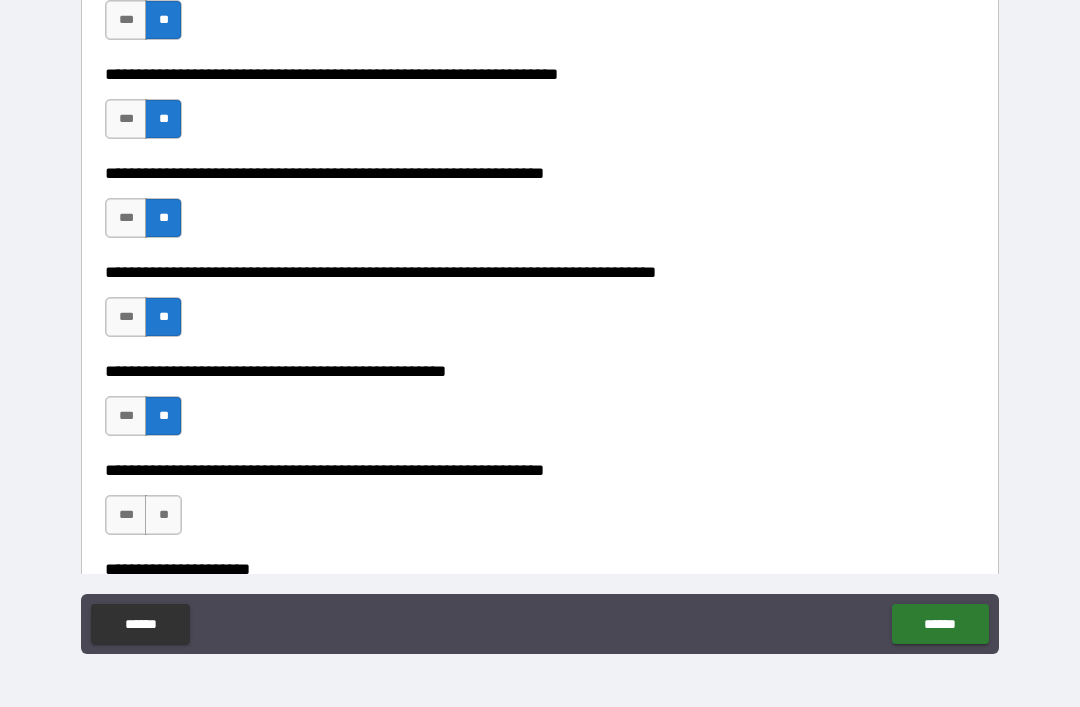 click on "**" at bounding box center (163, 515) 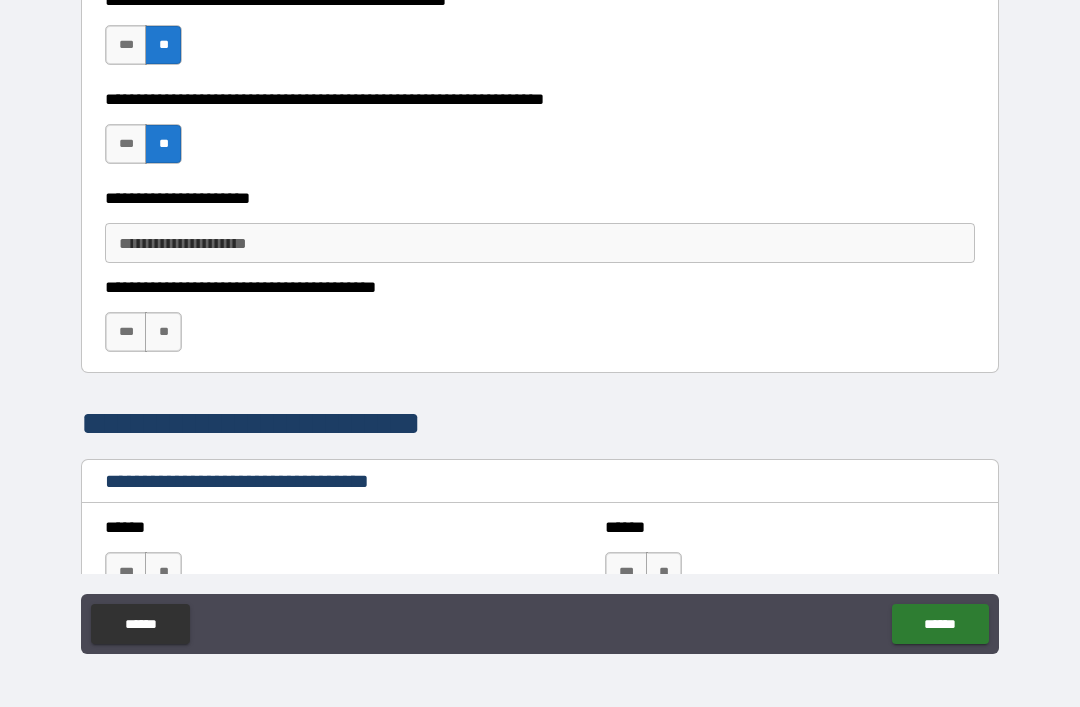 scroll, scrollTop: 3545, scrollLeft: 0, axis: vertical 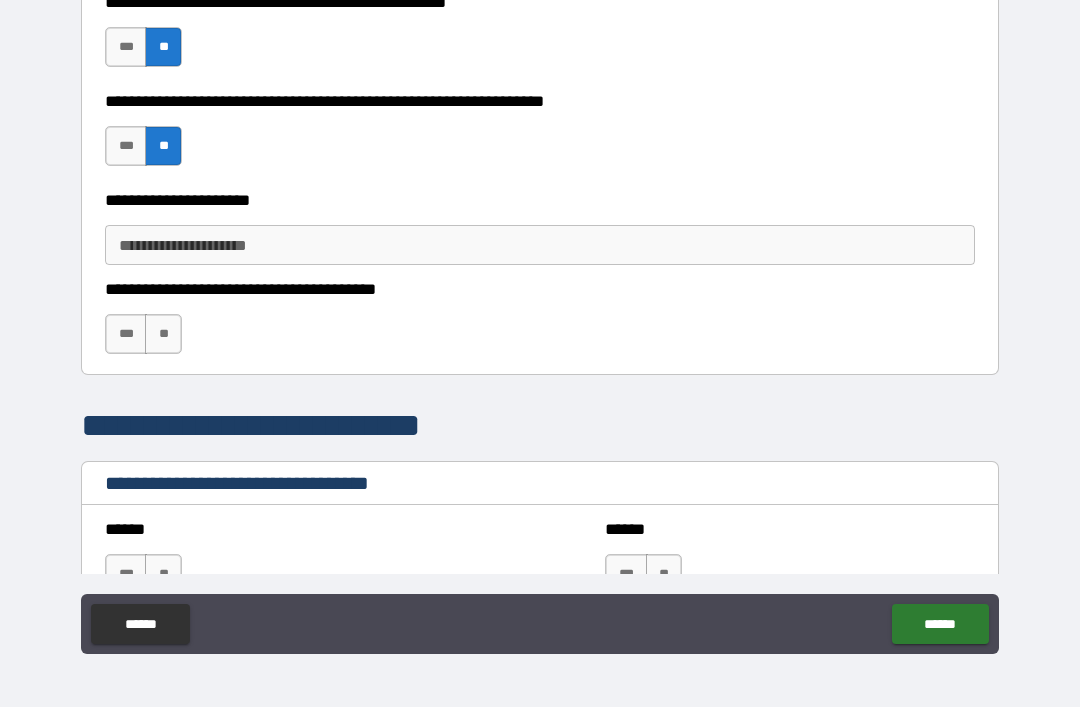 click on "**" at bounding box center (163, 334) 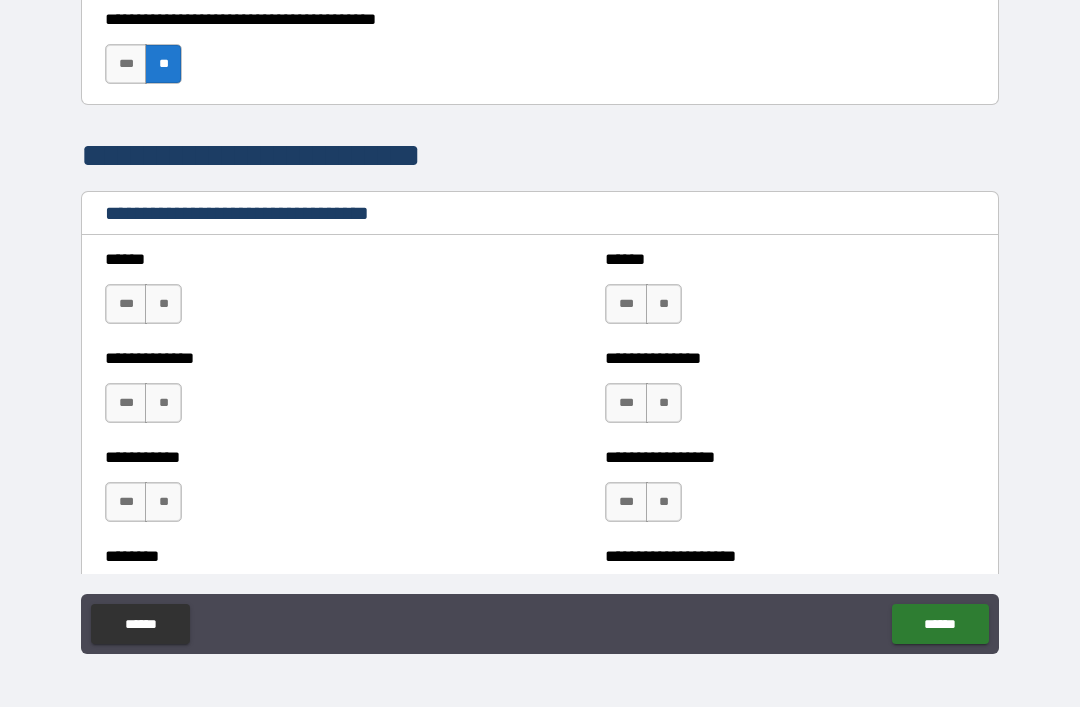 scroll, scrollTop: 3814, scrollLeft: 0, axis: vertical 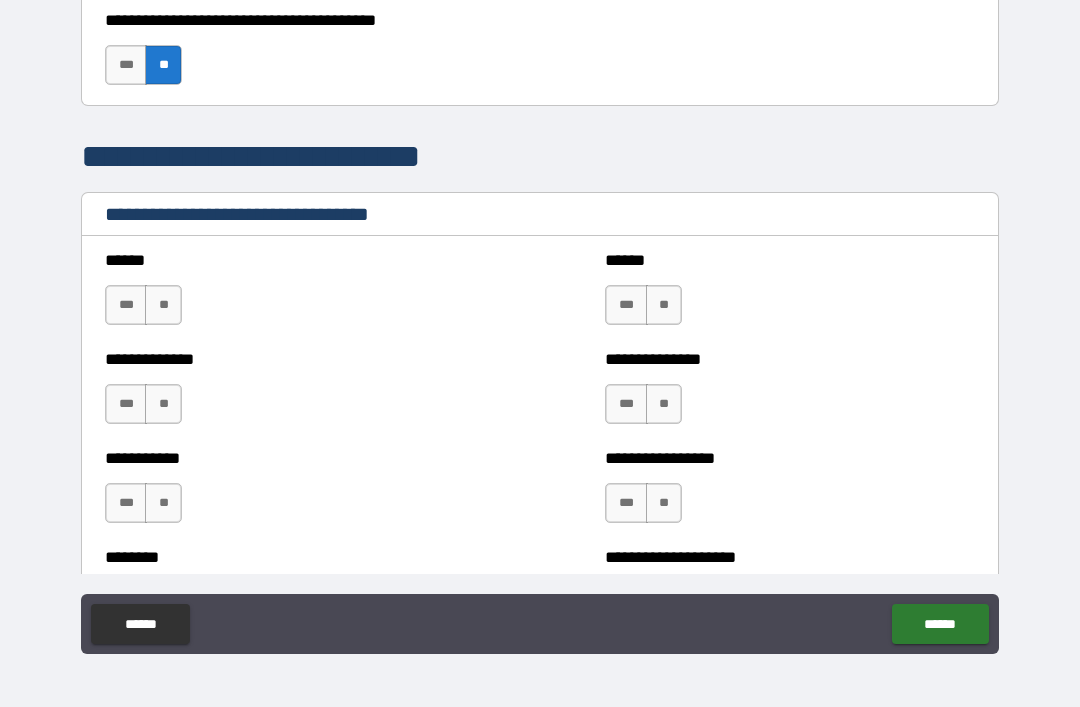 click on "**" at bounding box center [163, 305] 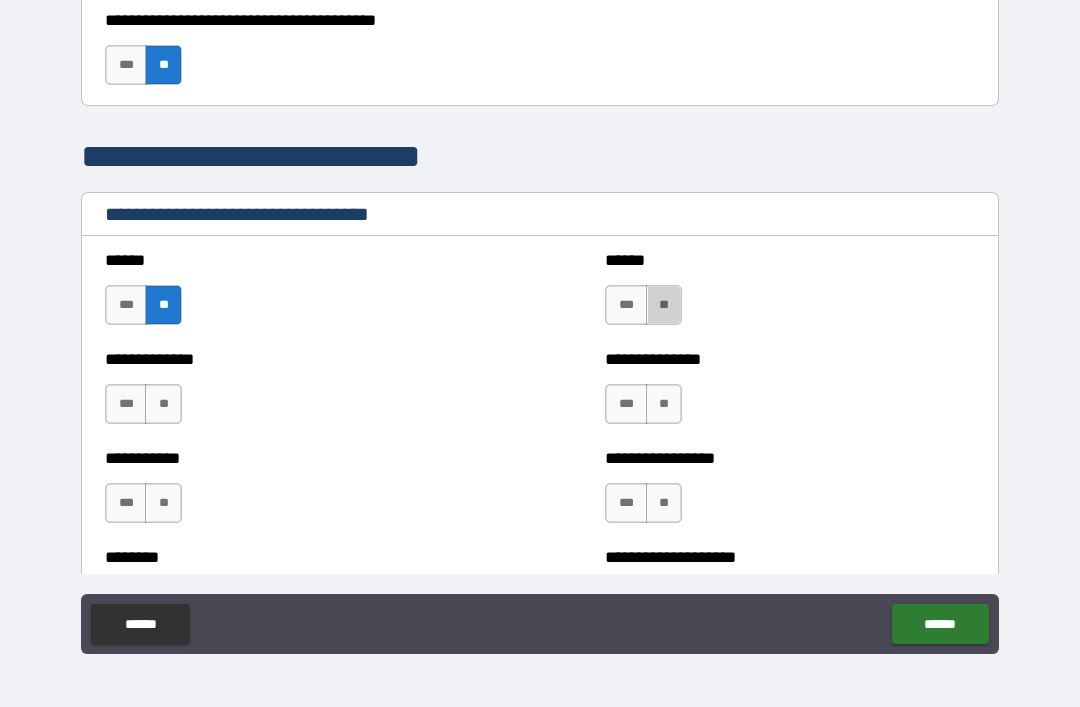 click on "**" at bounding box center [664, 305] 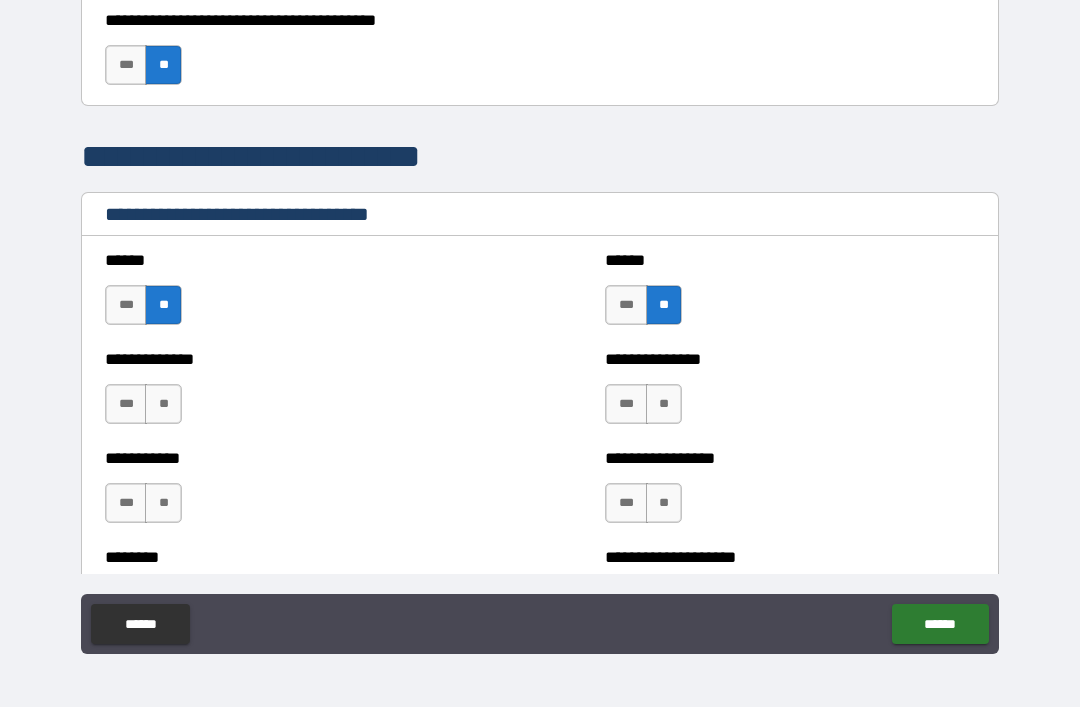 click on "**" at bounding box center [163, 404] 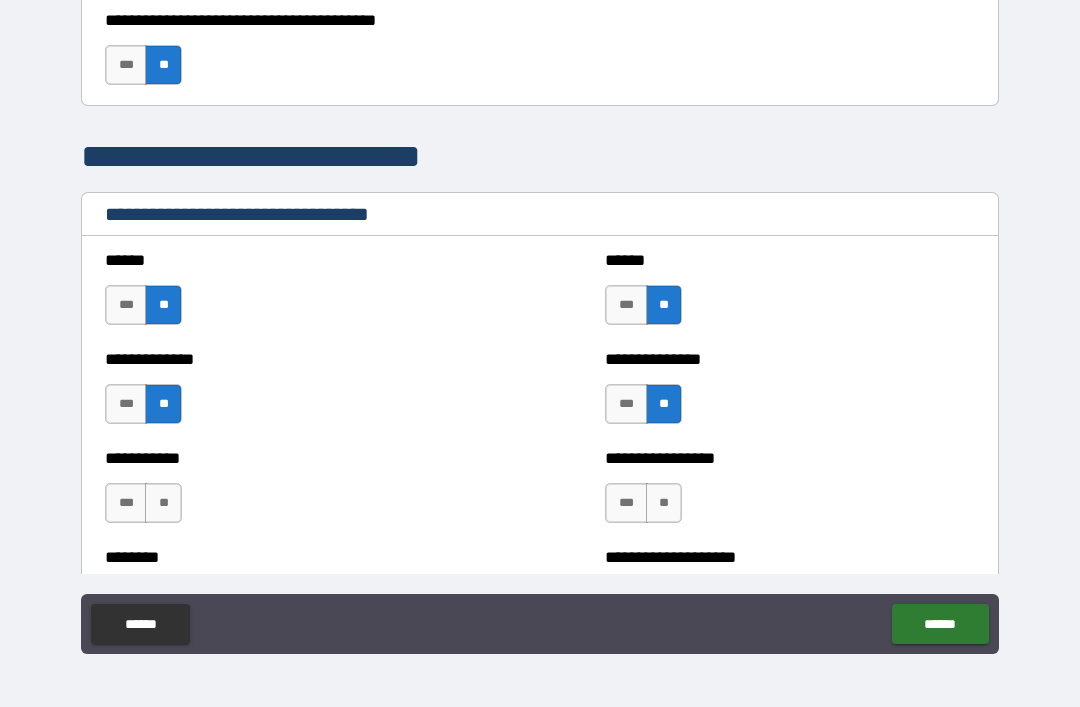 click on "**" at bounding box center (163, 503) 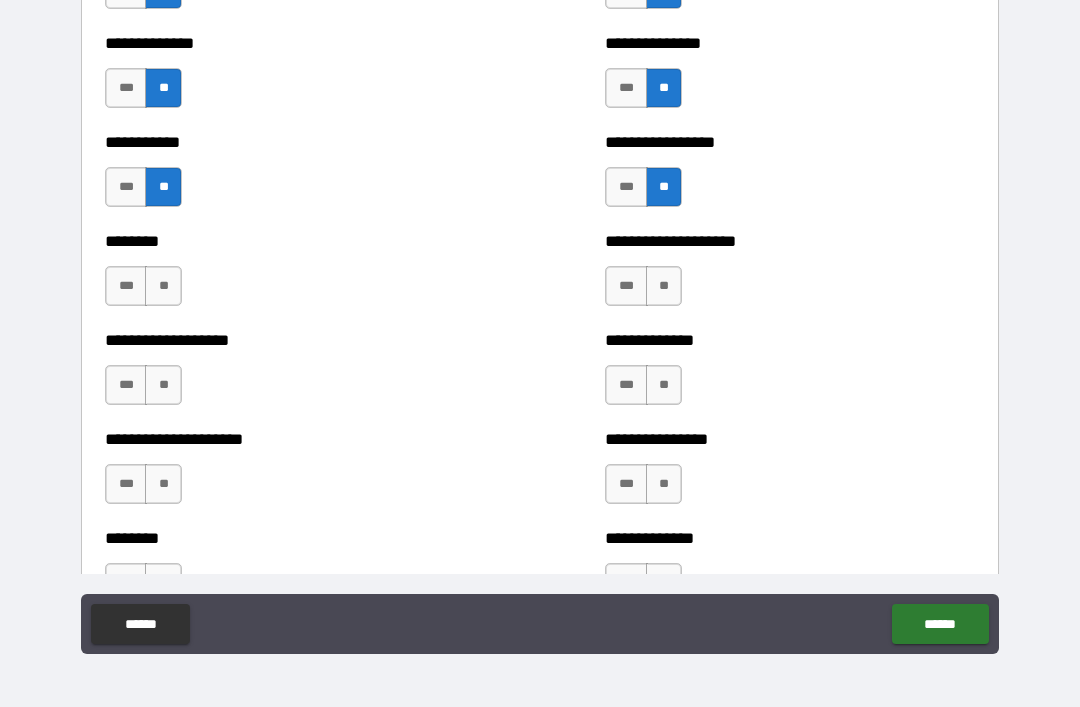 scroll, scrollTop: 4130, scrollLeft: 0, axis: vertical 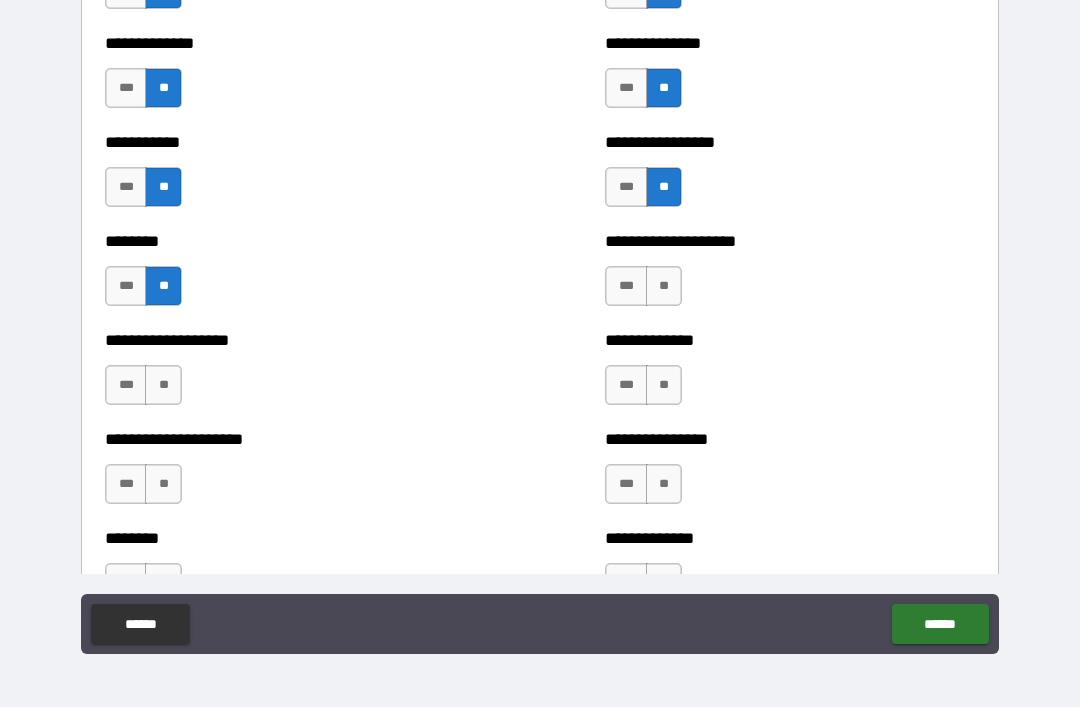 click on "**" at bounding box center (664, 286) 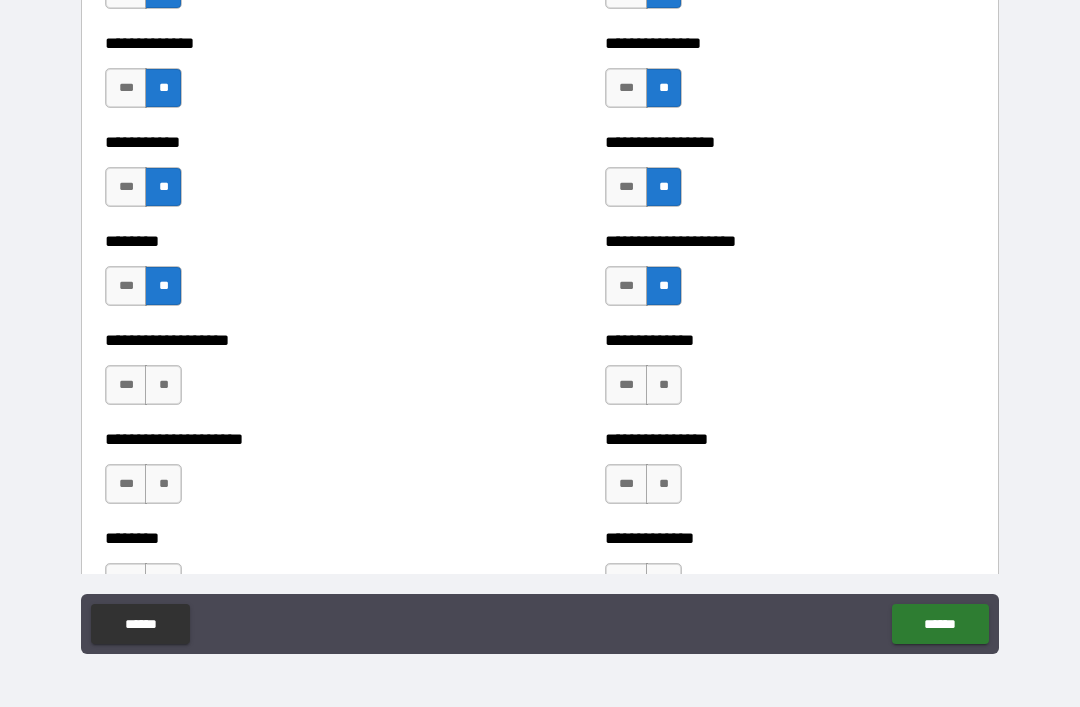 click on "**" at bounding box center [163, 385] 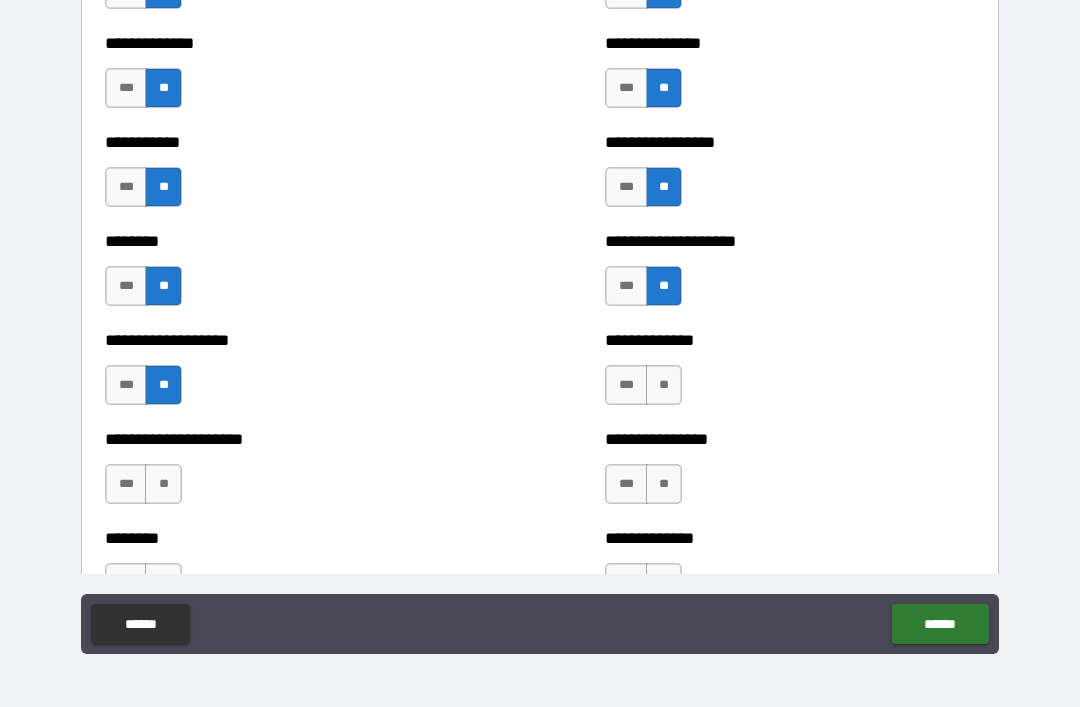 click on "**" at bounding box center (664, 385) 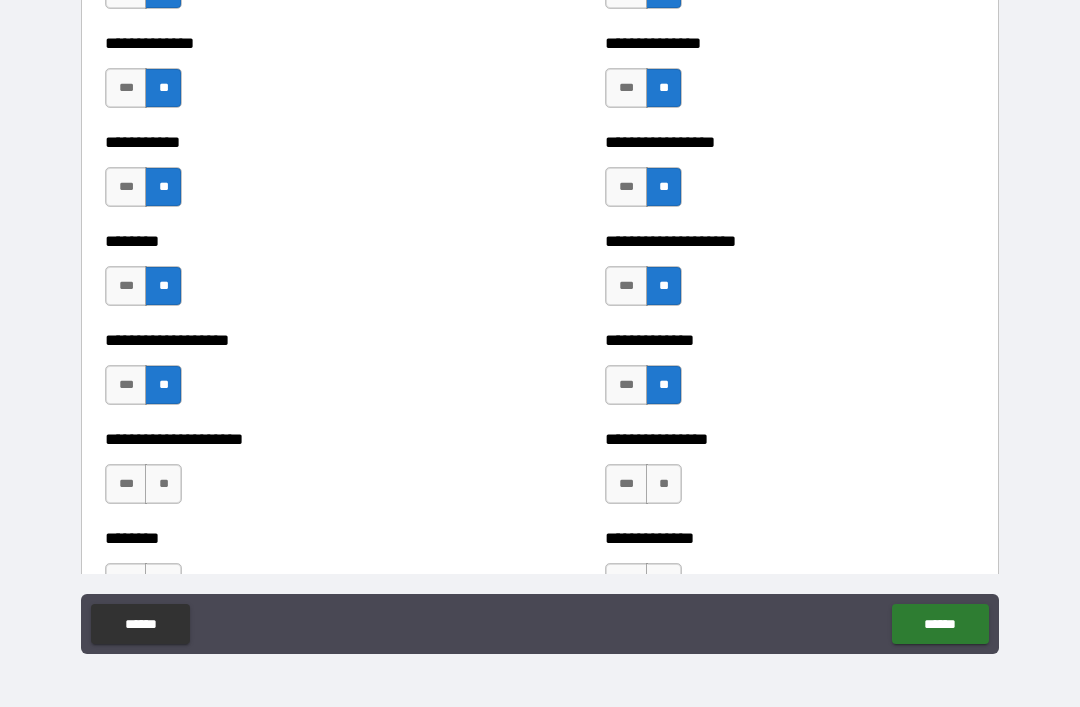 click on "**" at bounding box center [163, 484] 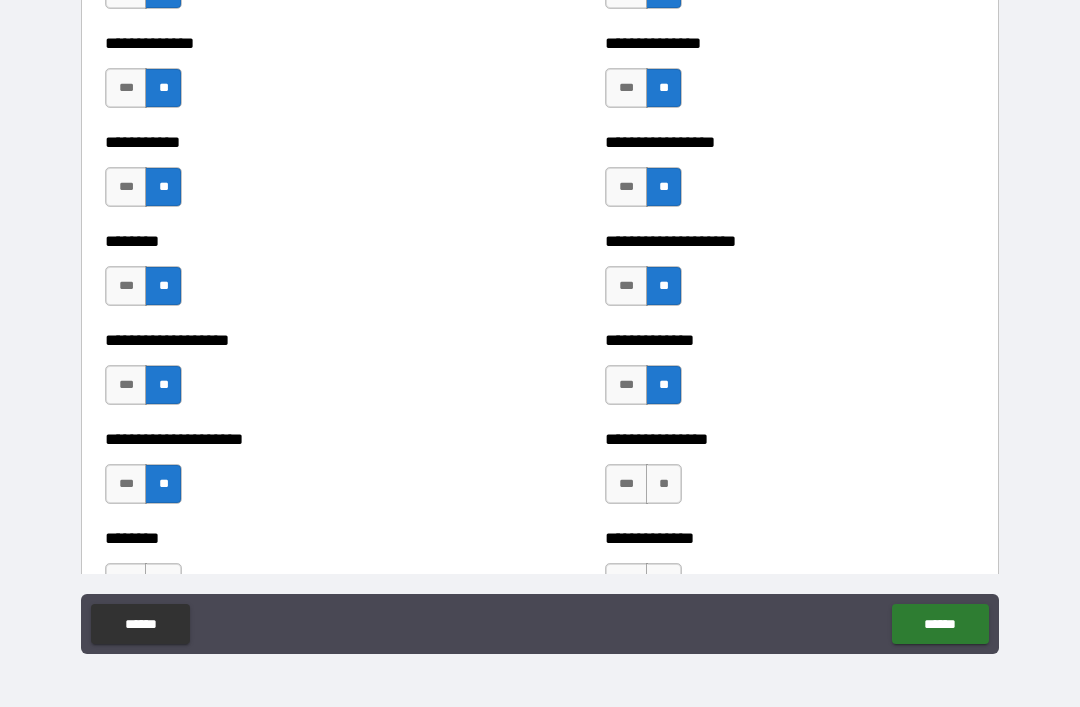 click on "**" at bounding box center [664, 484] 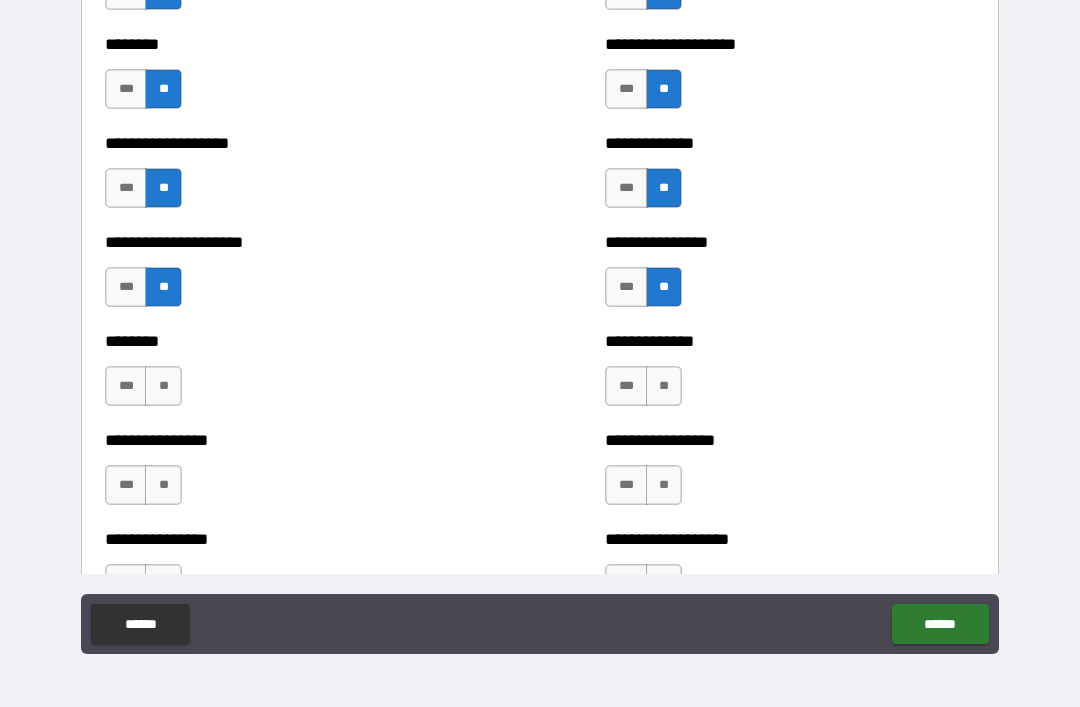 scroll, scrollTop: 4324, scrollLeft: 0, axis: vertical 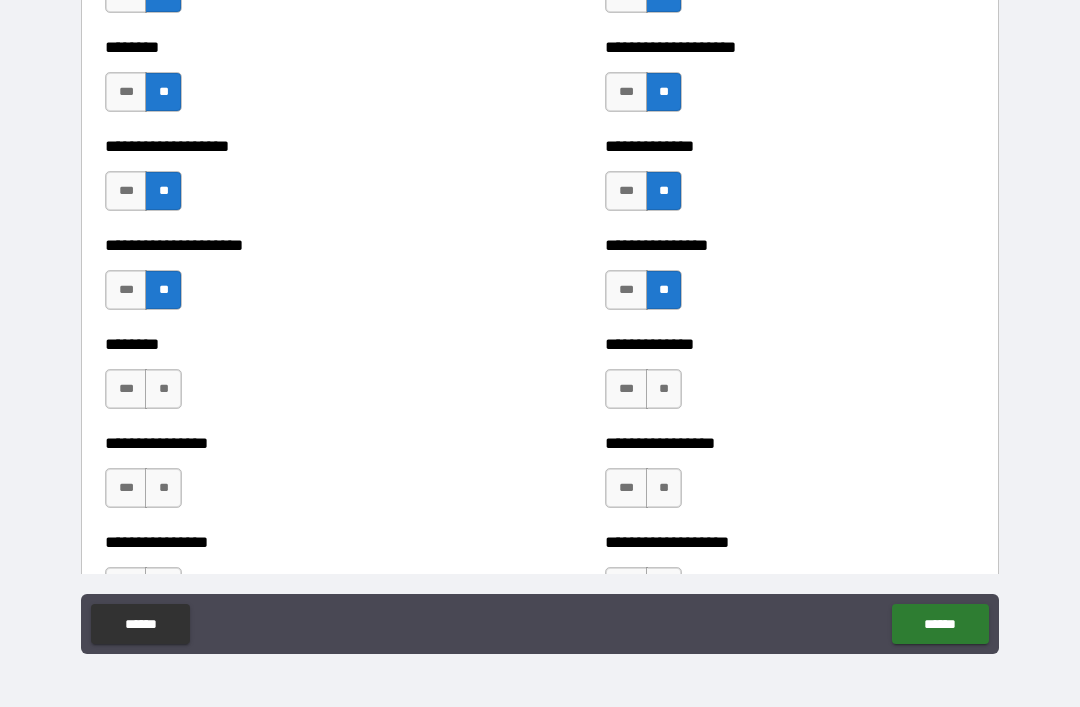 click on "**" at bounding box center [163, 389] 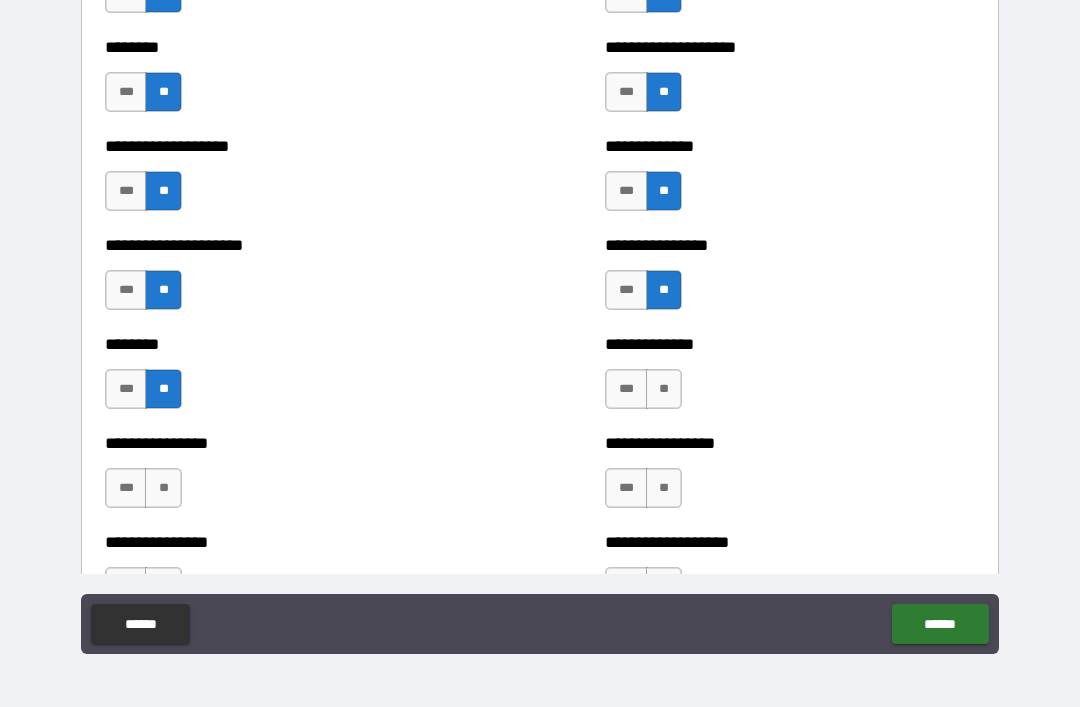 click on "**" at bounding box center (664, 389) 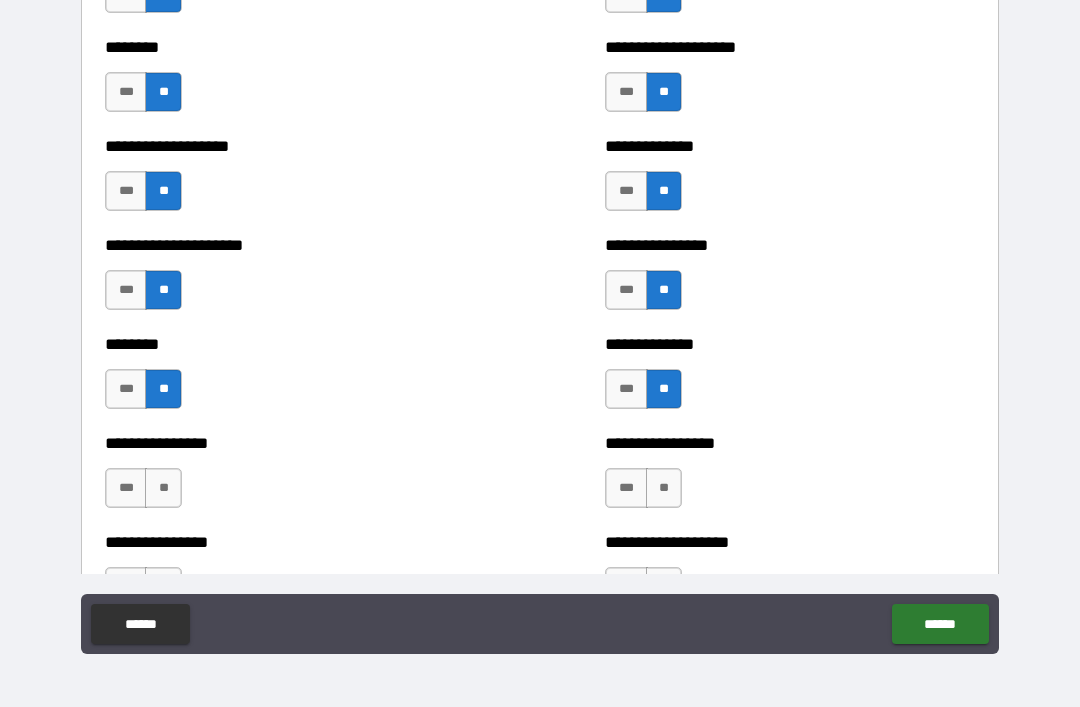 click on "**" at bounding box center [163, 488] 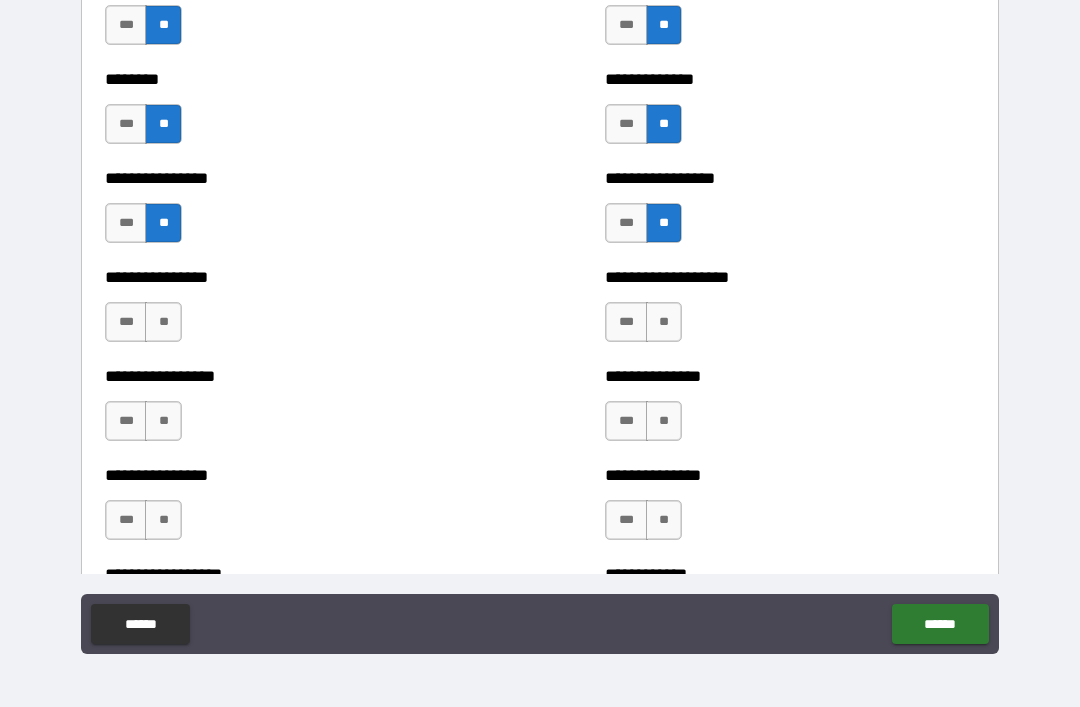 scroll, scrollTop: 4602, scrollLeft: 0, axis: vertical 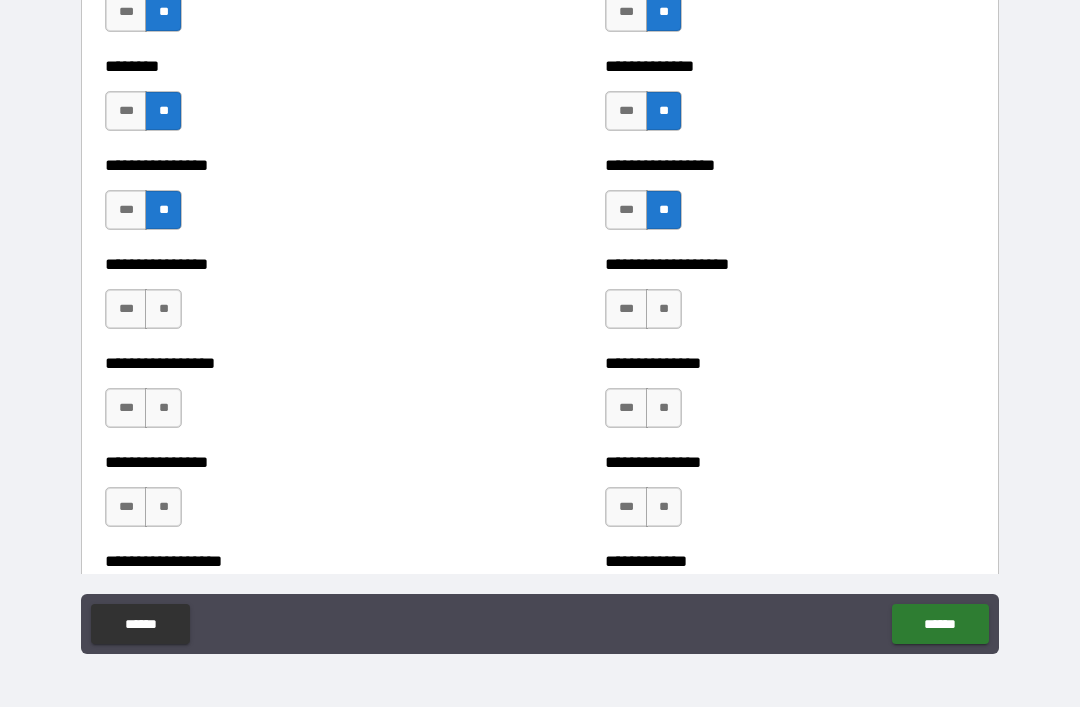 click on "**" at bounding box center [664, 309] 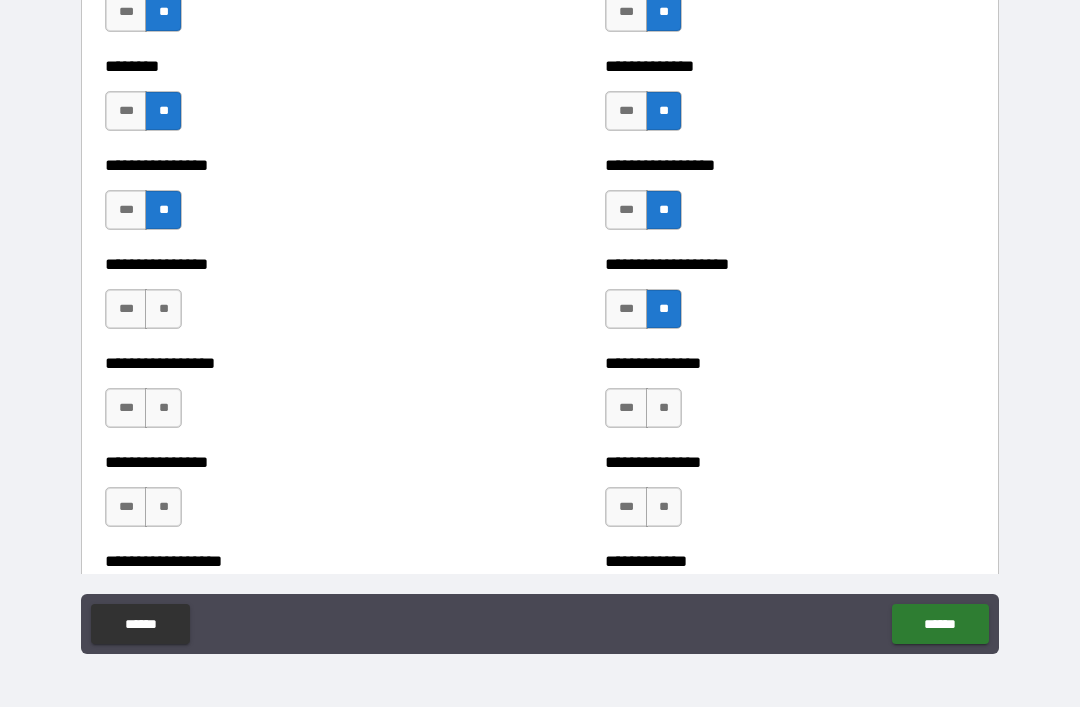 click on "**" at bounding box center [163, 408] 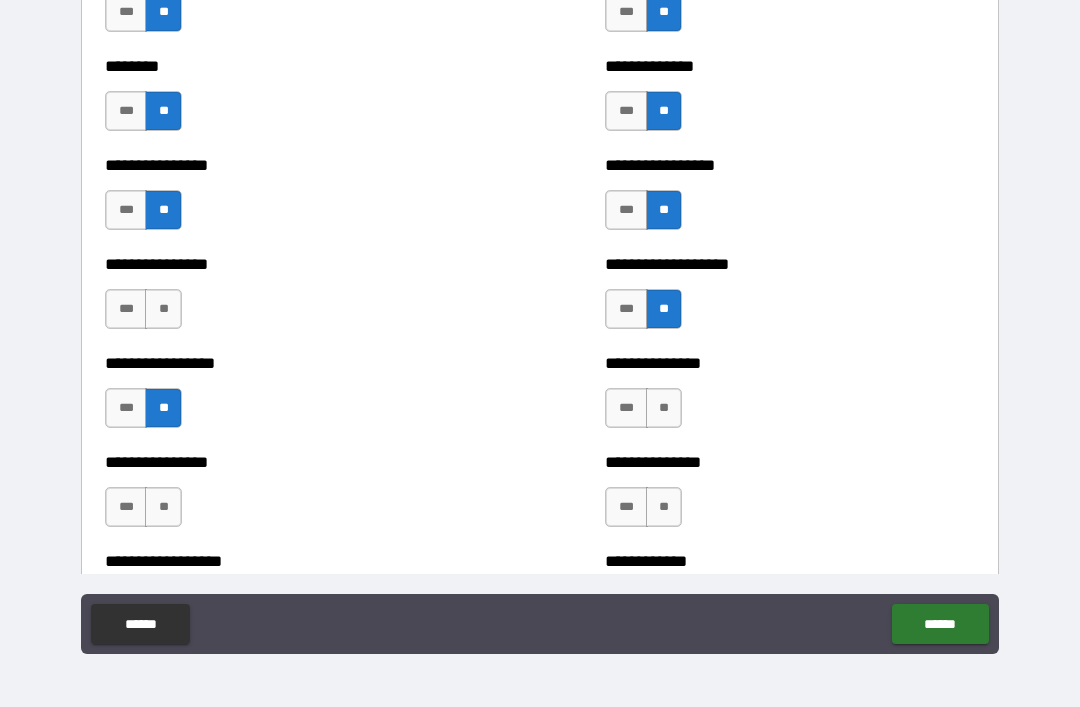click on "**" at bounding box center (664, 408) 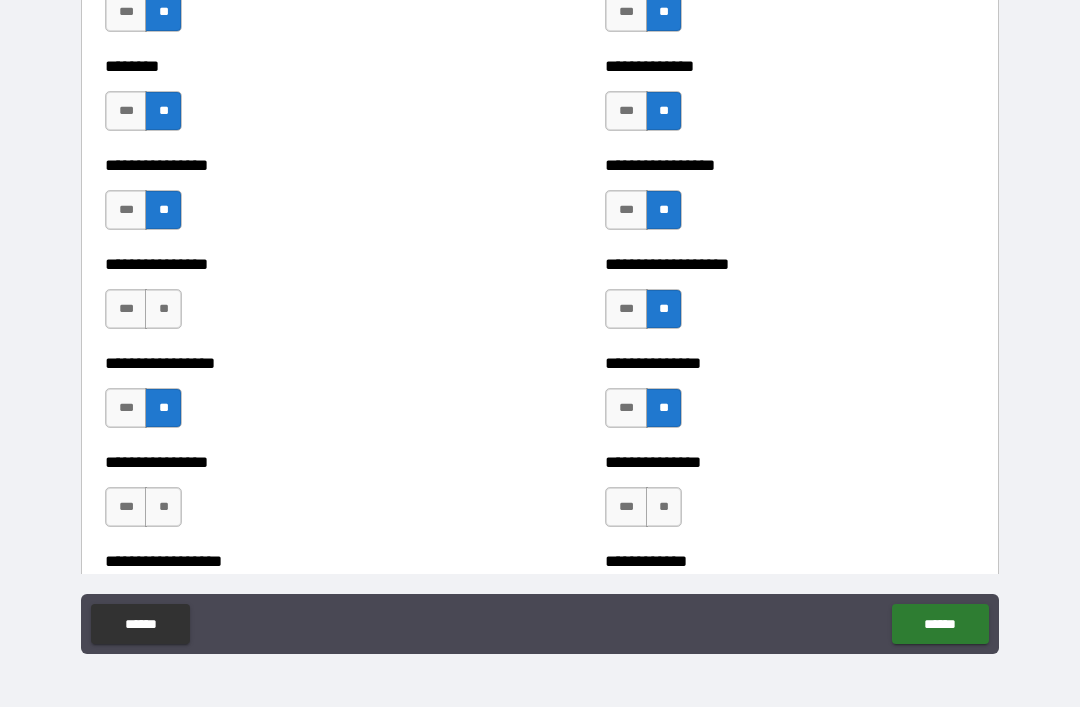 click on "**" at bounding box center [163, 309] 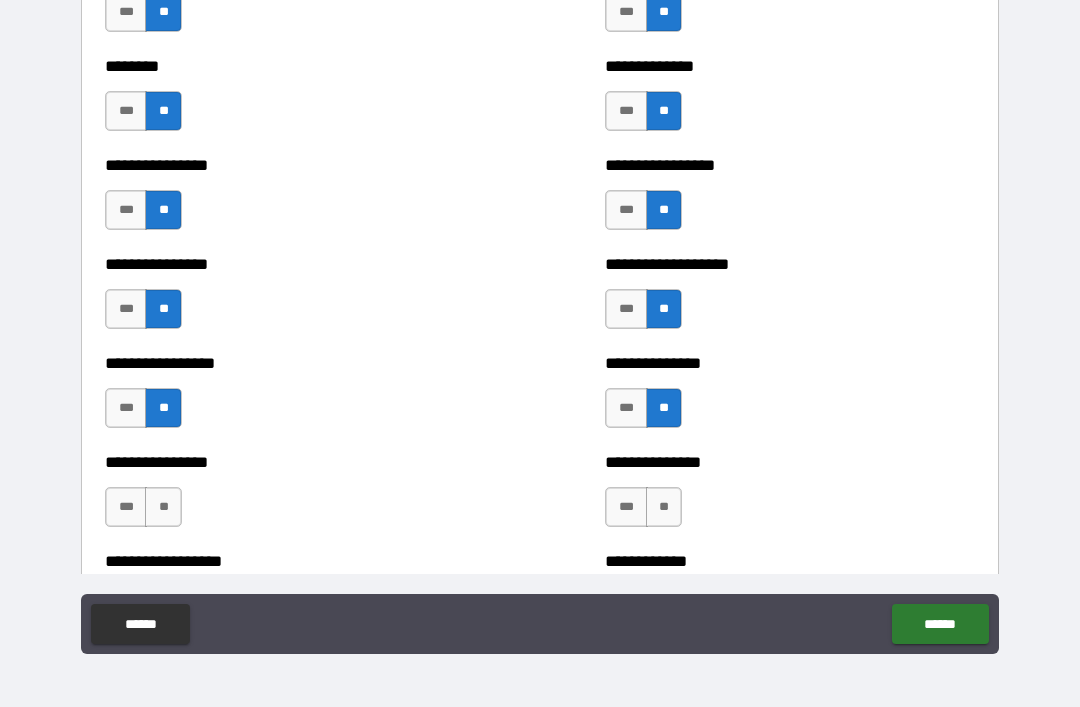 click on "**" at bounding box center [664, 507] 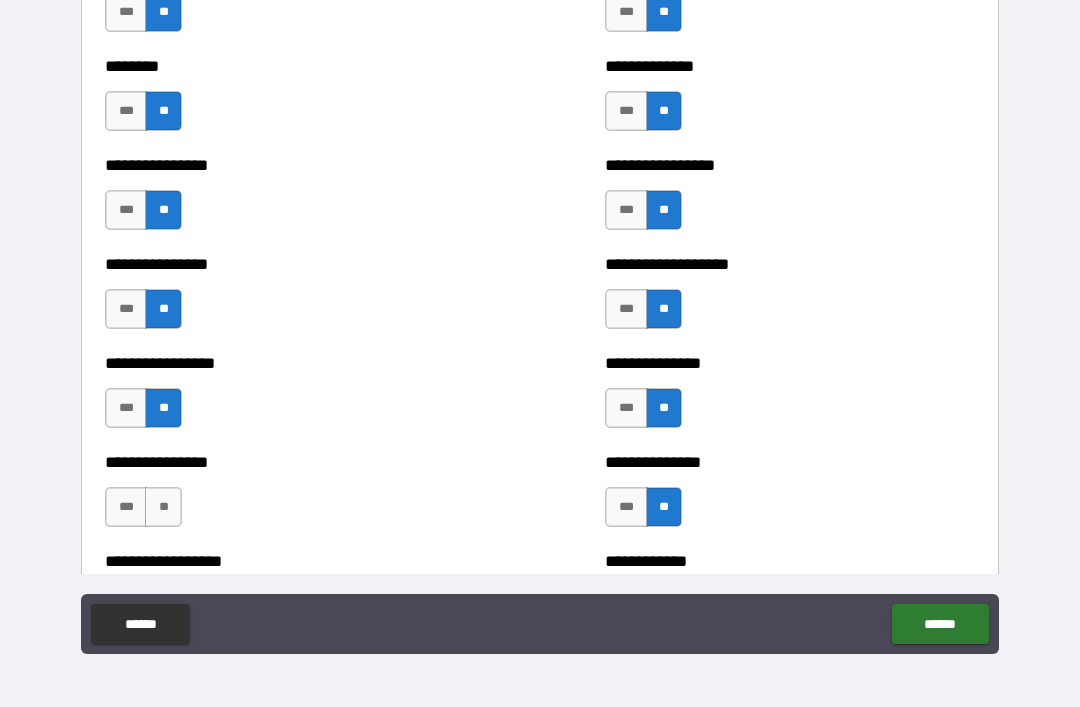 click on "**" at bounding box center (163, 507) 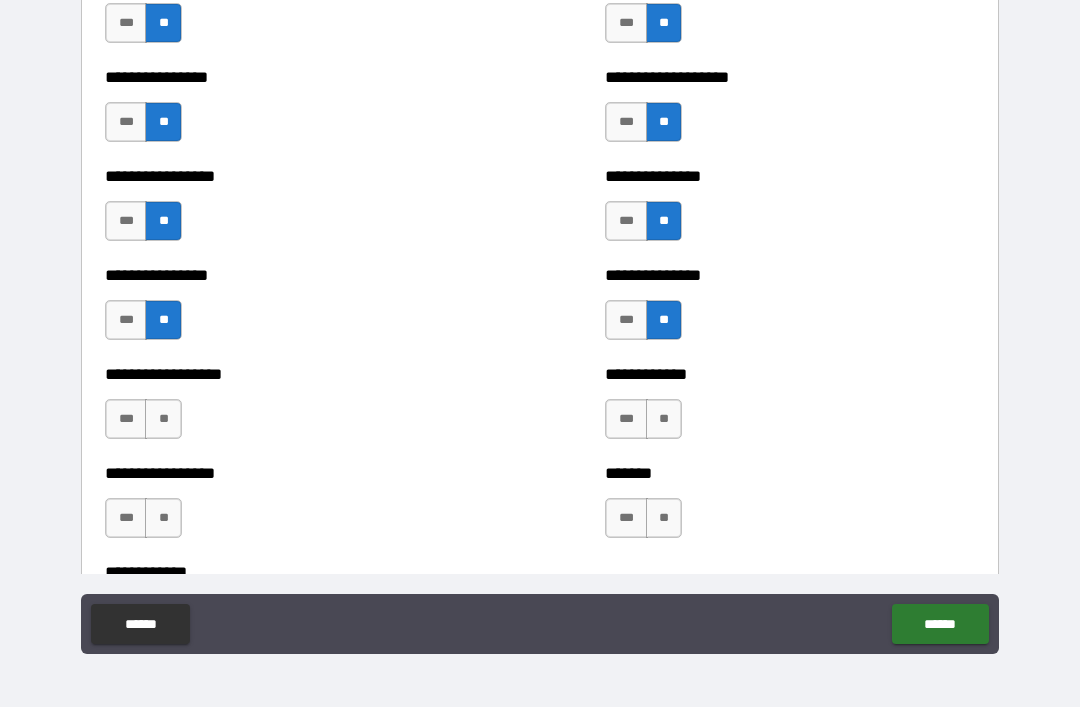 scroll, scrollTop: 4790, scrollLeft: 0, axis: vertical 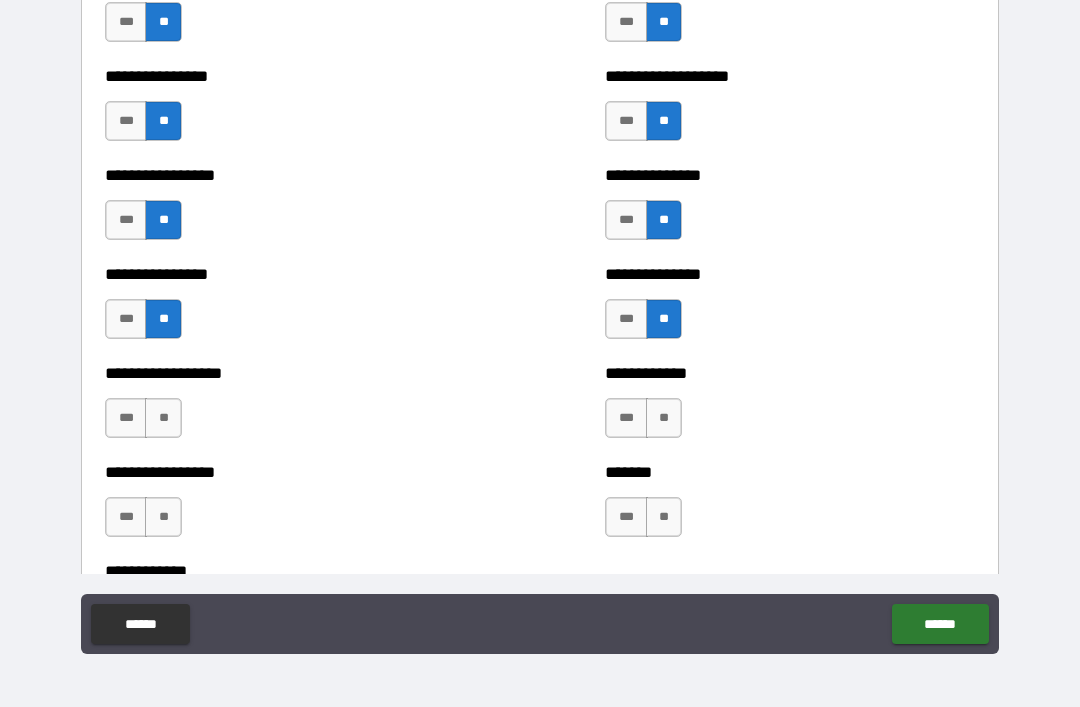 click on "**" at bounding box center (163, 418) 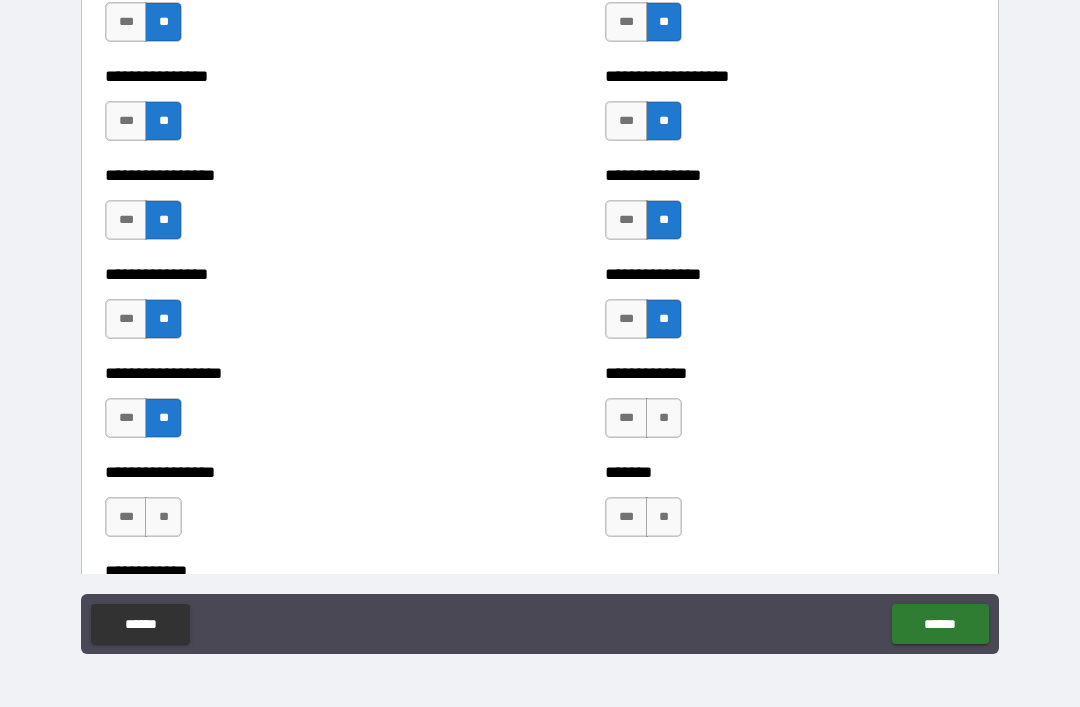 click on "**" at bounding box center (664, 418) 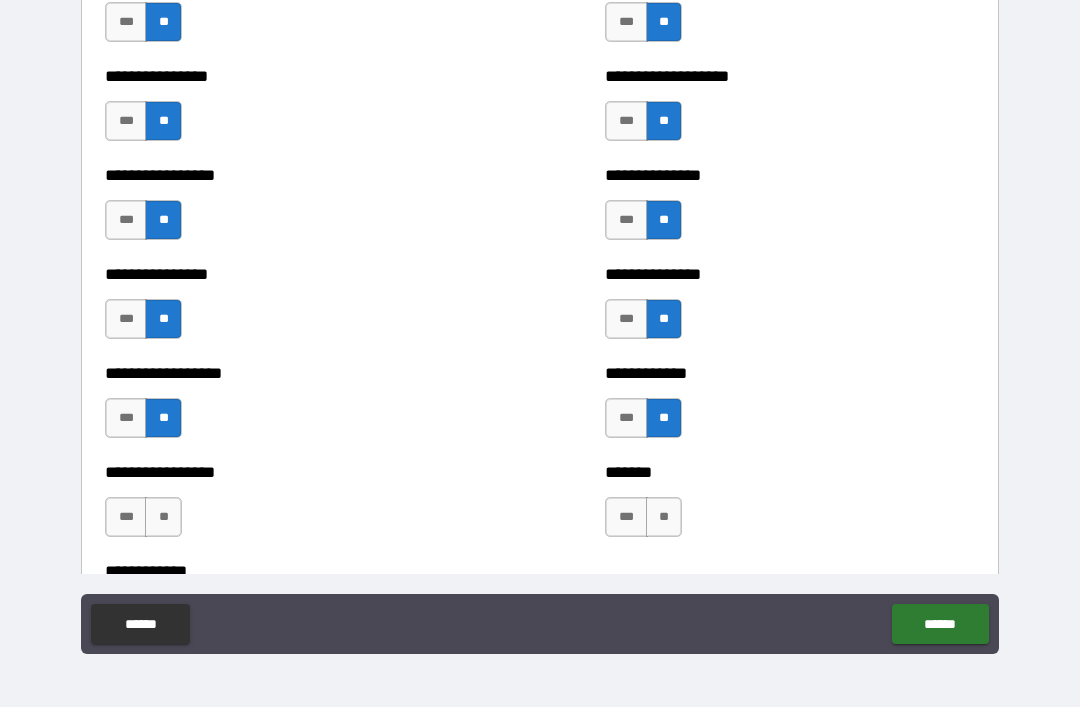 click on "**" at bounding box center (163, 517) 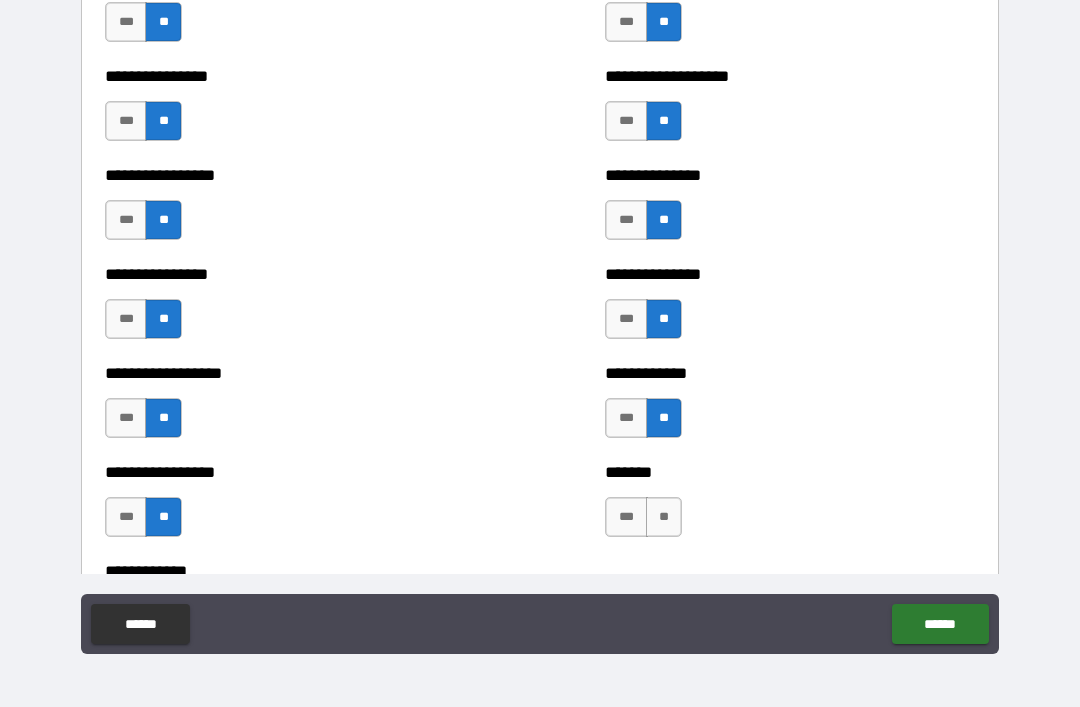 click on "**" at bounding box center [664, 517] 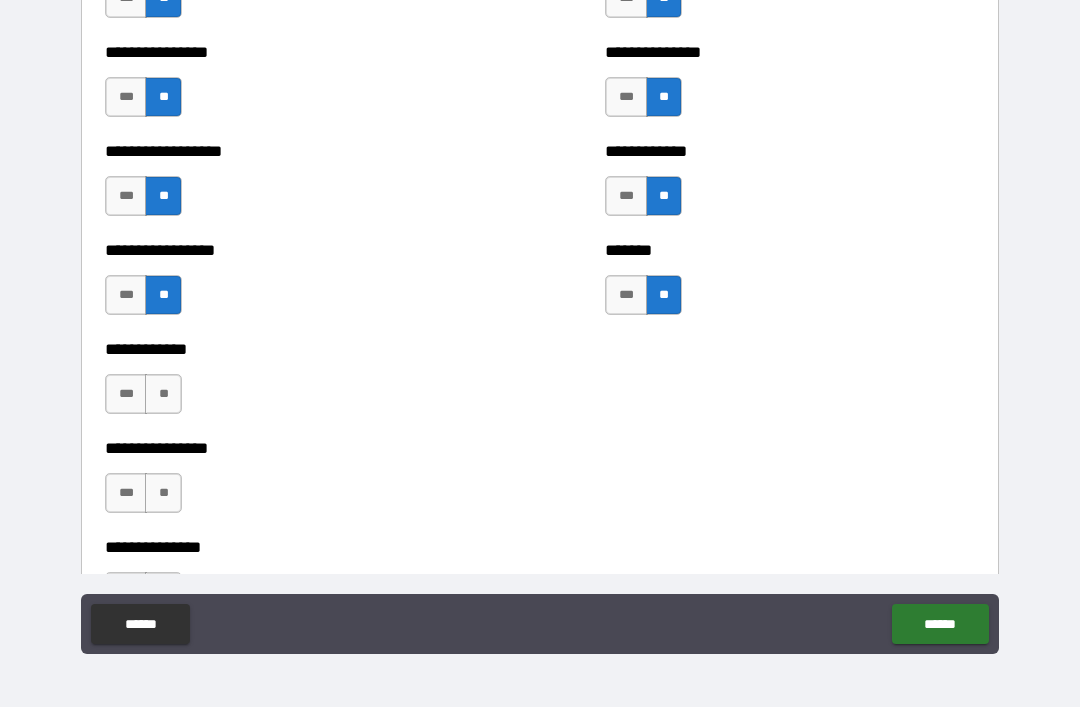 scroll, scrollTop: 5007, scrollLeft: 0, axis: vertical 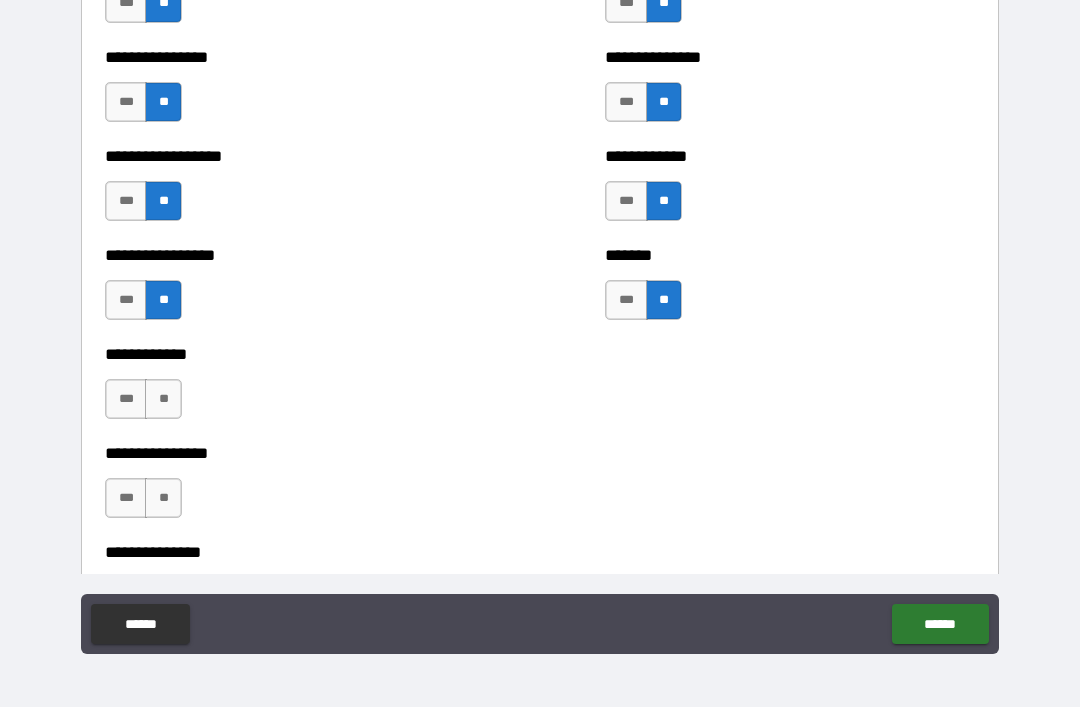 click on "**" at bounding box center [163, 399] 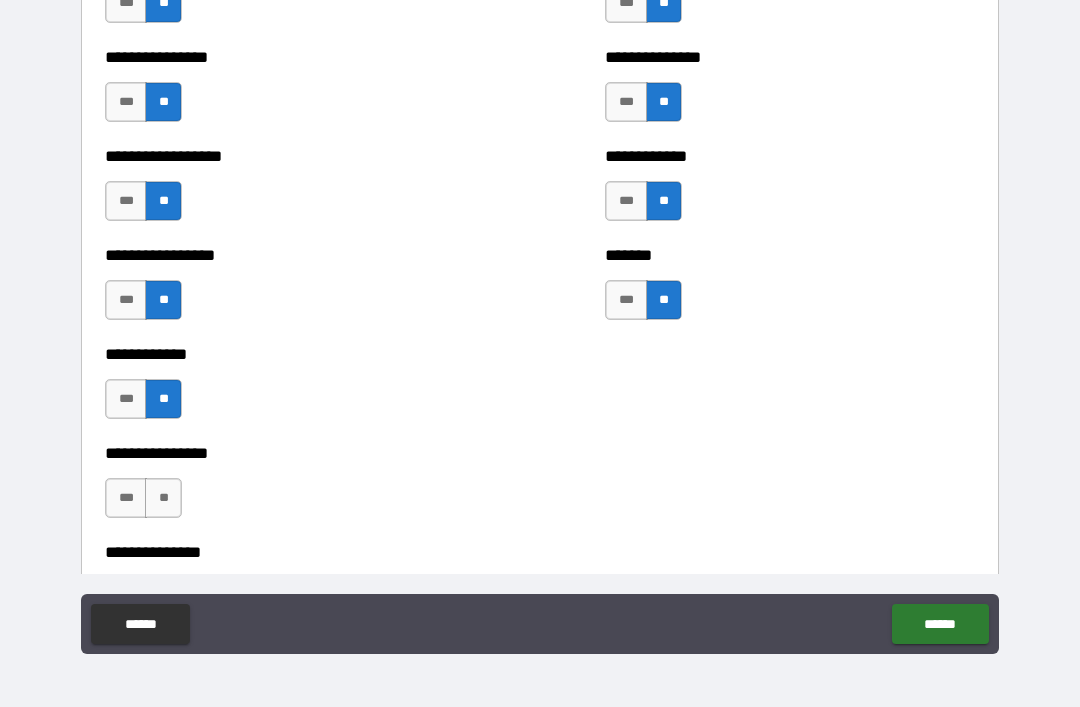 click on "**" at bounding box center [163, 498] 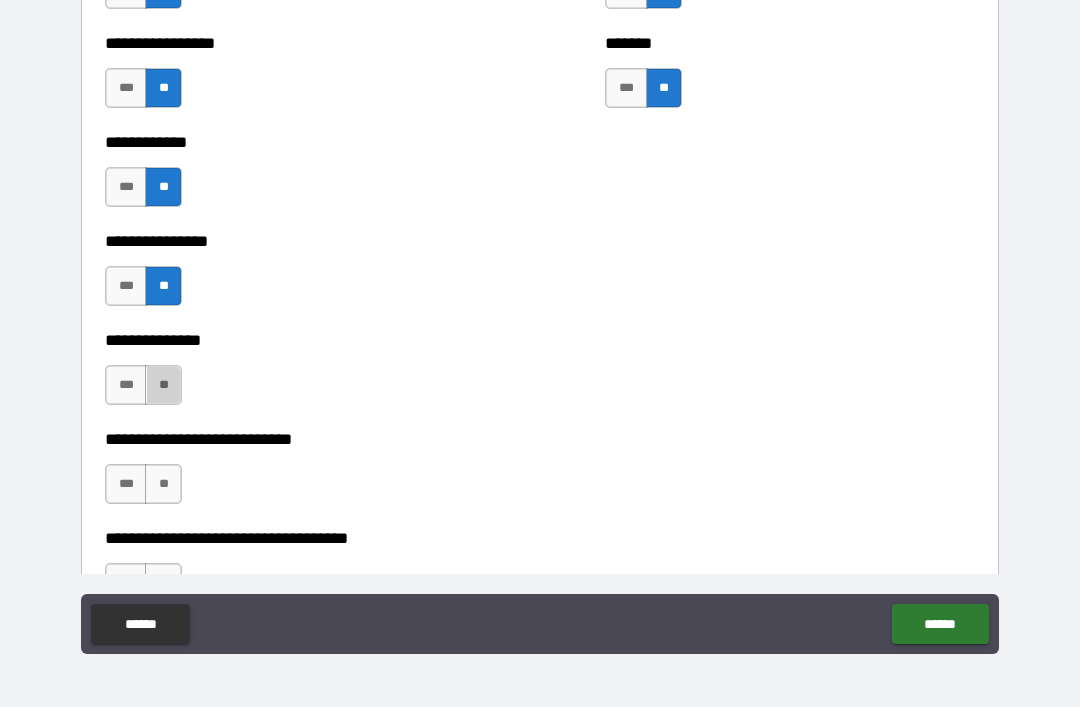 click on "**" at bounding box center [163, 385] 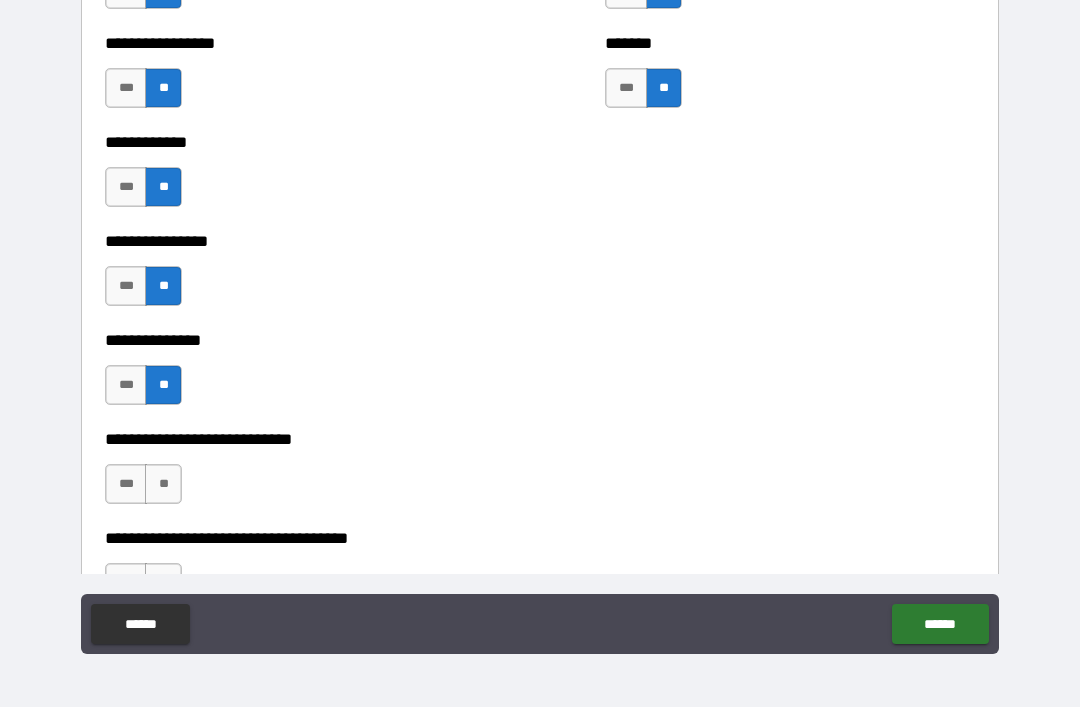 click on "**" at bounding box center (163, 484) 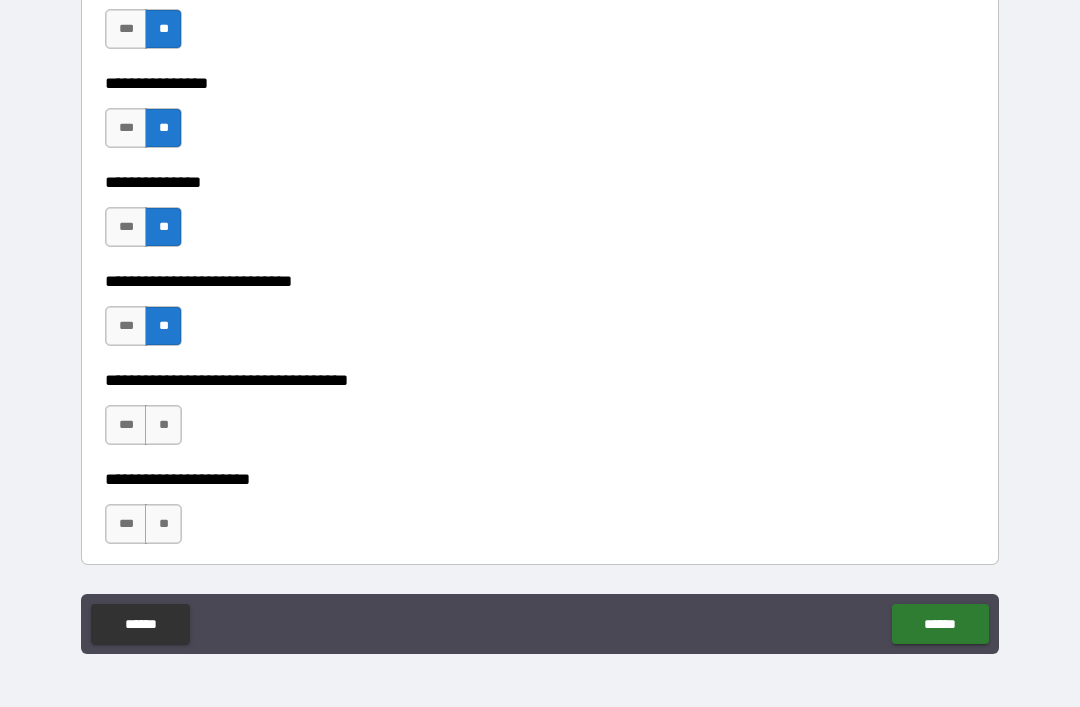 scroll, scrollTop: 5431, scrollLeft: 0, axis: vertical 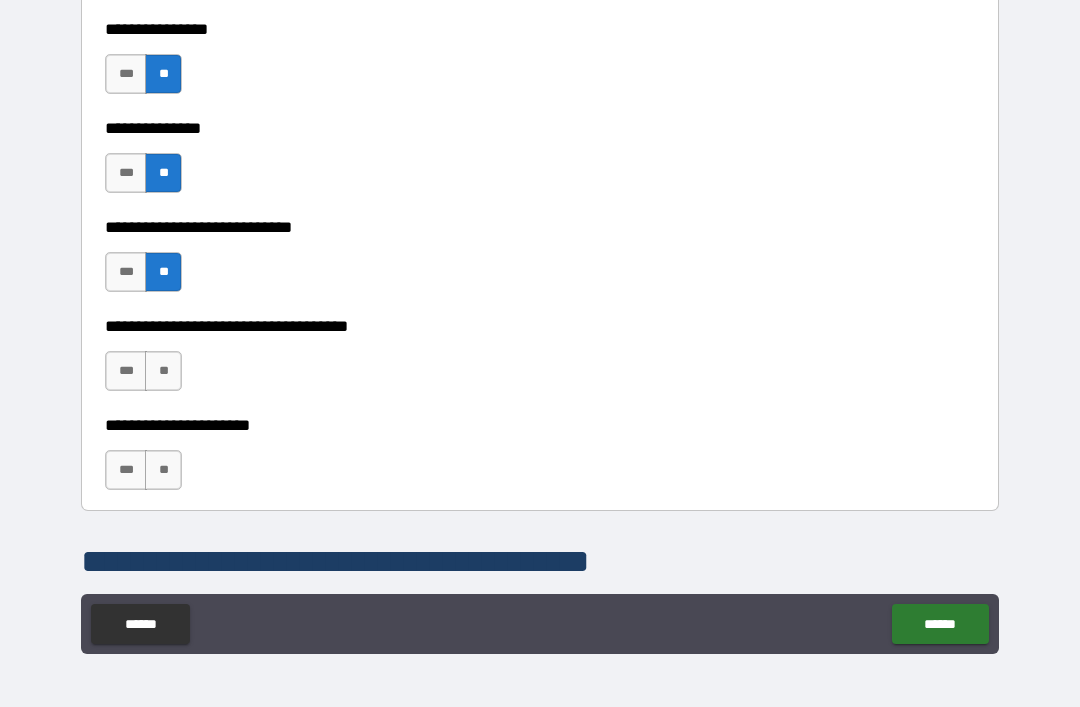 click on "**" at bounding box center (163, 371) 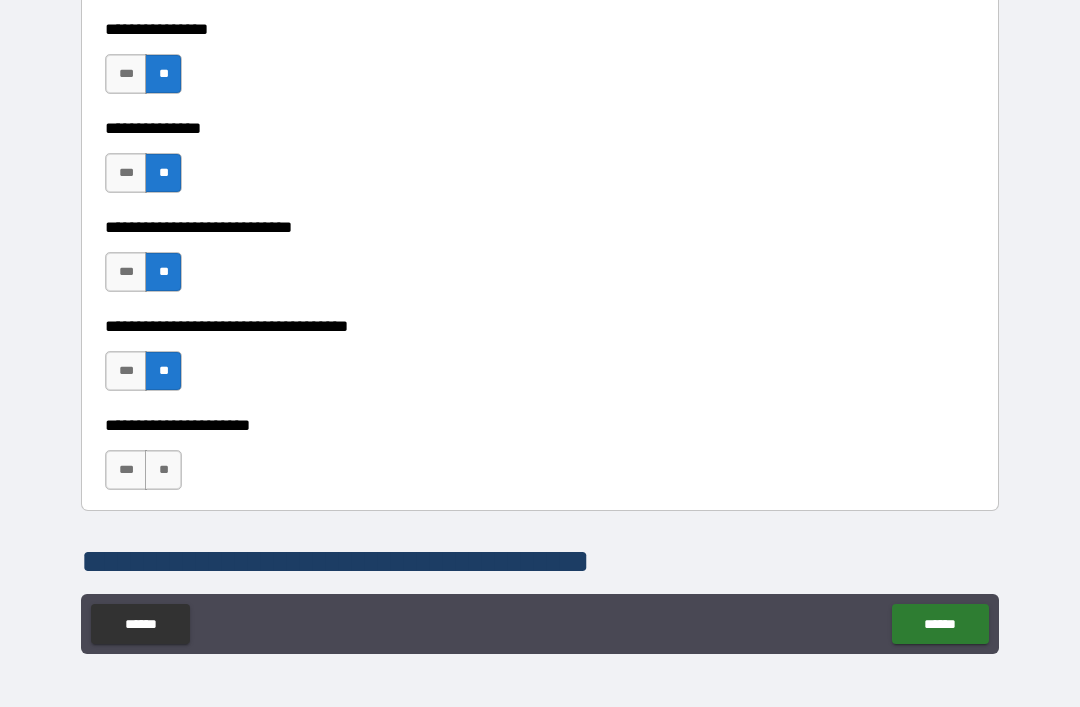 click on "**" at bounding box center [163, 470] 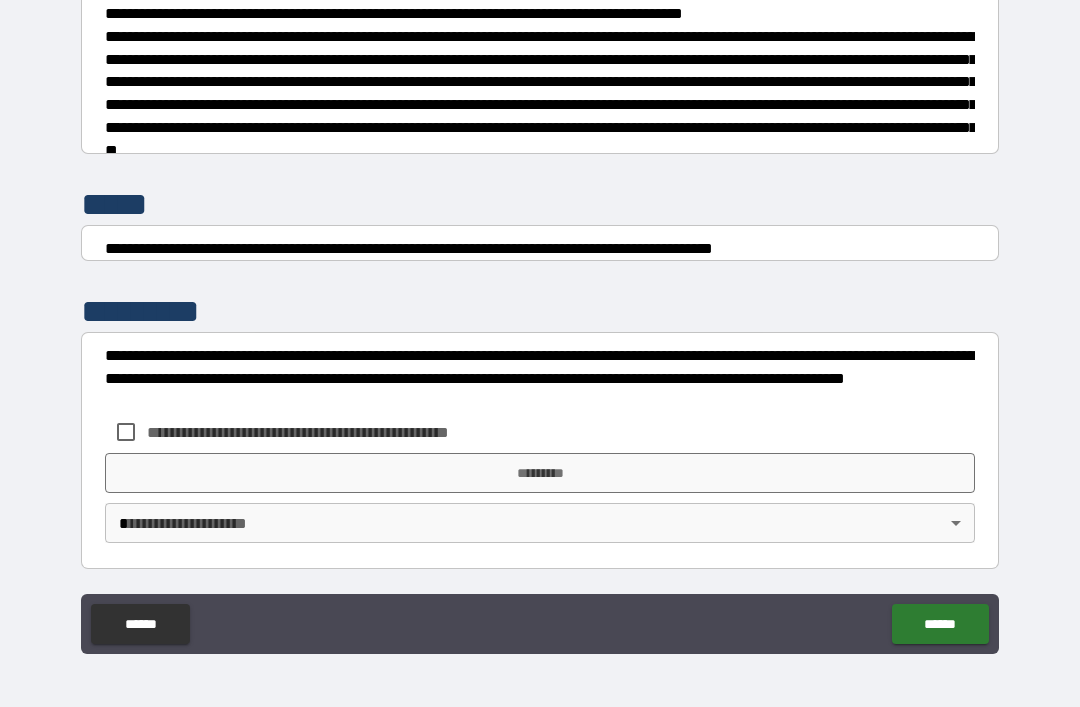 scroll, scrollTop: 7470, scrollLeft: 0, axis: vertical 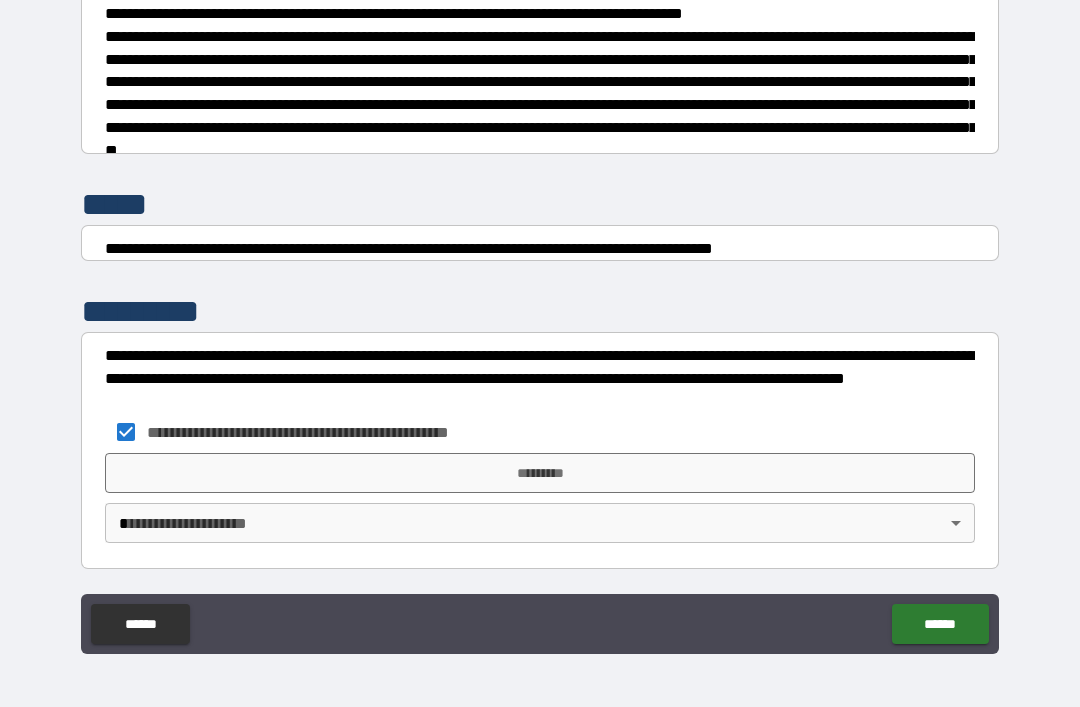 click on "*********" at bounding box center (540, 473) 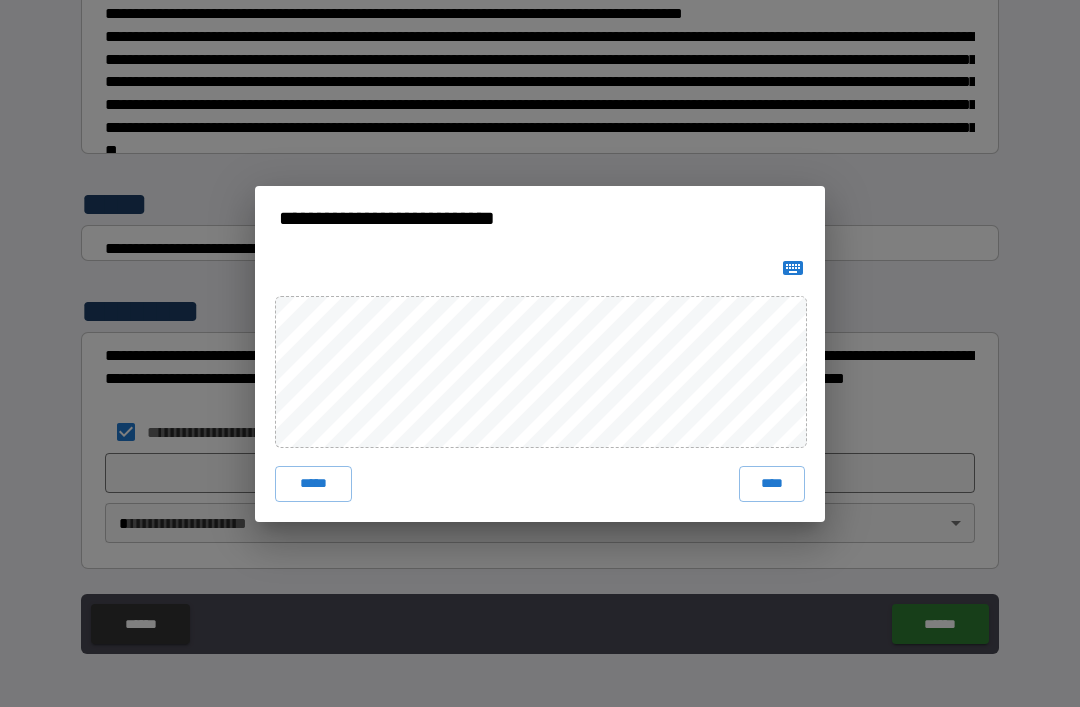 click on "****" at bounding box center (772, 484) 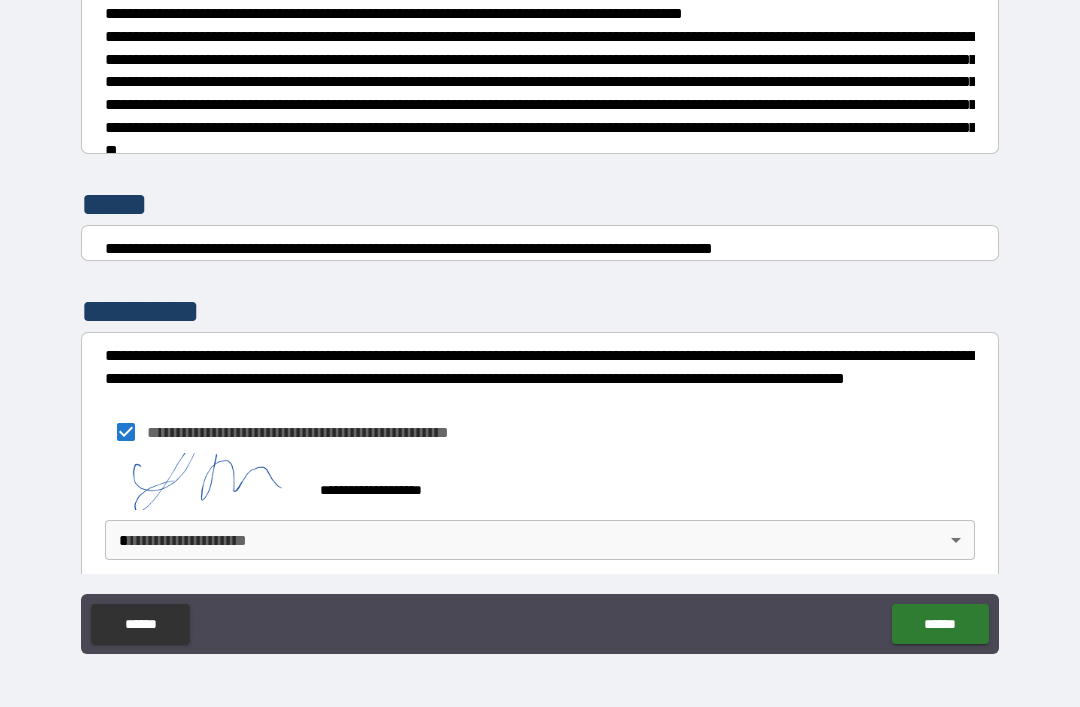 click on "**********" at bounding box center (540, 321) 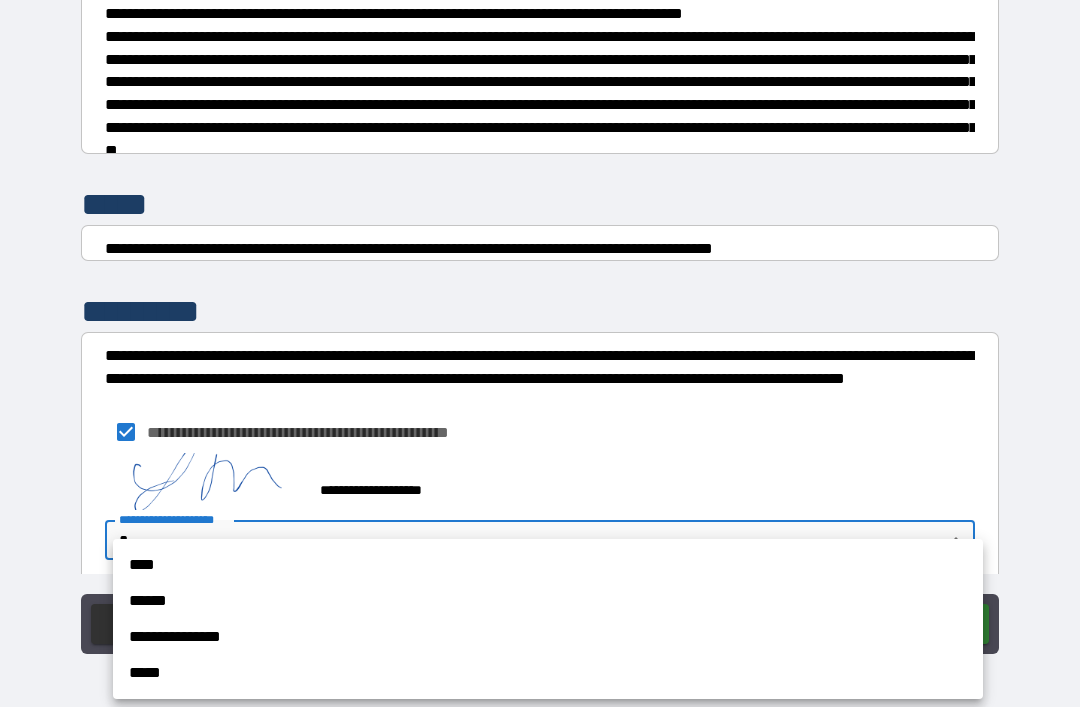 click on "**********" at bounding box center [548, 637] 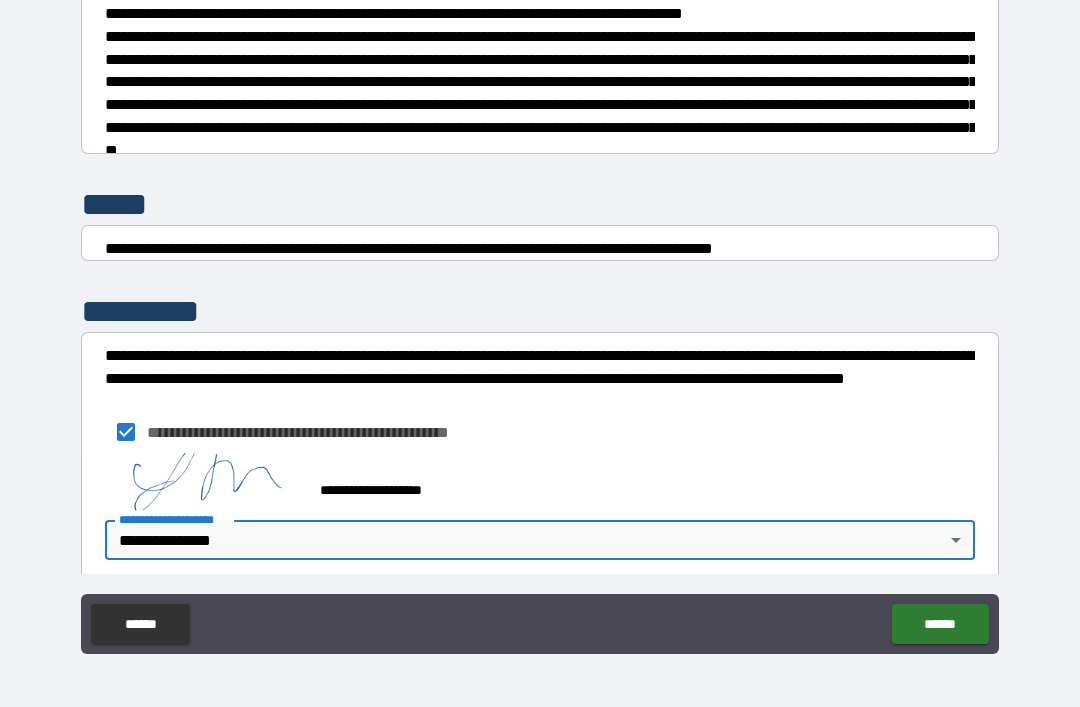 click on "******" at bounding box center (940, 624) 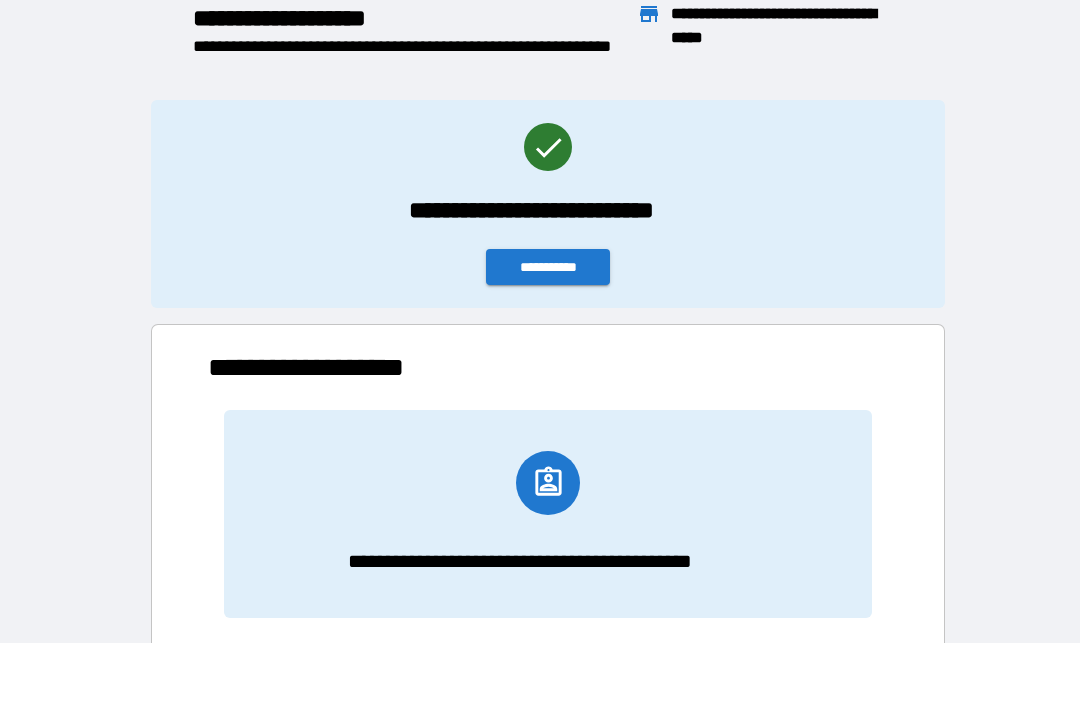 scroll, scrollTop: 166, scrollLeft: 680, axis: both 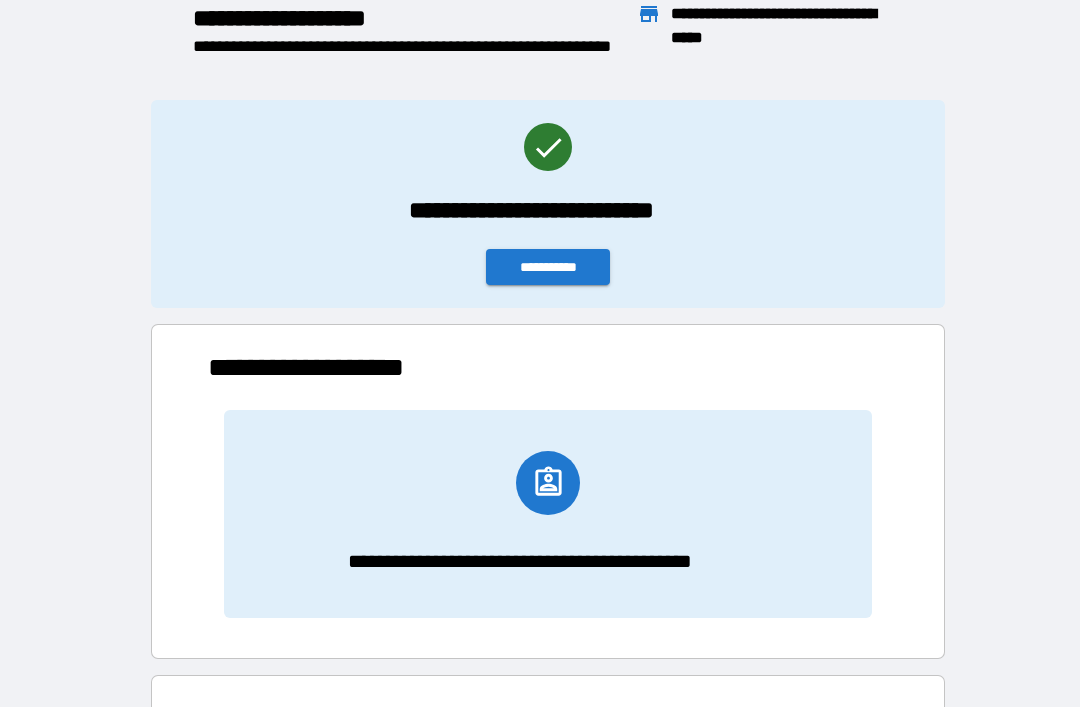 click on "**********" at bounding box center (548, 267) 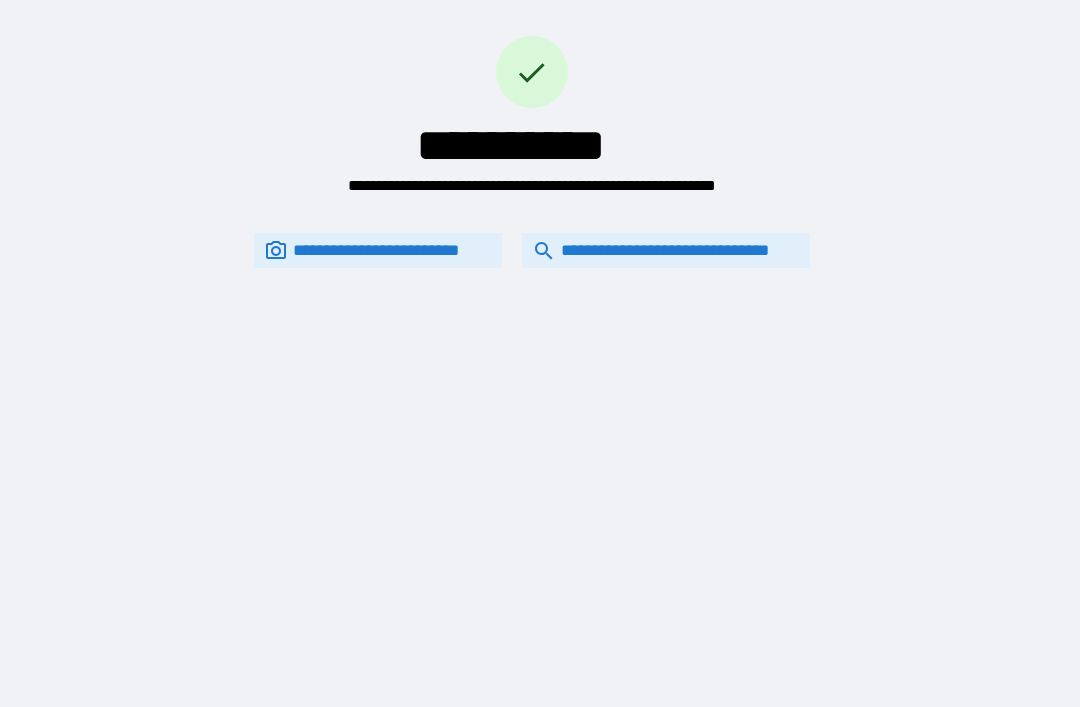 click on "**********" at bounding box center (666, 250) 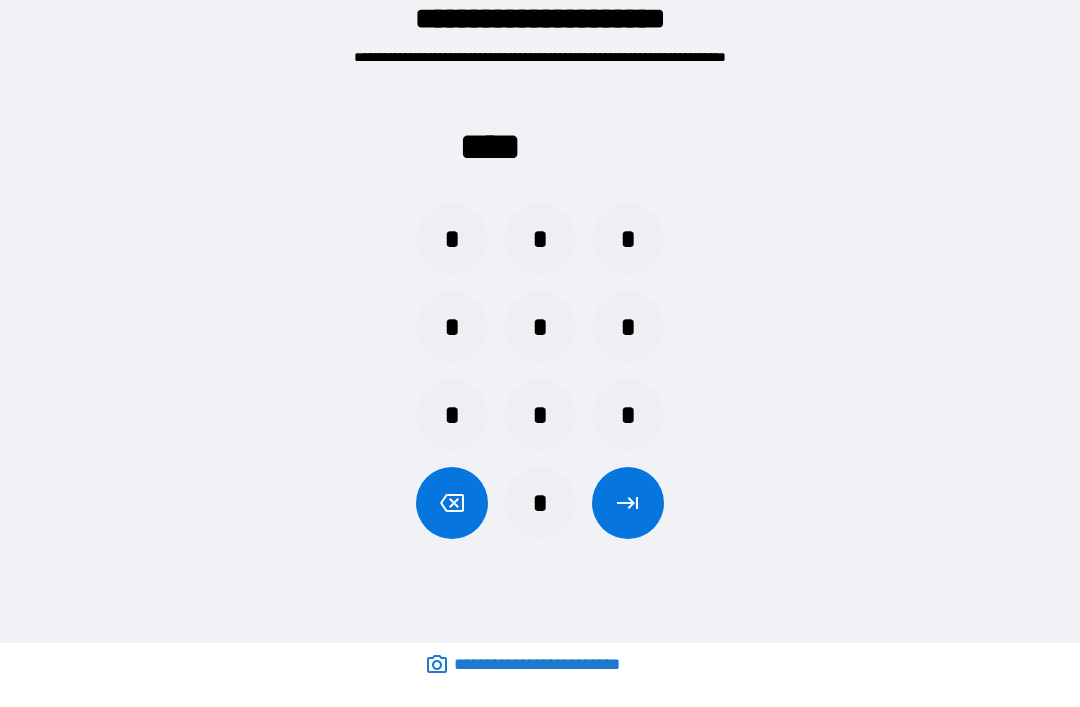 click on "*" at bounding box center [540, 503] 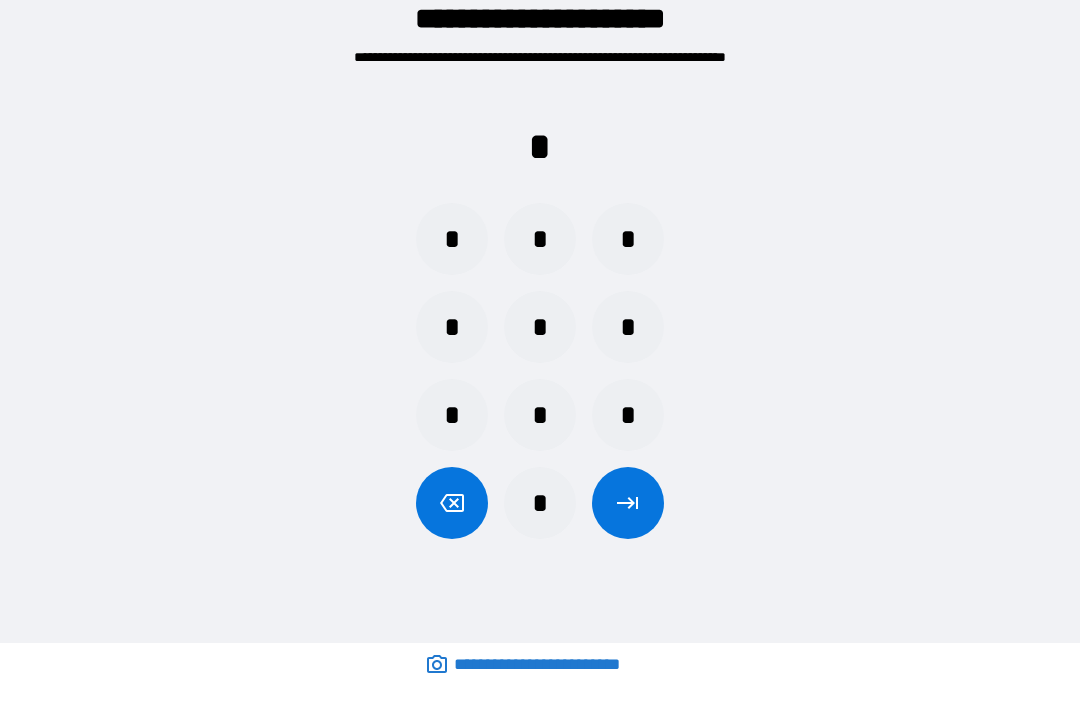 click on "*" at bounding box center [540, 415] 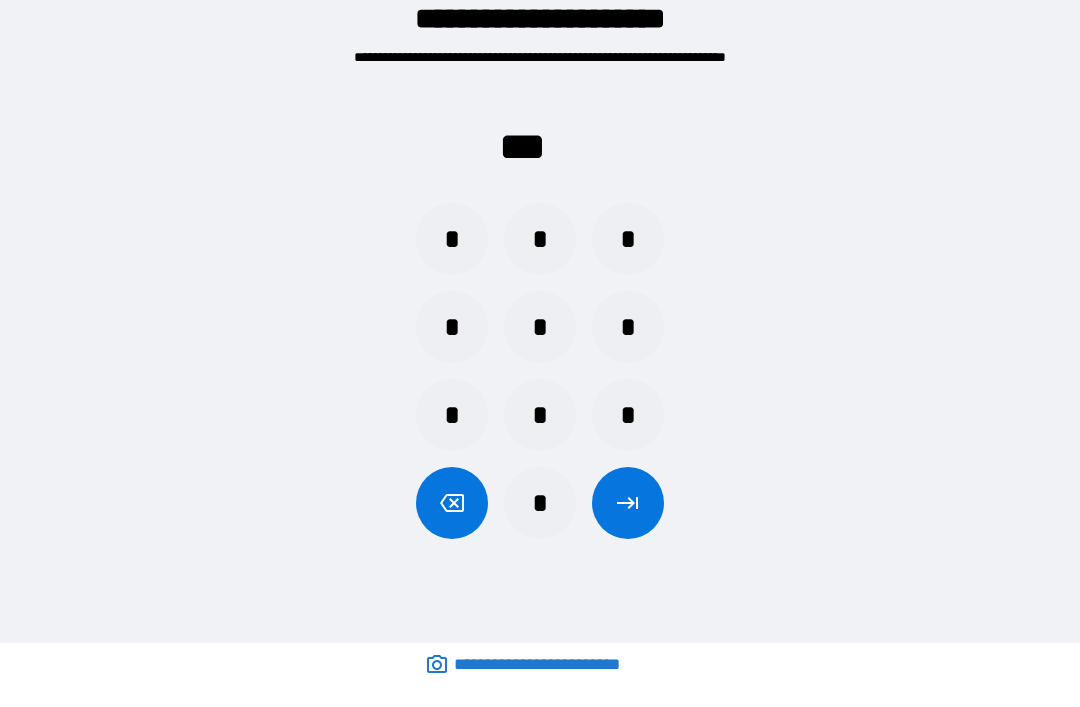 click on "*" at bounding box center (628, 239) 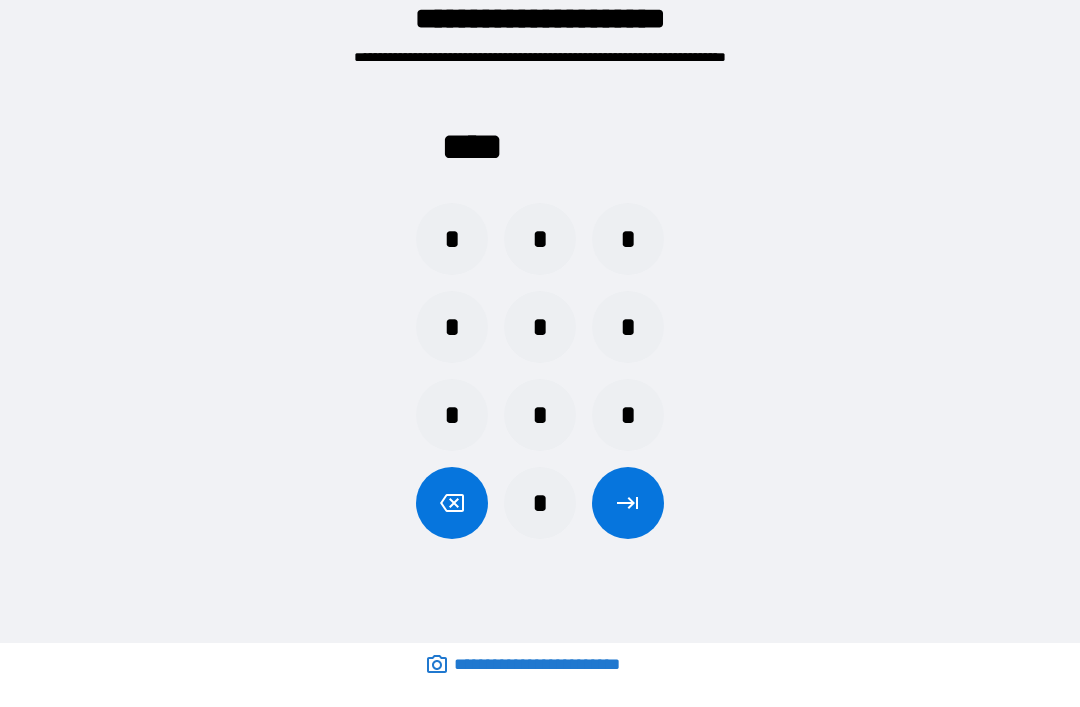 click at bounding box center (628, 503) 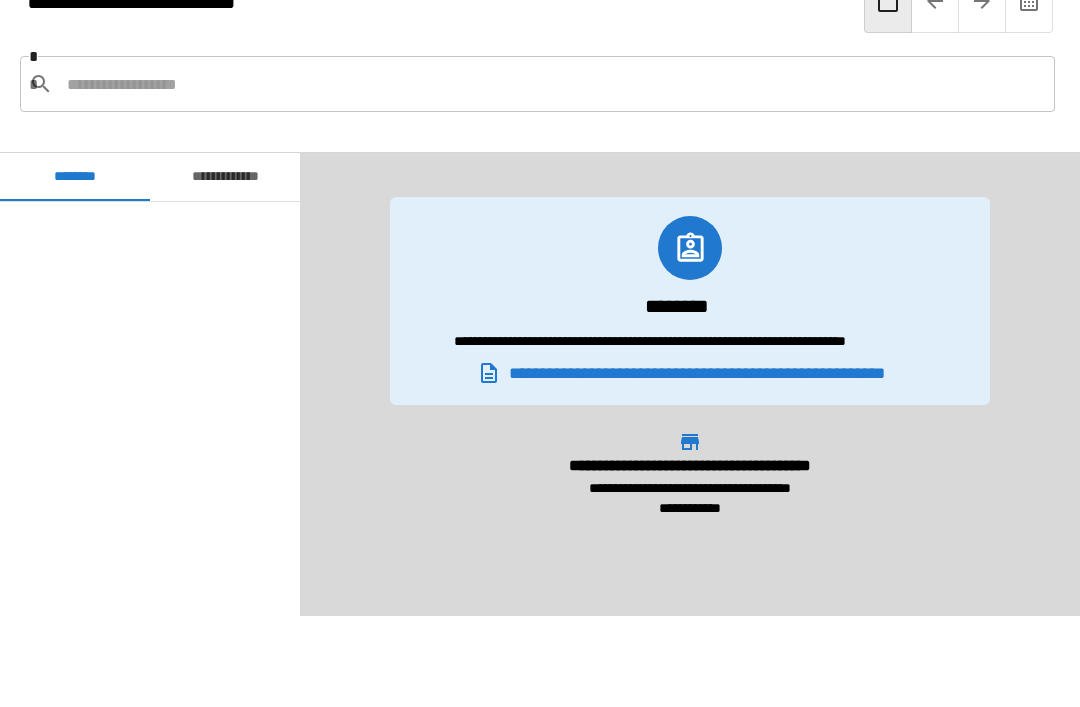 scroll, scrollTop: 1920, scrollLeft: 0, axis: vertical 